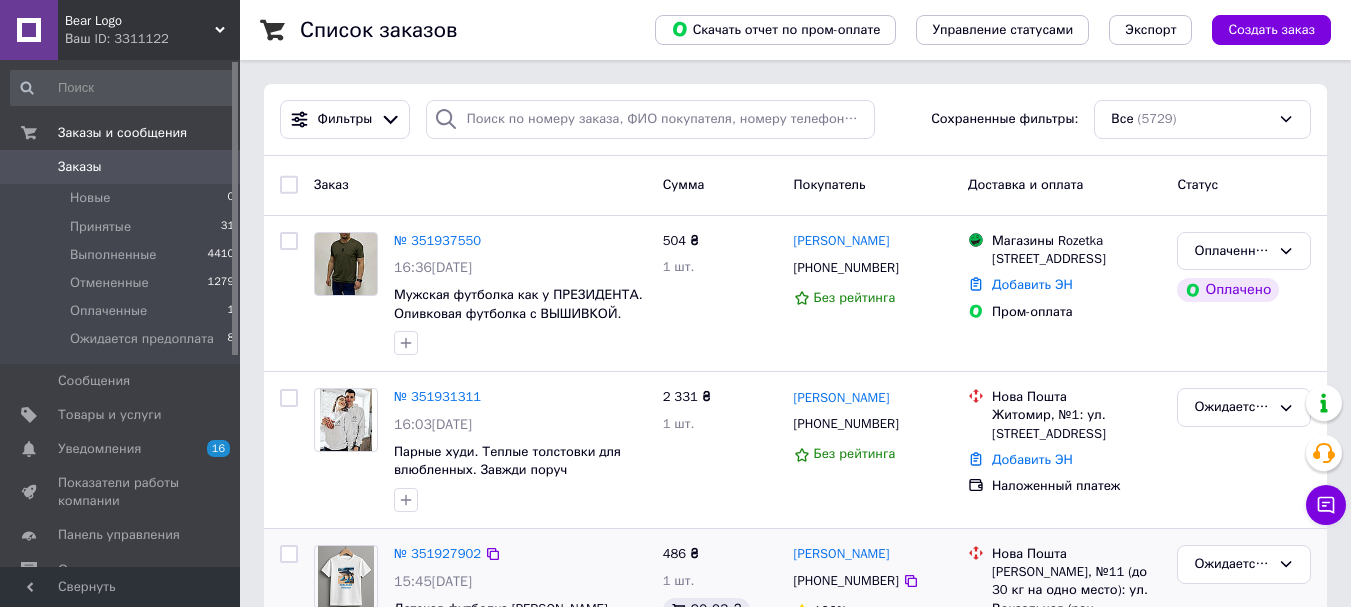 scroll, scrollTop: 0, scrollLeft: 0, axis: both 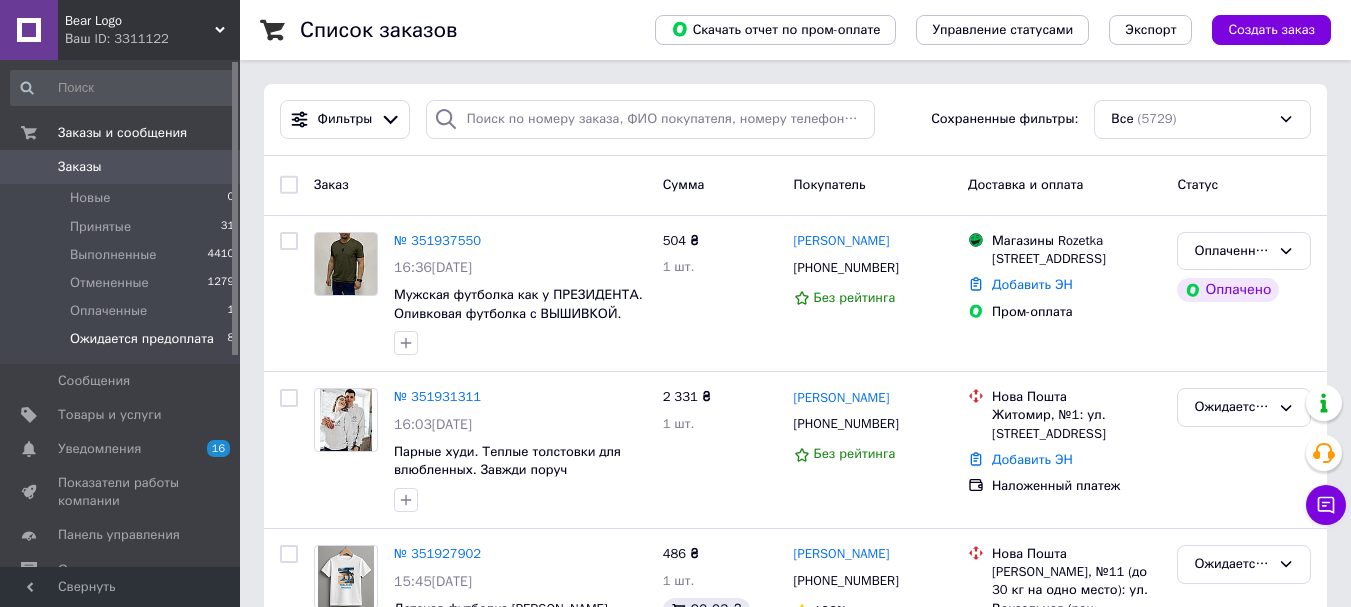 click on "Ожидается предоплата" at bounding box center (142, 339) 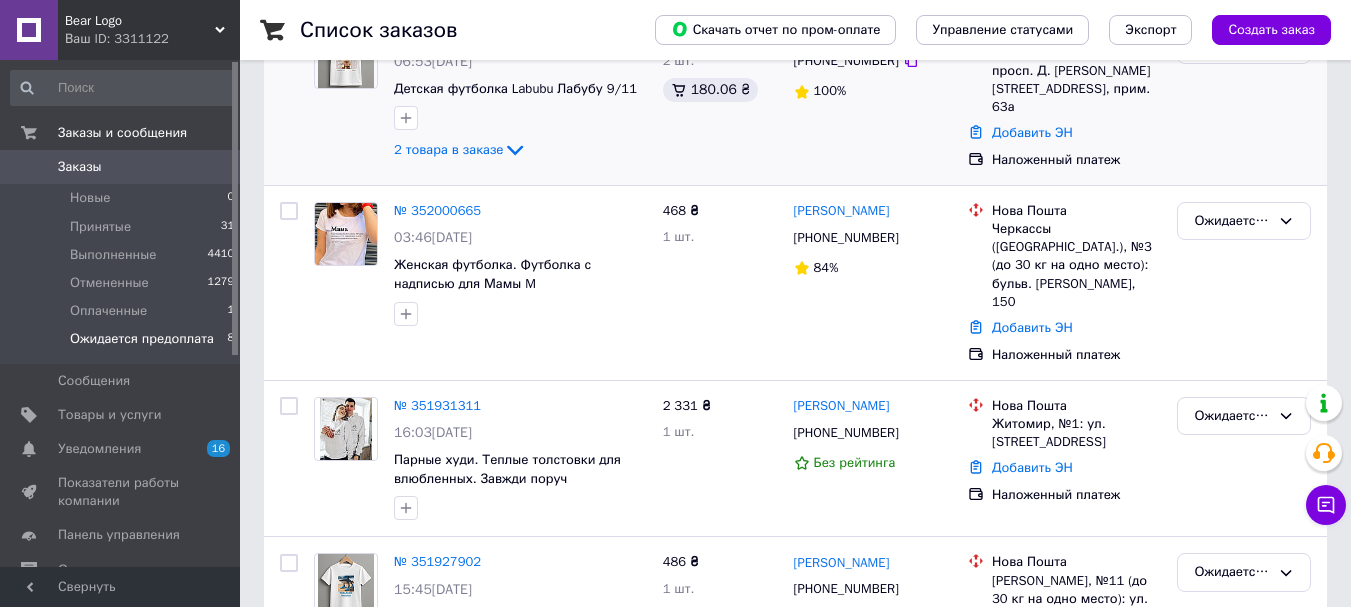 scroll, scrollTop: 300, scrollLeft: 0, axis: vertical 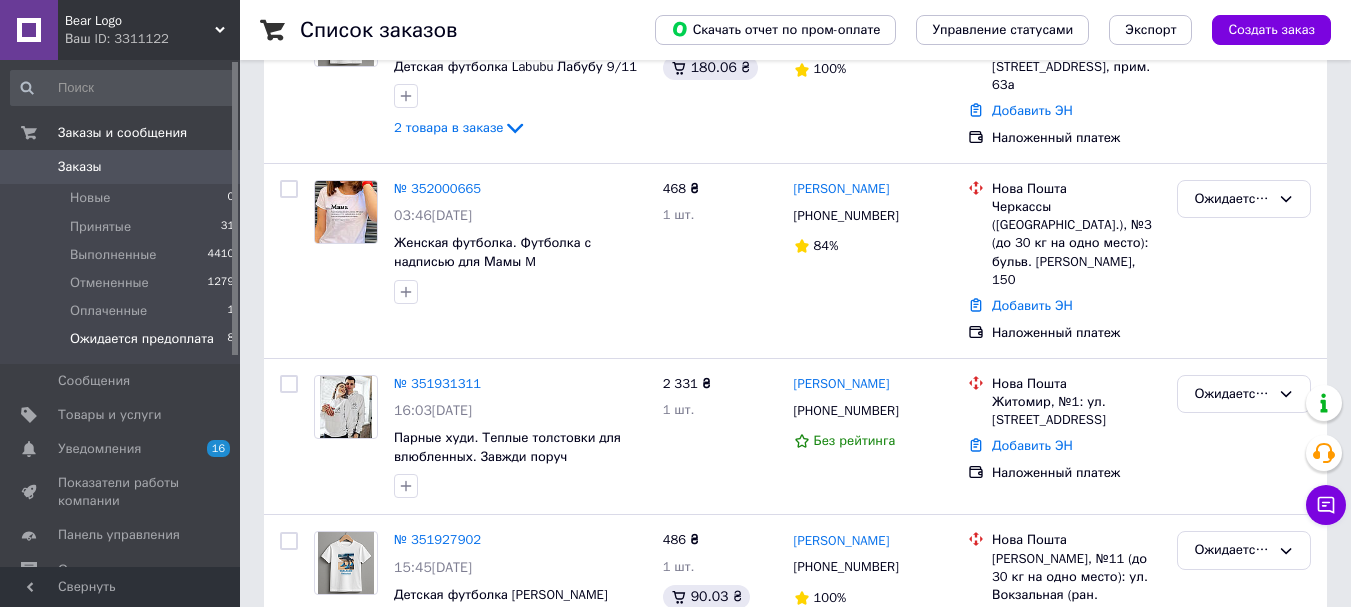 click on "Bear Logo" at bounding box center (140, 21) 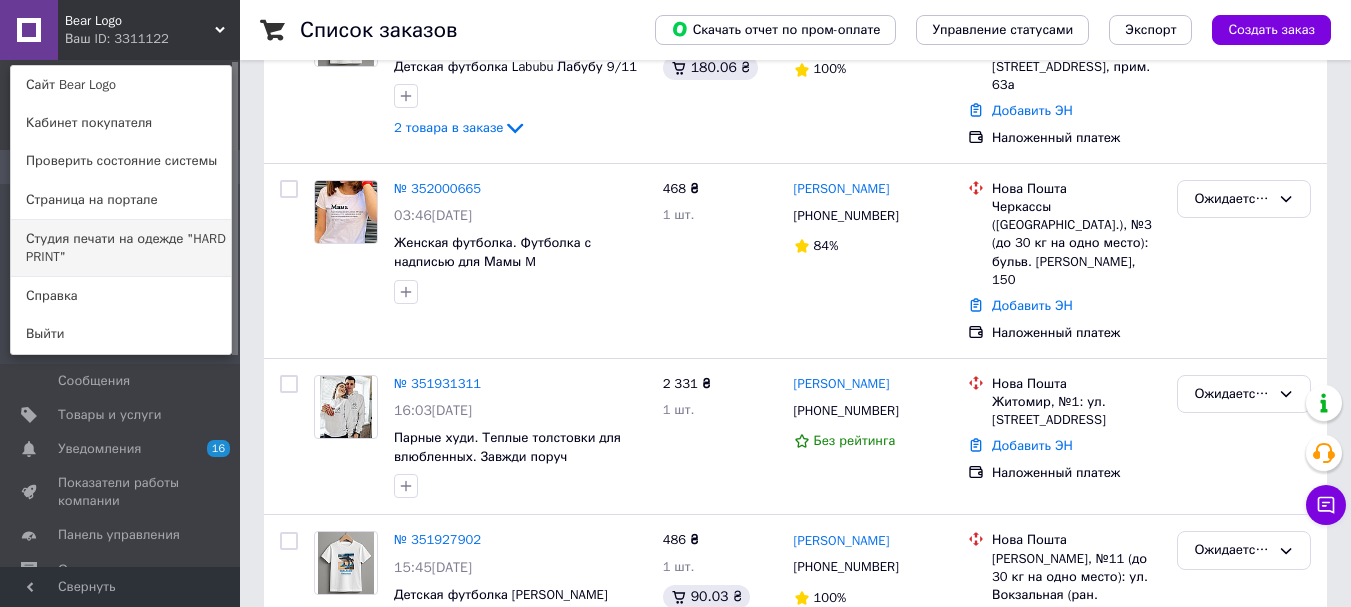 click on "Студия печати на одежде "HARD PRINT"" at bounding box center (121, 248) 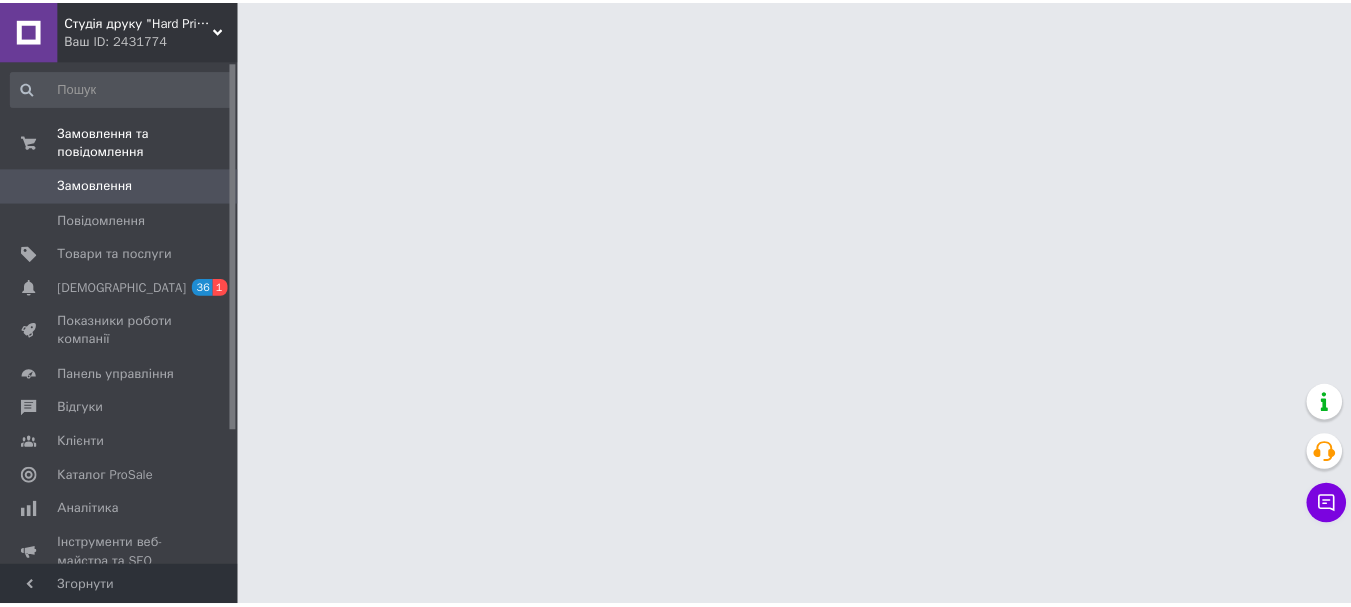 scroll, scrollTop: 0, scrollLeft: 0, axis: both 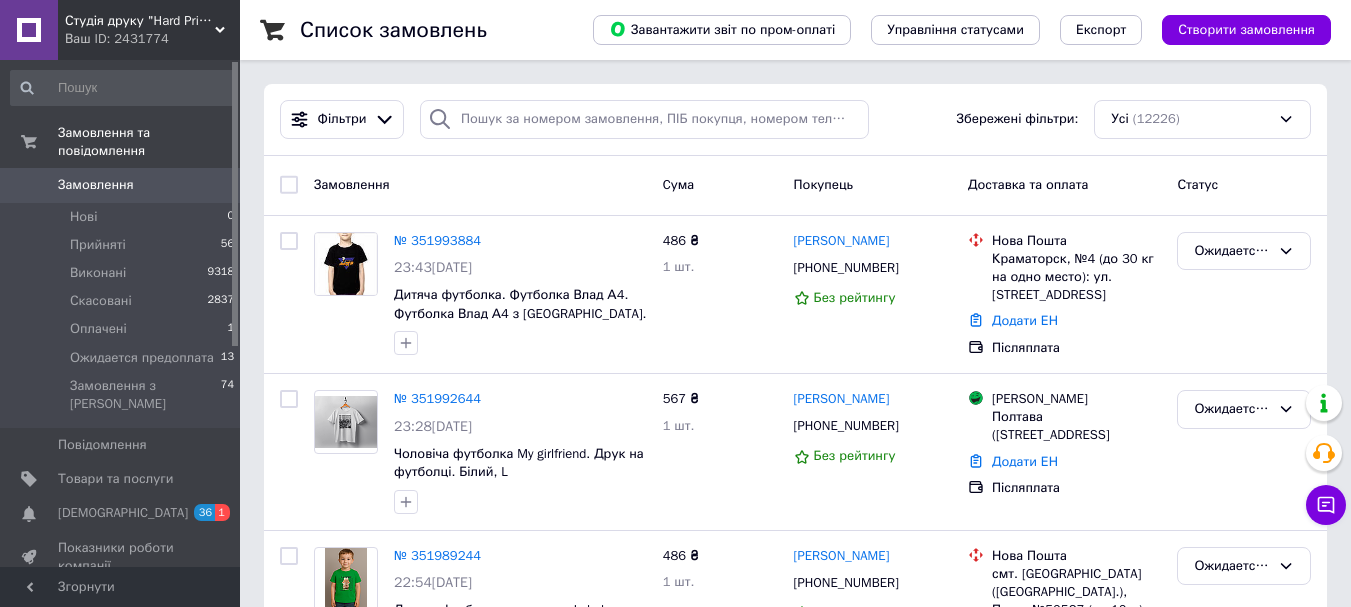 click on "Студія друку "Hard Print" Ваш ID: 2431774" at bounding box center (149, 30) 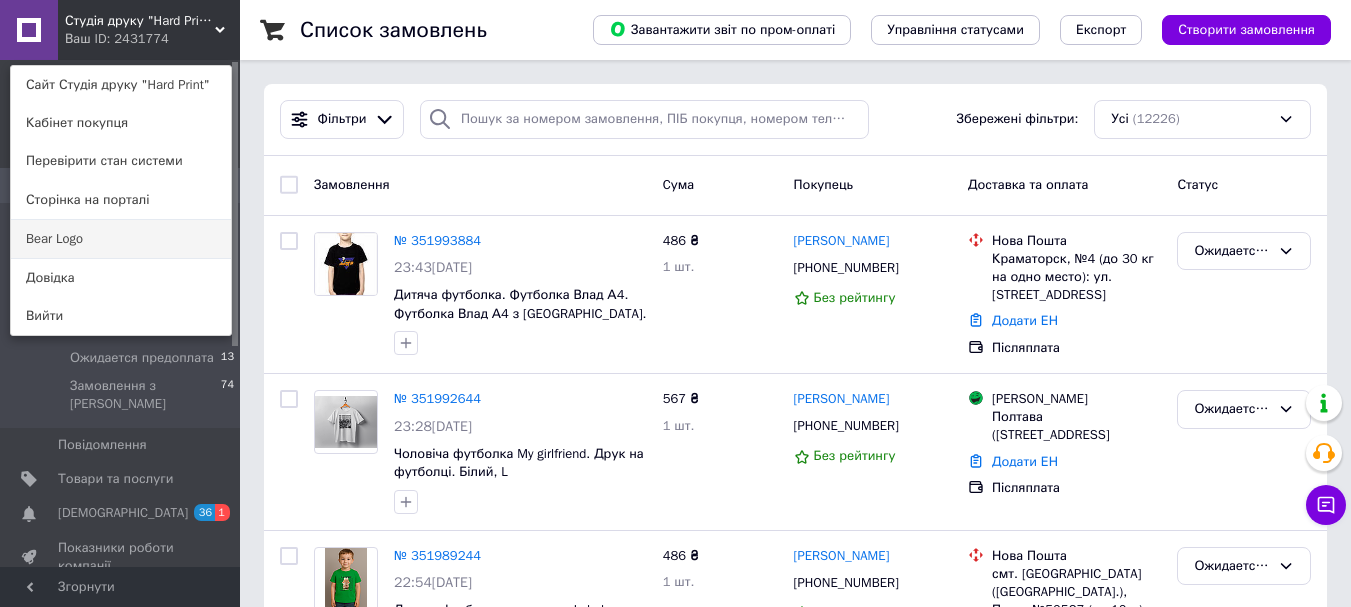 click on "Bear Logo" at bounding box center [121, 239] 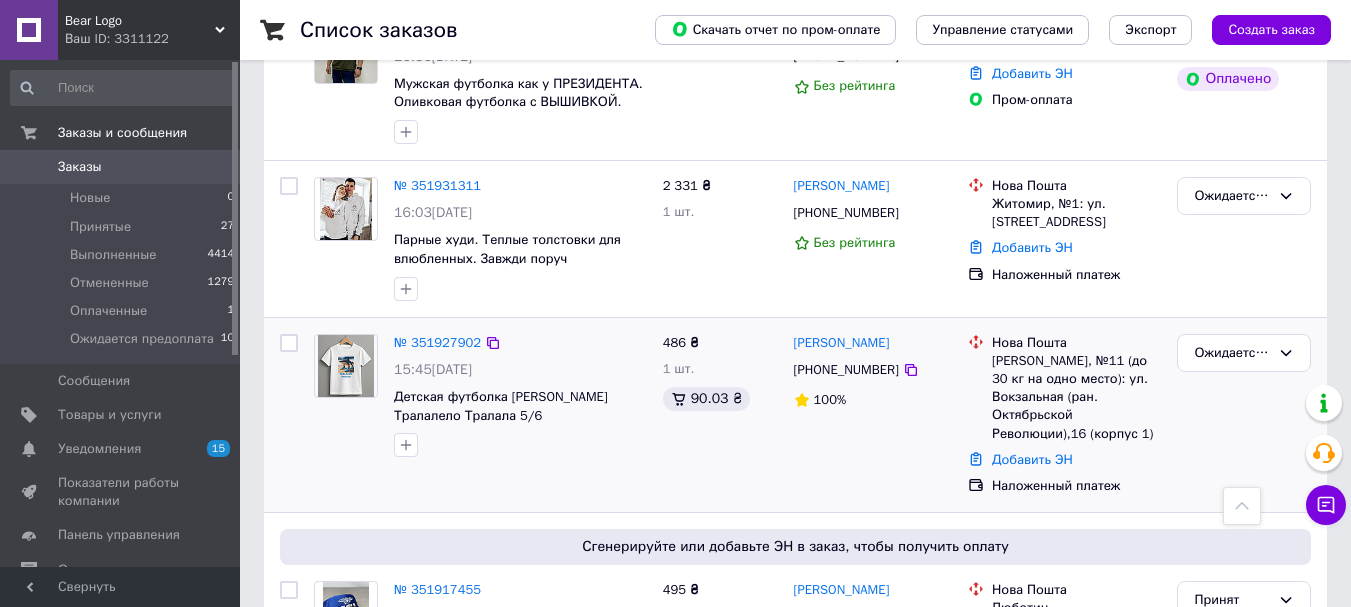 scroll, scrollTop: 700, scrollLeft: 0, axis: vertical 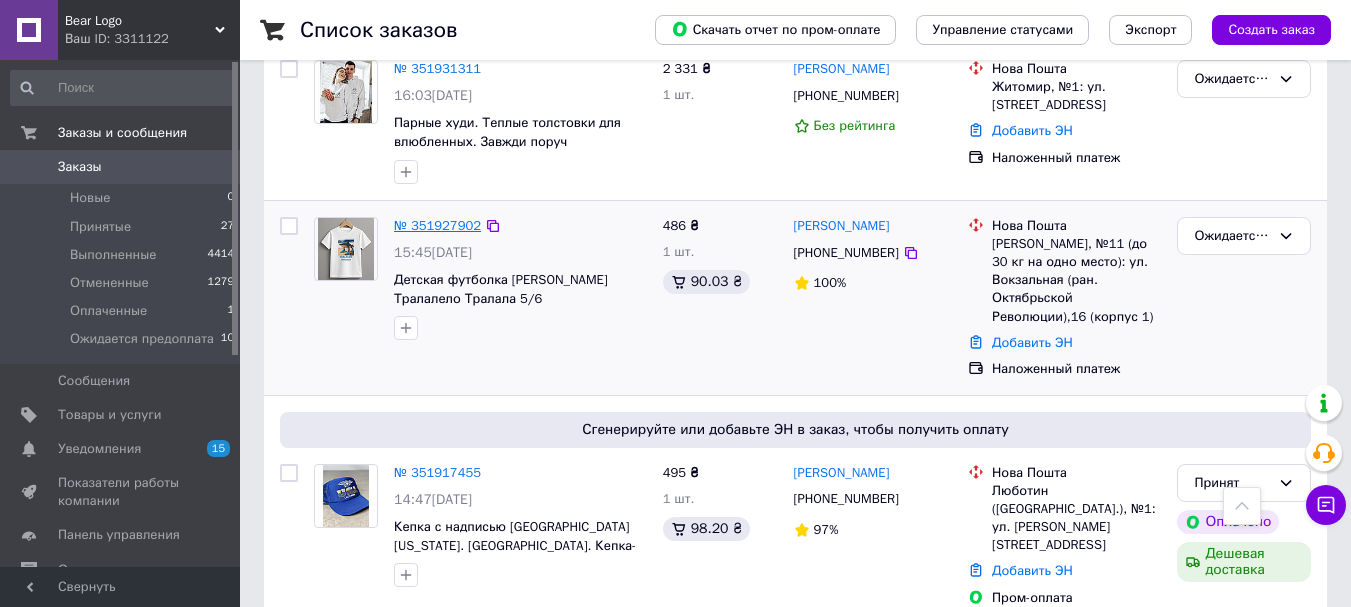 click on "№ 351927902" at bounding box center [437, 225] 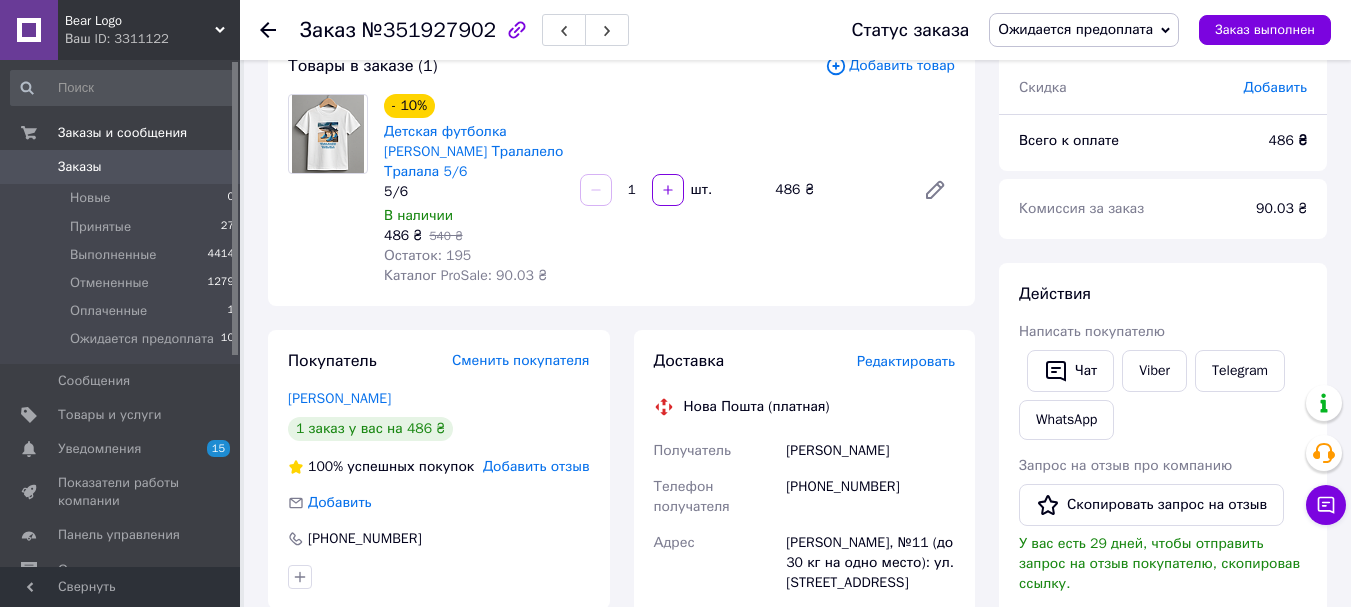 scroll, scrollTop: 200, scrollLeft: 0, axis: vertical 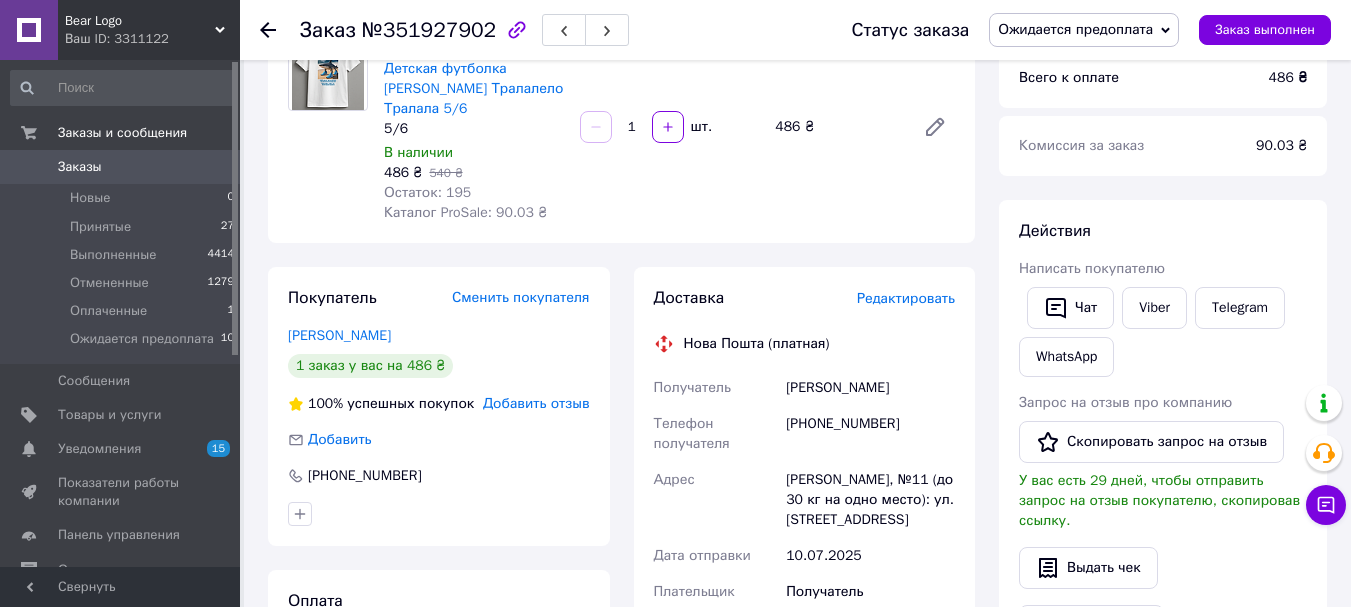 drag, startPoint x: 923, startPoint y: 387, endPoint x: 782, endPoint y: 383, distance: 141.05673 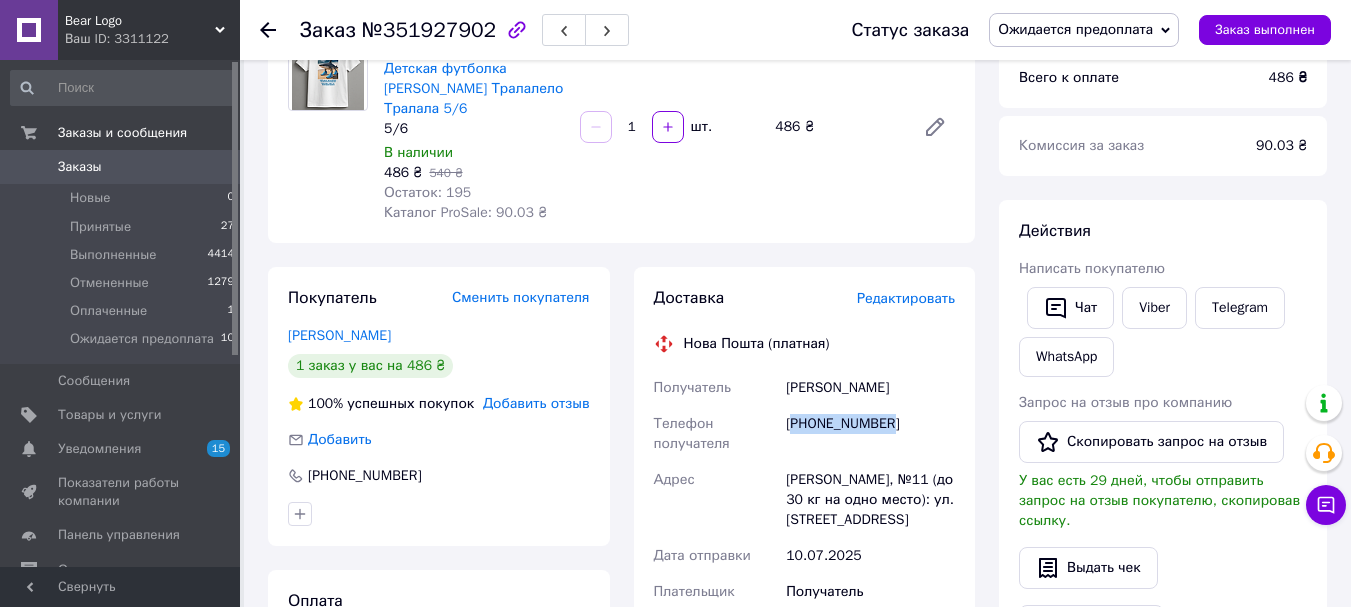 drag, startPoint x: 848, startPoint y: 430, endPoint x: 801, endPoint y: 409, distance: 51.47815 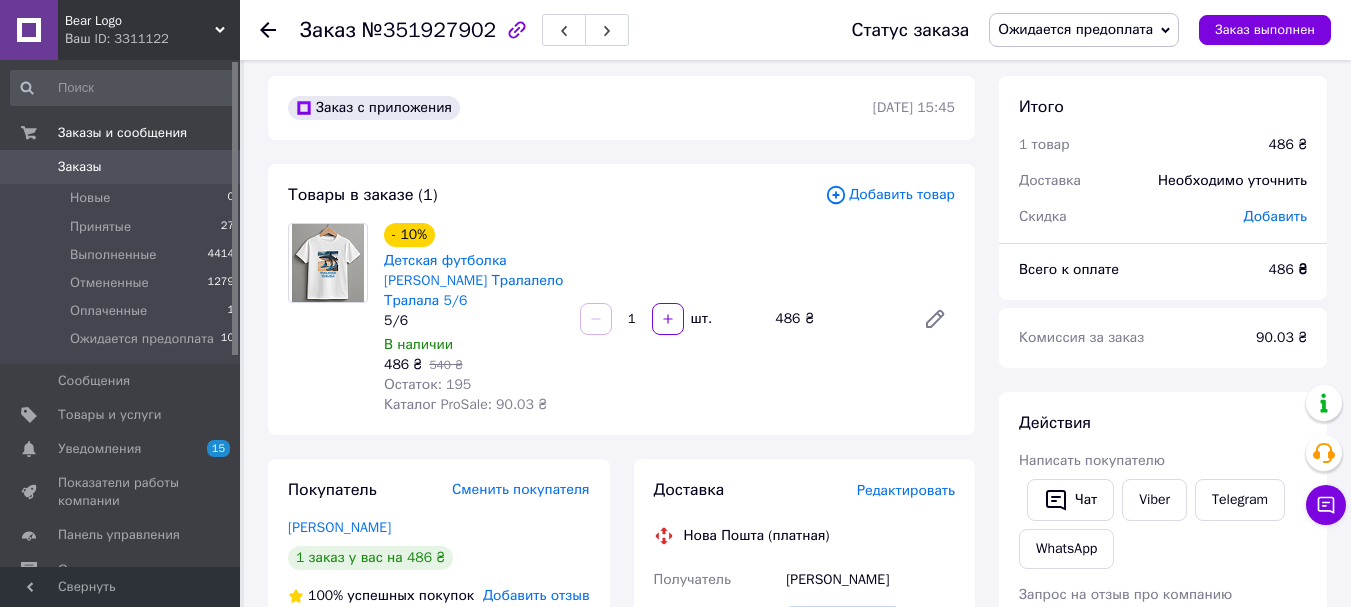 scroll, scrollTop: 0, scrollLeft: 0, axis: both 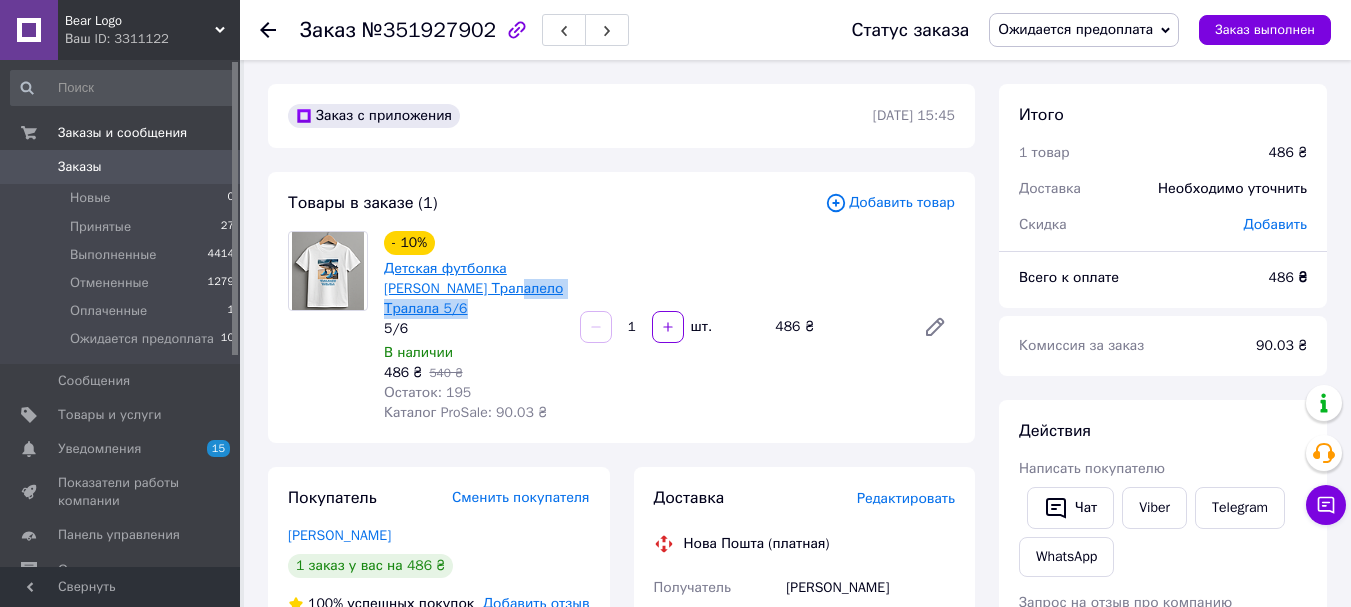 drag, startPoint x: 517, startPoint y: 283, endPoint x: 435, endPoint y: 278, distance: 82.1523 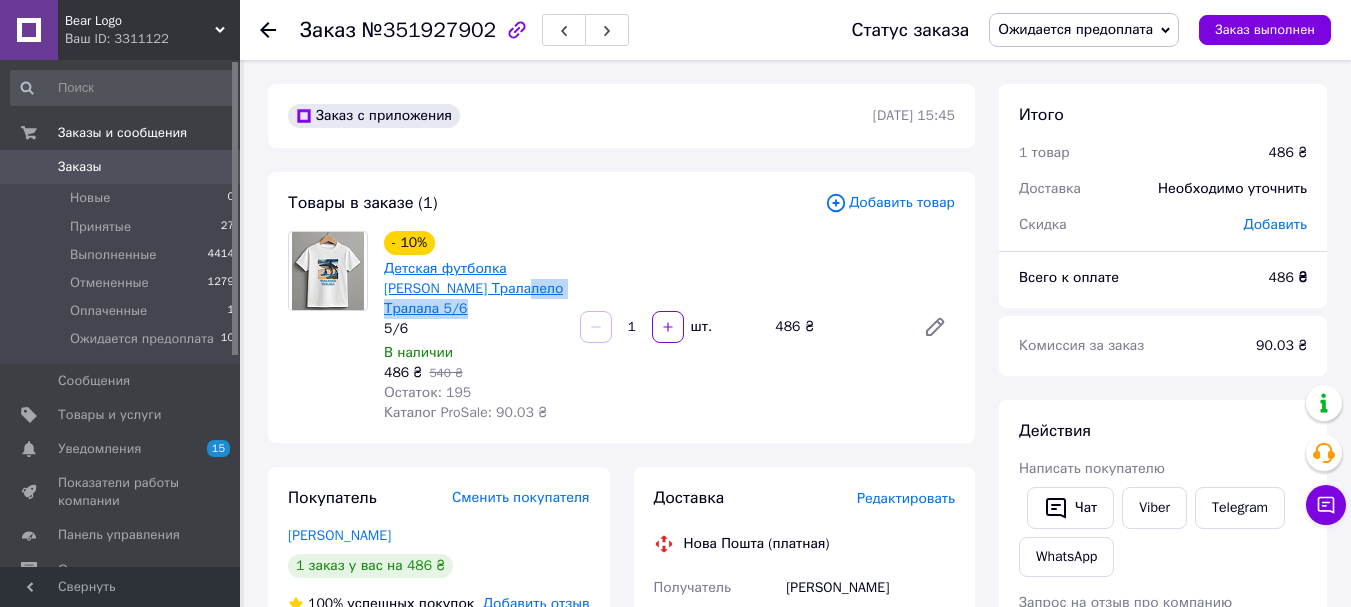 copy on "ралалело Тралала" 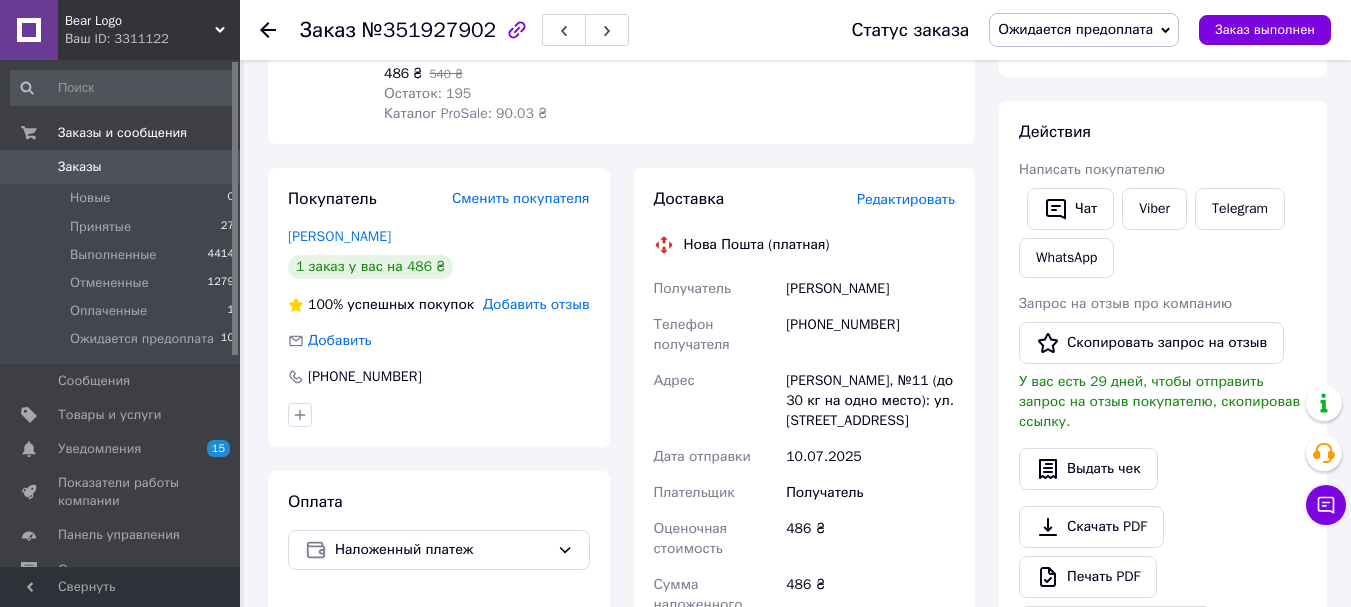 scroll, scrollTop: 300, scrollLeft: 0, axis: vertical 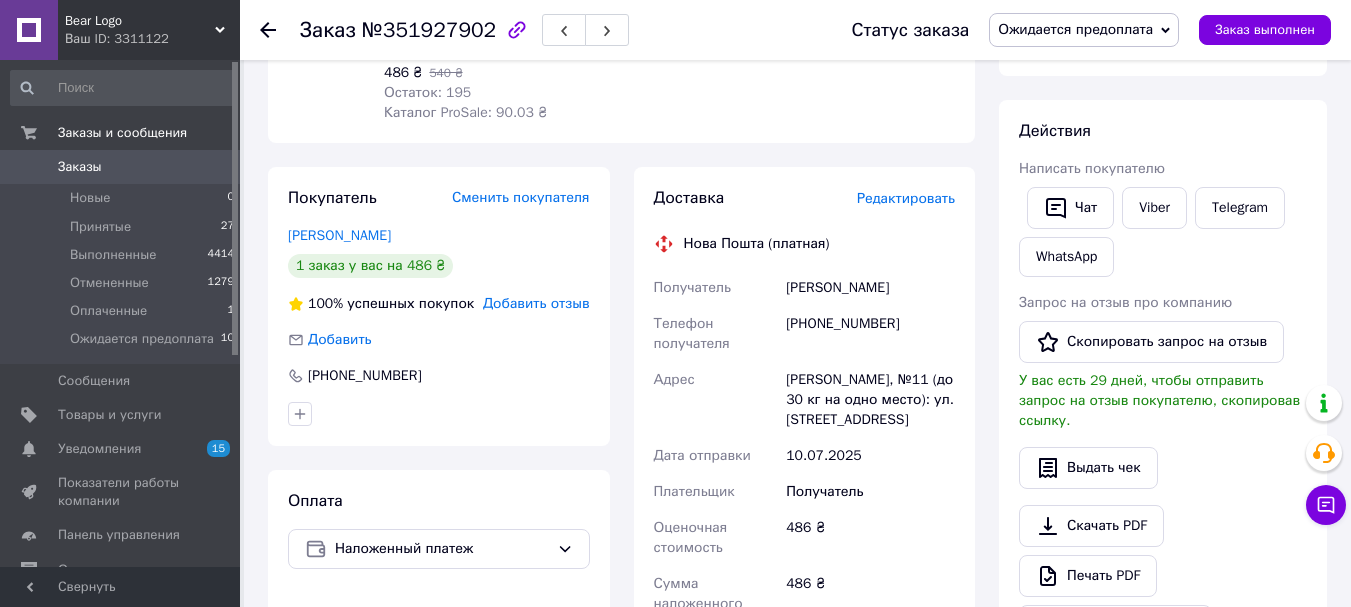 click on "+380663281408" at bounding box center (870, 334) 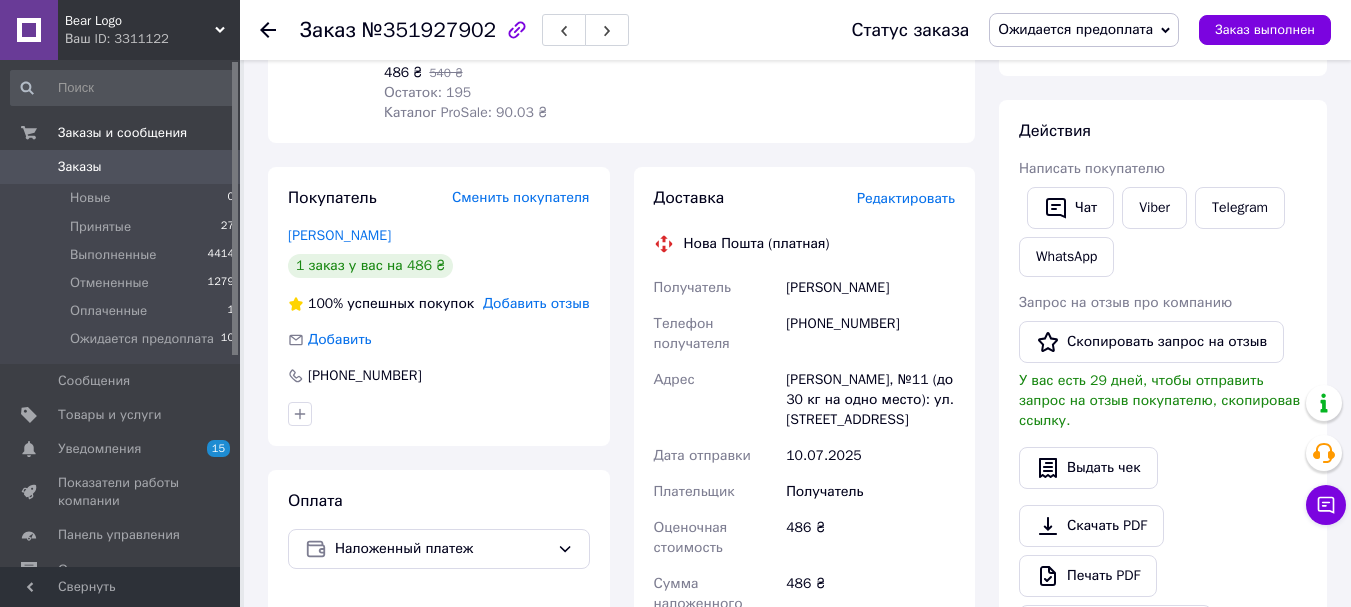 click on "Кропивницкий, №11 (до 30 кг на одно место): ул. Вокзальная,16 корп.1" at bounding box center [870, 400] 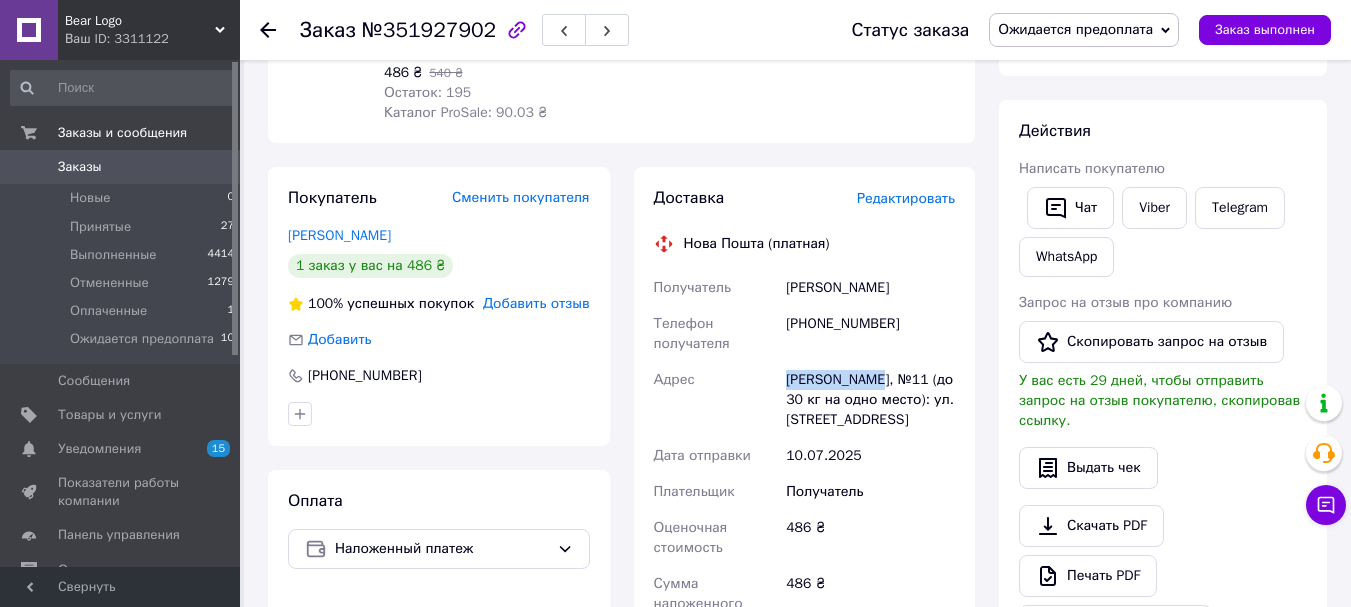 click on "Кропивницкий, №11 (до 30 кг на одно место): ул. Вокзальная,16 корп.1" at bounding box center [870, 400] 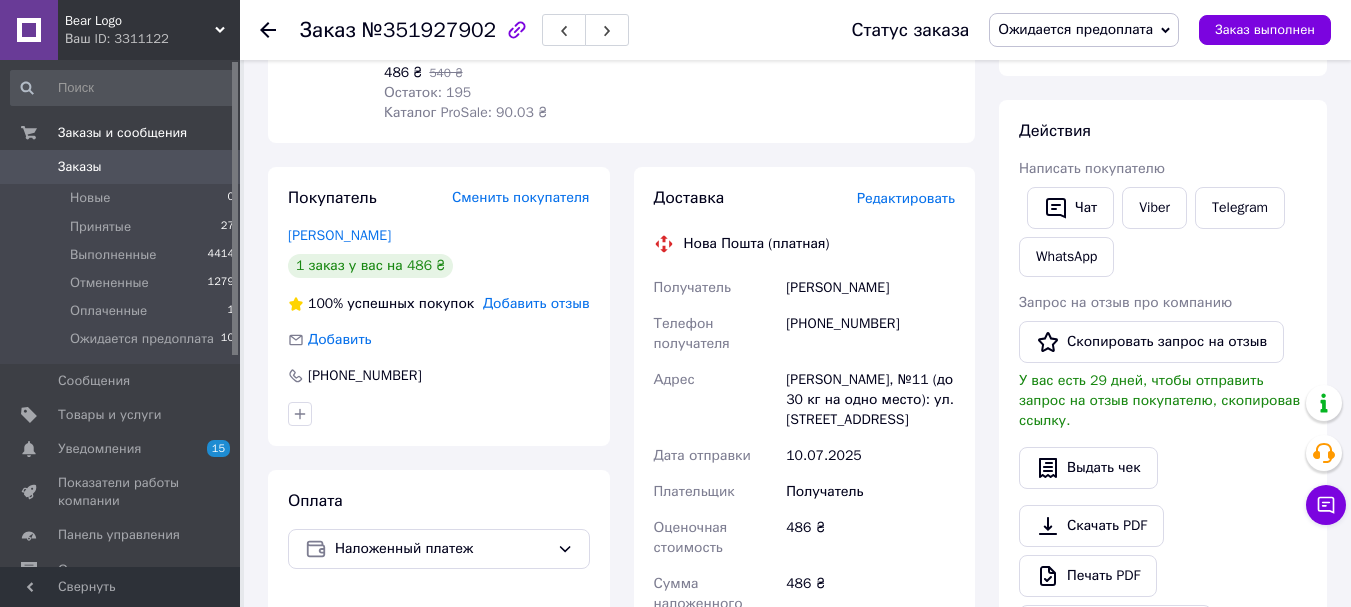 click on "486 ₴" at bounding box center [870, 538] 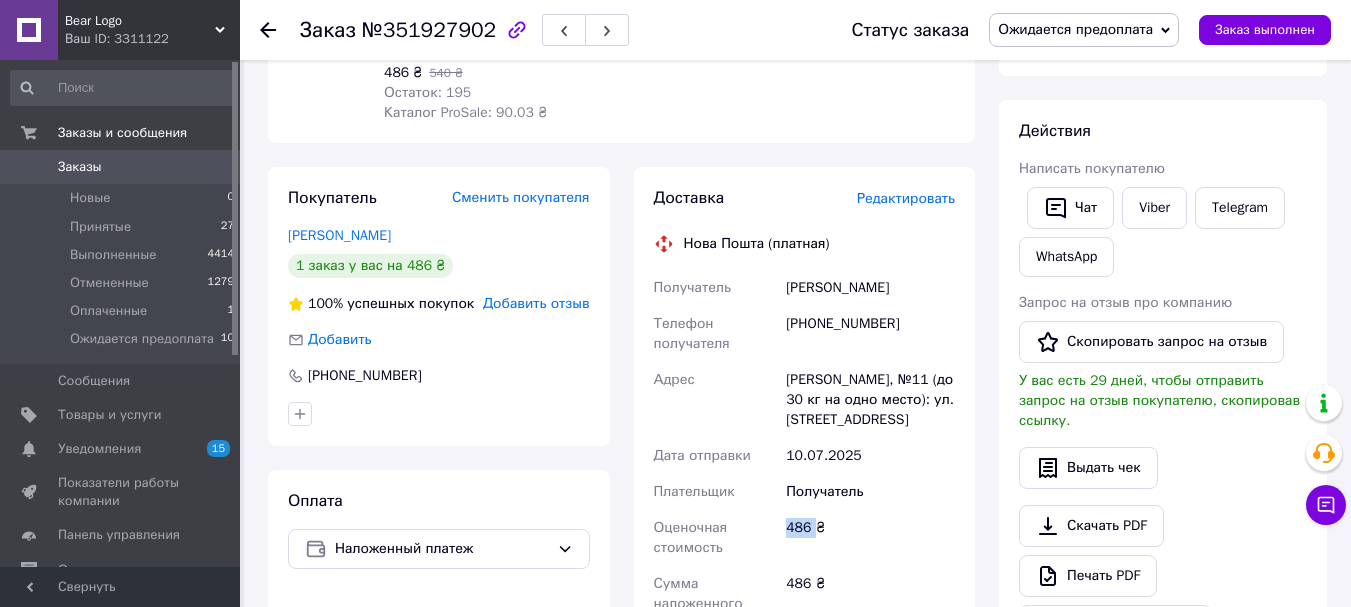 click on "486 ₴" at bounding box center (870, 538) 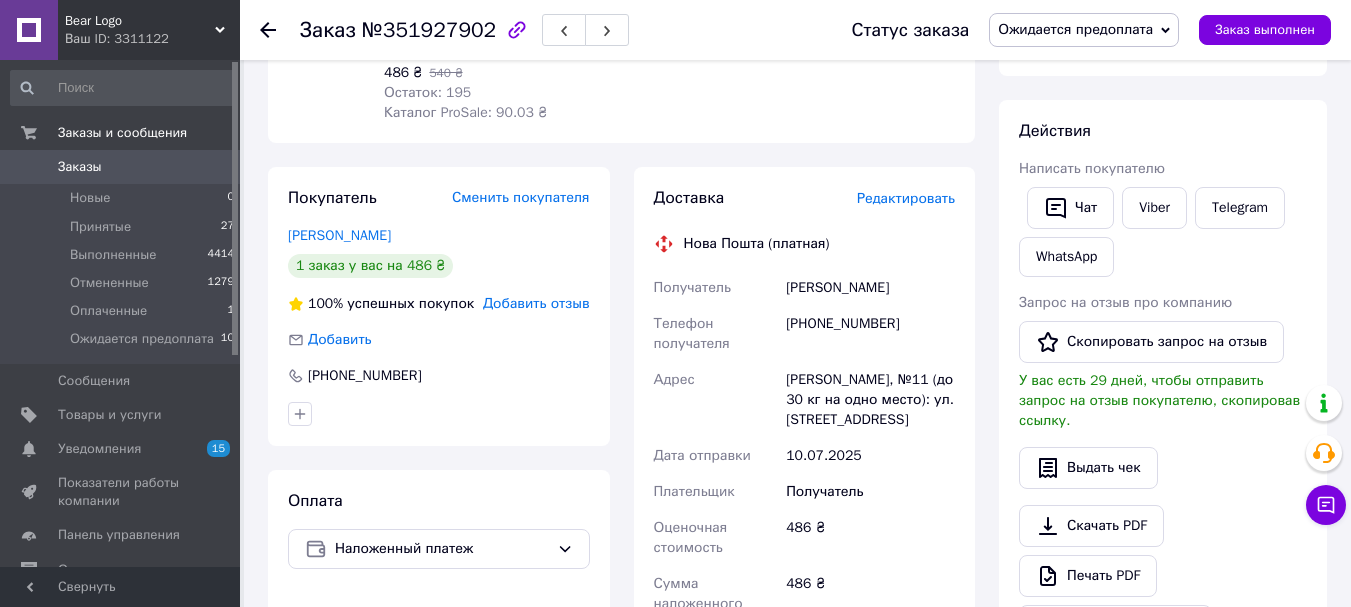 click on "Статус заказа Ожидается предоплата Принят Выполнен Отменен Оплаченный Заказ выполнен" at bounding box center (1071, 30) 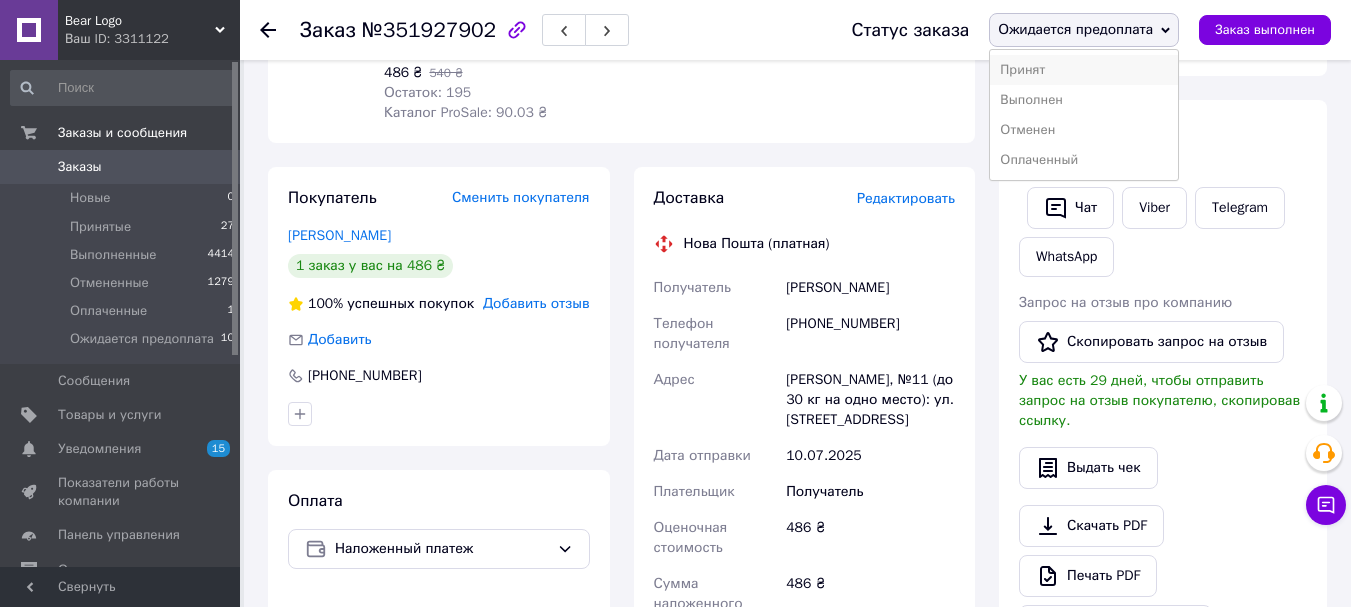 click on "Принят" at bounding box center (1084, 70) 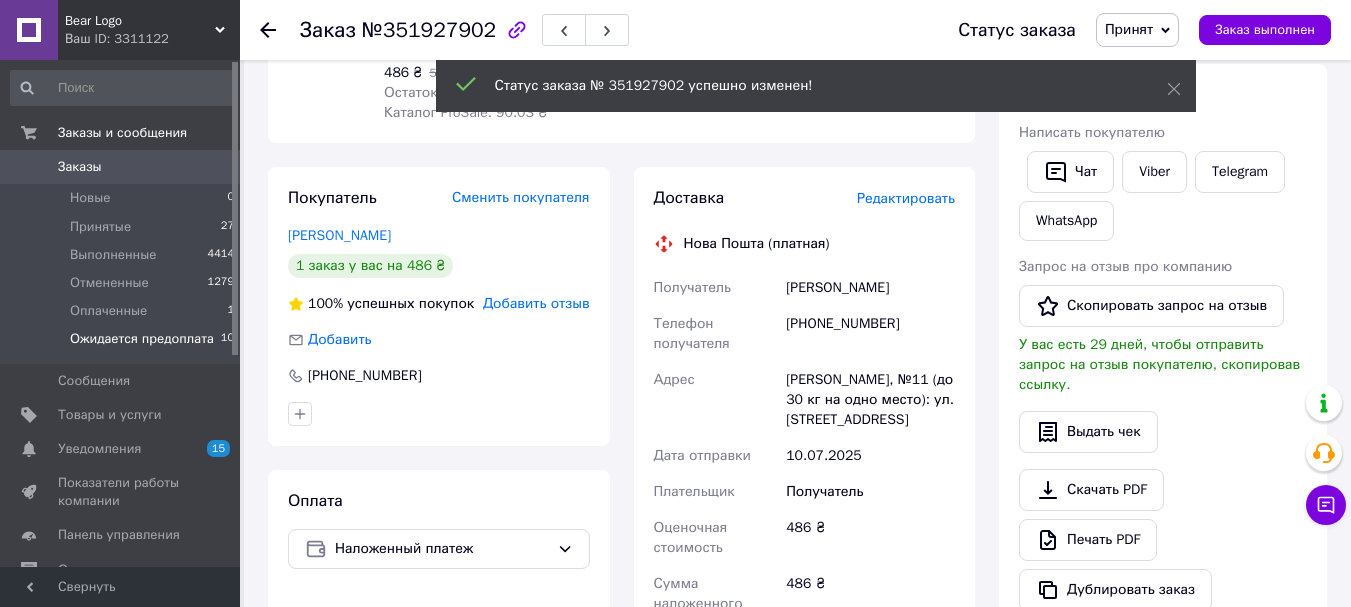 click on "Ожидается предоплата" at bounding box center [142, 339] 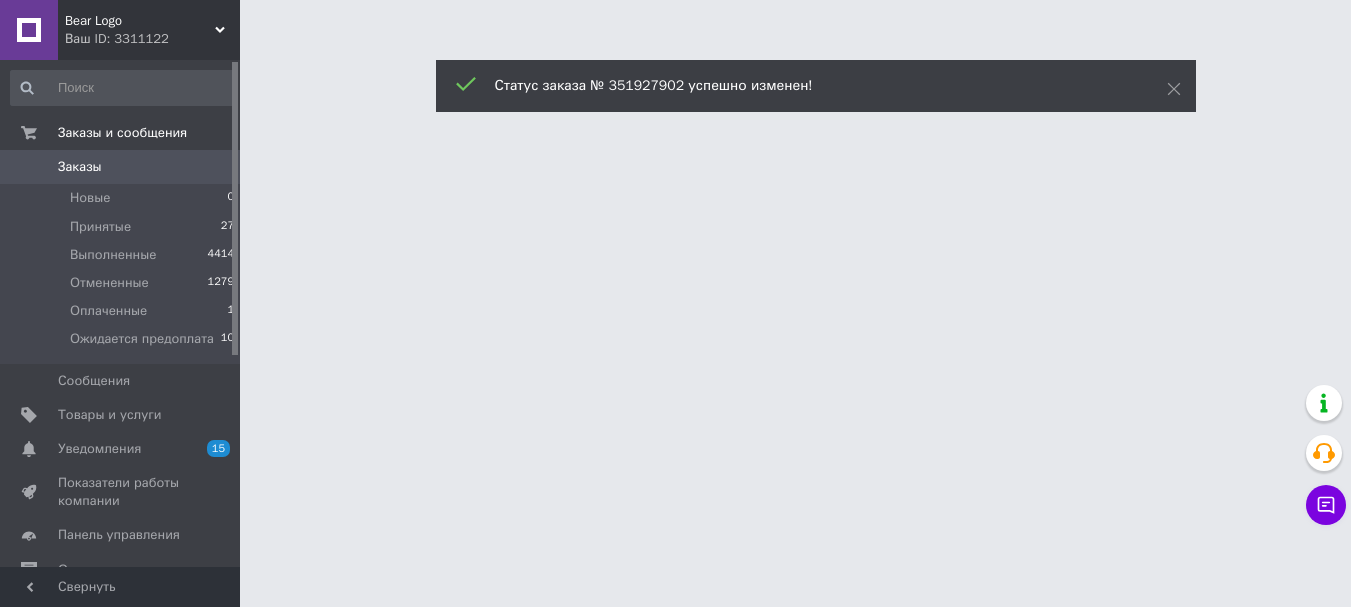 scroll, scrollTop: 0, scrollLeft: 0, axis: both 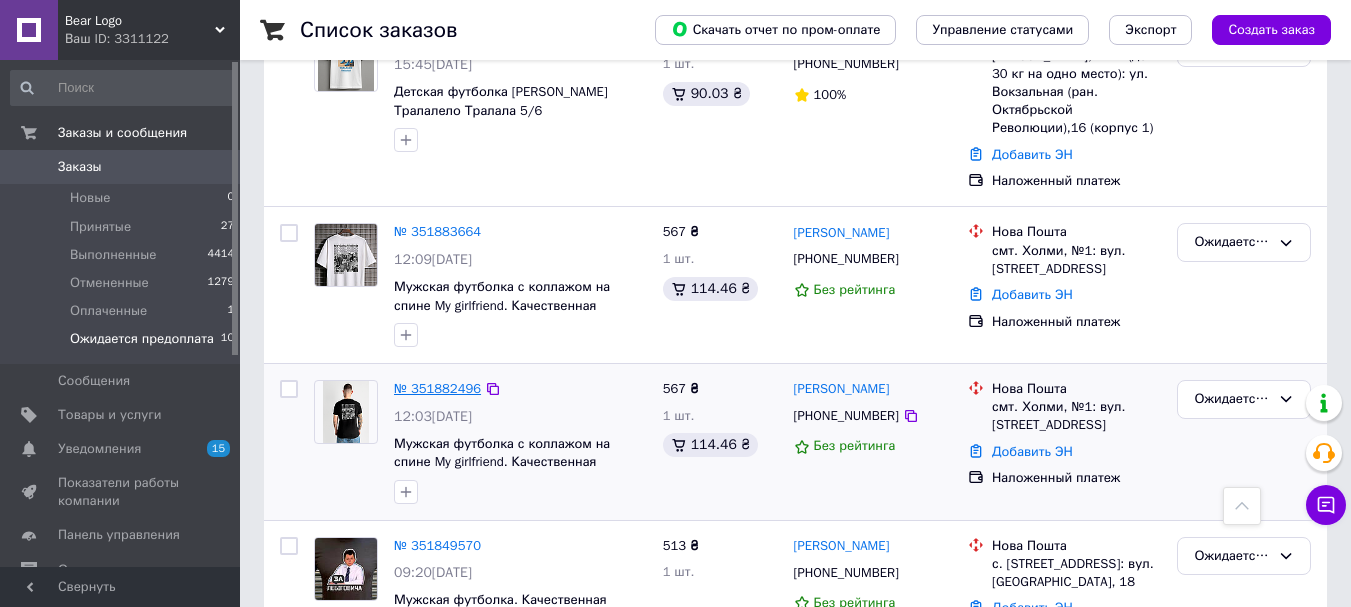 click on "№ 351882496" at bounding box center (437, 388) 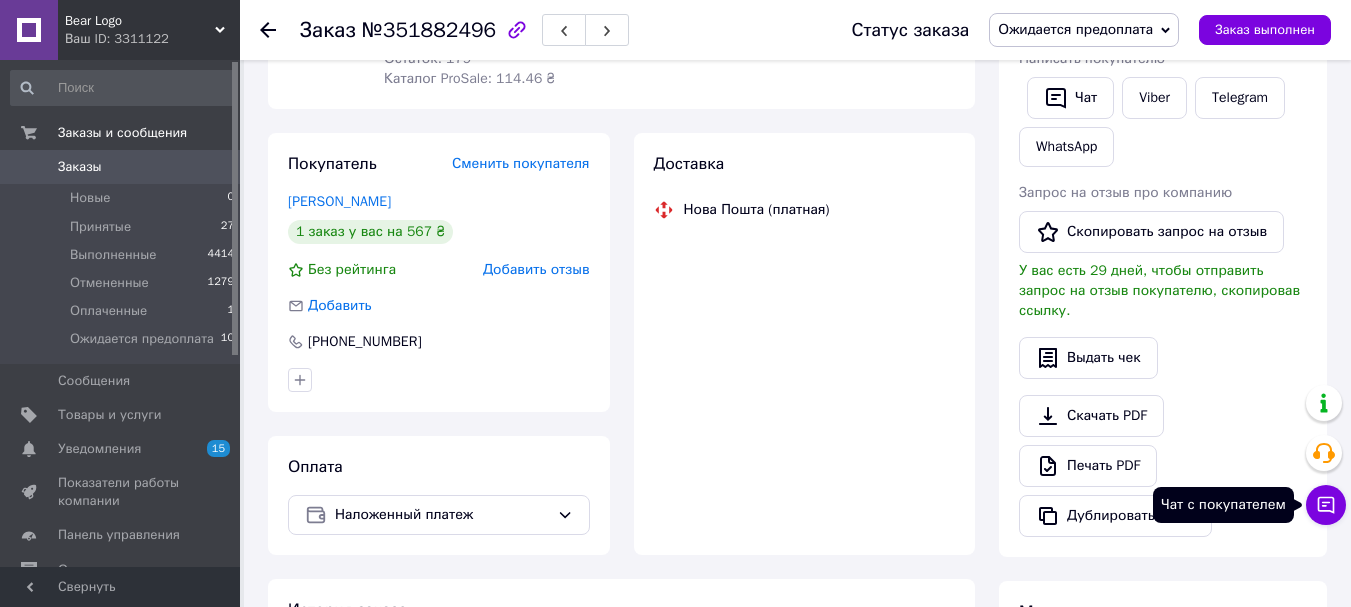 scroll, scrollTop: 803, scrollLeft: 0, axis: vertical 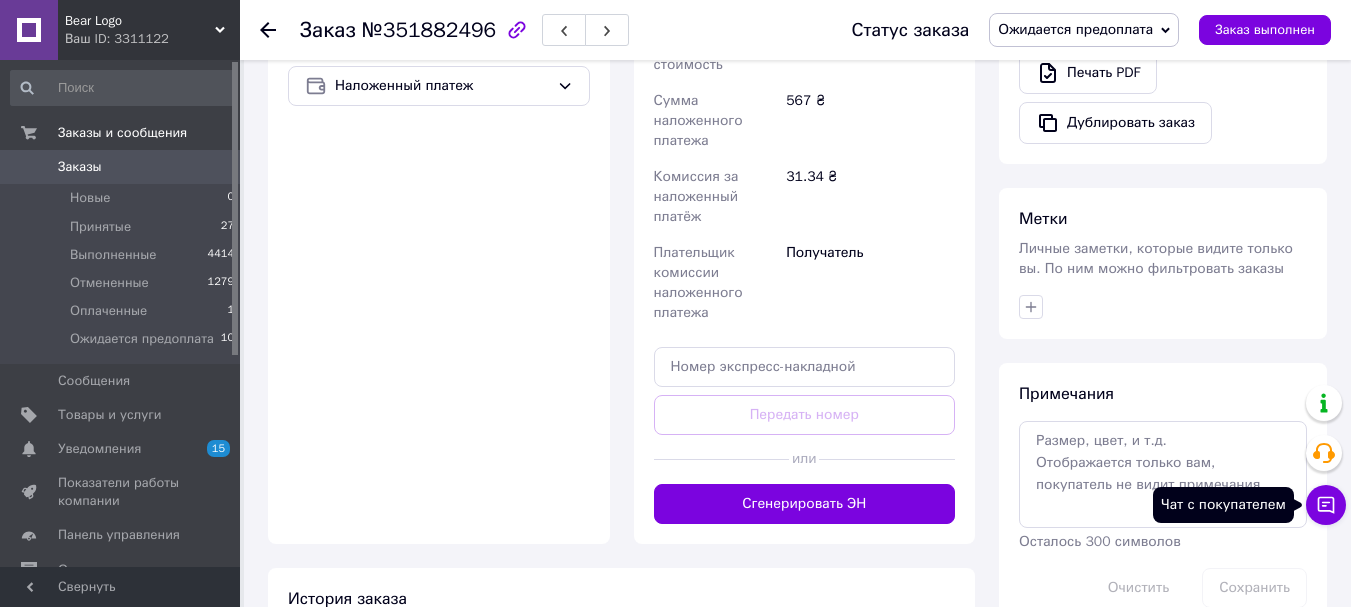 click on "Чат с покупателем" at bounding box center [1326, 505] 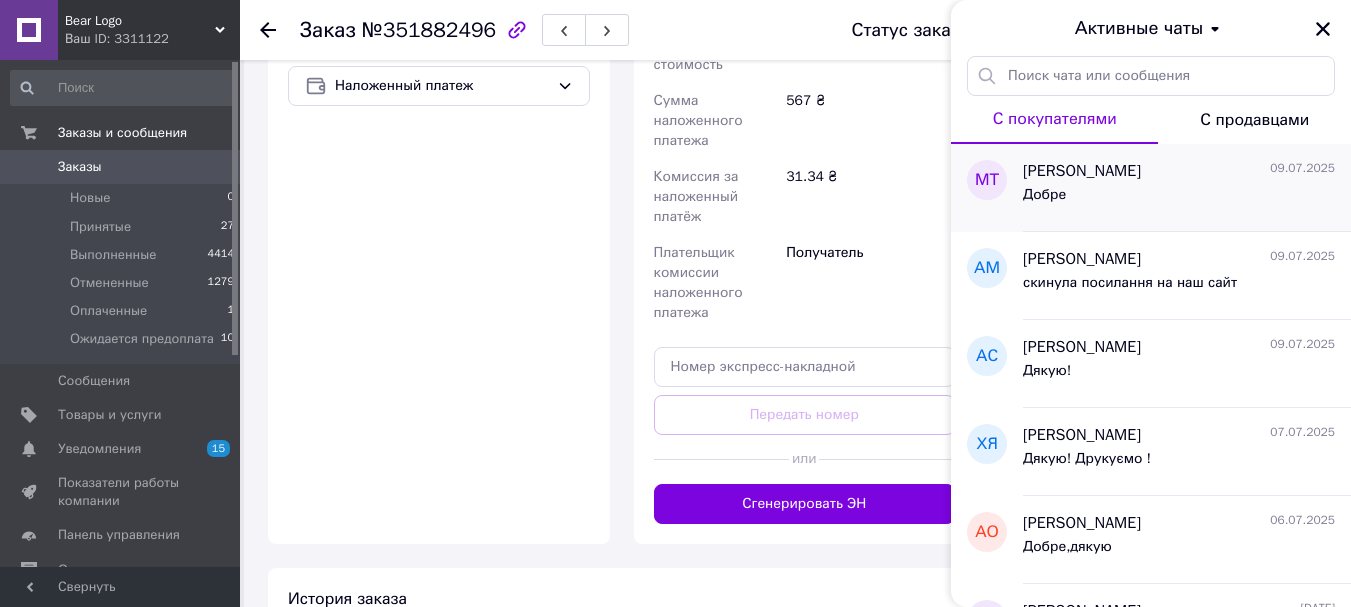 click on "Добре" at bounding box center (1179, 199) 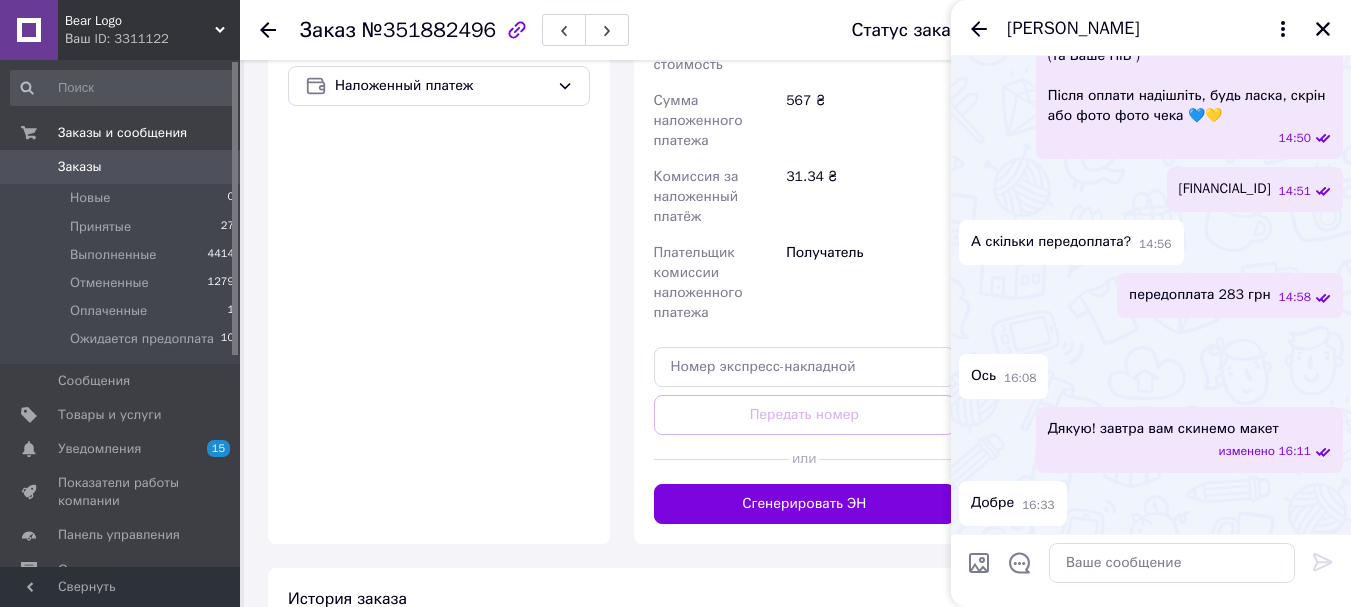 scroll, scrollTop: 3084, scrollLeft: 0, axis: vertical 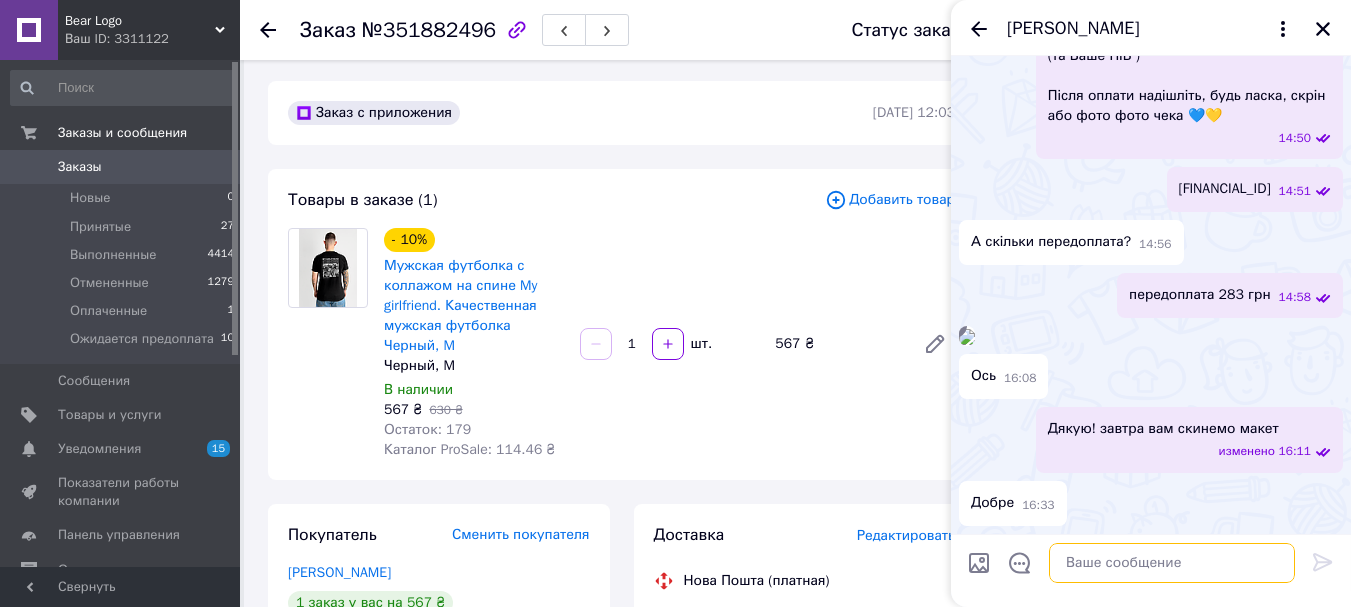 click at bounding box center (1172, 563) 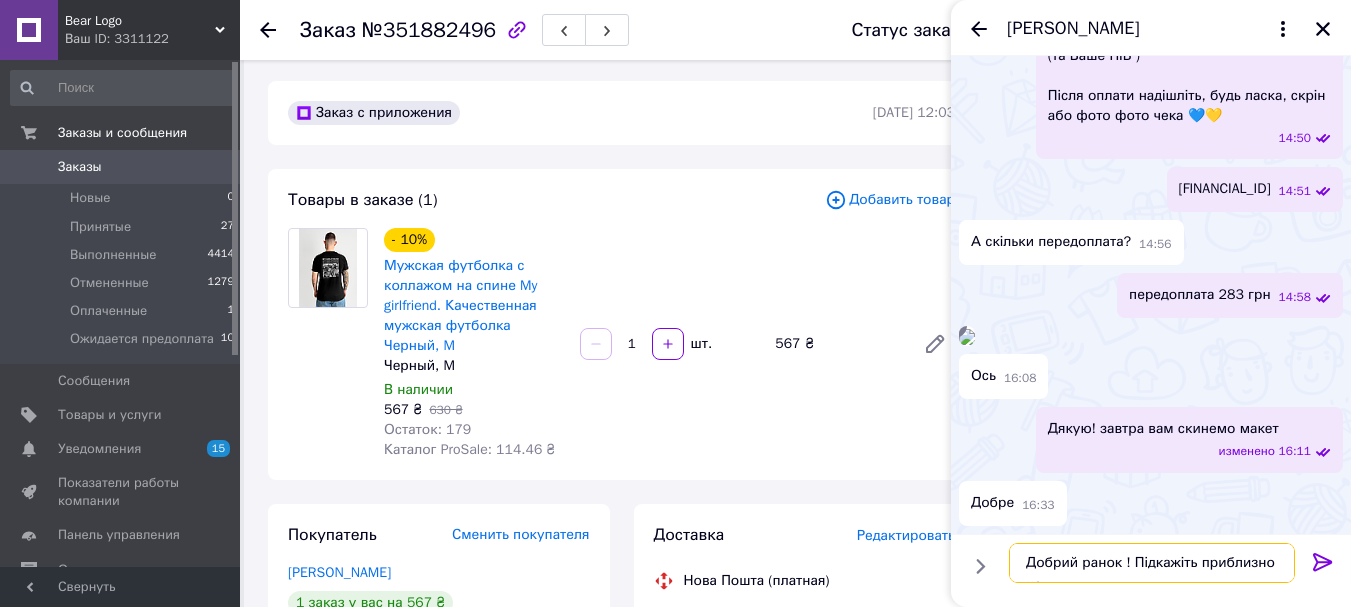 scroll, scrollTop: 2, scrollLeft: 0, axis: vertical 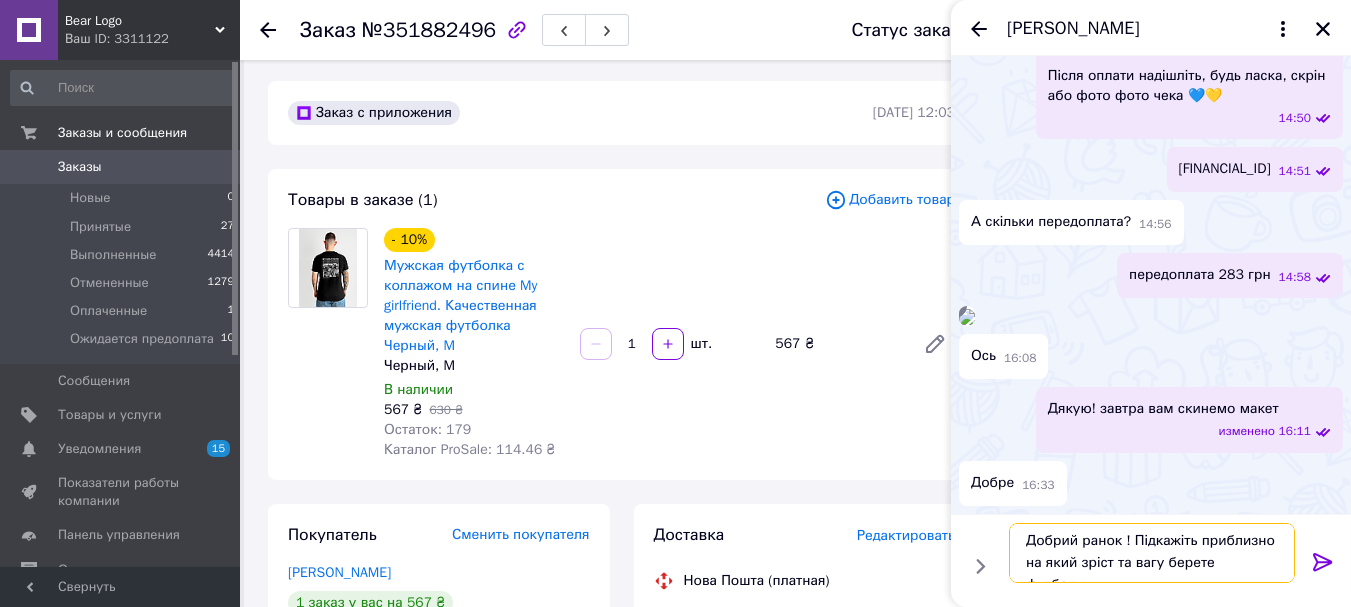 type on "Добрий ранок ! Підкажіть приблизно на який зріст та вагу берете футболку ?" 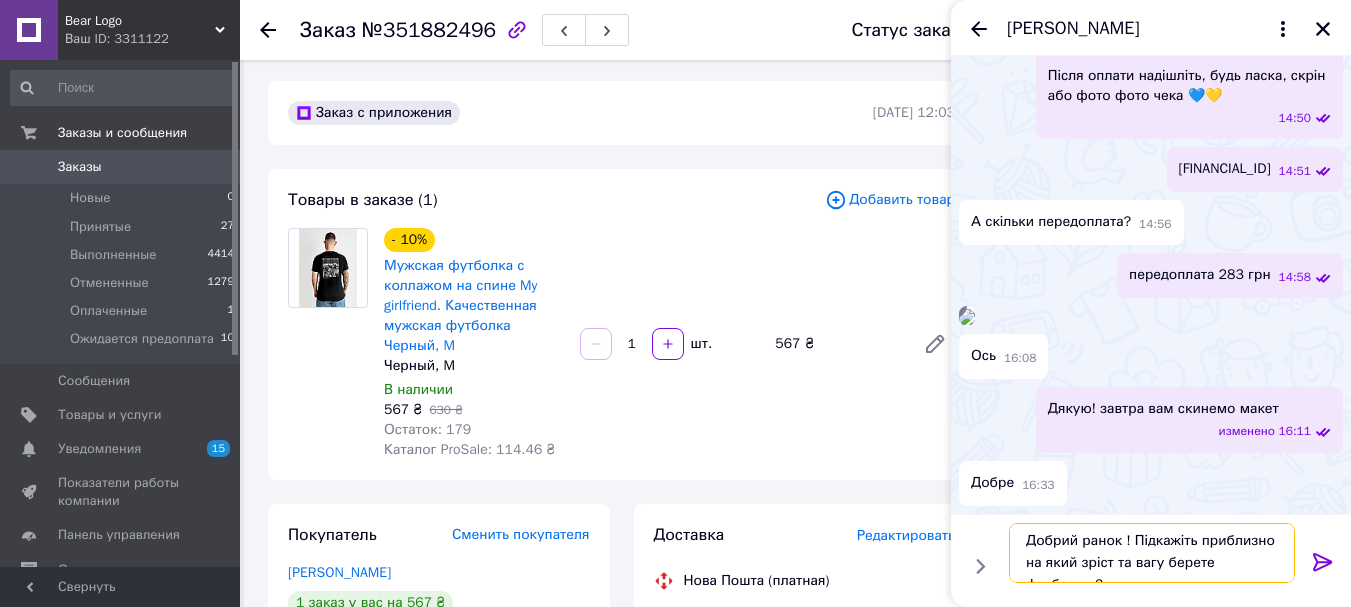 scroll, scrollTop: 14, scrollLeft: 0, axis: vertical 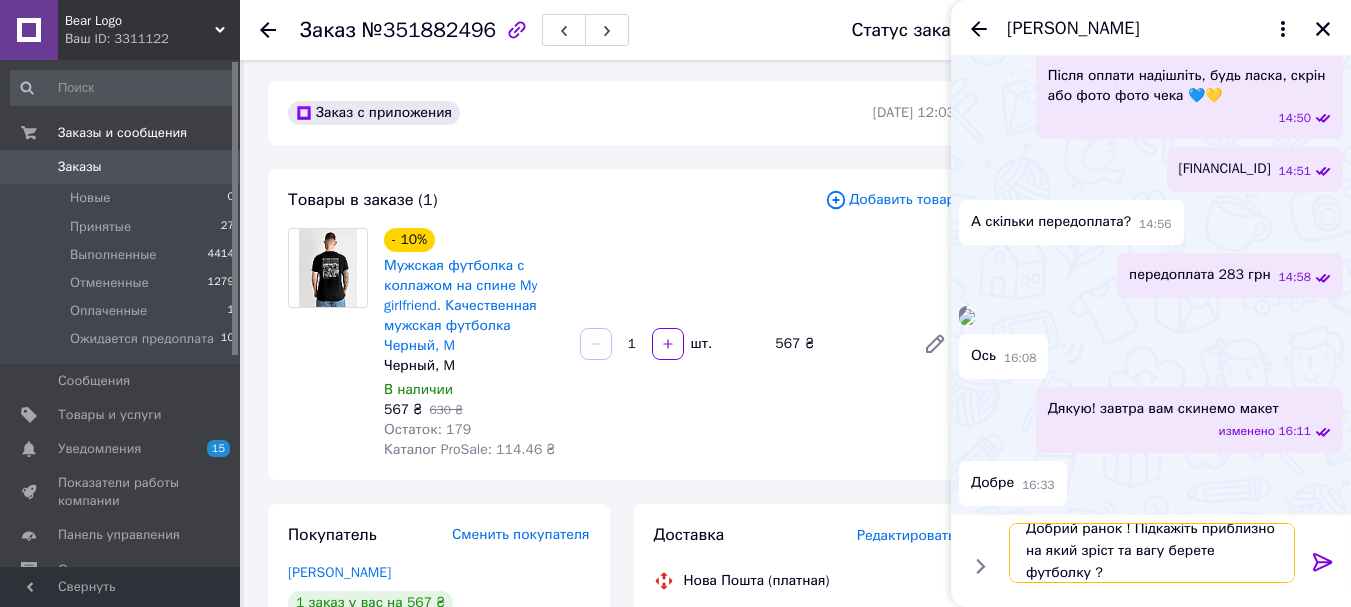 type 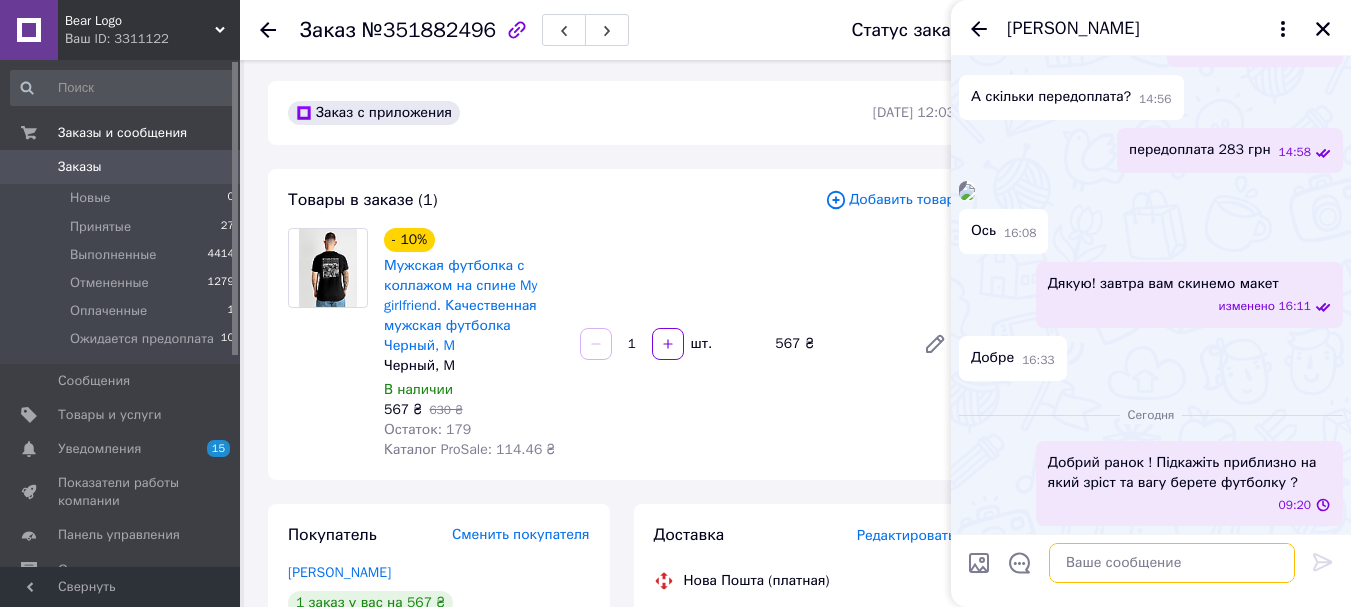 scroll, scrollTop: 0, scrollLeft: 0, axis: both 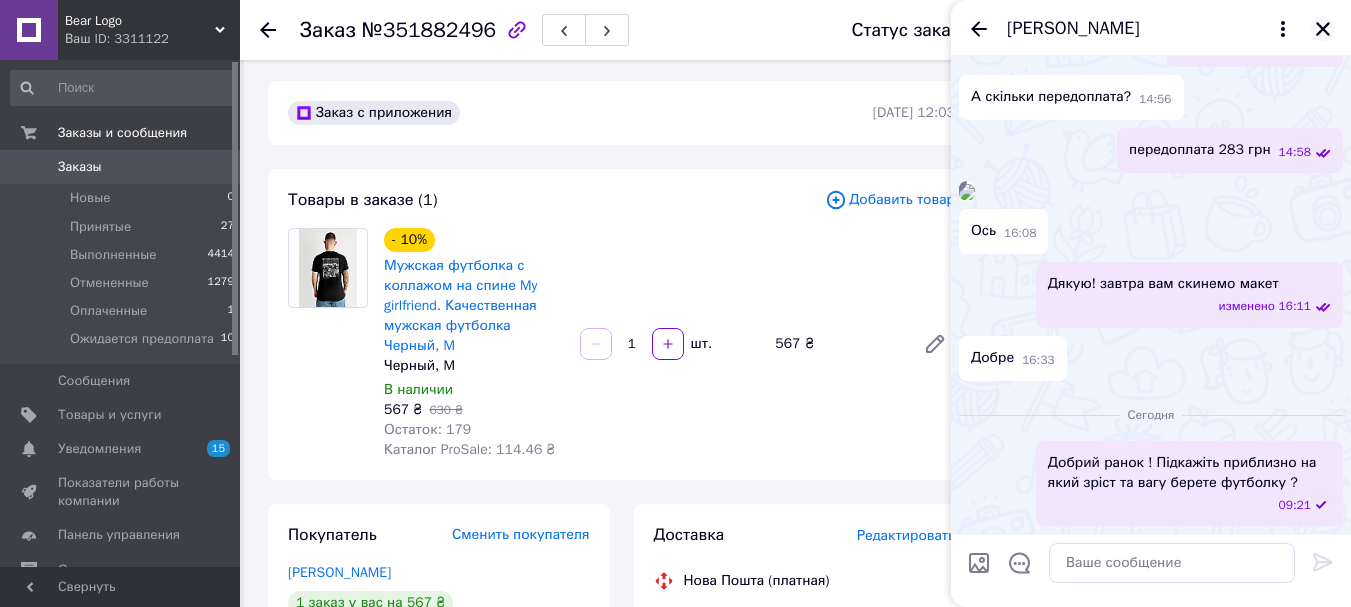 click 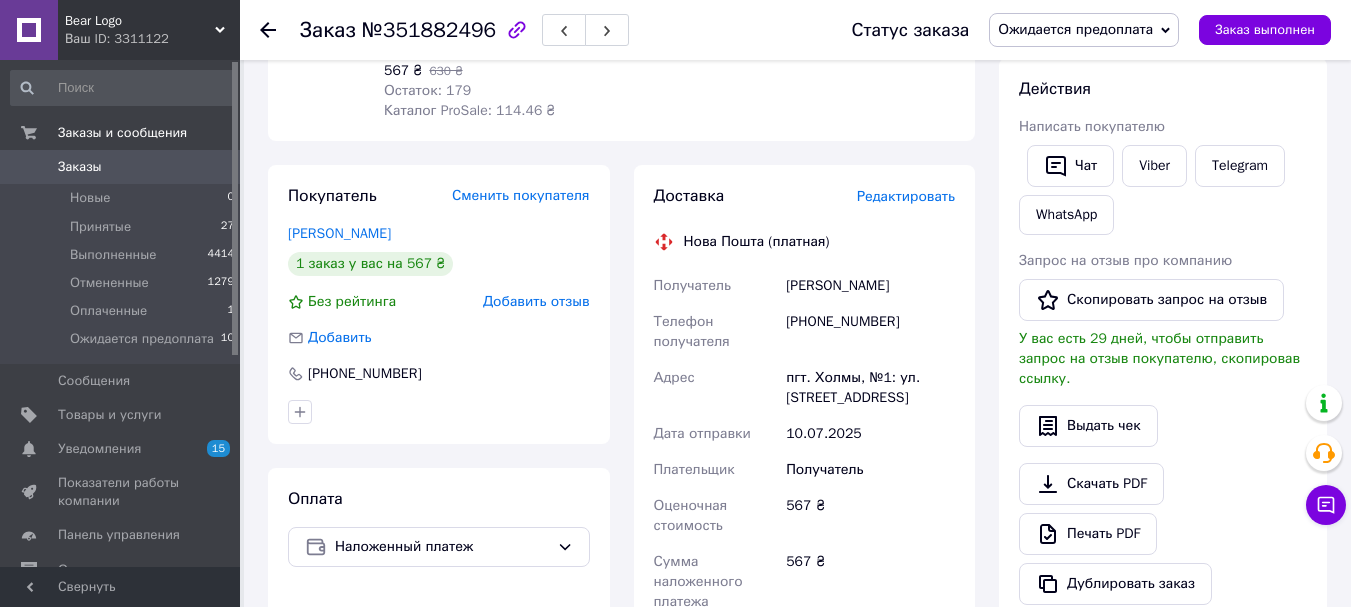 scroll, scrollTop: 403, scrollLeft: 0, axis: vertical 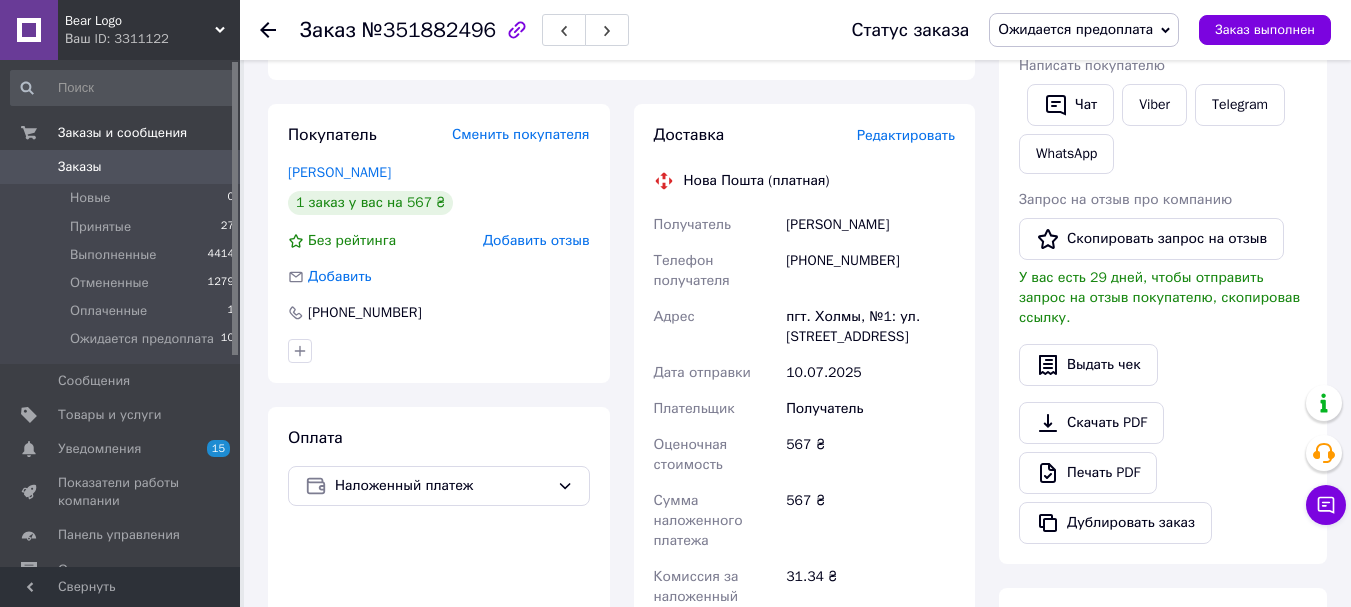click on "пгт. Холмы, №1: ул. Центральная, 84" at bounding box center [870, 327] 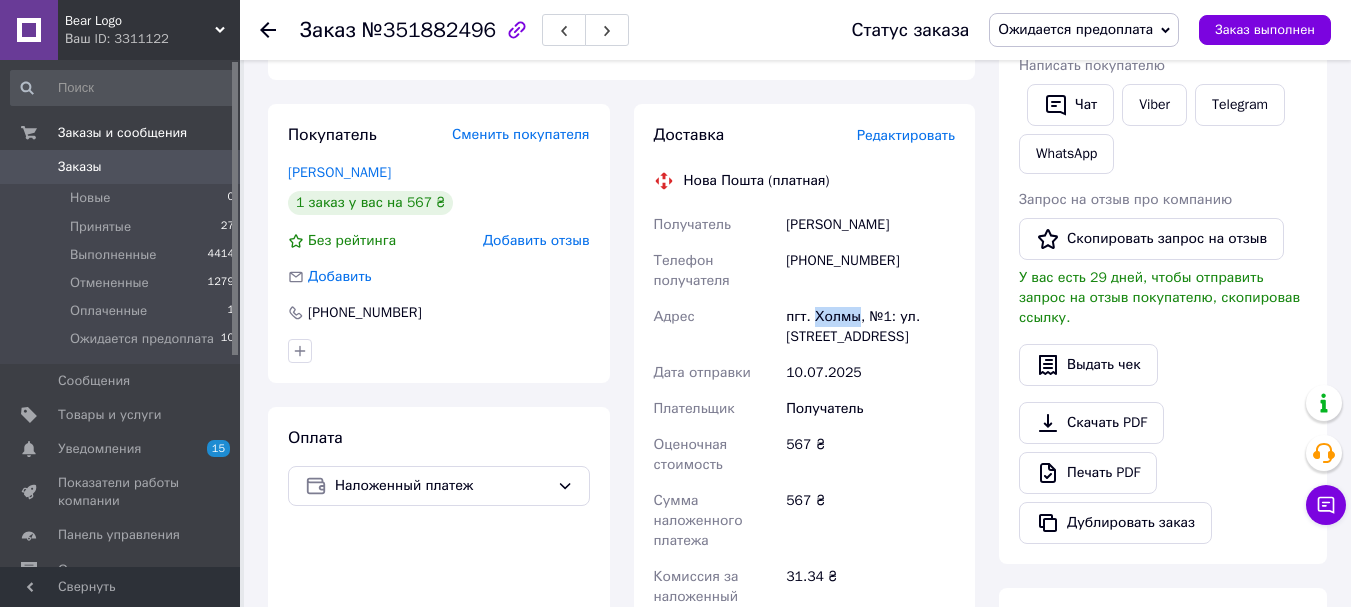 click on "пгт. Холмы, №1: ул. Центральная, 84" at bounding box center [870, 327] 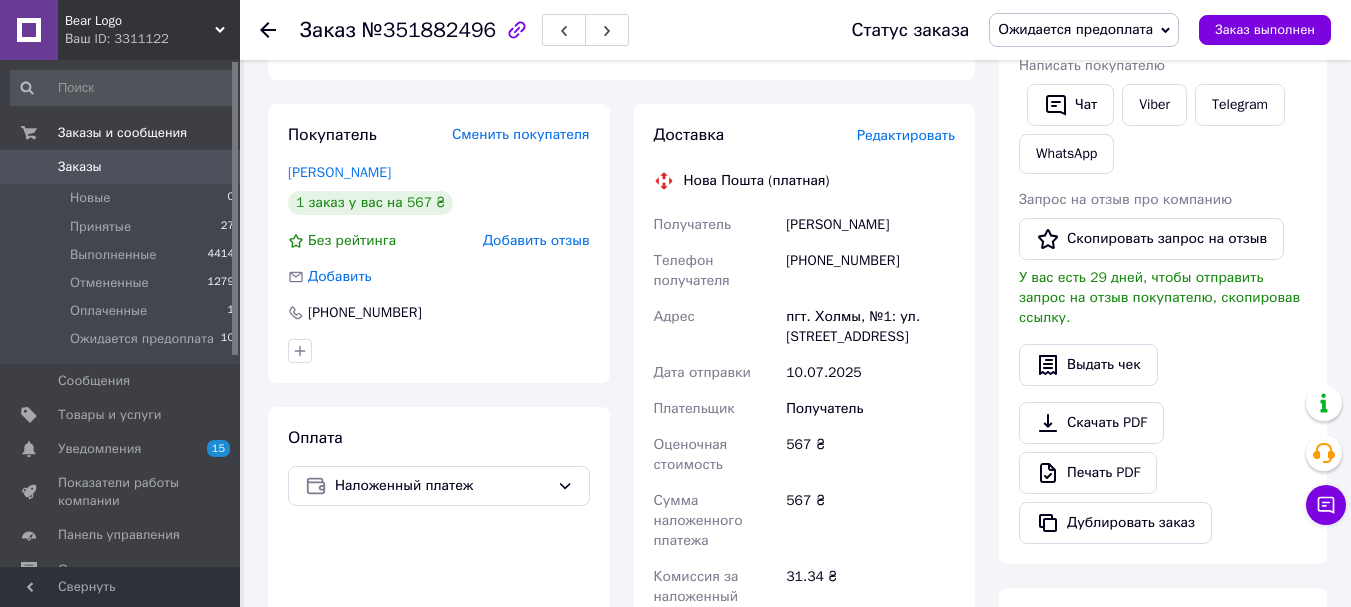 click on "+380638830368" at bounding box center [870, 271] 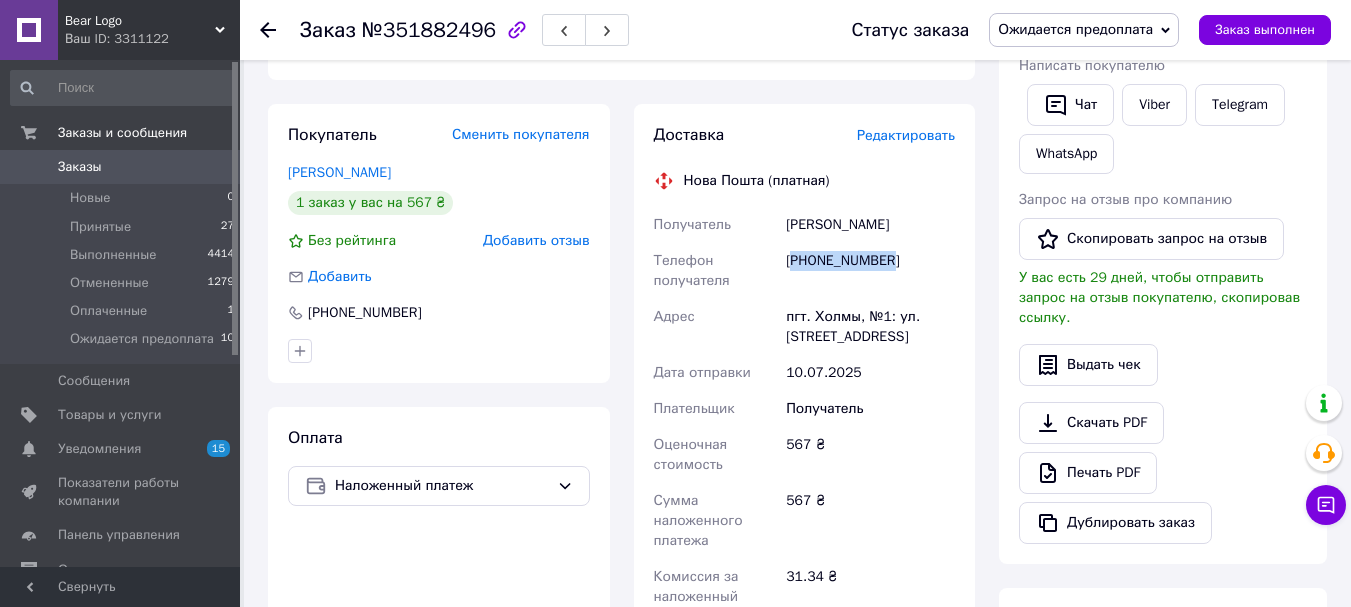 drag, startPoint x: 838, startPoint y: 265, endPoint x: 821, endPoint y: 246, distance: 25.495098 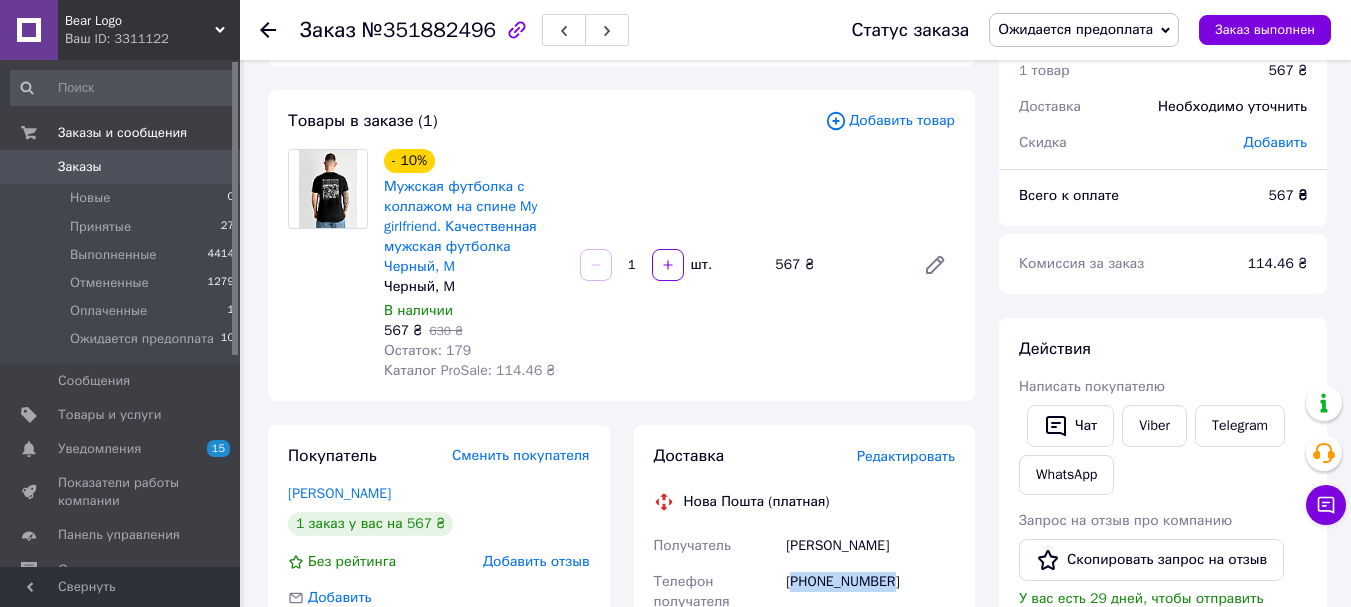 scroll, scrollTop: 0, scrollLeft: 0, axis: both 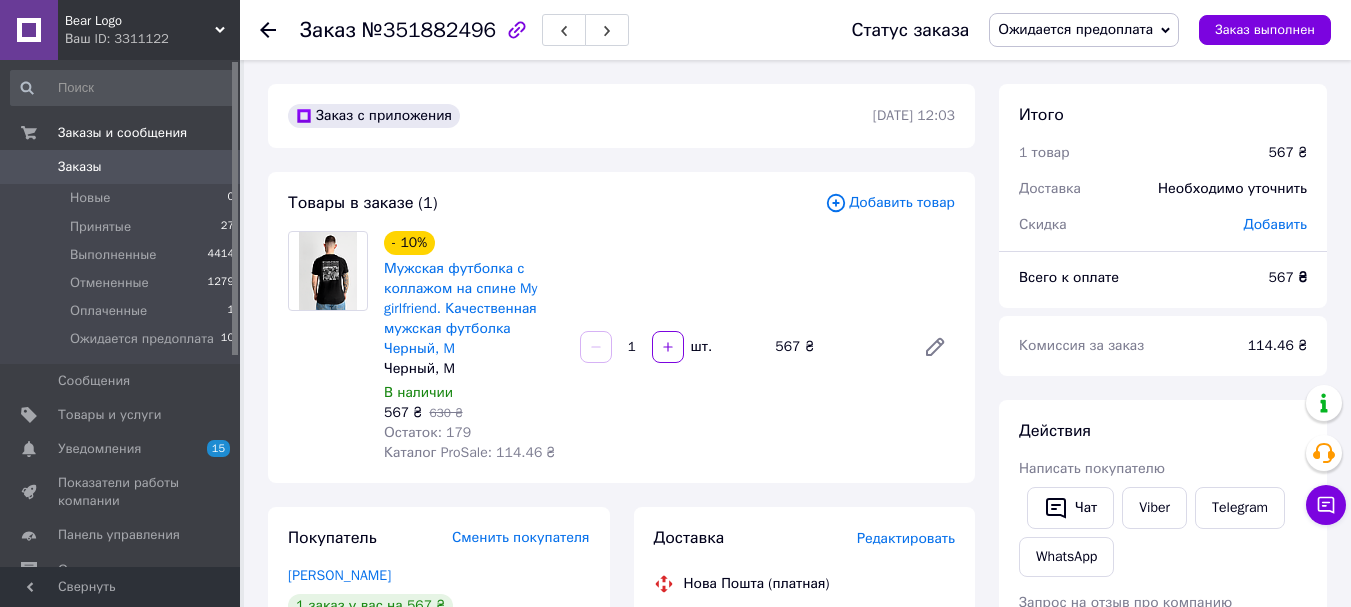 click on "Ожидается предоплата" at bounding box center (1075, 29) 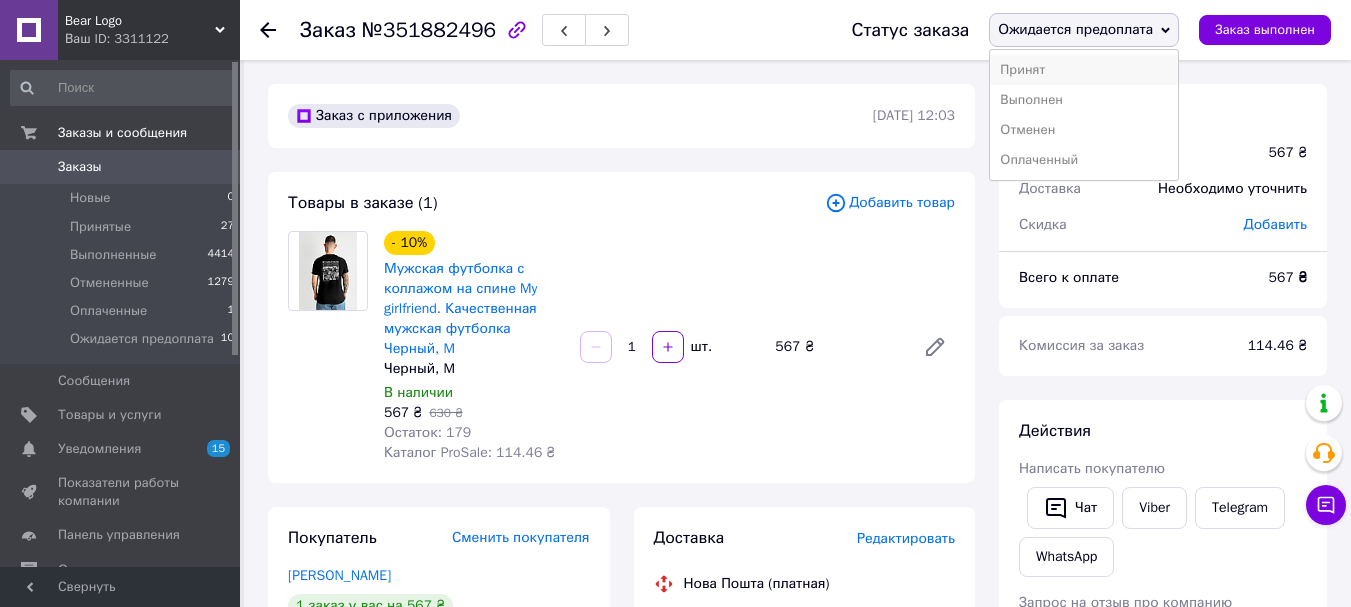 click on "Принят" at bounding box center (1084, 70) 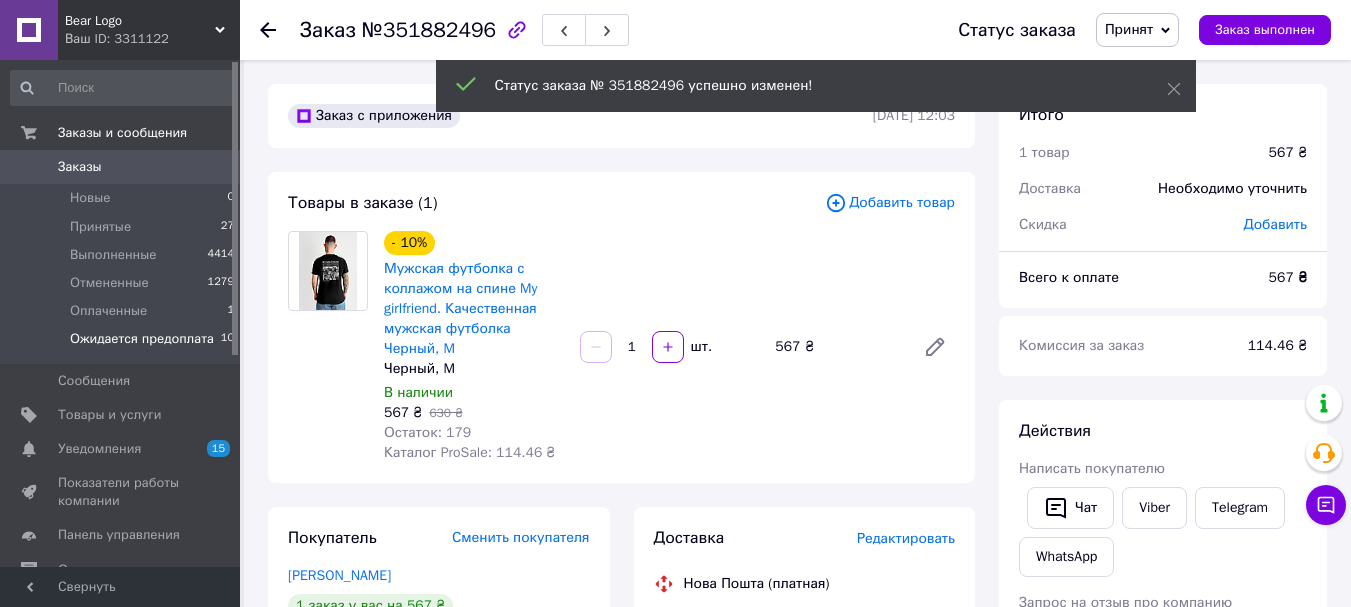 click on "Ожидается предоплата 10" at bounding box center [123, 344] 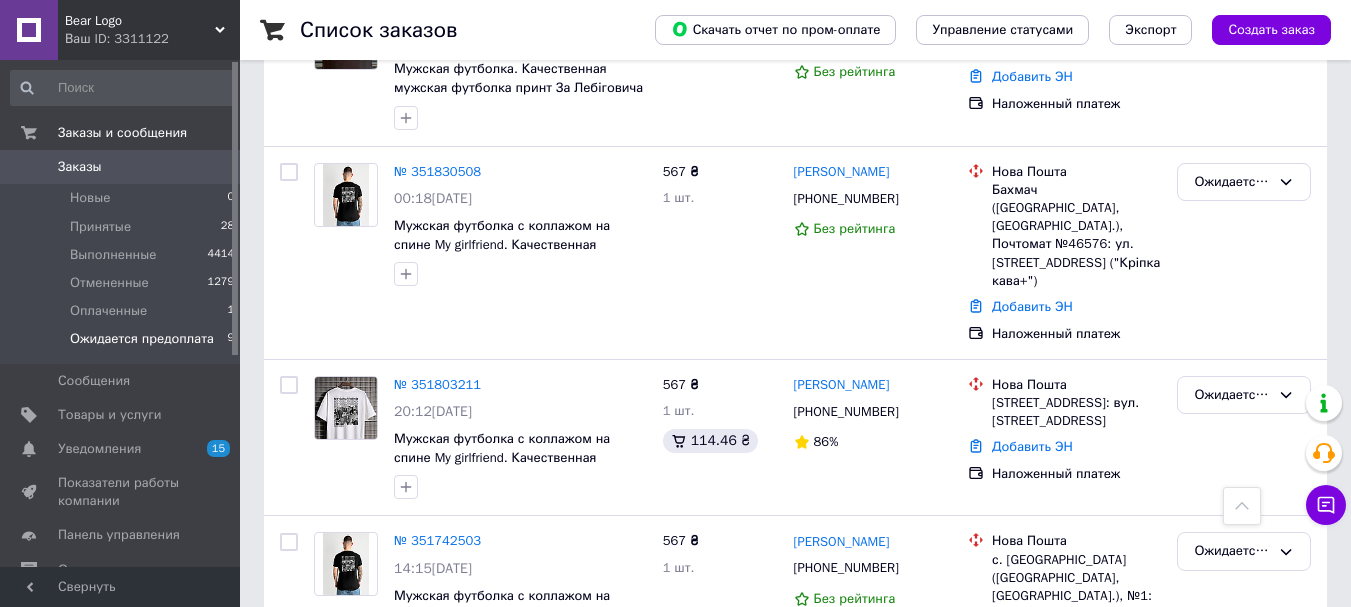 scroll, scrollTop: 1169, scrollLeft: 0, axis: vertical 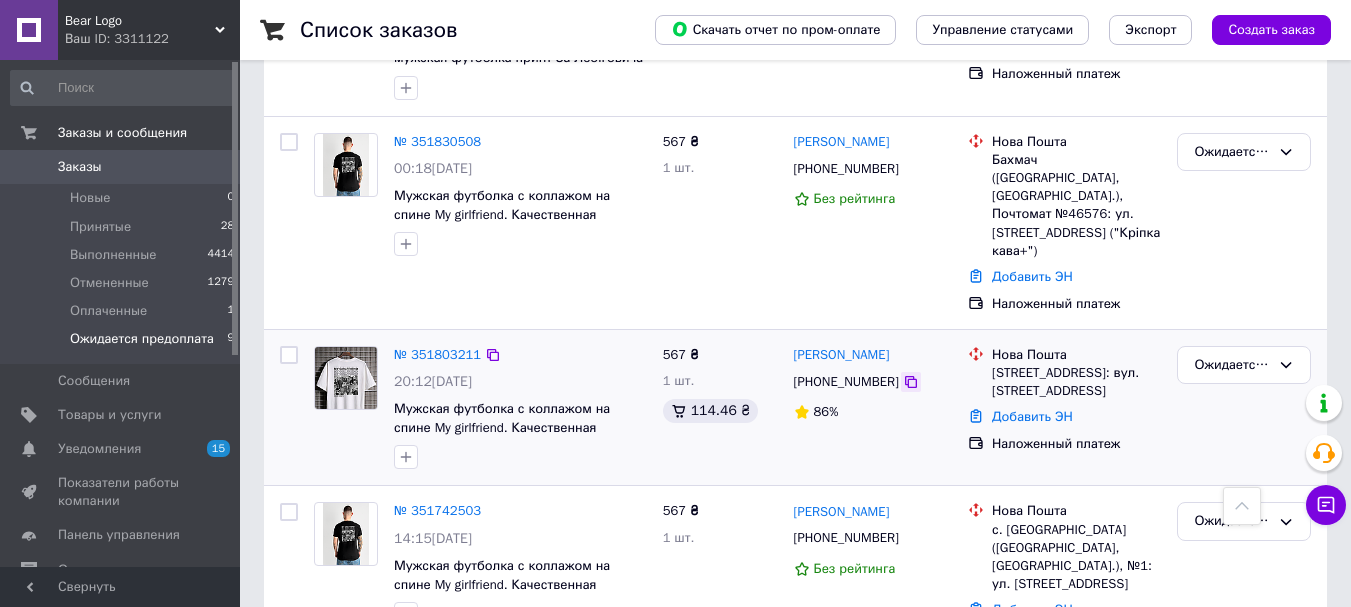 click 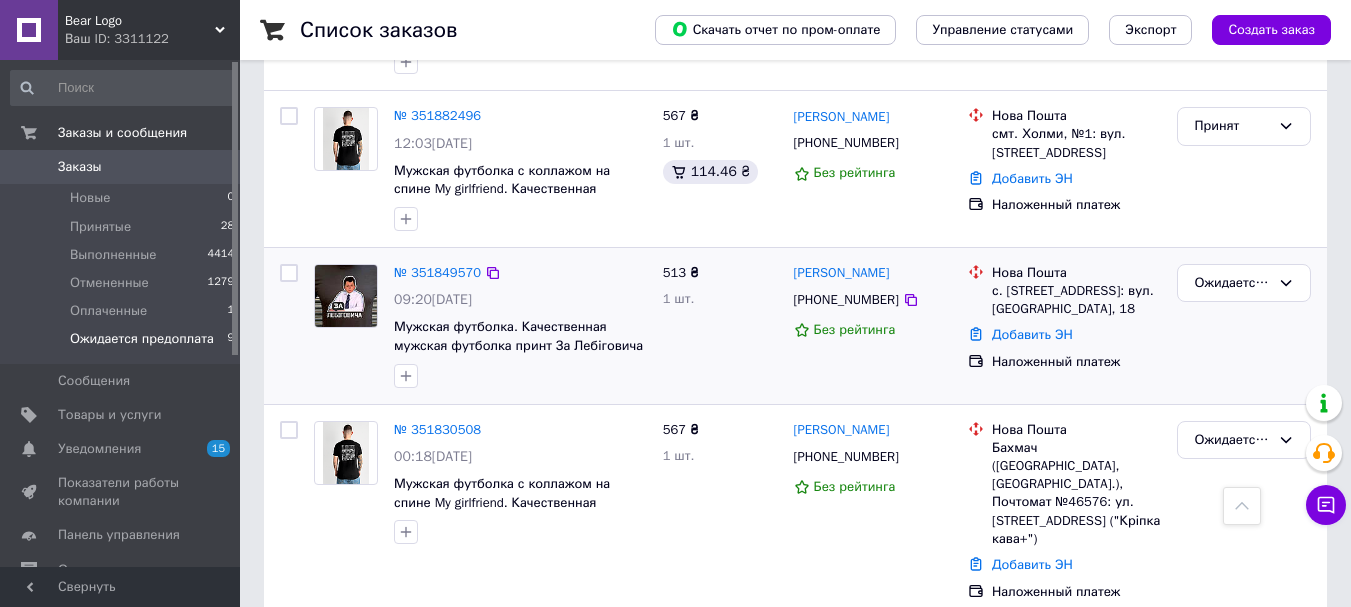 scroll, scrollTop: 869, scrollLeft: 0, axis: vertical 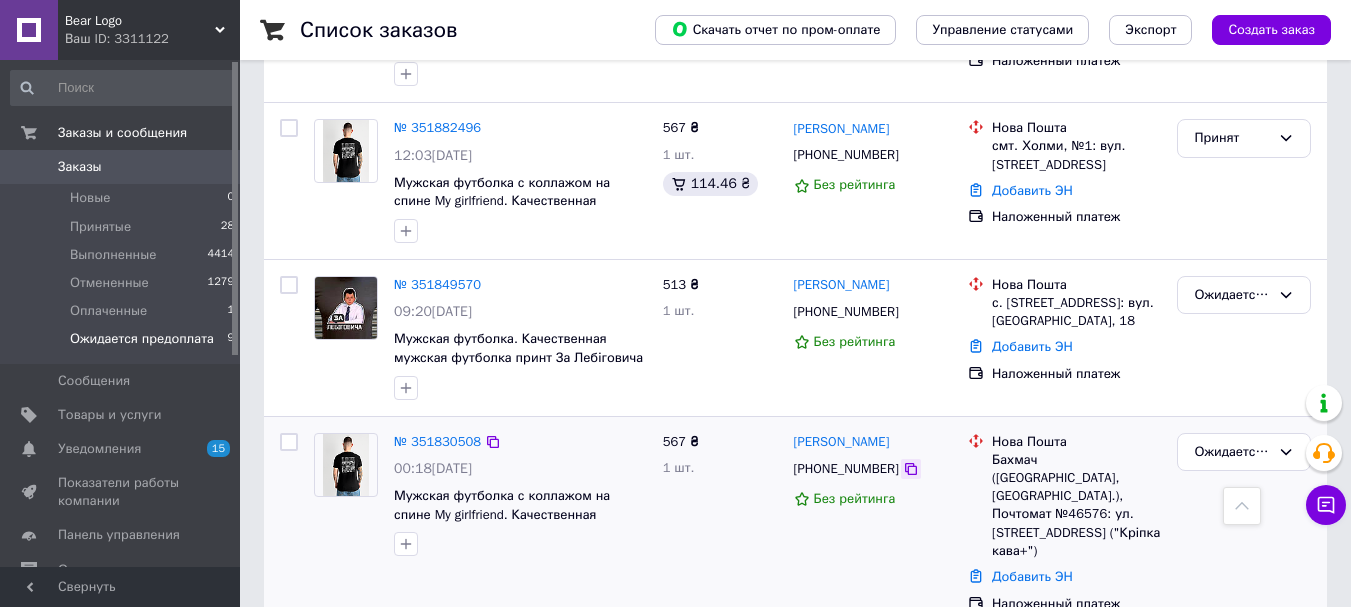 click 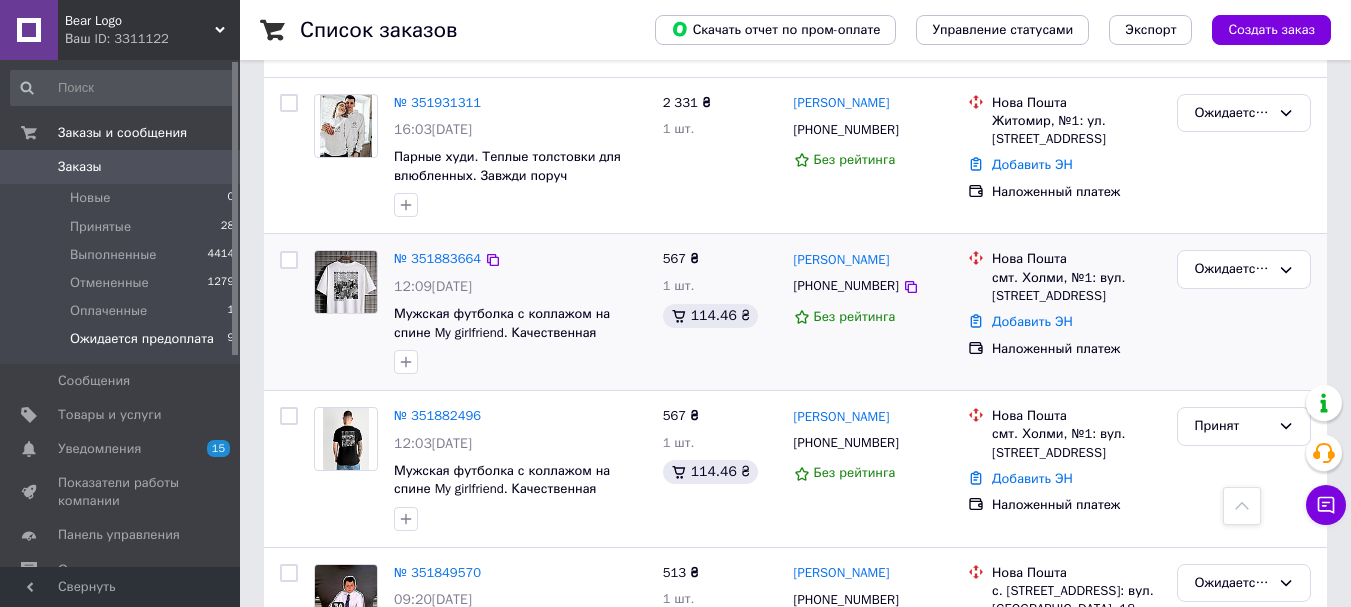 scroll, scrollTop: 569, scrollLeft: 0, axis: vertical 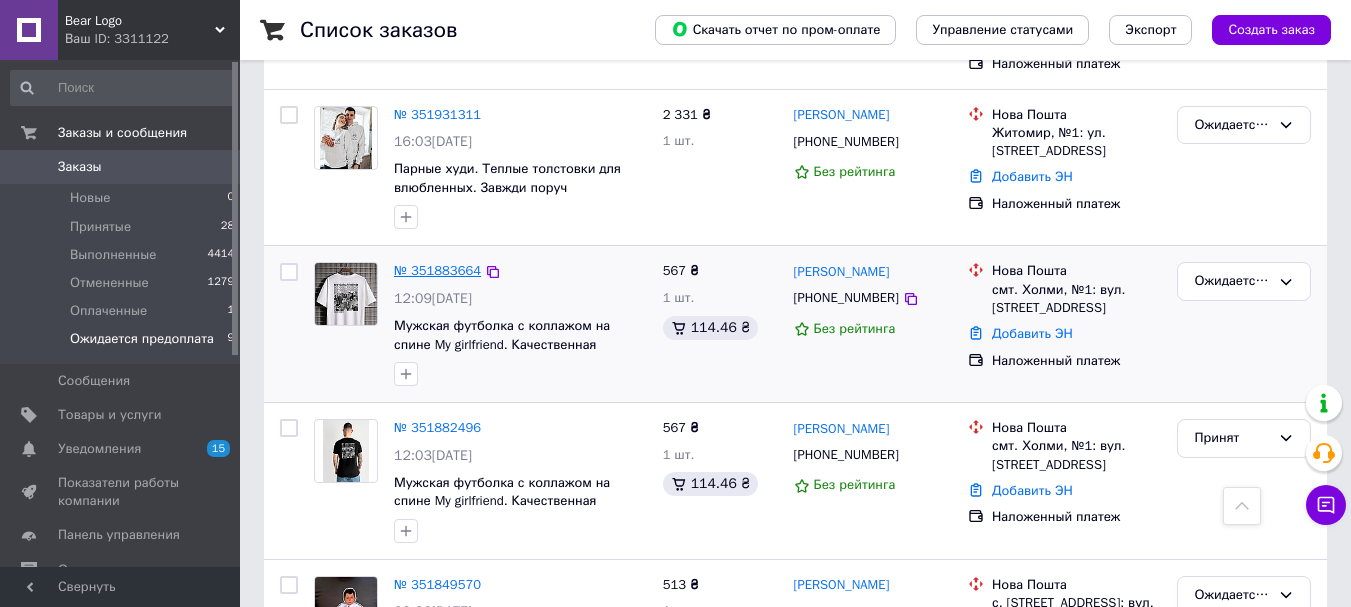 click on "№ 351883664" at bounding box center (437, 270) 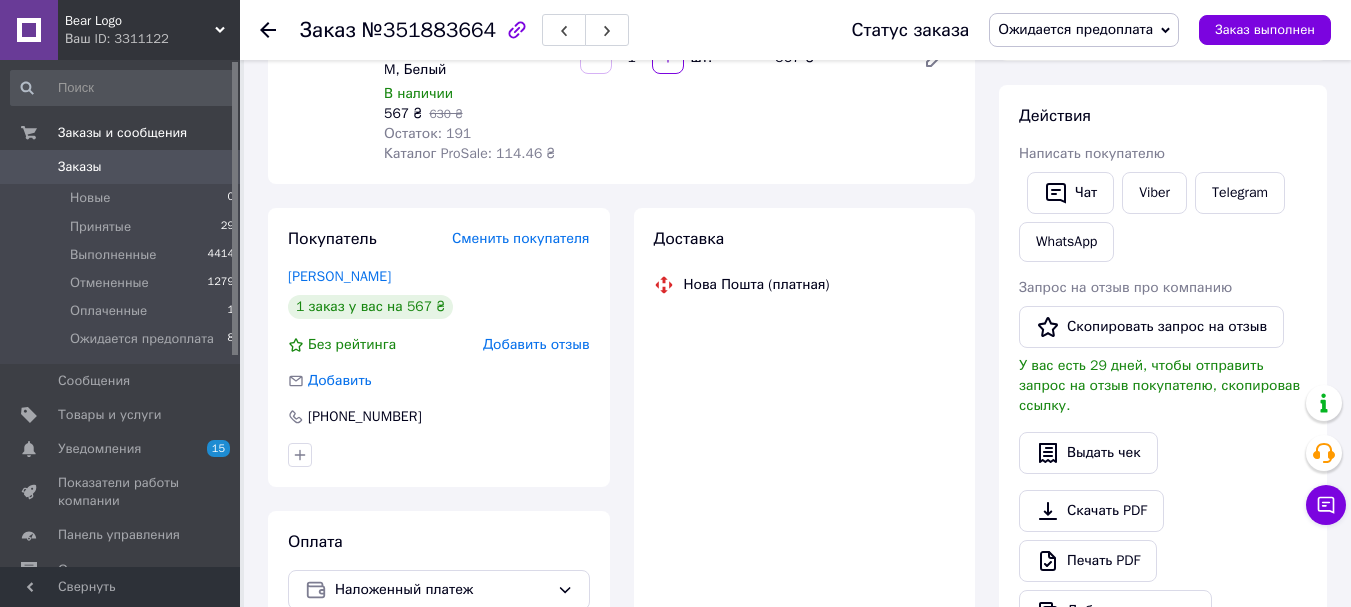 scroll, scrollTop: 69, scrollLeft: 0, axis: vertical 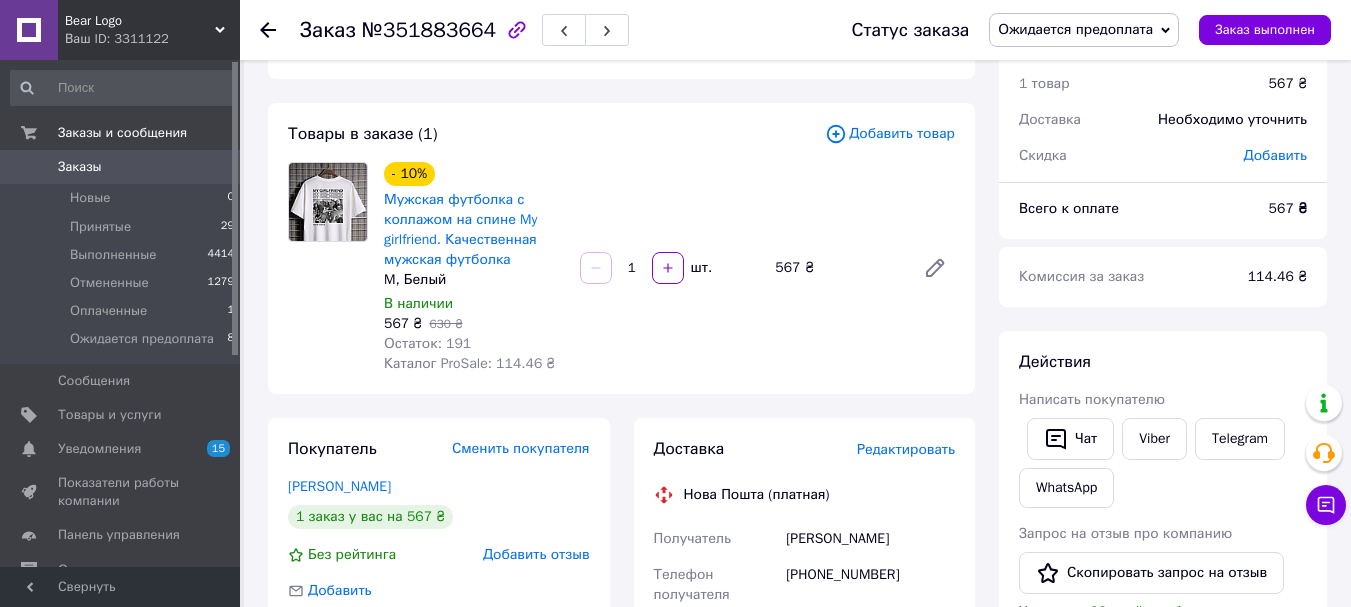 click 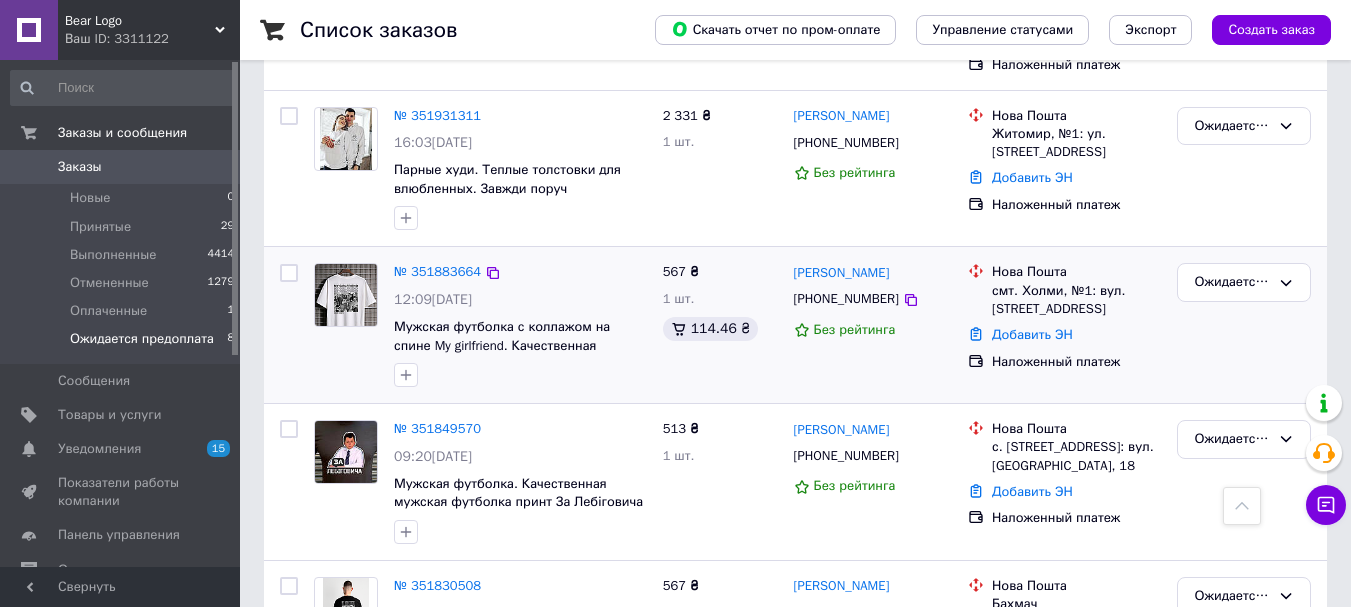 scroll, scrollTop: 500, scrollLeft: 0, axis: vertical 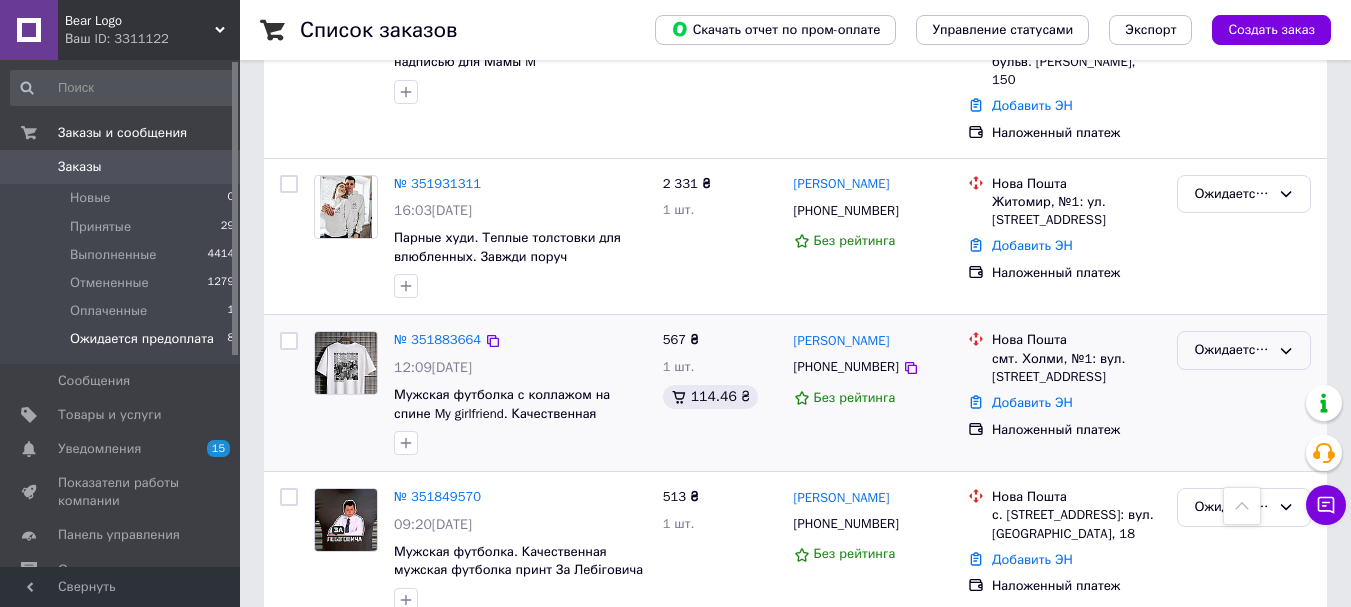 click on "Ожидается предоплата" at bounding box center (1244, 350) 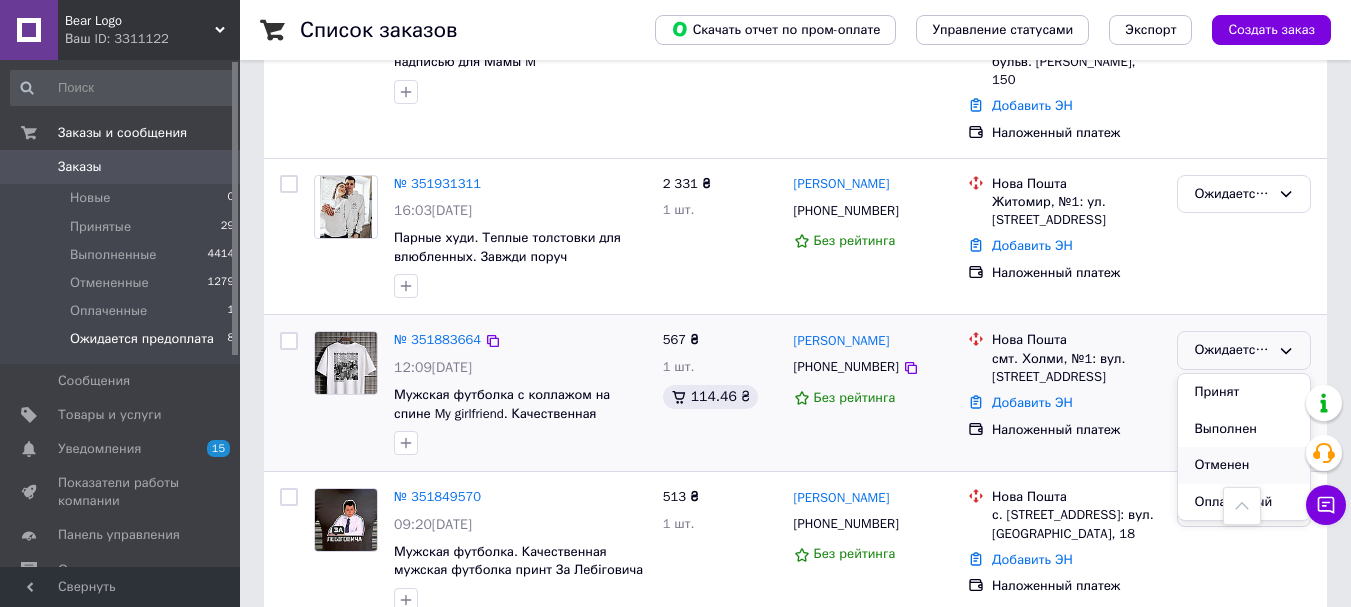 click on "Отменен" at bounding box center [1244, 465] 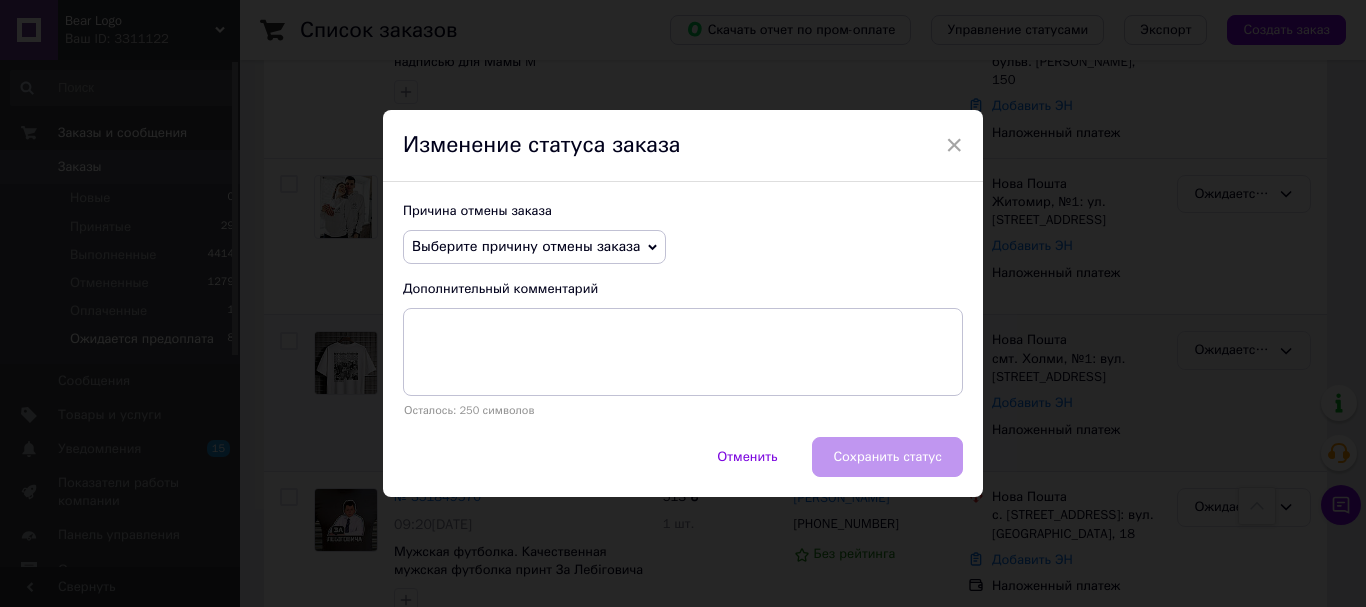 click on "Выберите причину отмены заказа" at bounding box center (526, 246) 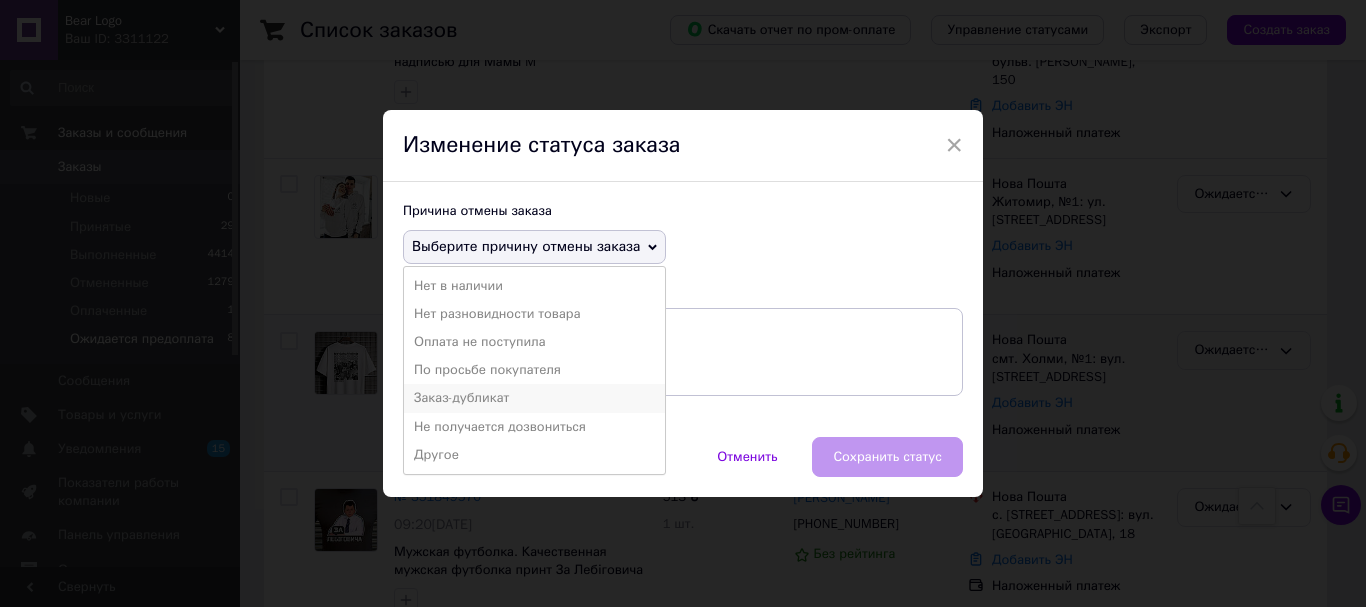 click on "Заказ-дубликат" at bounding box center (534, 398) 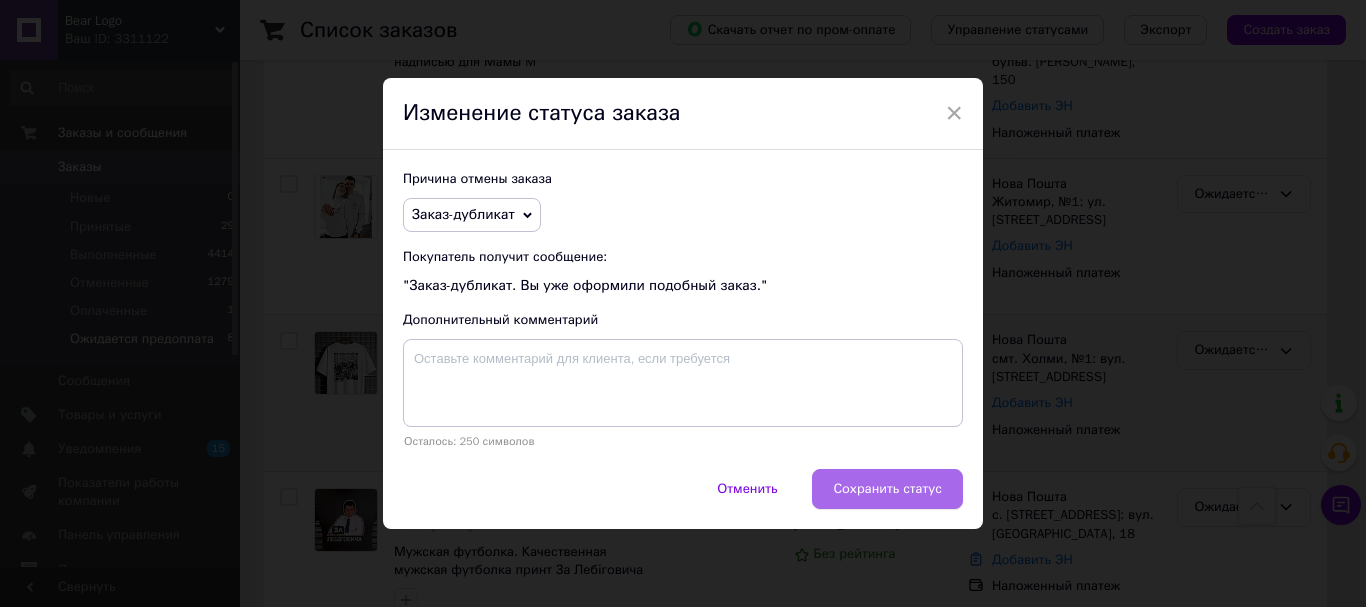 click on "Сохранить статус" at bounding box center (887, 489) 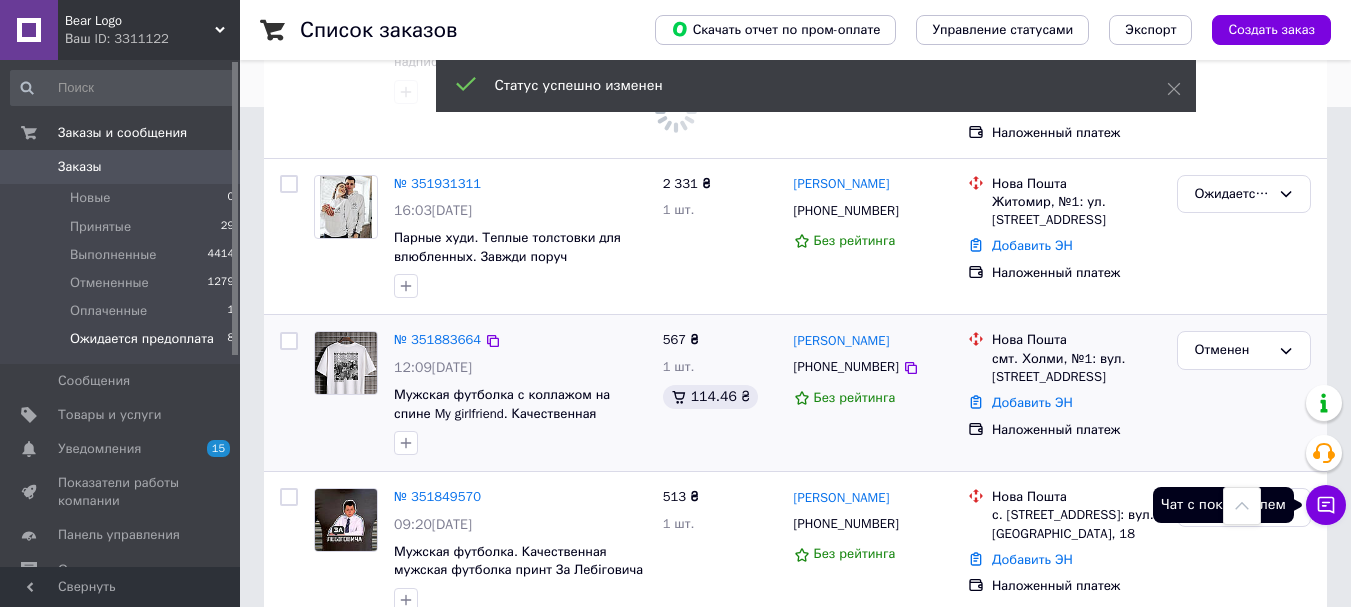 click 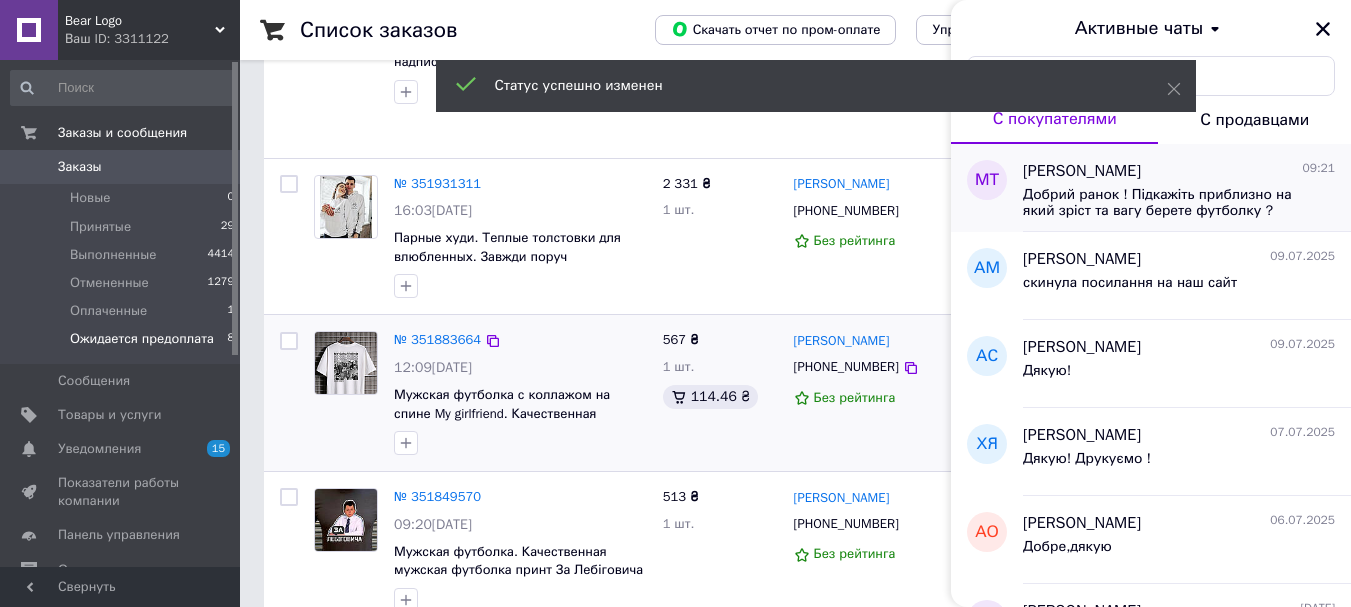 click on "Добрий ранок ! Підкажіть приблизно на який зріст та вагу берете футболку ?" at bounding box center [1165, 203] 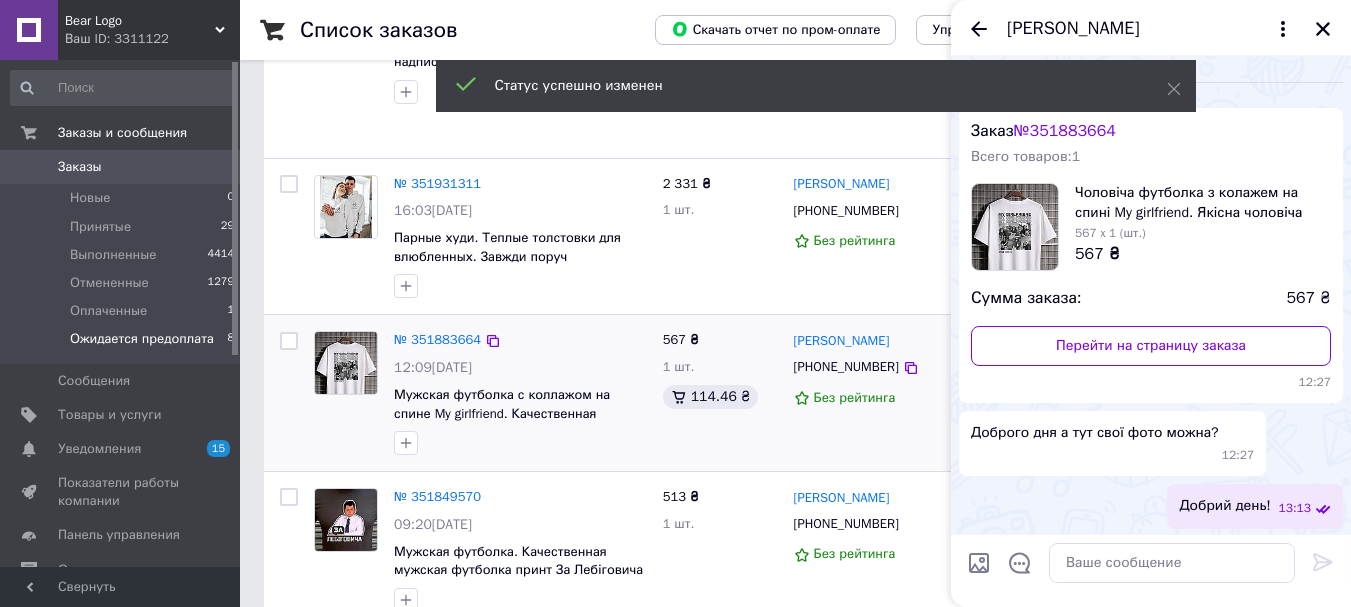 scroll, scrollTop: 3229, scrollLeft: 0, axis: vertical 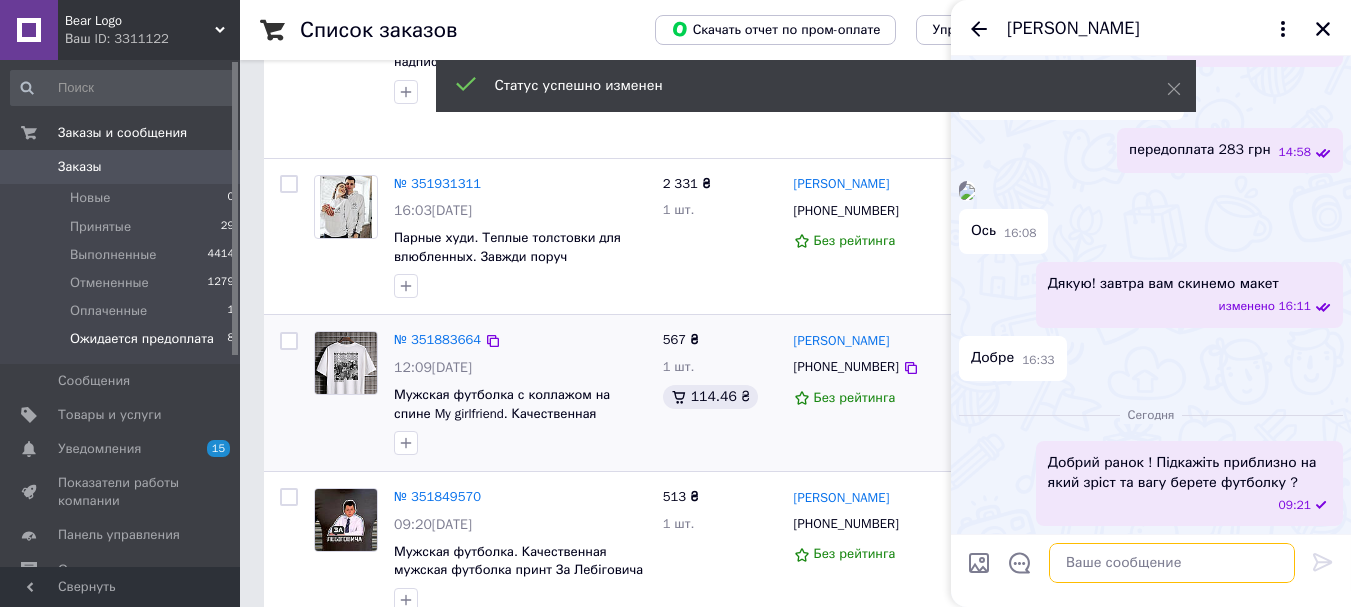 click at bounding box center (1172, 563) 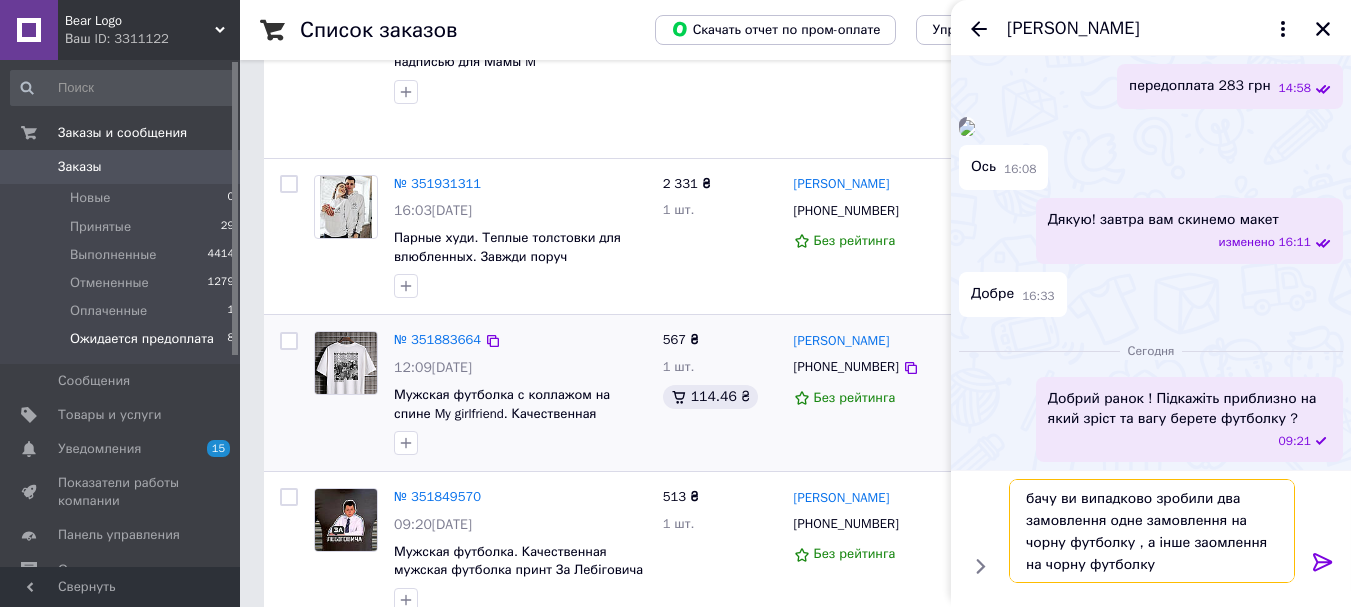 click on "бачу ви випадково зробили два замовлення одне замовлення на чорну футболку , а інше заомлення на чорну футболку" at bounding box center [1152, 531] 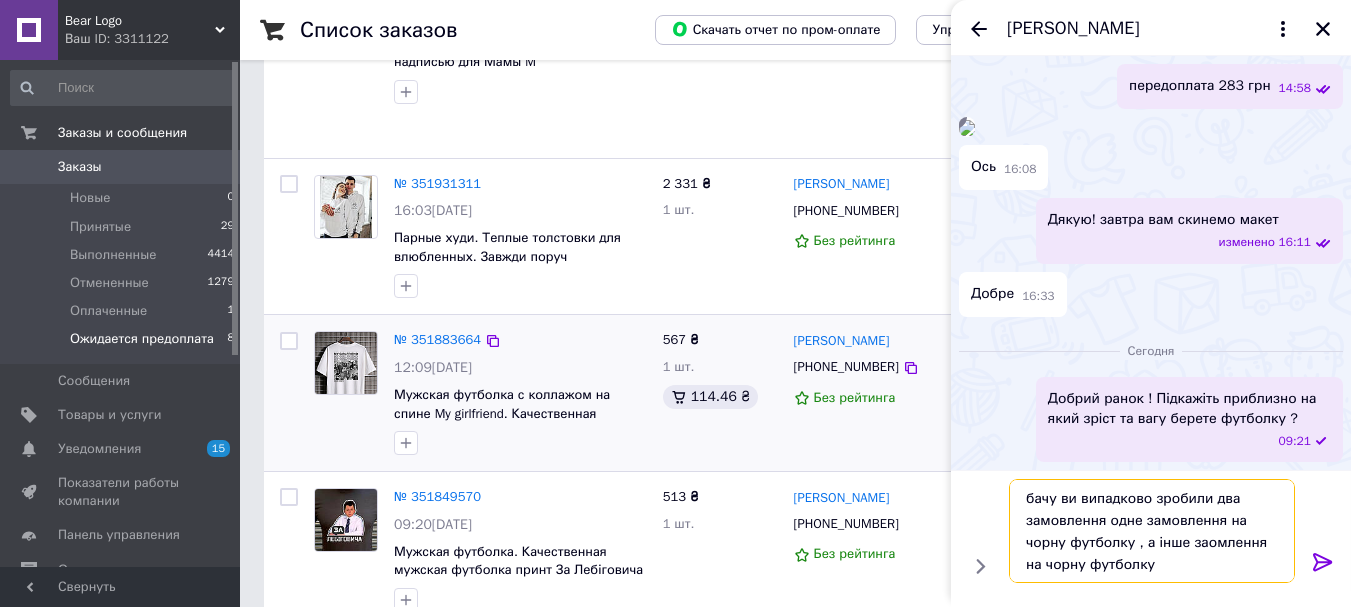 click on "бачу ви випадково зробили два замовлення одне замовлення на чорну футболку , а інше заомлення на чорну футболку" at bounding box center [1152, 531] 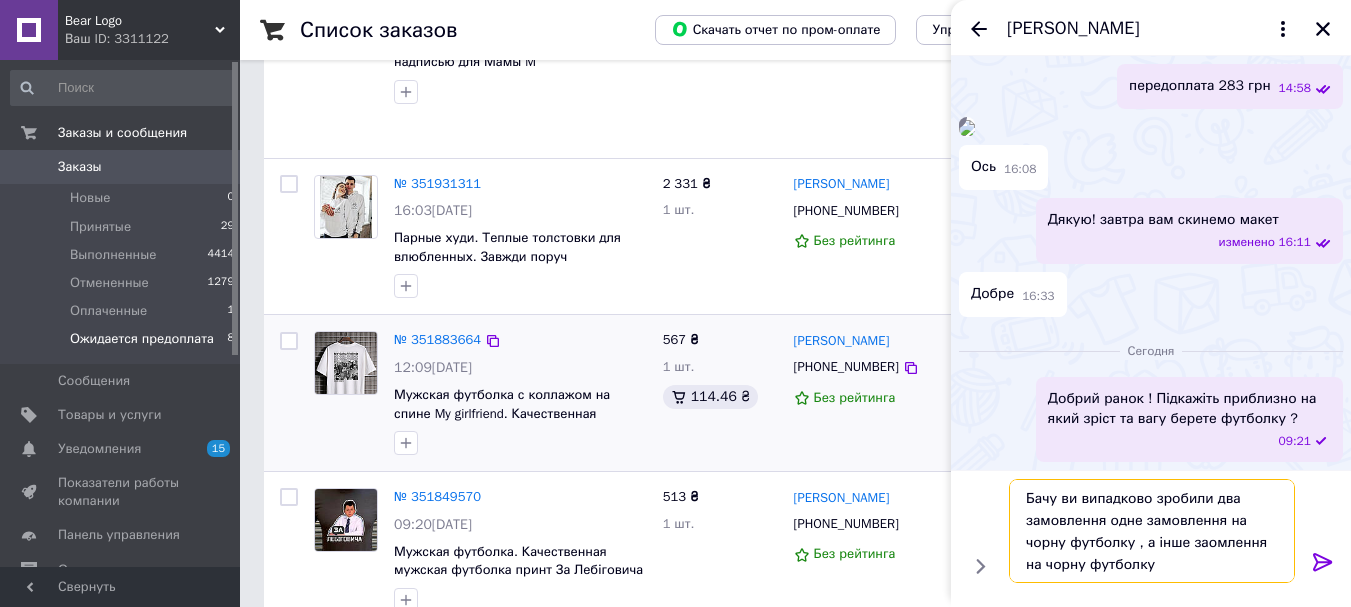 click on "Бачу ви випадково зробили два замовлення одне замовлення на чорну футболку , а інше заомлення на чорну футболку" at bounding box center [1152, 531] 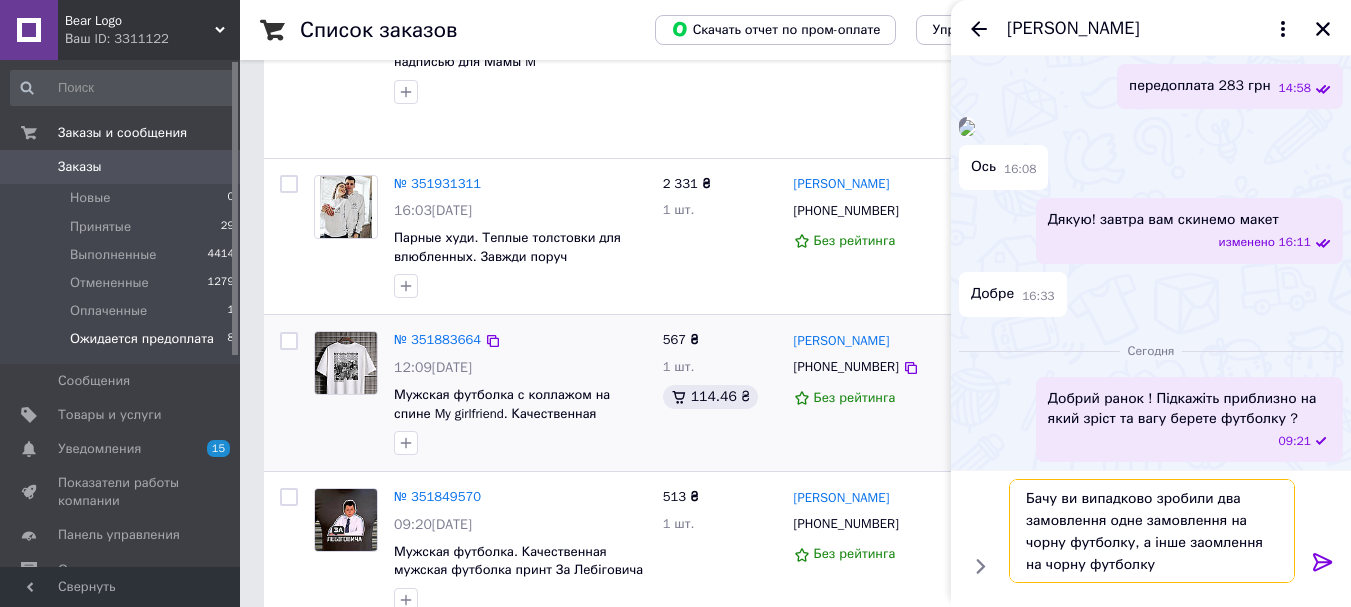 click on "Бачу ви випадково зробили два замовлення одне замовлення на чорну футболку, а інше заомлення на чорну футболку" at bounding box center [1152, 531] 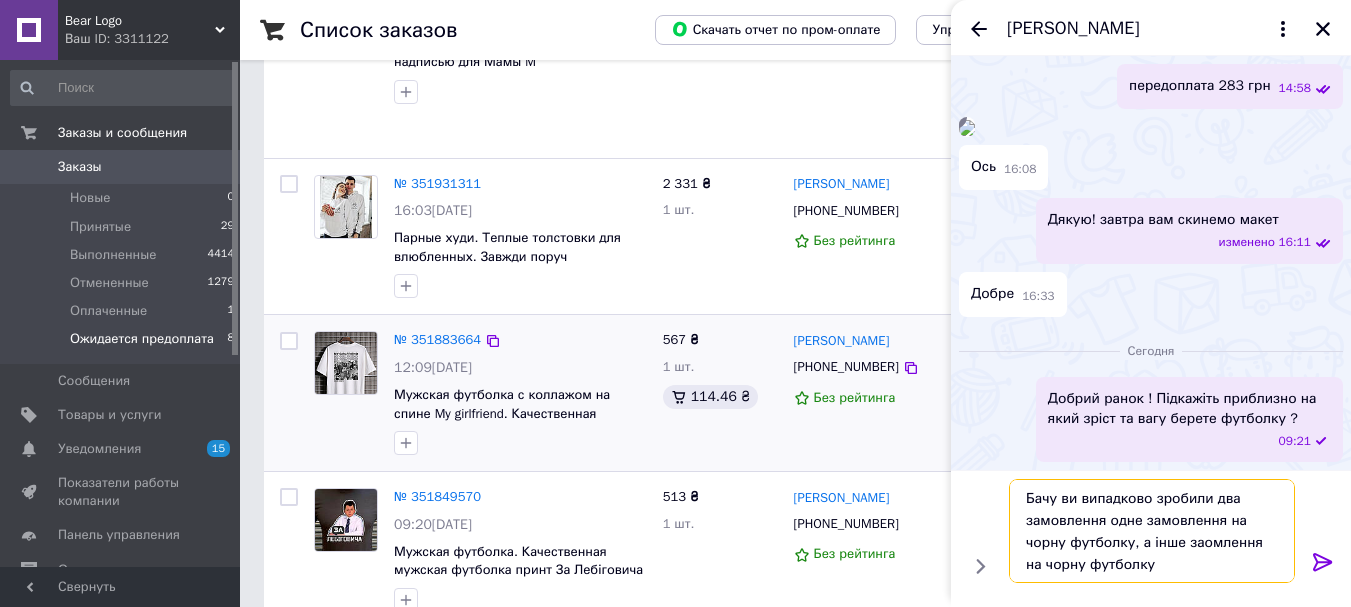 drag, startPoint x: 1204, startPoint y: 577, endPoint x: 1204, endPoint y: 564, distance: 13 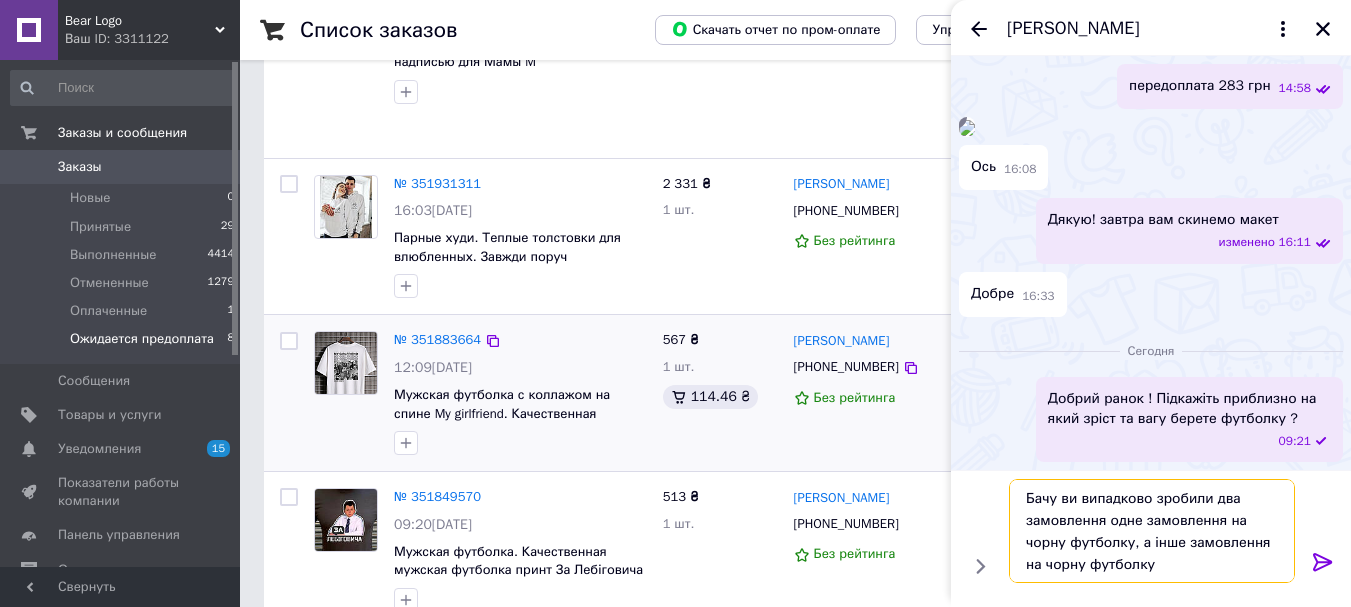 click on "Бачу ви випадково зробили два замовлення одне замовлення на чорну футболку, а інше замовлення на чорну футболку" at bounding box center (1152, 531) 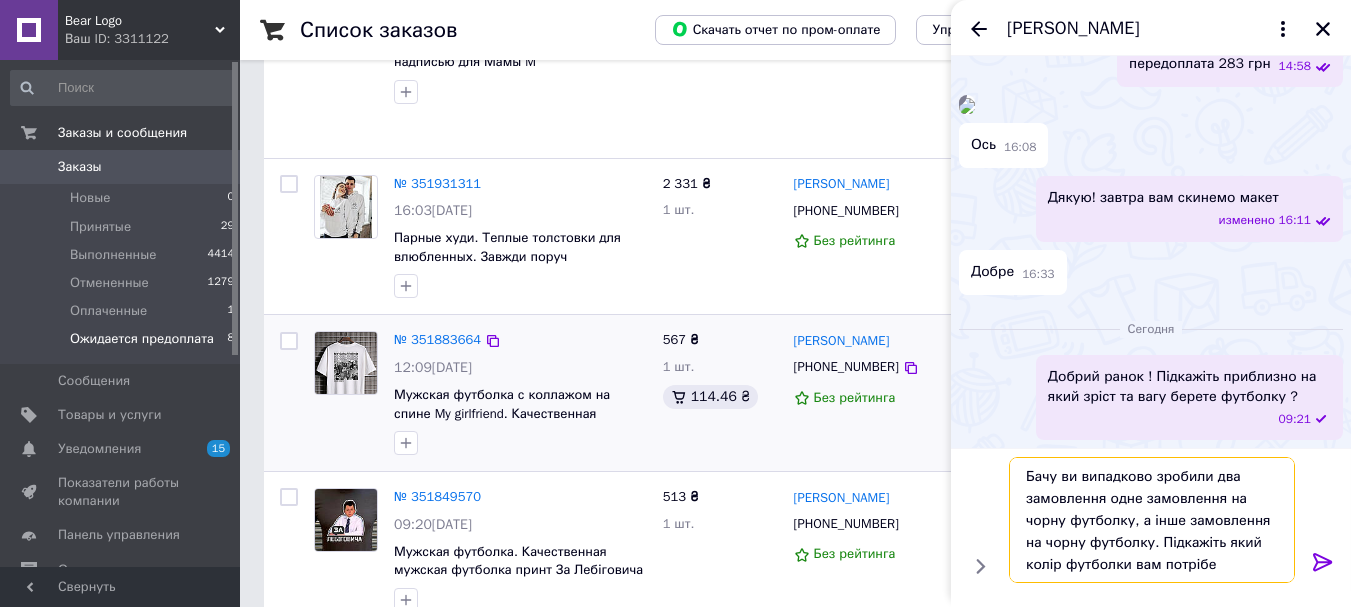 type on "Бачу ви випадково зробили два замовлення одне замовлення на чорну футболку, а інше замовлення на чорну футболку. Підкажіть який колір футболки вам потрібен" 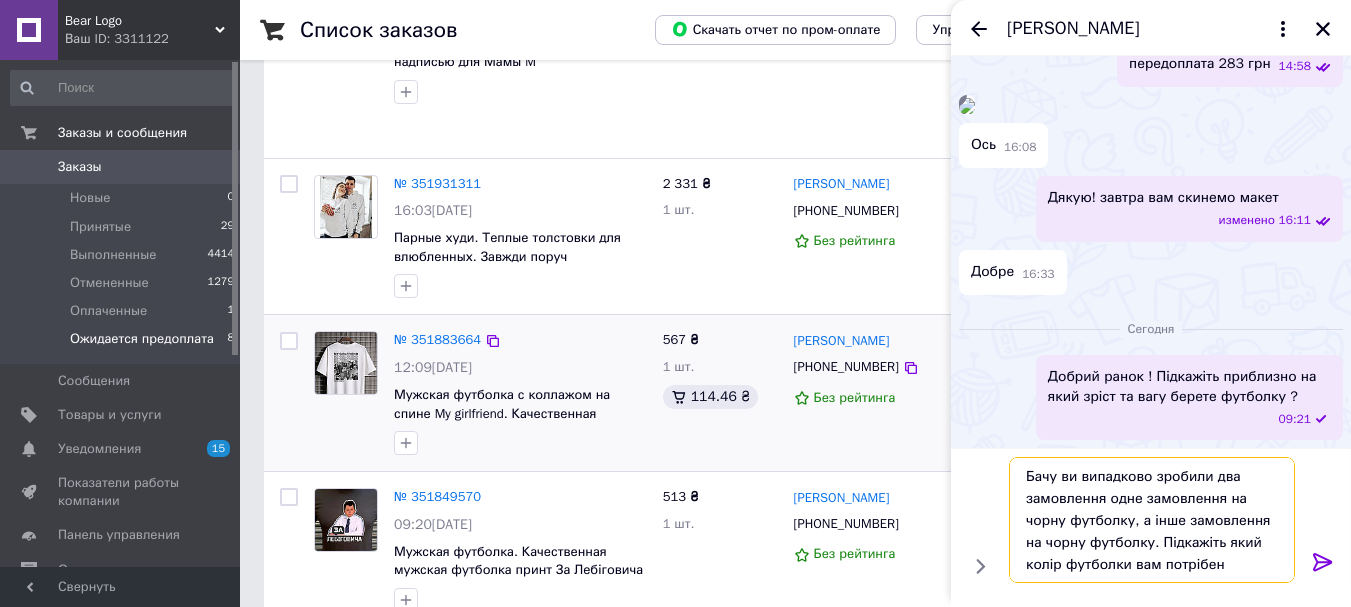 type 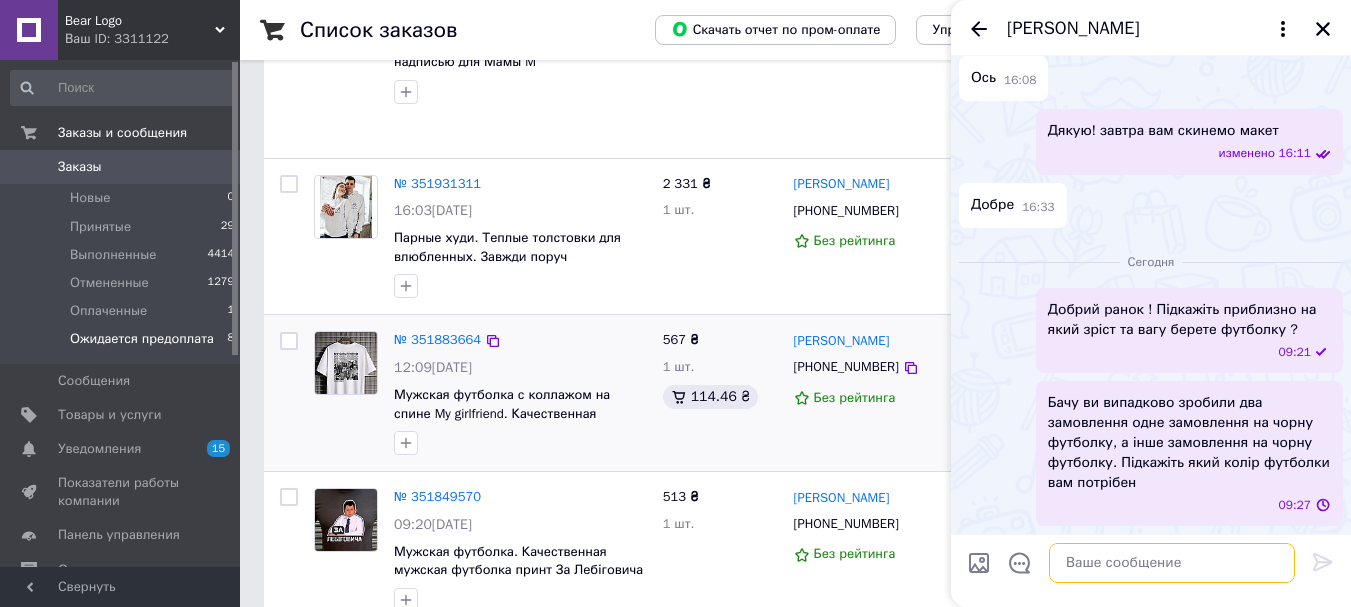 scroll, scrollTop: 3382, scrollLeft: 0, axis: vertical 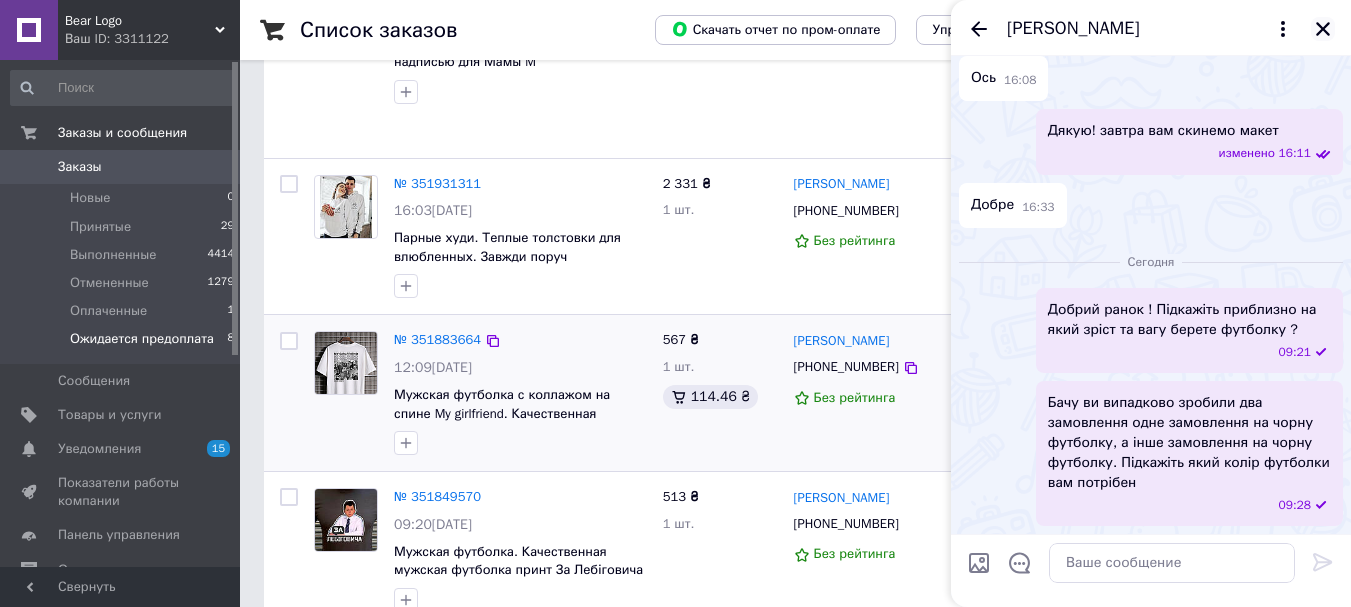 click 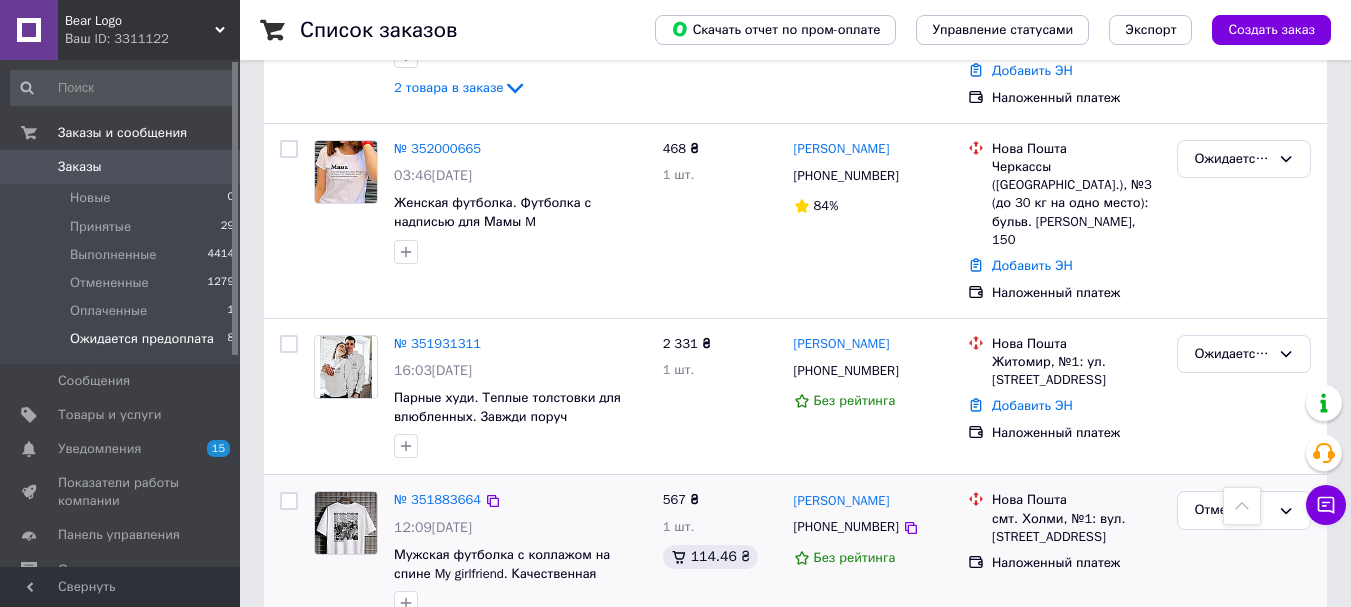scroll, scrollTop: 300, scrollLeft: 0, axis: vertical 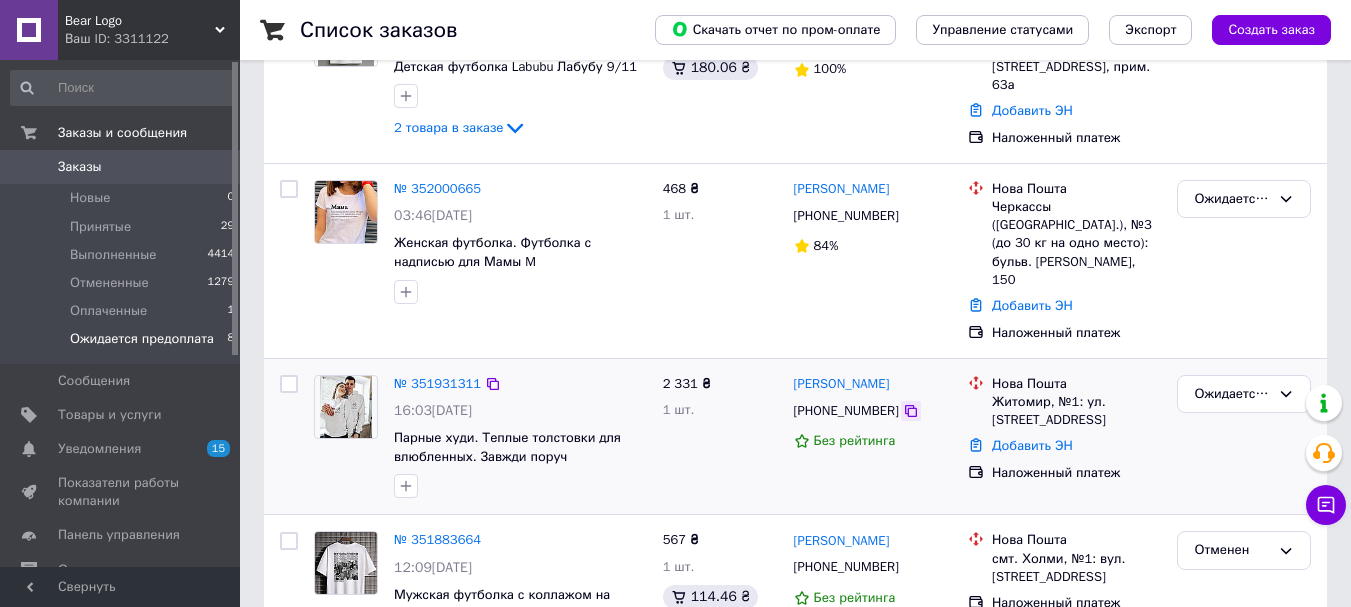 click 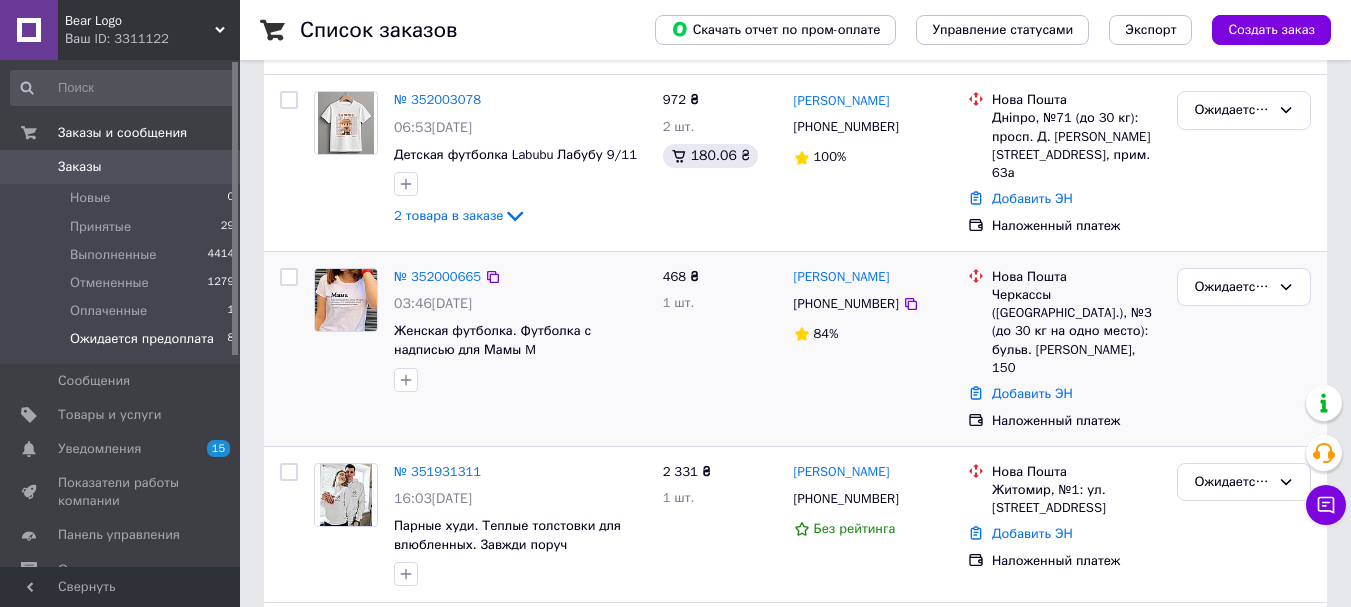 scroll, scrollTop: 200, scrollLeft: 0, axis: vertical 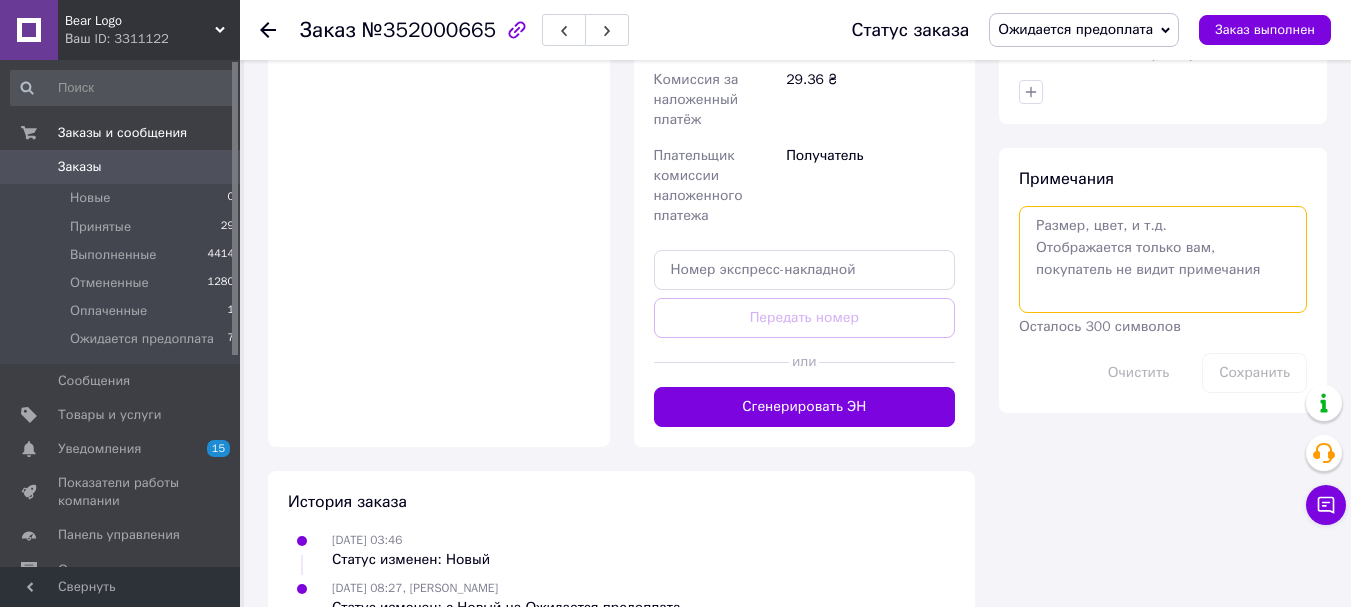 click at bounding box center [1163, 259] 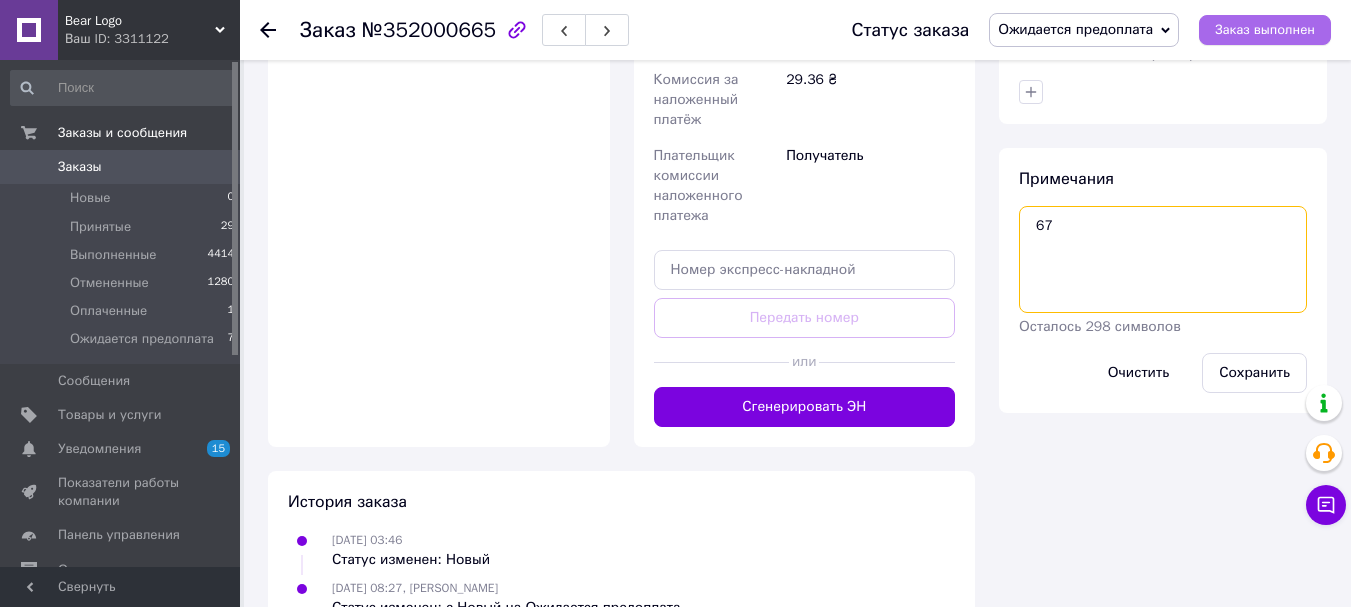 type on "67" 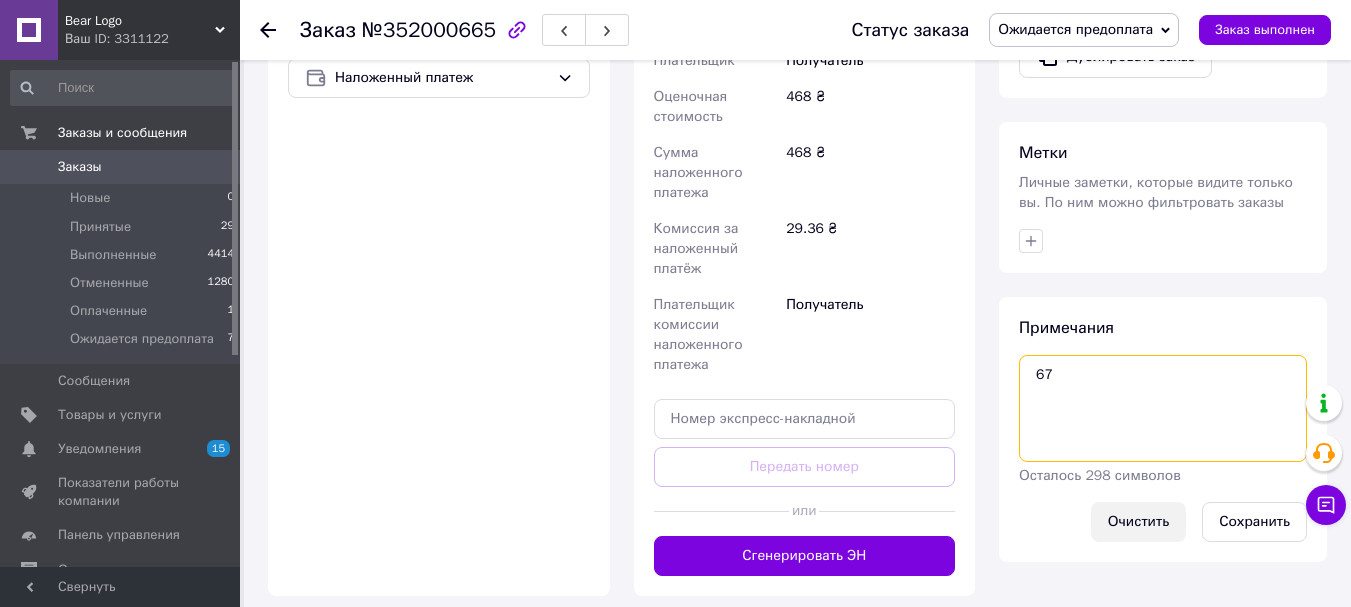 scroll, scrollTop: 900, scrollLeft: 0, axis: vertical 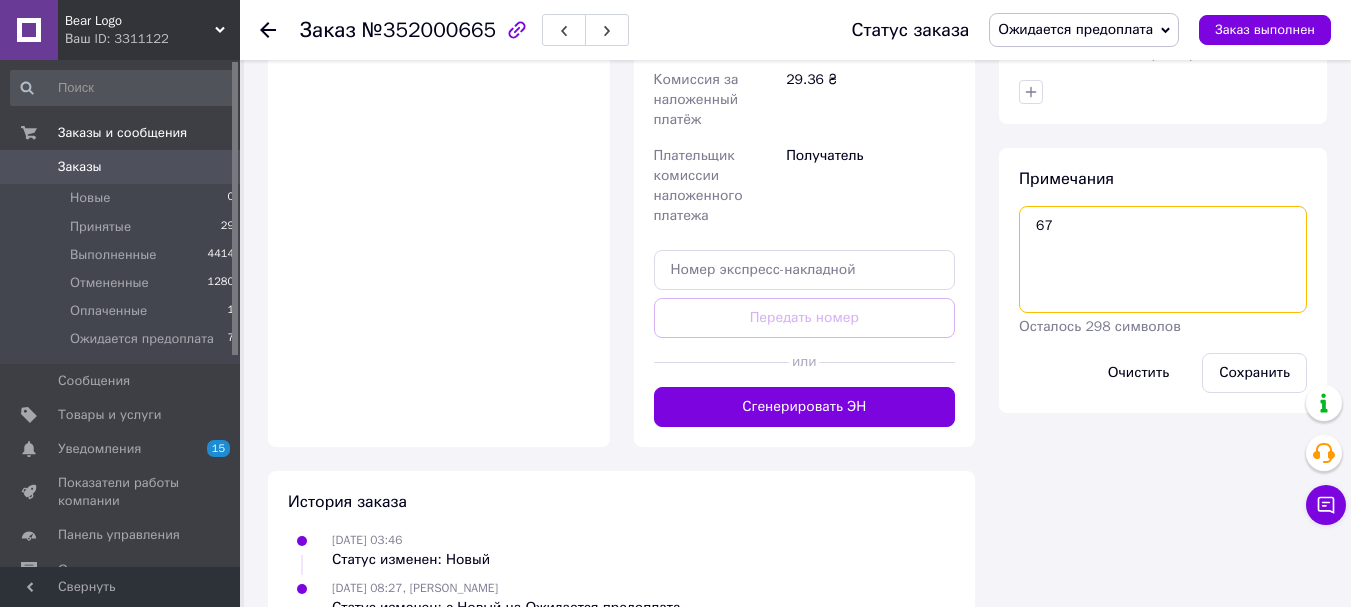 drag, startPoint x: 1079, startPoint y: 231, endPoint x: 1005, endPoint y: 229, distance: 74.02702 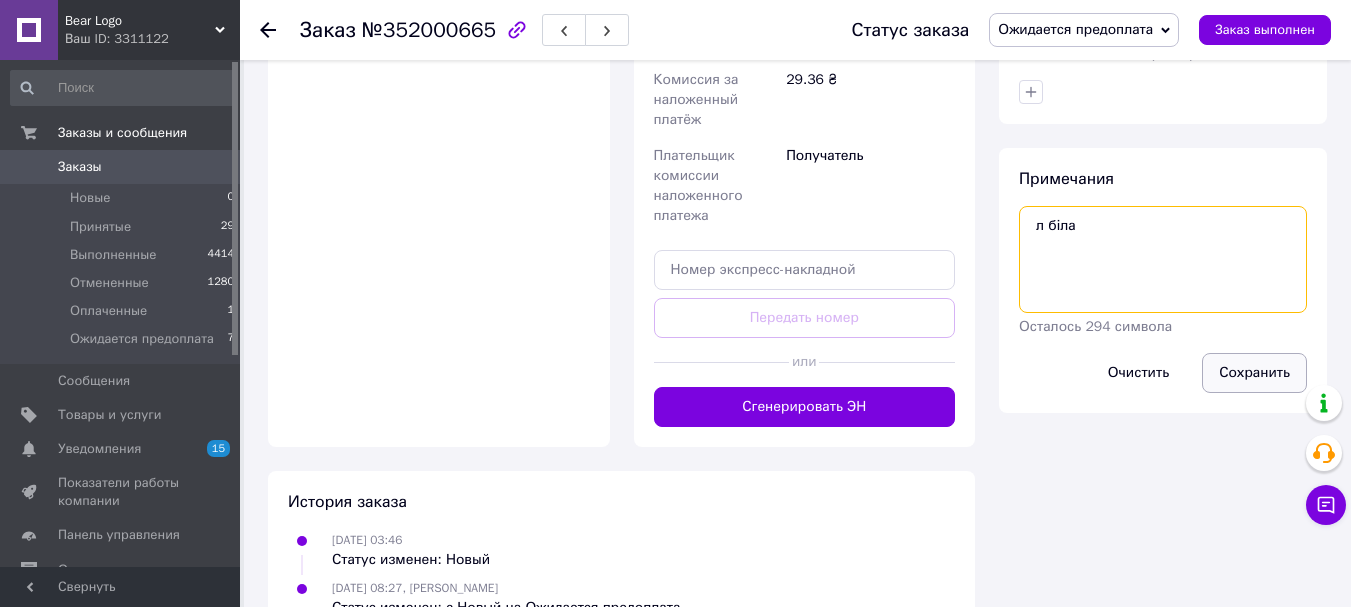 type on "л біла" 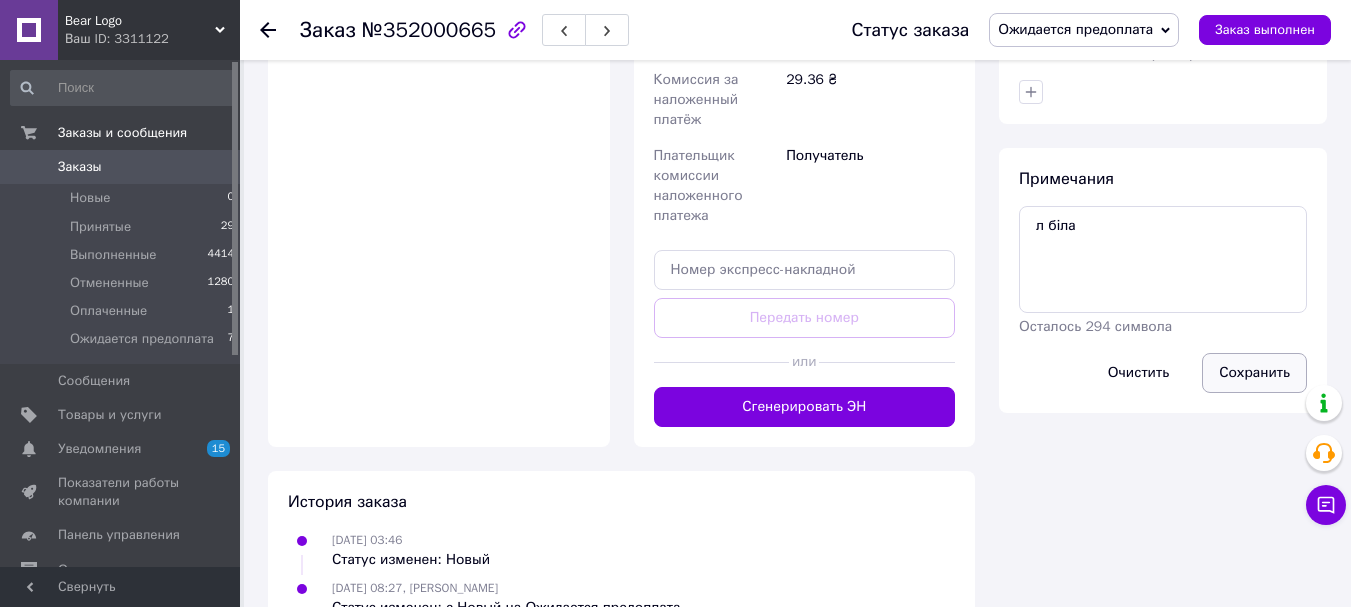 click on "Сохранить" at bounding box center (1254, 373) 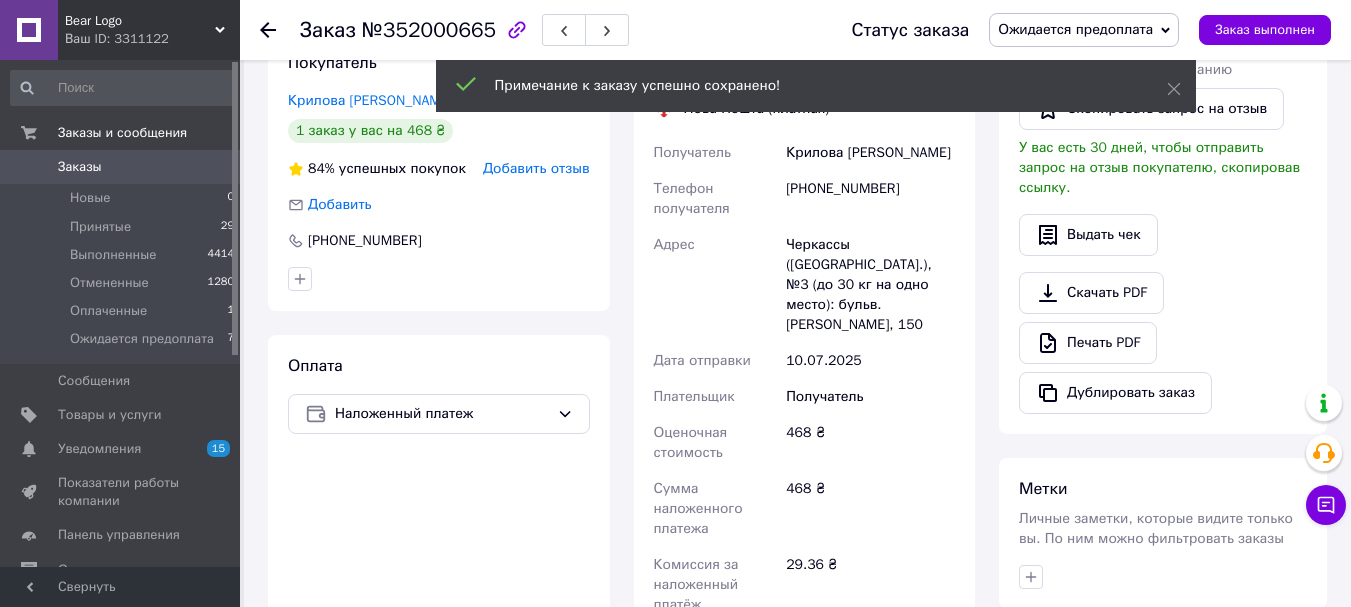 scroll, scrollTop: 410, scrollLeft: 0, axis: vertical 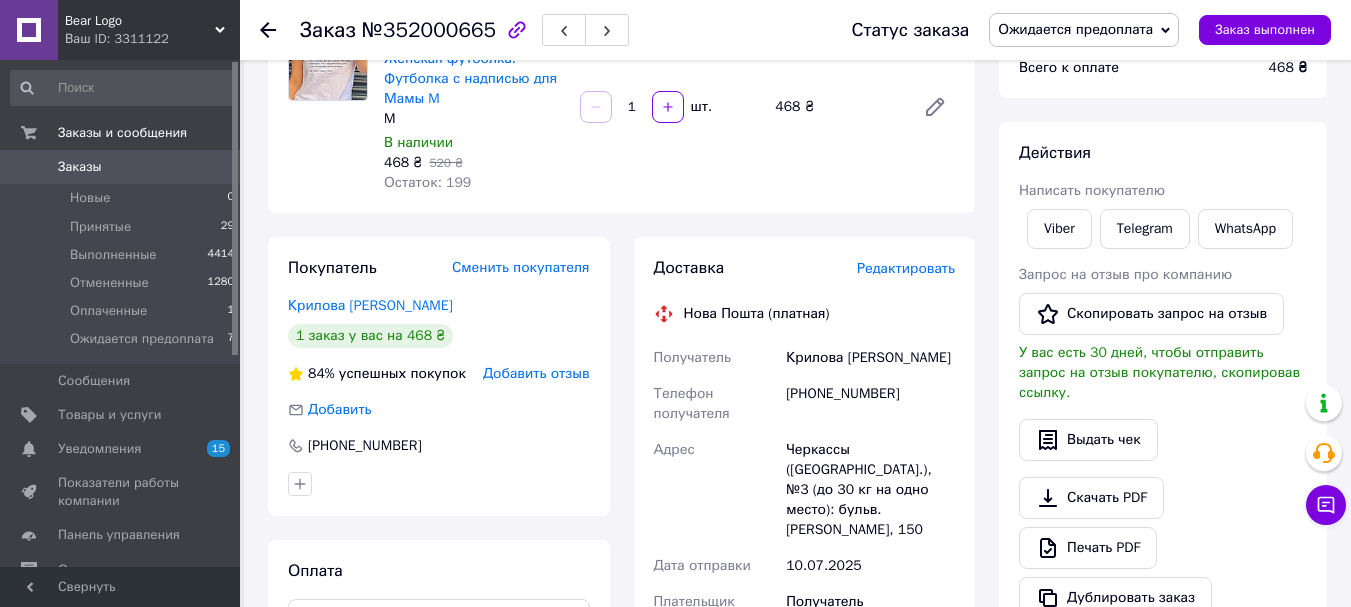 click on "Редактировать" at bounding box center (906, 268) 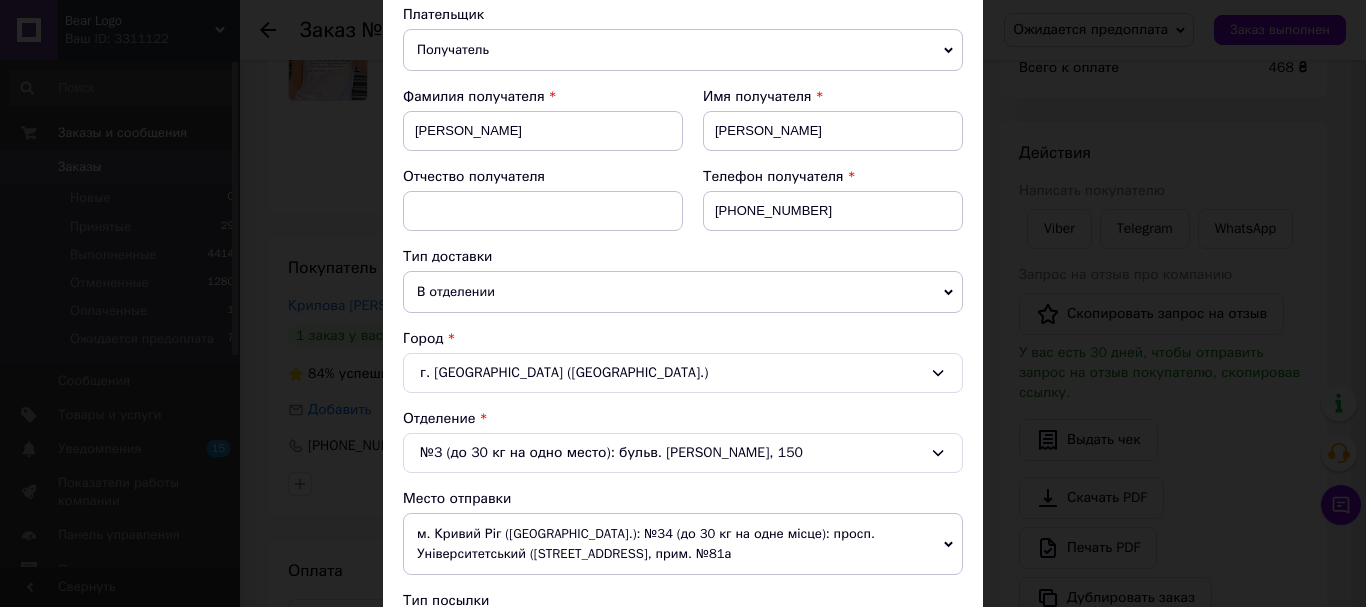scroll, scrollTop: 200, scrollLeft: 0, axis: vertical 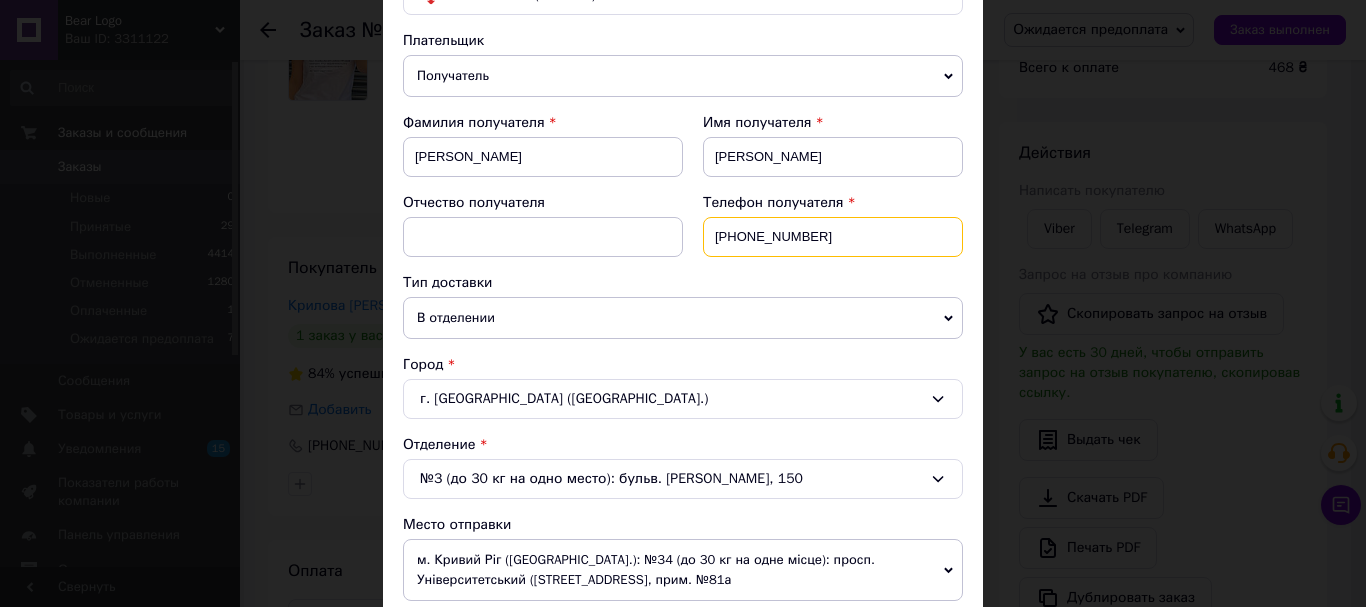 click on "+380983978929" at bounding box center [833, 237] 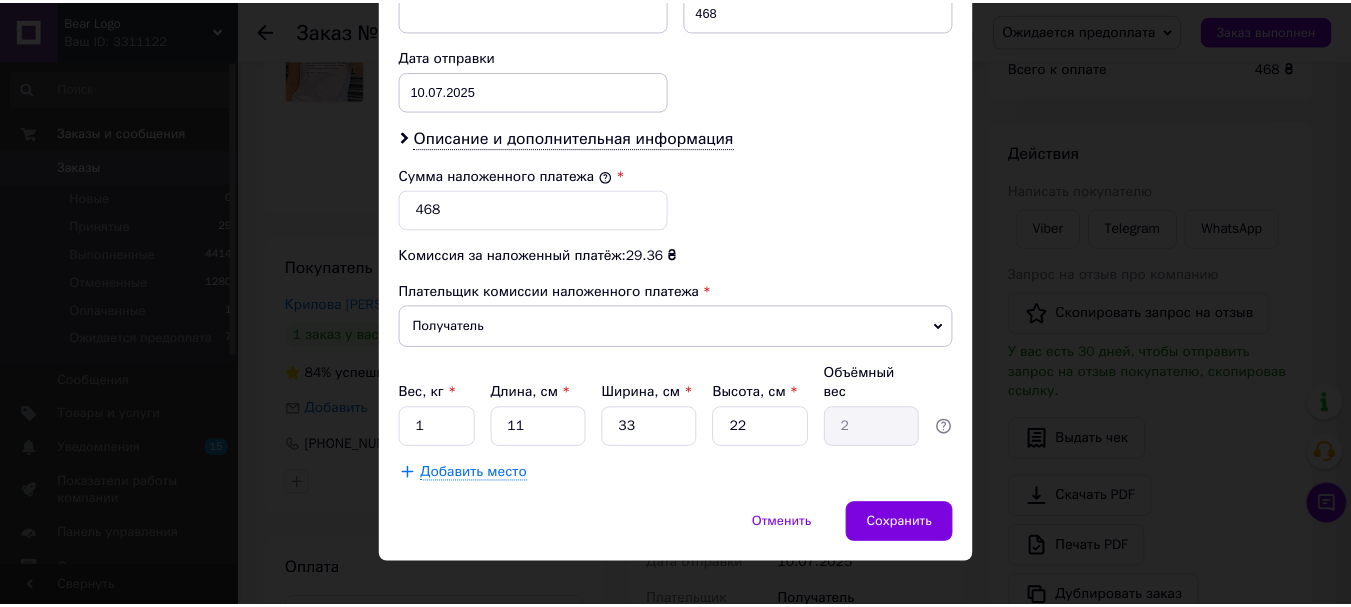 scroll, scrollTop: 939, scrollLeft: 0, axis: vertical 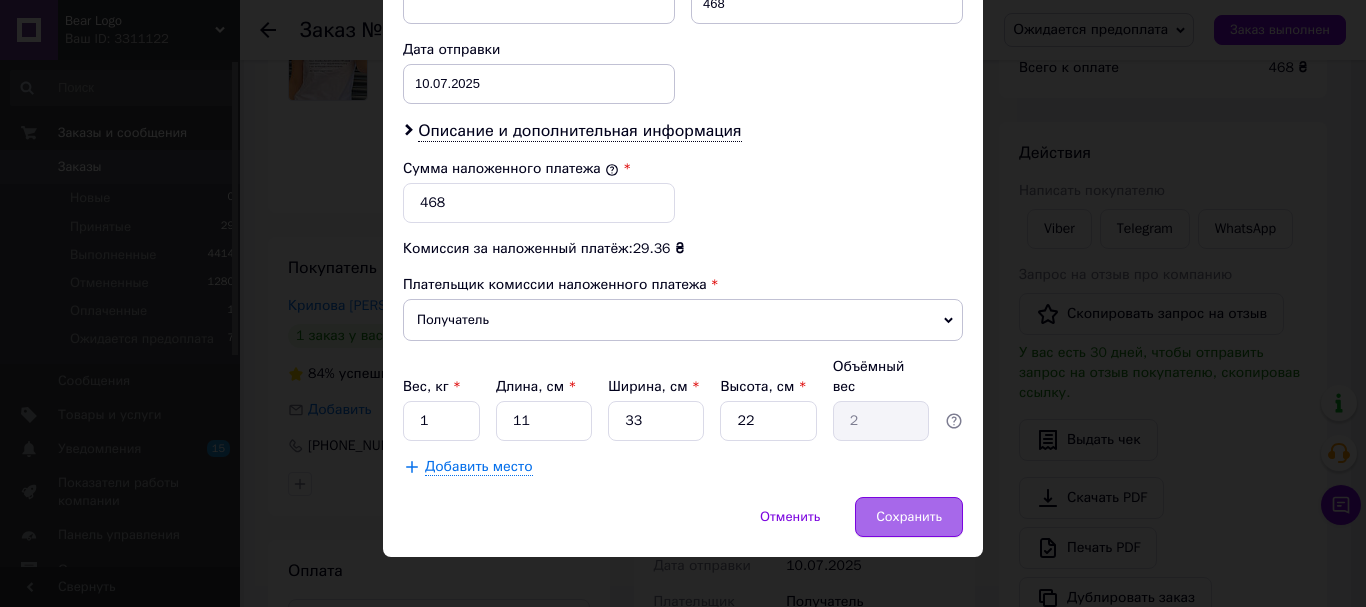 type on "+380687051725" 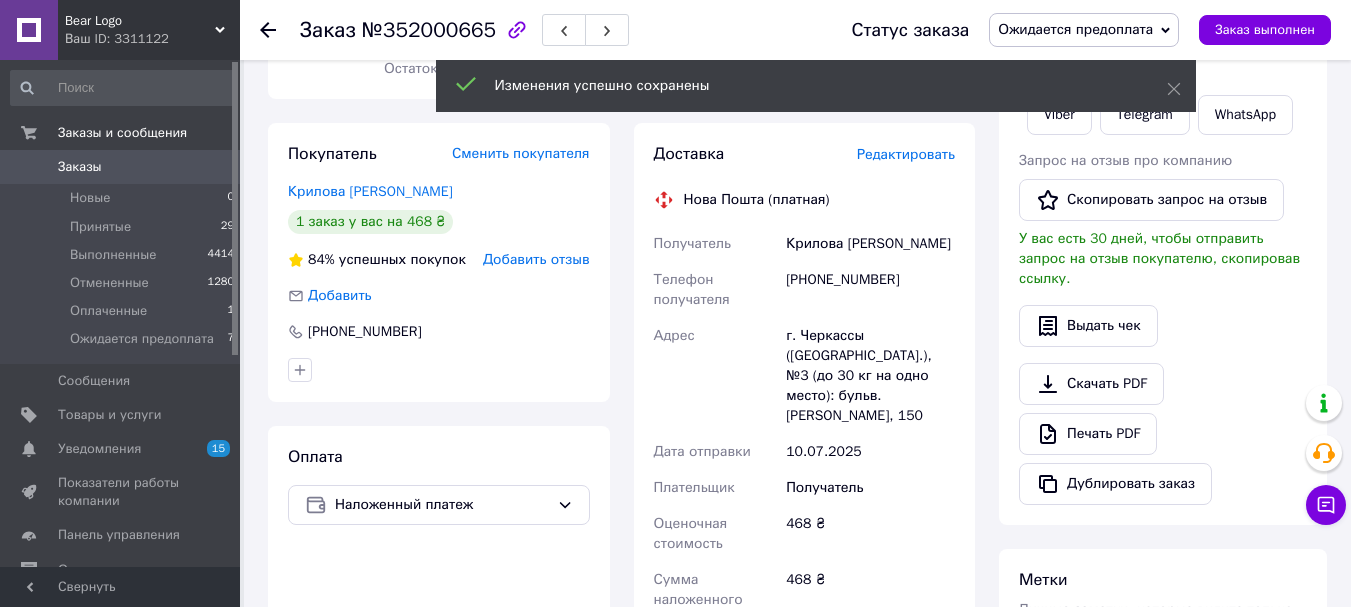scroll, scrollTop: 410, scrollLeft: 0, axis: vertical 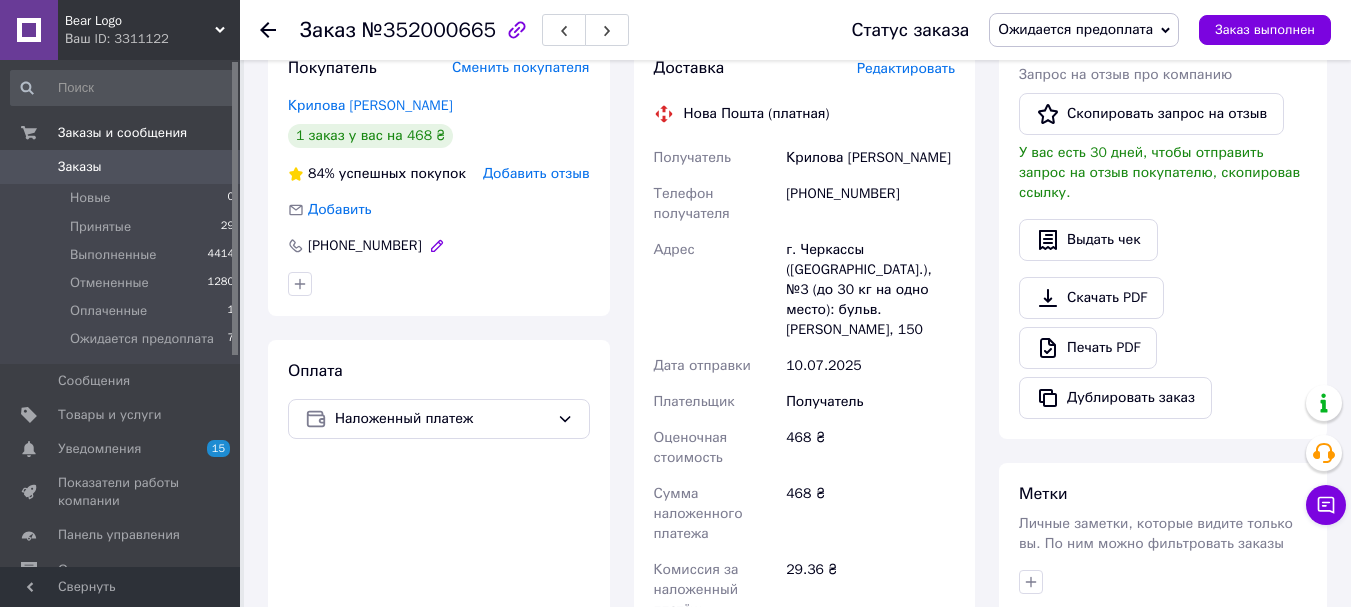 click on "[PHONE_NUMBER]" at bounding box center [365, 246] 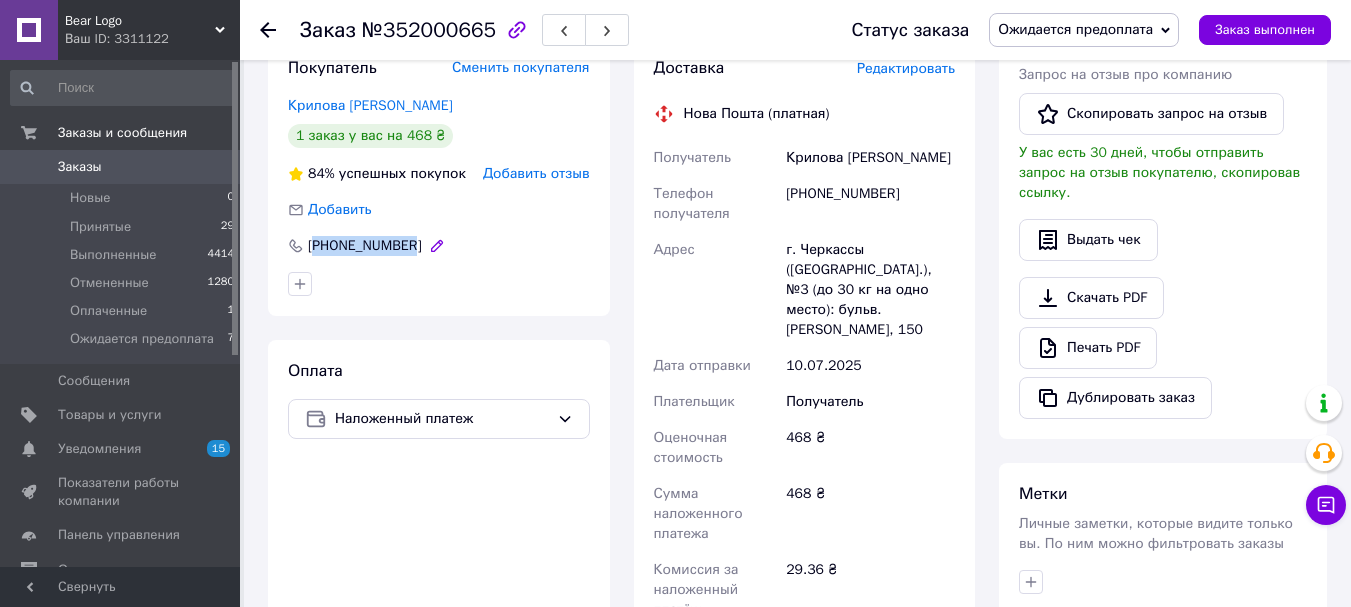 click on "[PHONE_NUMBER]" at bounding box center [365, 246] 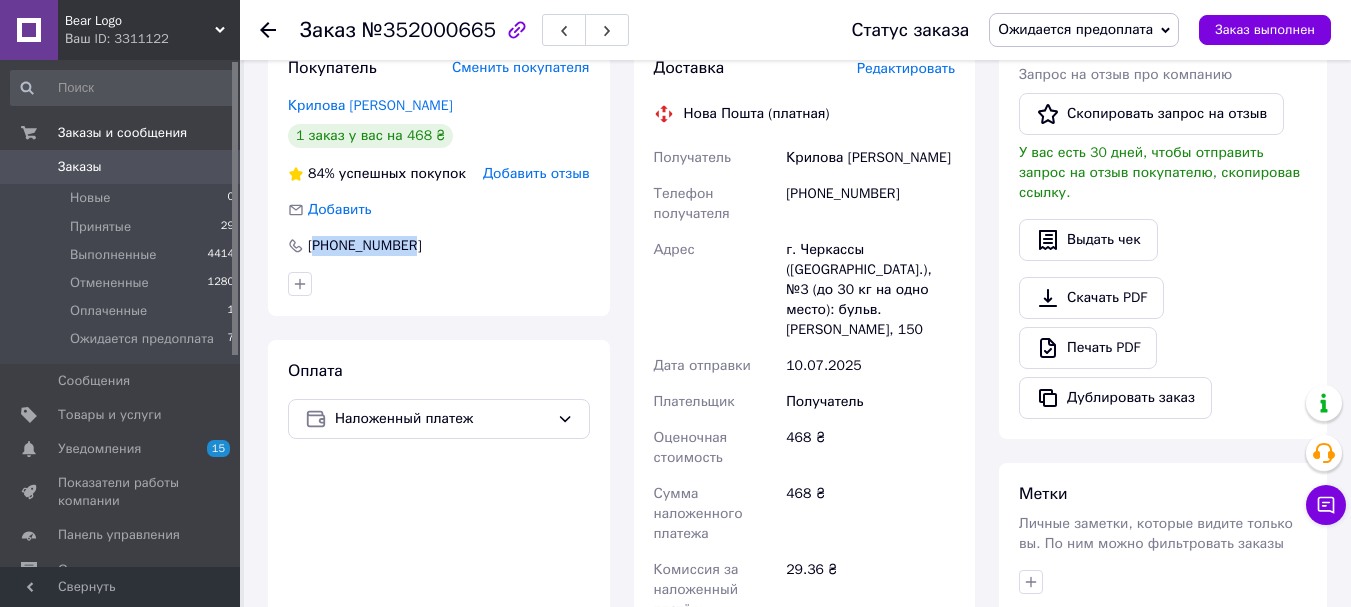 click on "[PHONE_NUMBER]" at bounding box center [439, 246] 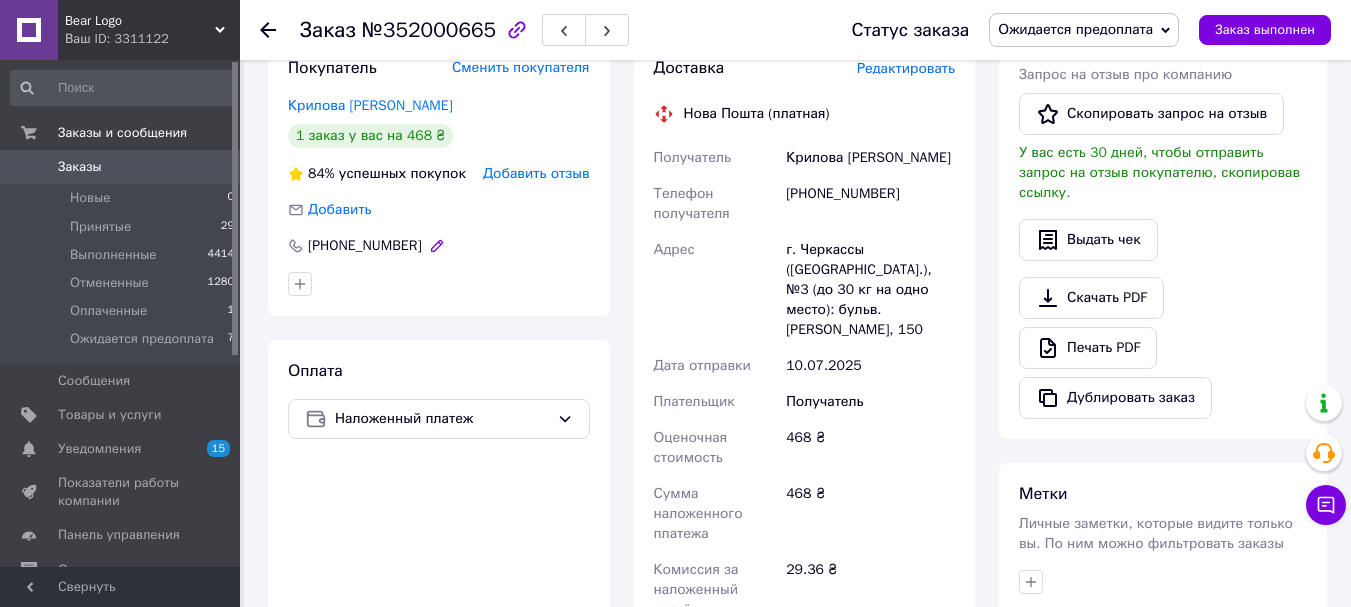 click on "[PHONE_NUMBER]" at bounding box center (365, 246) 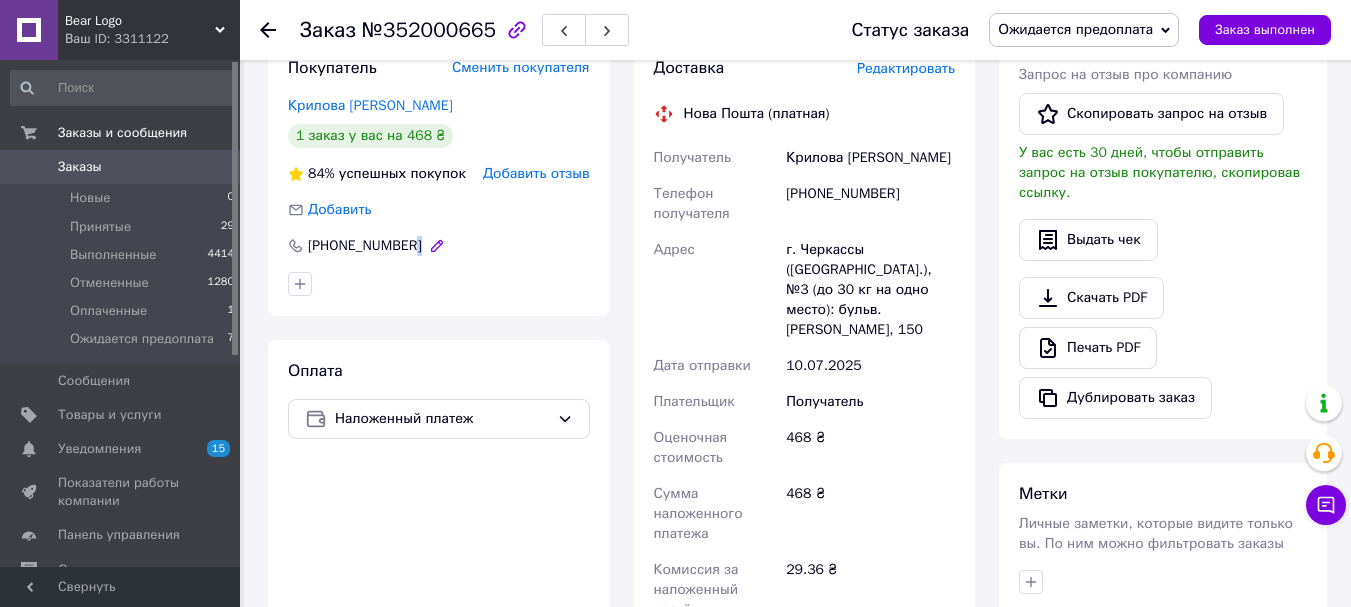 click on "[PHONE_NUMBER]" at bounding box center (365, 246) 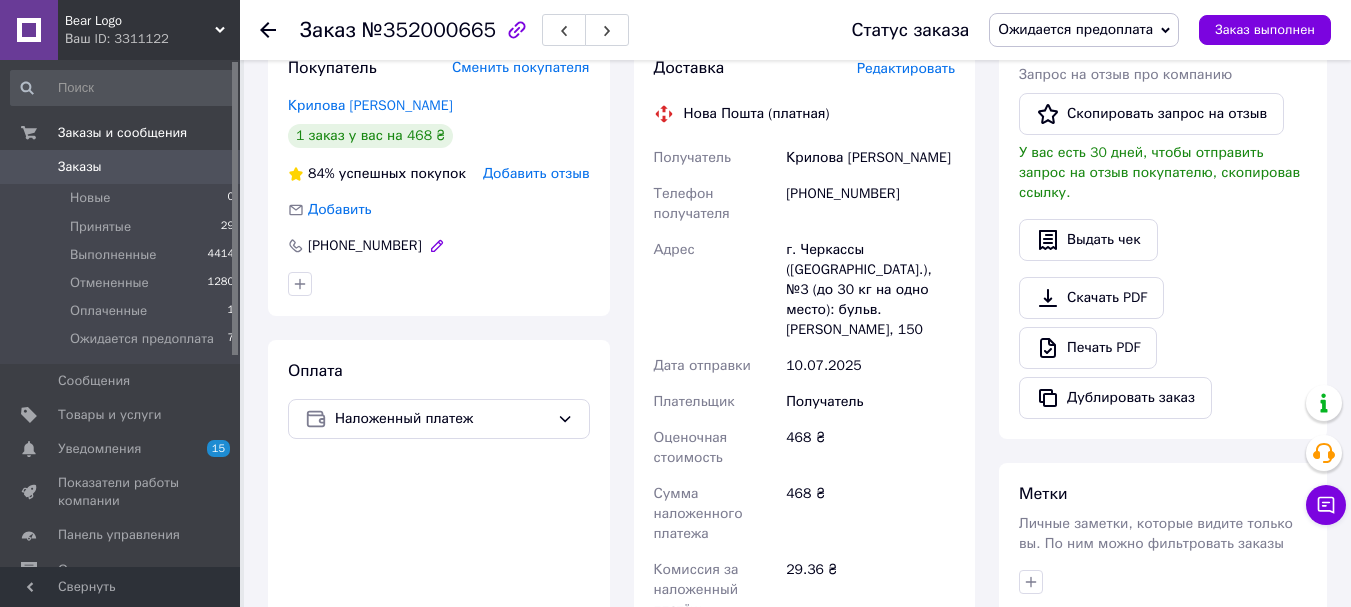 click on "[PHONE_NUMBER]" at bounding box center (365, 246) 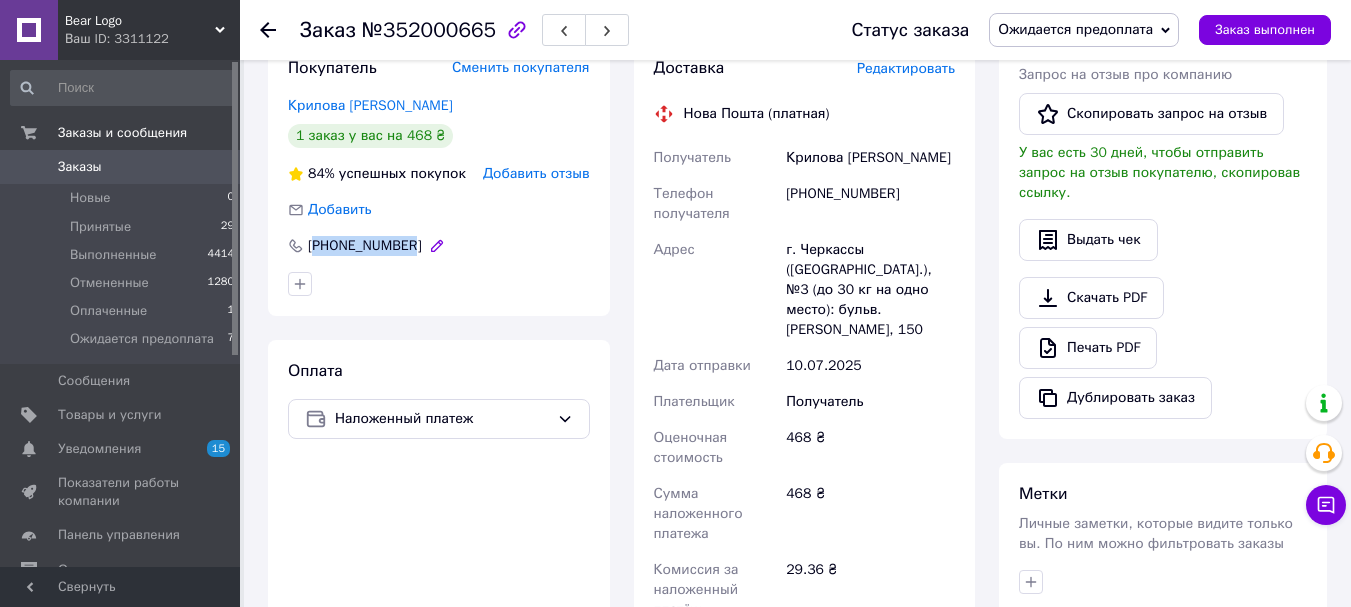 click on "[PHONE_NUMBER]" at bounding box center [365, 246] 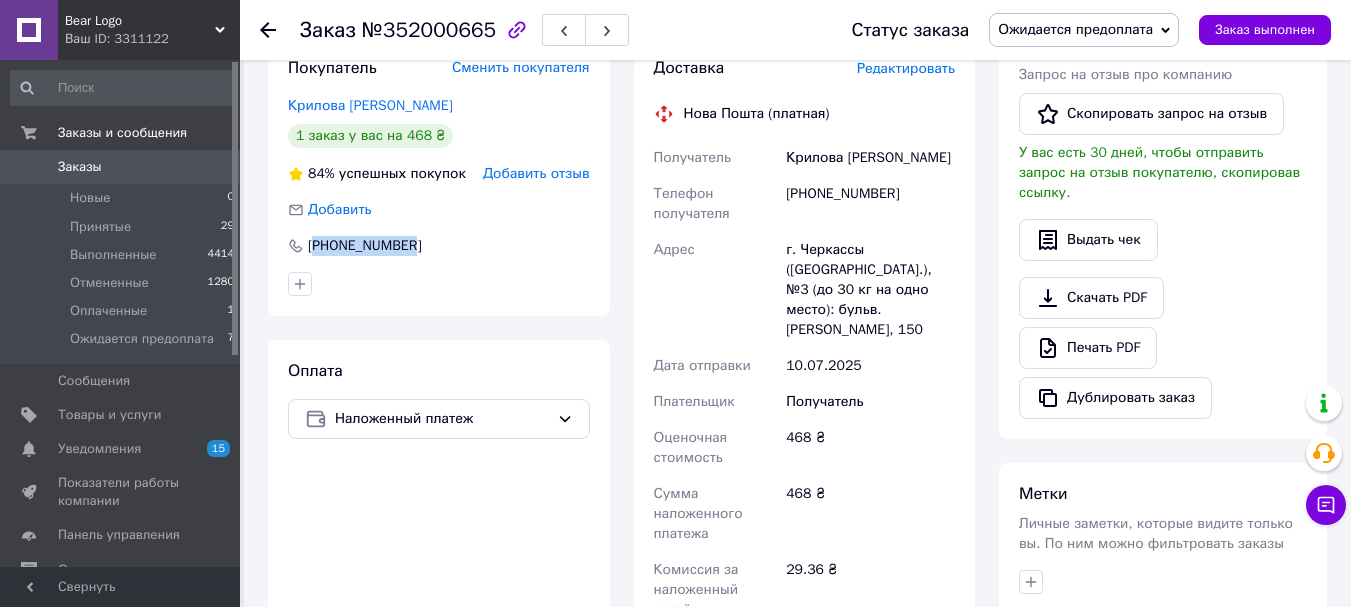 copy on "380983978929" 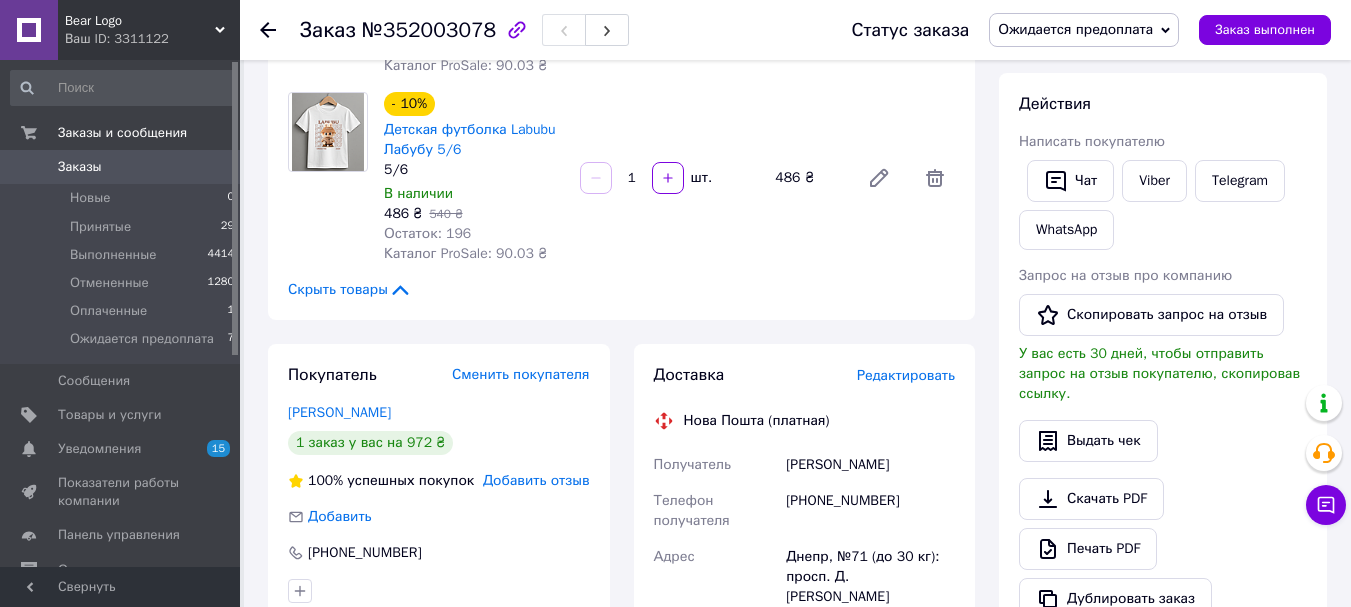 scroll, scrollTop: 300, scrollLeft: 0, axis: vertical 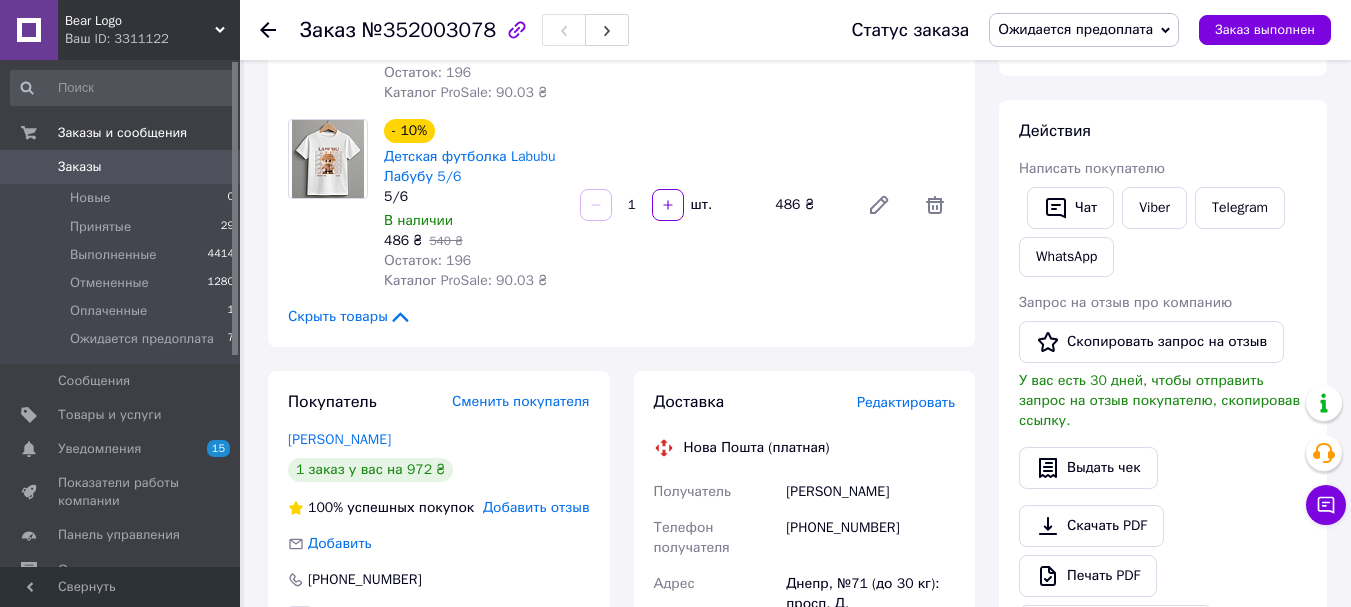 click on "Bear Logo Ваш ID: 3311122" at bounding box center (149, 30) 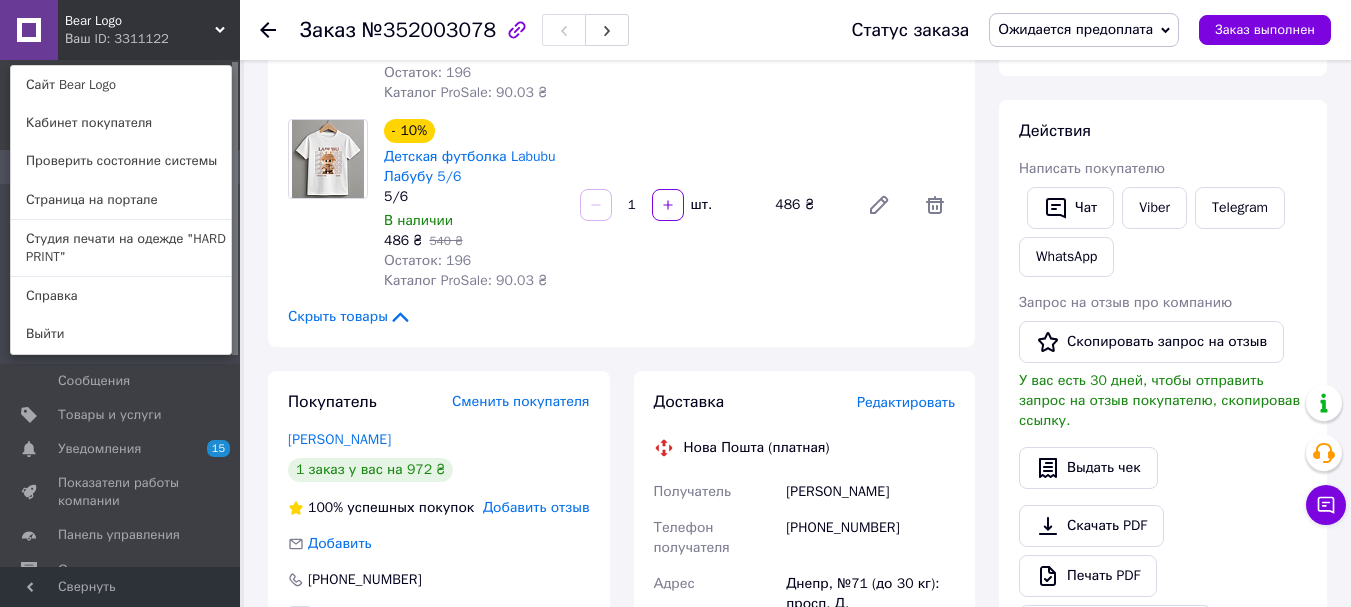 click on "Bear Logo Ваш ID: 3311122 Сайт Bear Logo Кабинет покупателя Проверить состояние системы Страница на портале Студия печати на одежде "HARD PRINT" Справка Выйти" at bounding box center [120, 30] 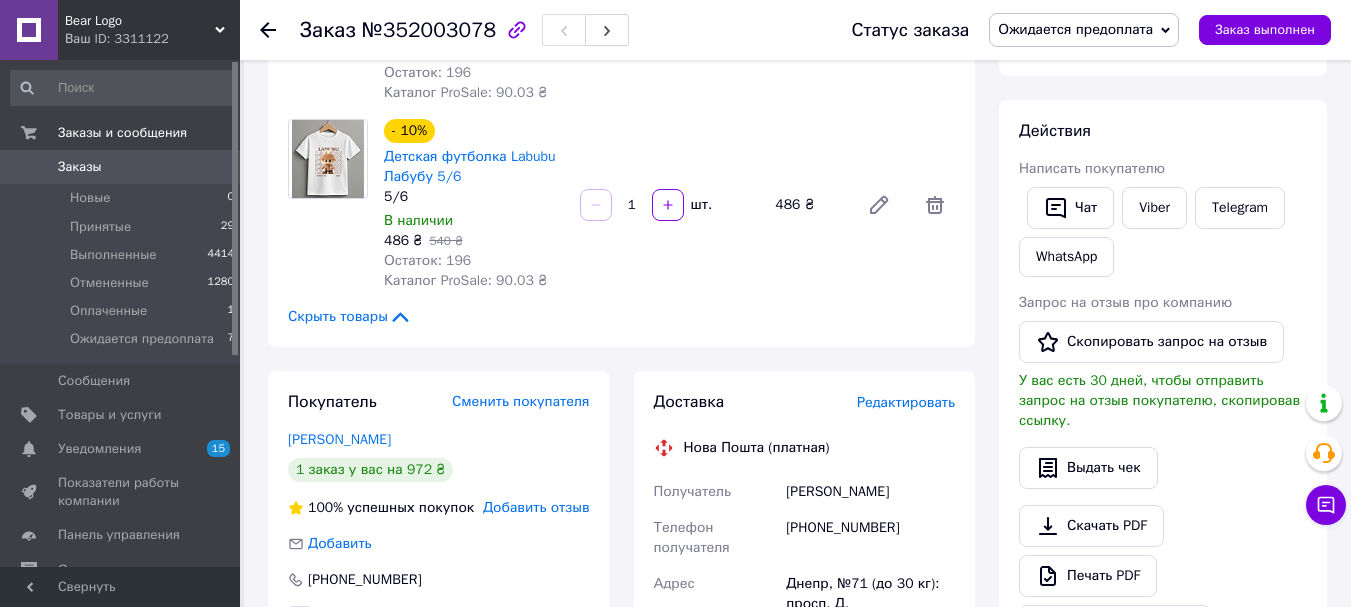drag, startPoint x: 139, startPoint y: 32, endPoint x: 136, endPoint y: 155, distance: 123.03658 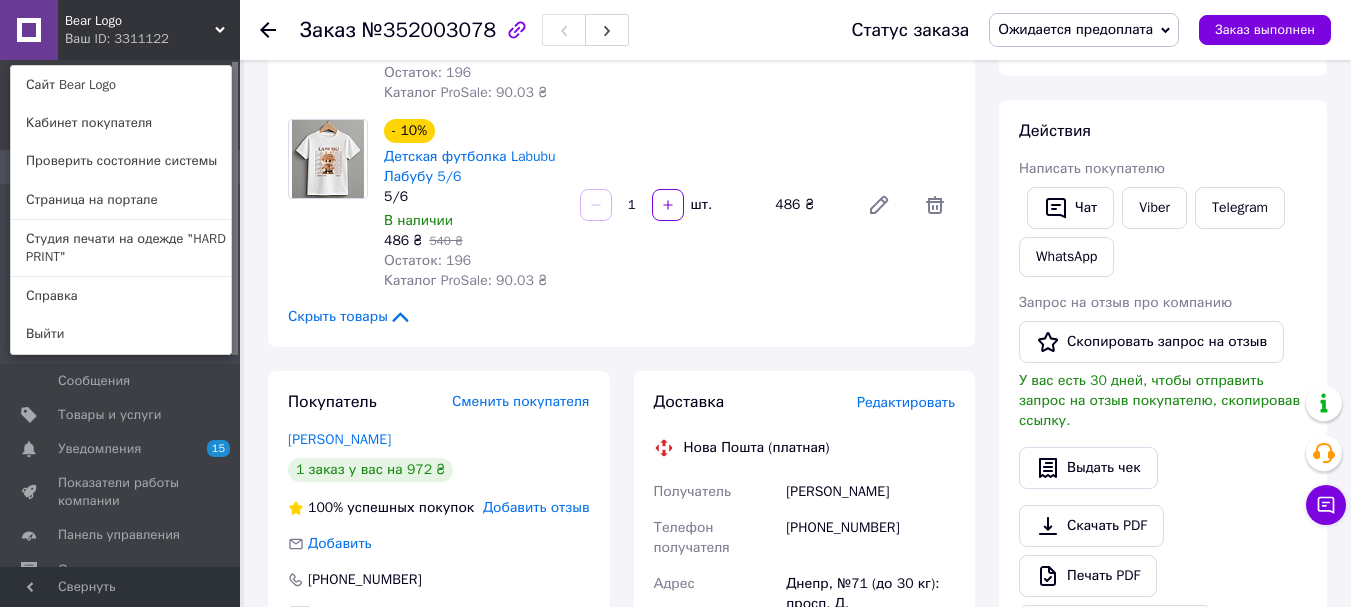click on "Студия печати на одежде "HARD PRINT"" at bounding box center [121, 248] 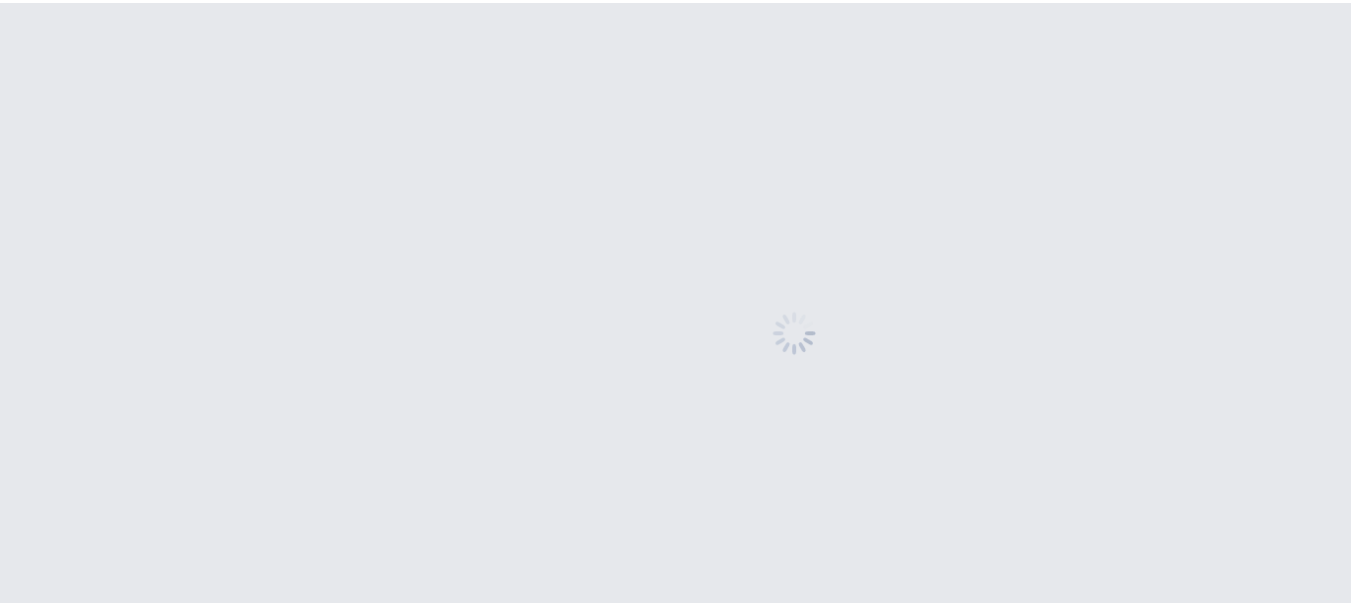 scroll, scrollTop: 0, scrollLeft: 0, axis: both 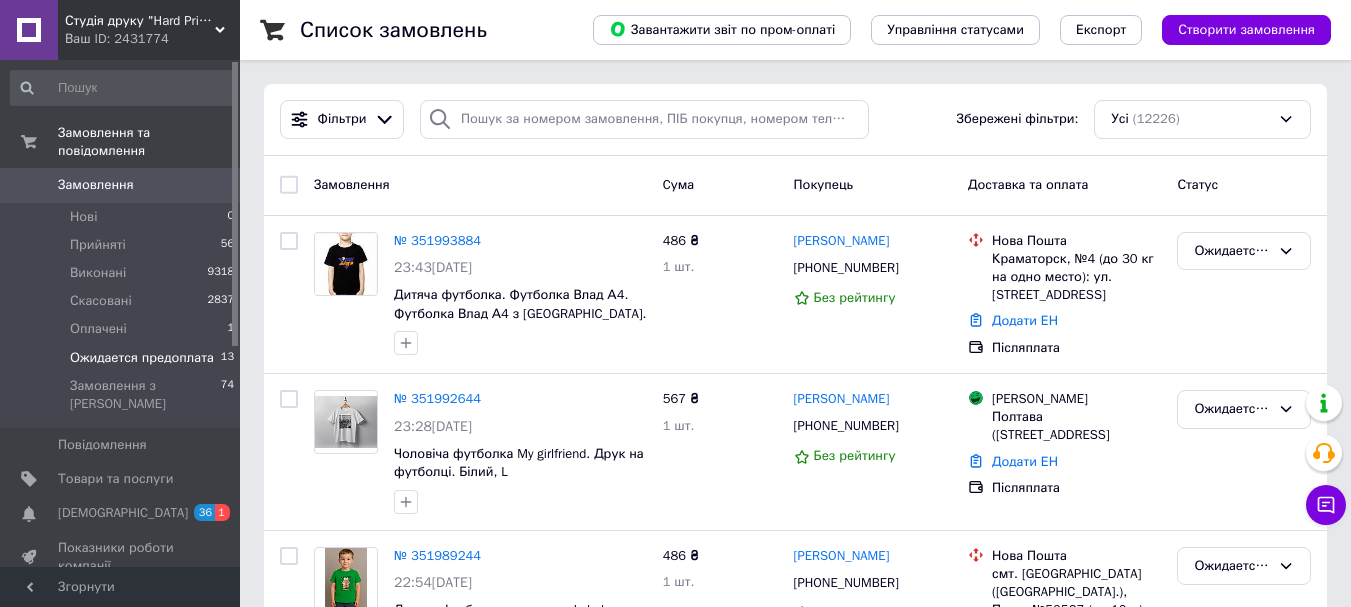 click on "Ожидается предоплата" at bounding box center [142, 358] 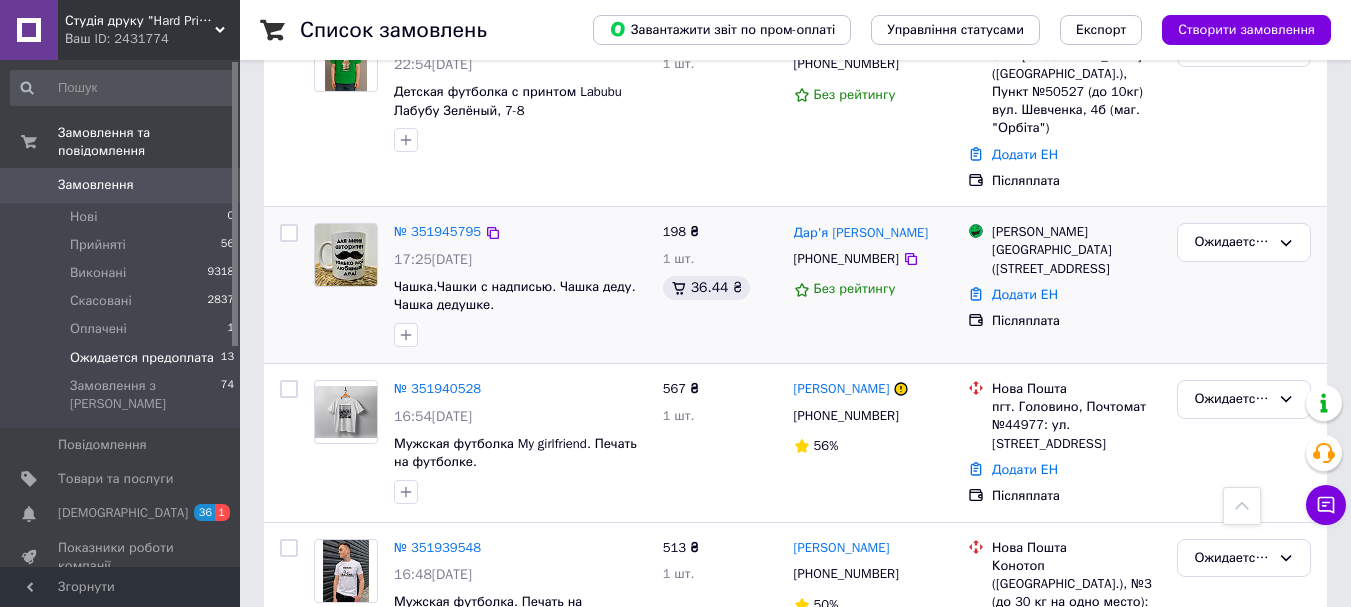scroll, scrollTop: 800, scrollLeft: 0, axis: vertical 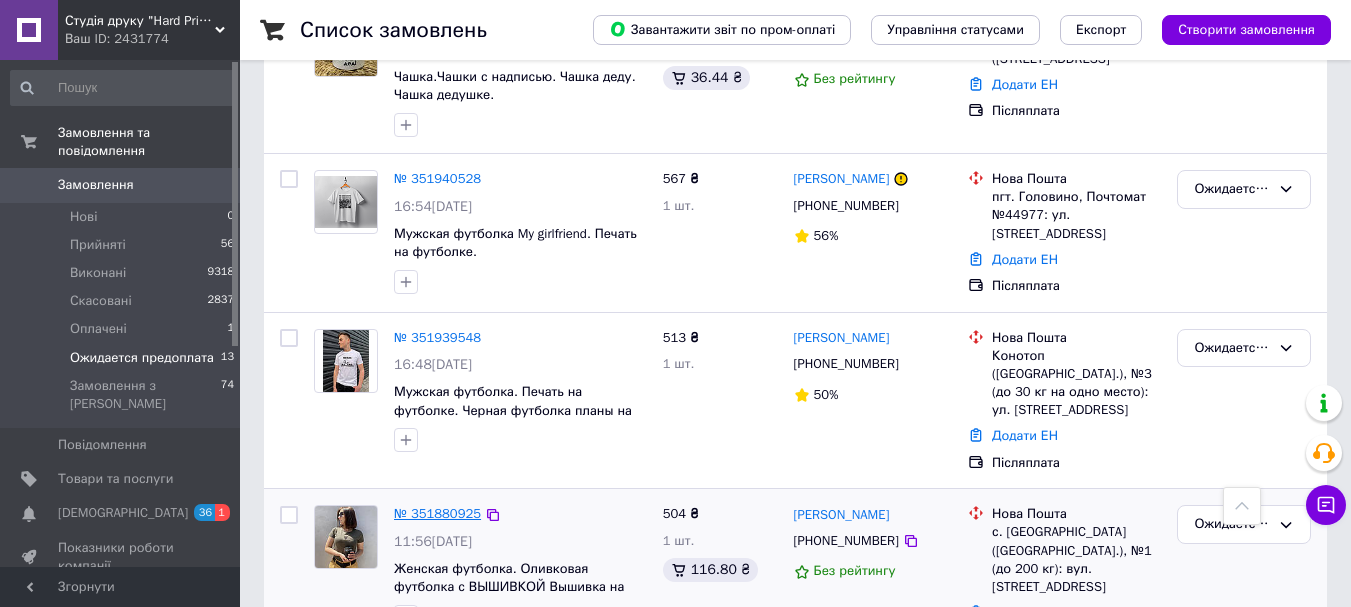 click on "№ 351880925" at bounding box center (437, 513) 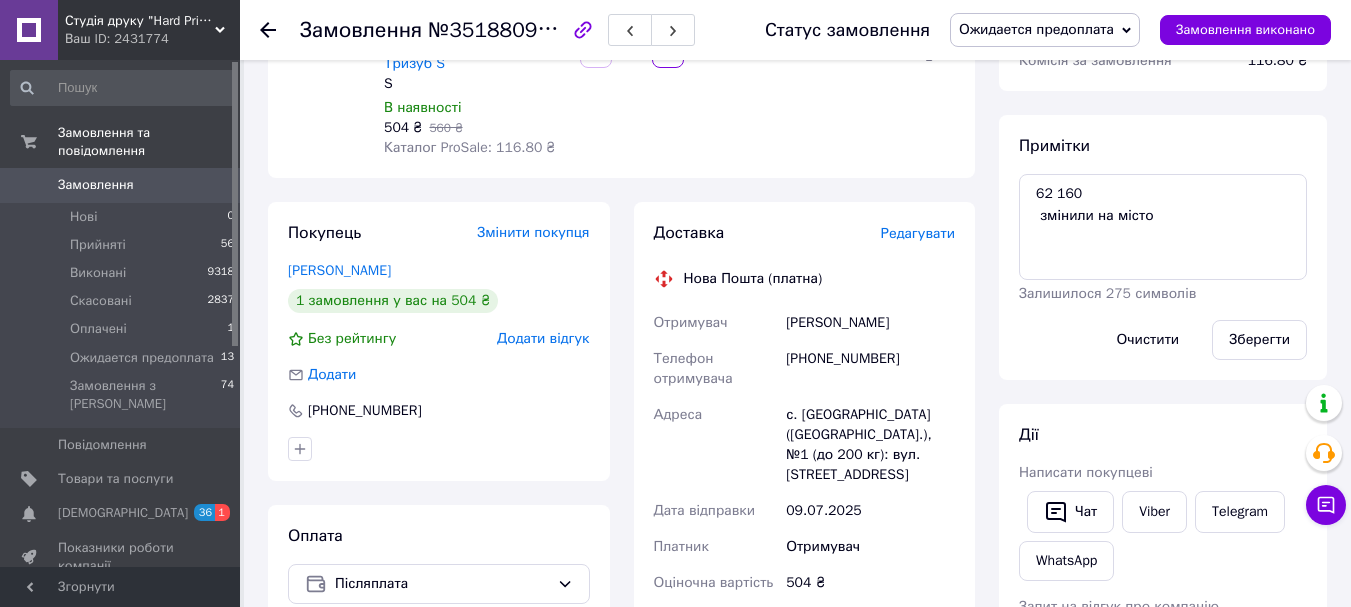 scroll, scrollTop: 300, scrollLeft: 0, axis: vertical 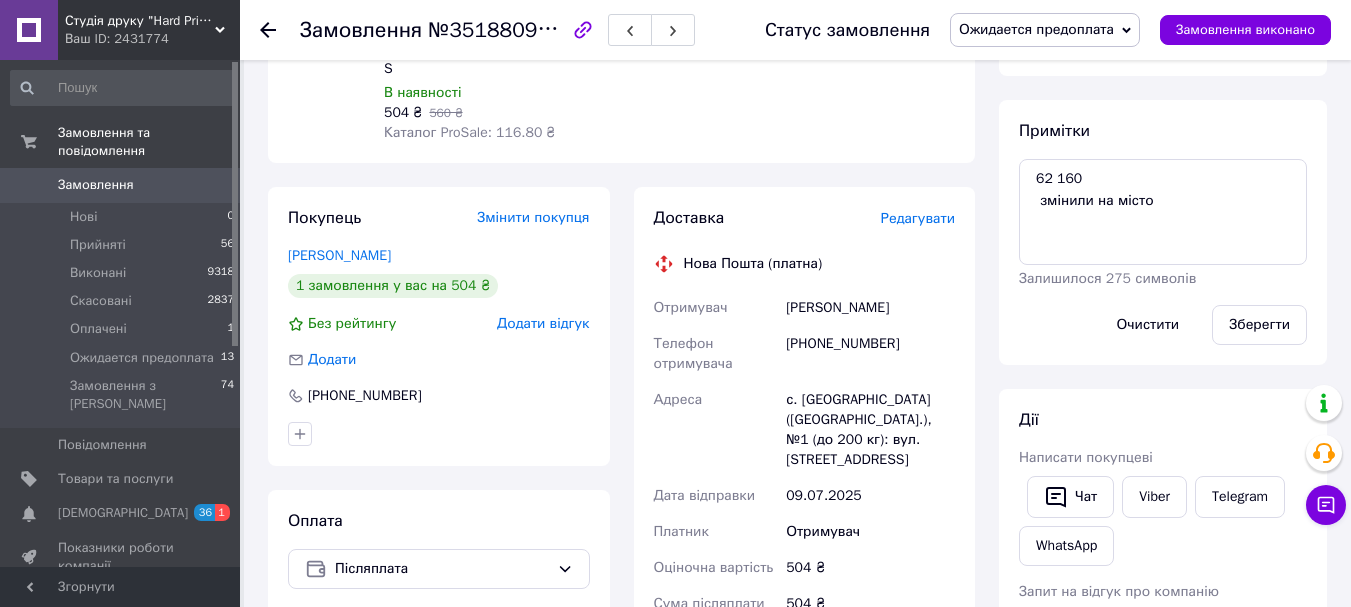 drag, startPoint x: 922, startPoint y: 302, endPoint x: 789, endPoint y: 299, distance: 133.03383 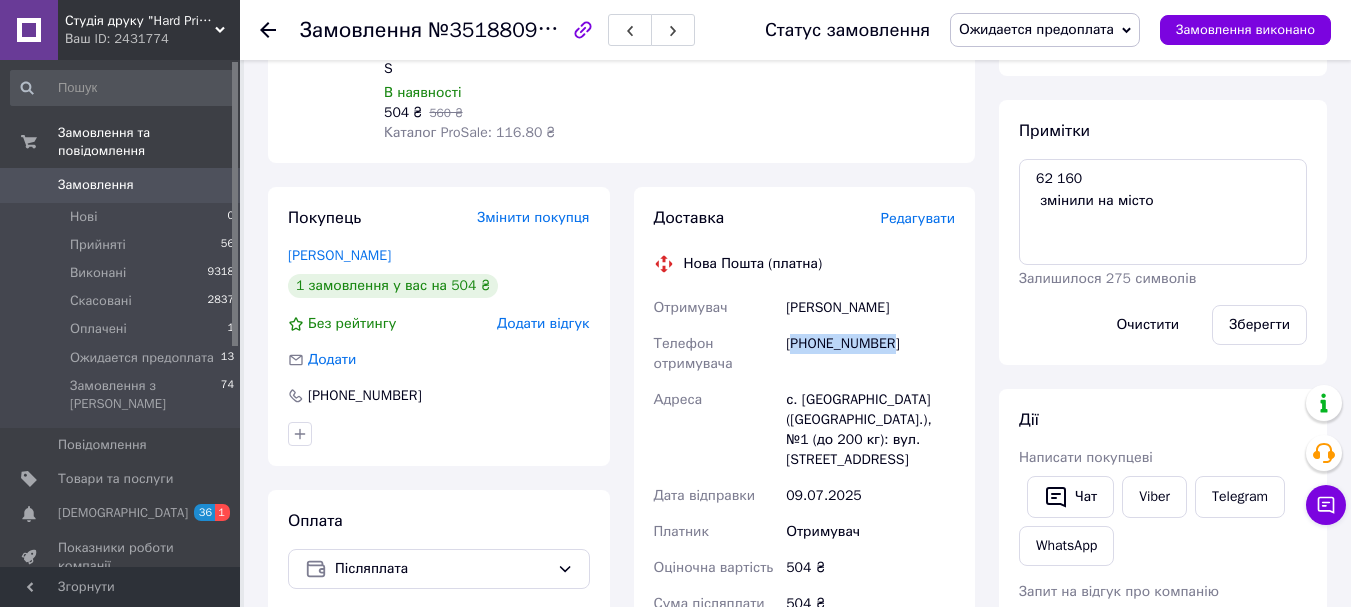 click on "+380977082572" at bounding box center [870, 354] 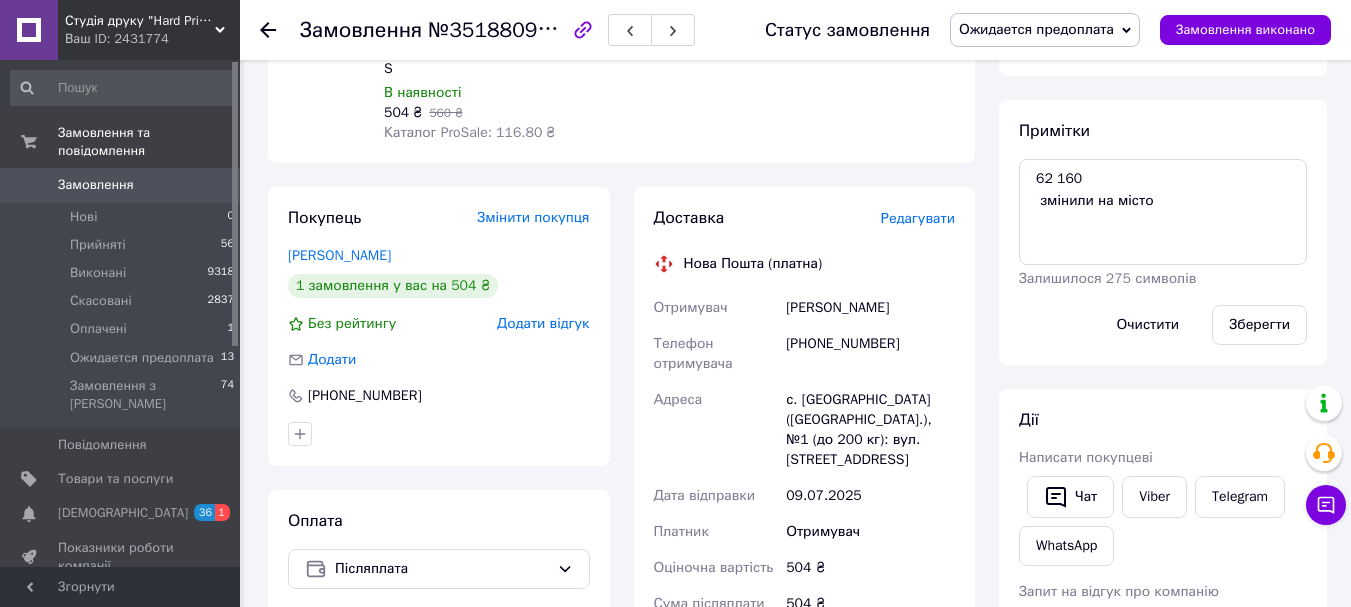 click on "504 ₴" at bounding box center [870, 568] 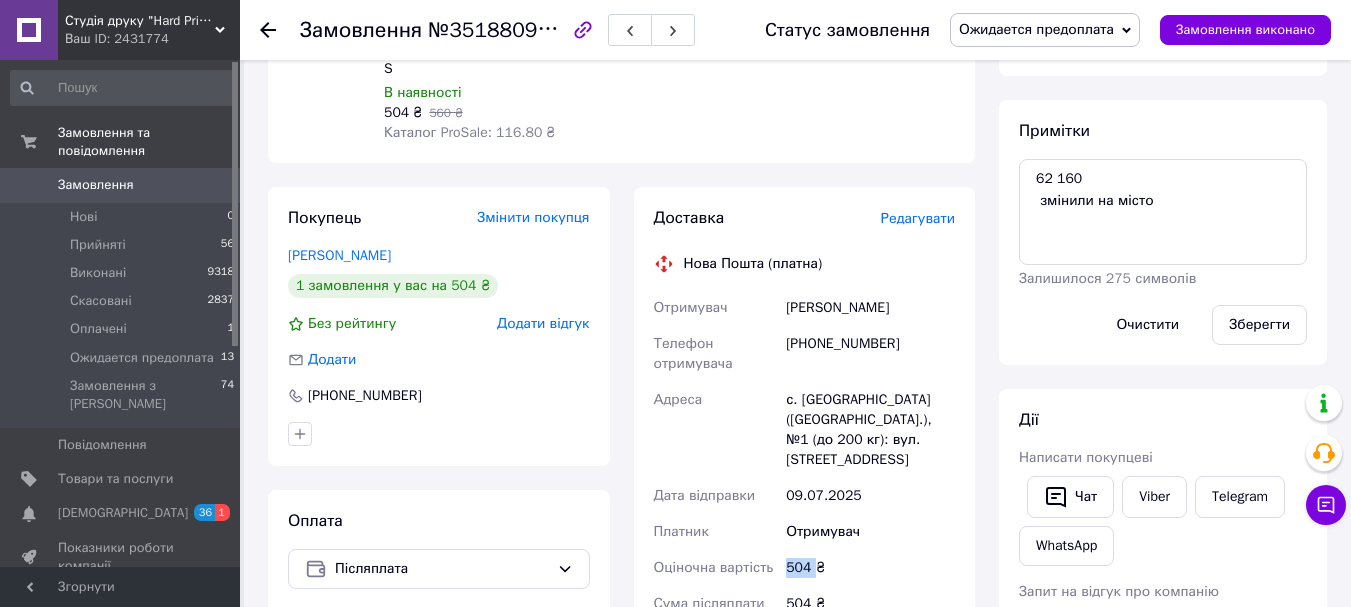 click on "504 ₴" at bounding box center (870, 568) 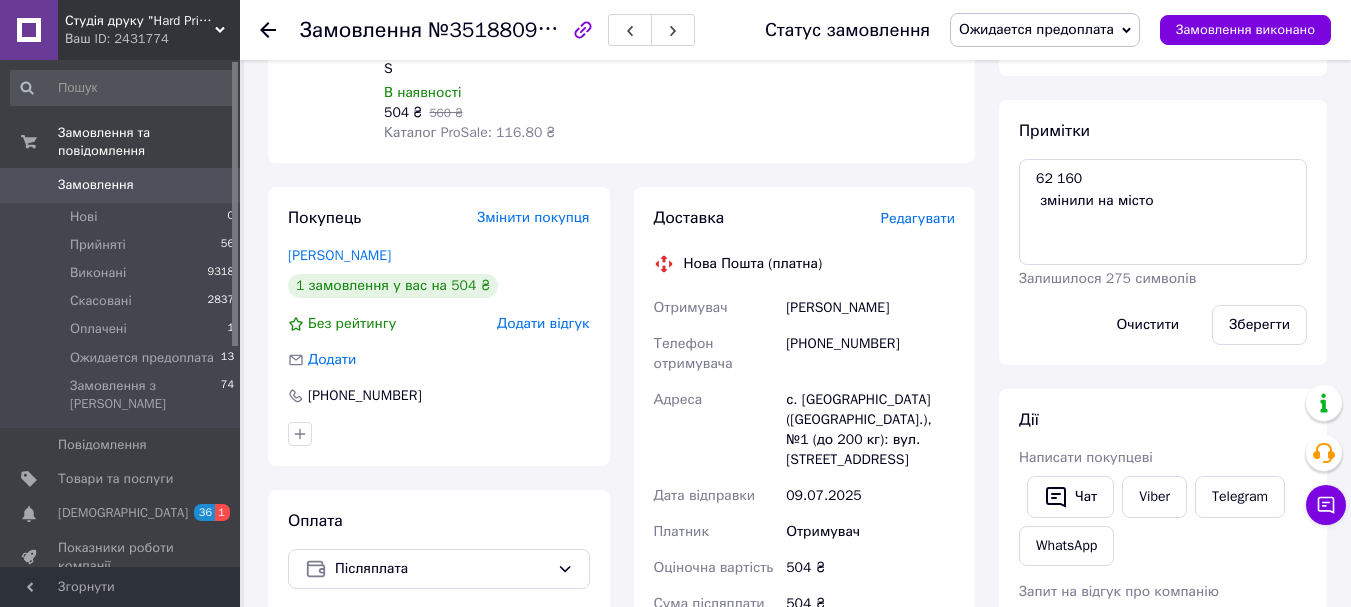 click on "с. Березове (Рівненська обл.), №1 (до 200 кг): вул. Першотравнева, 2Б" at bounding box center [870, 430] 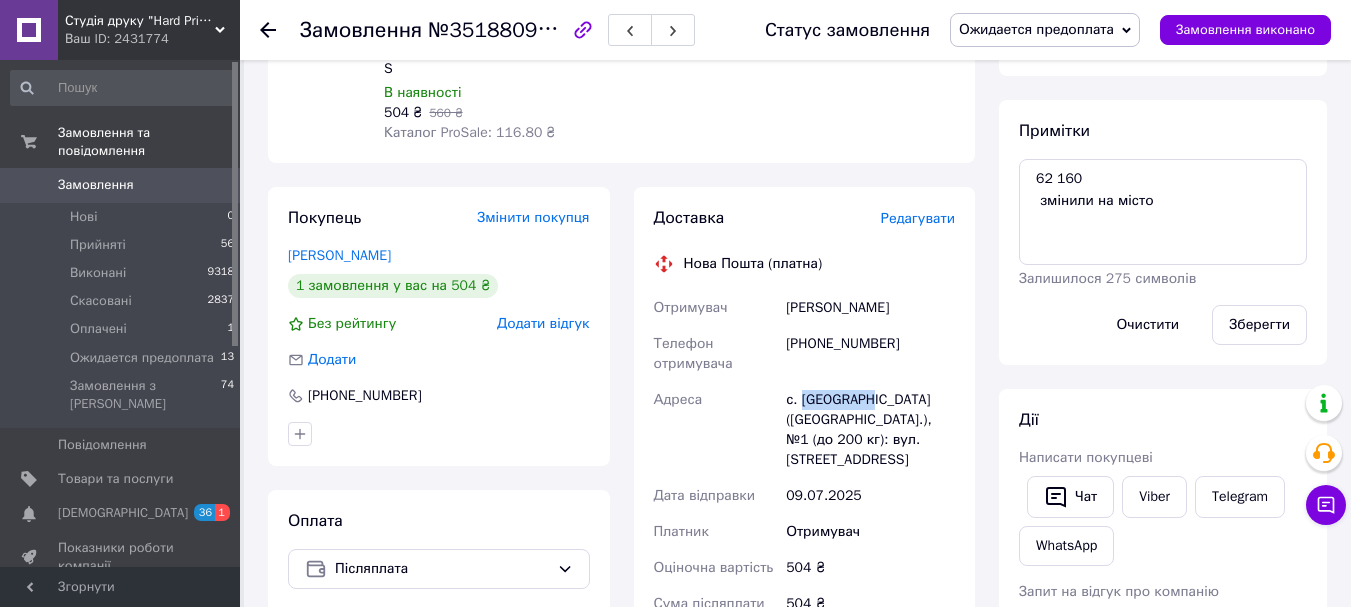 click on "с. Березове (Рівненська обл.), №1 (до 200 кг): вул. Першотравнева, 2Б" at bounding box center [870, 430] 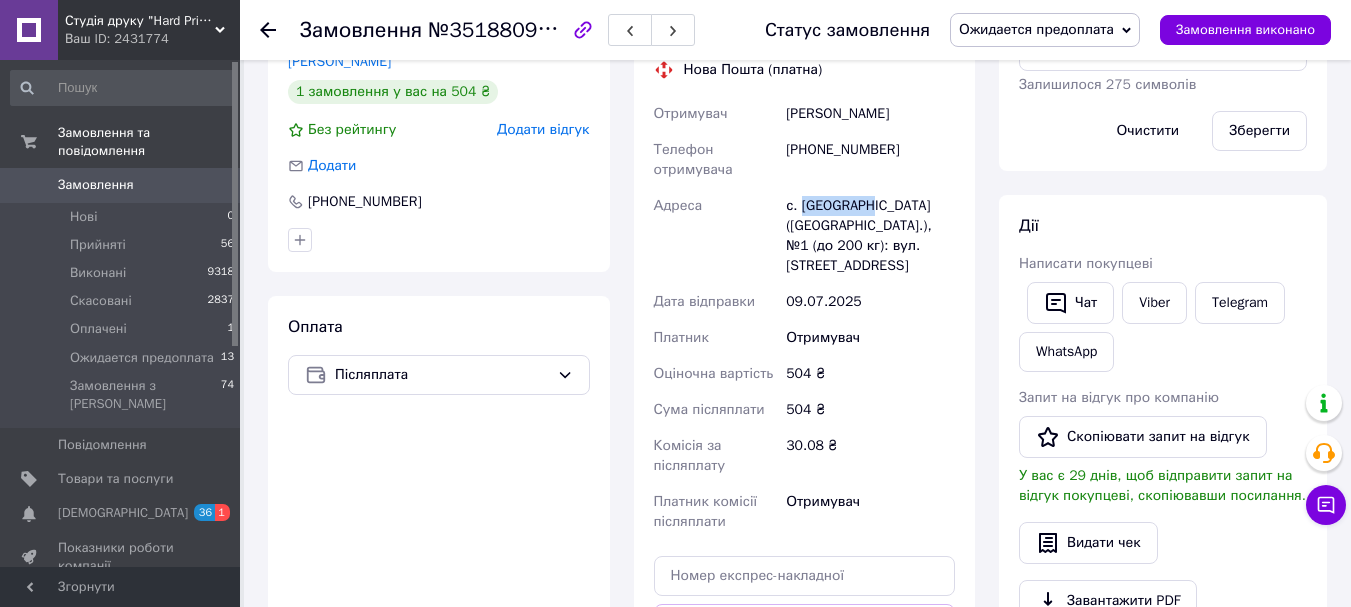 scroll, scrollTop: 300, scrollLeft: 0, axis: vertical 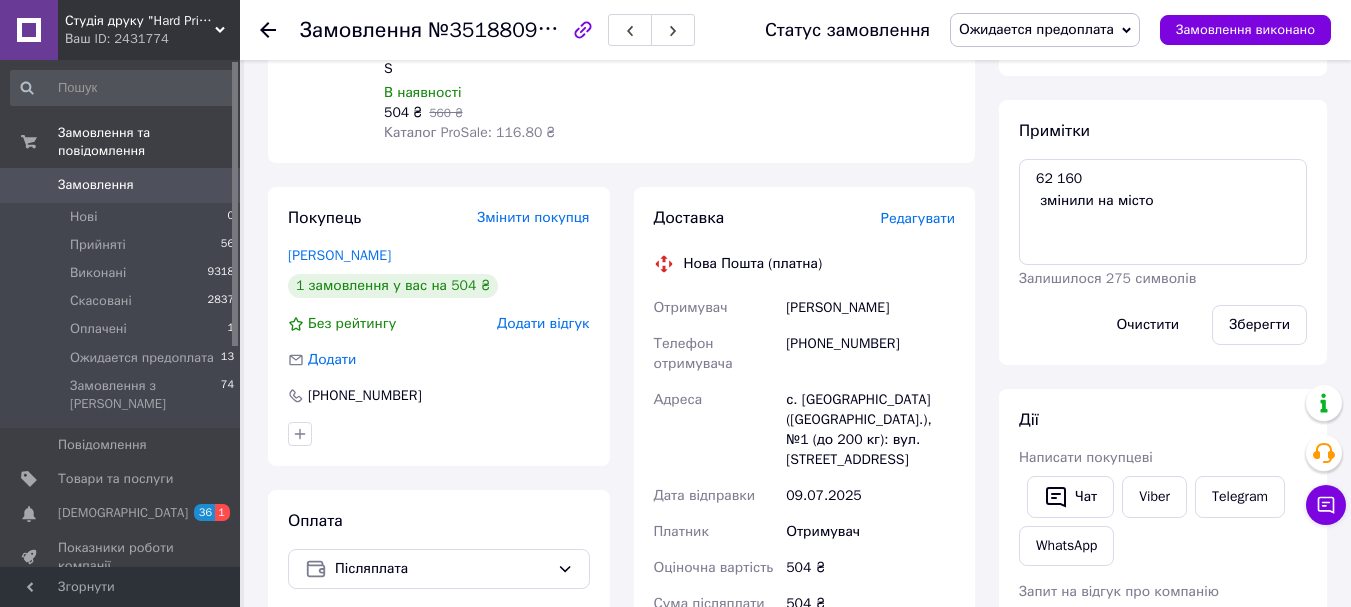 click 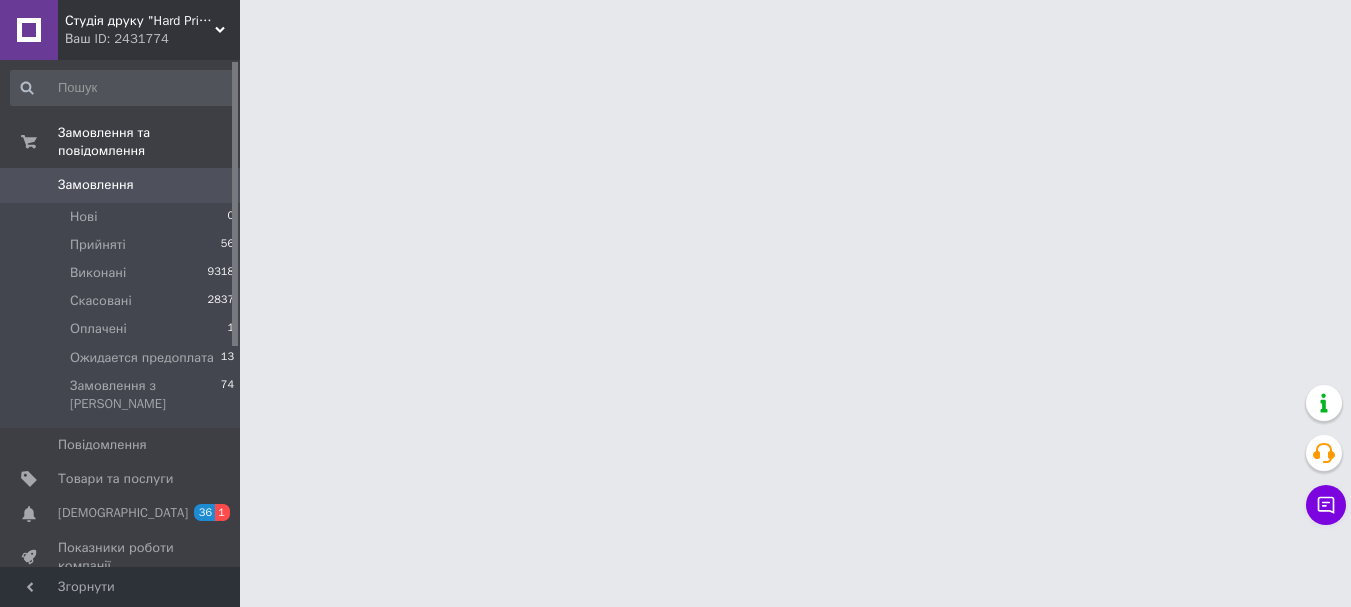 scroll, scrollTop: 0, scrollLeft: 0, axis: both 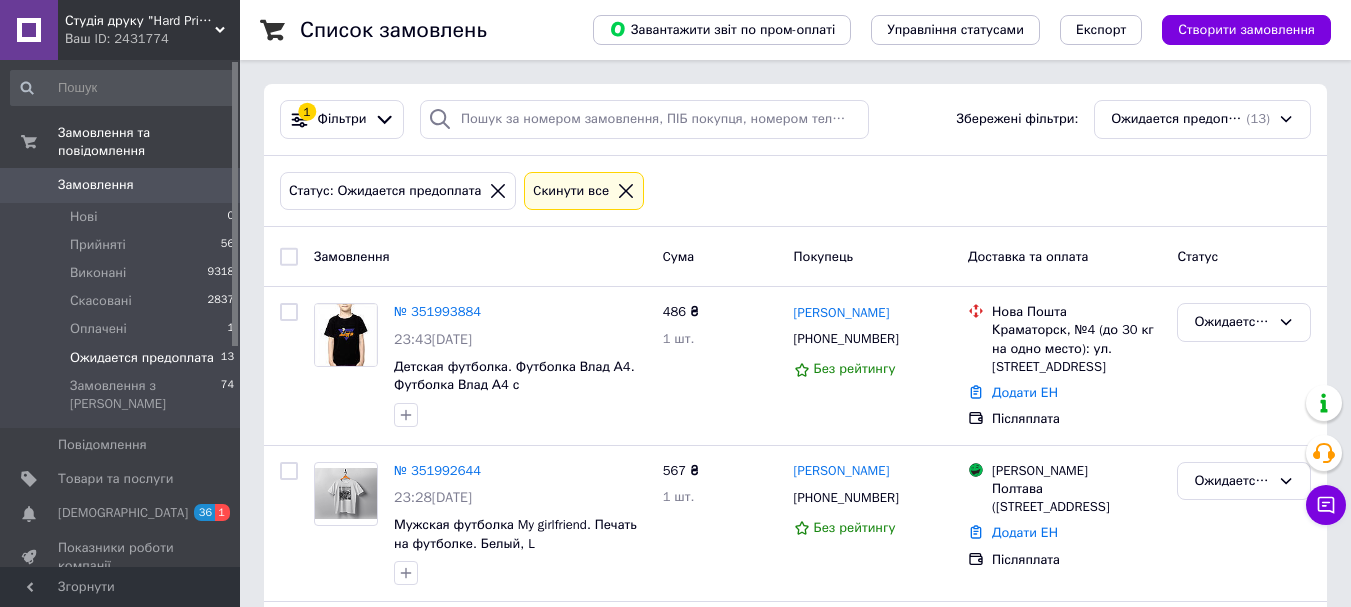 click on "Ожидается предоплата" at bounding box center (142, 358) 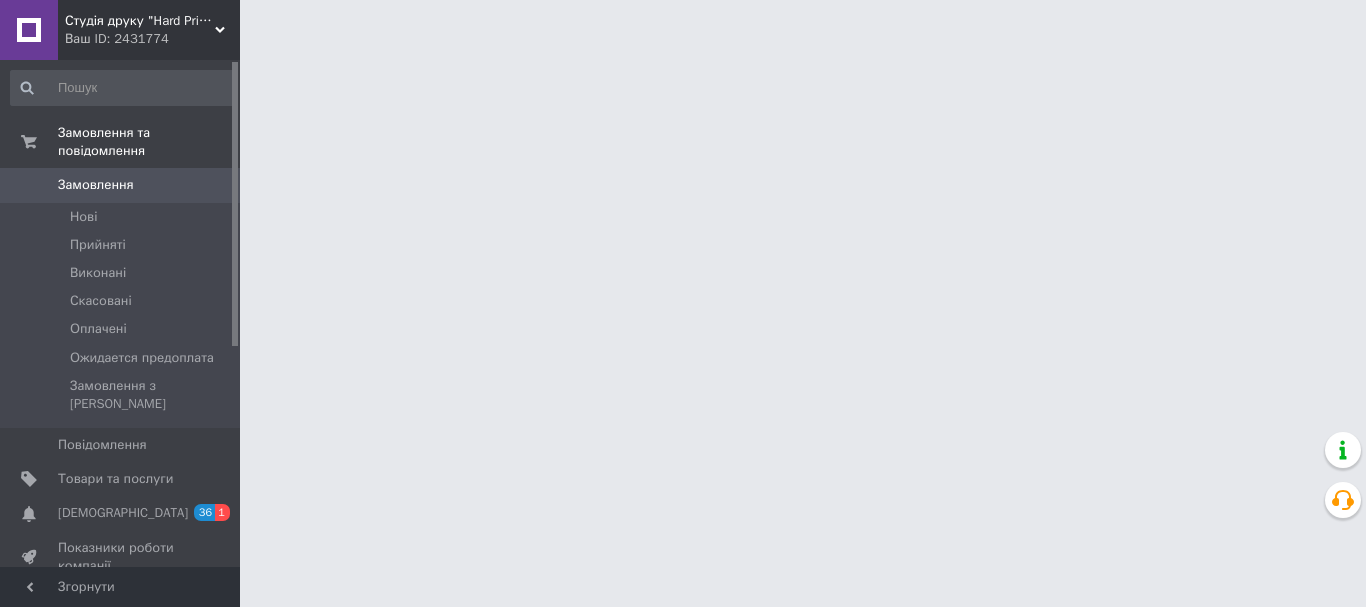 scroll, scrollTop: 0, scrollLeft: 0, axis: both 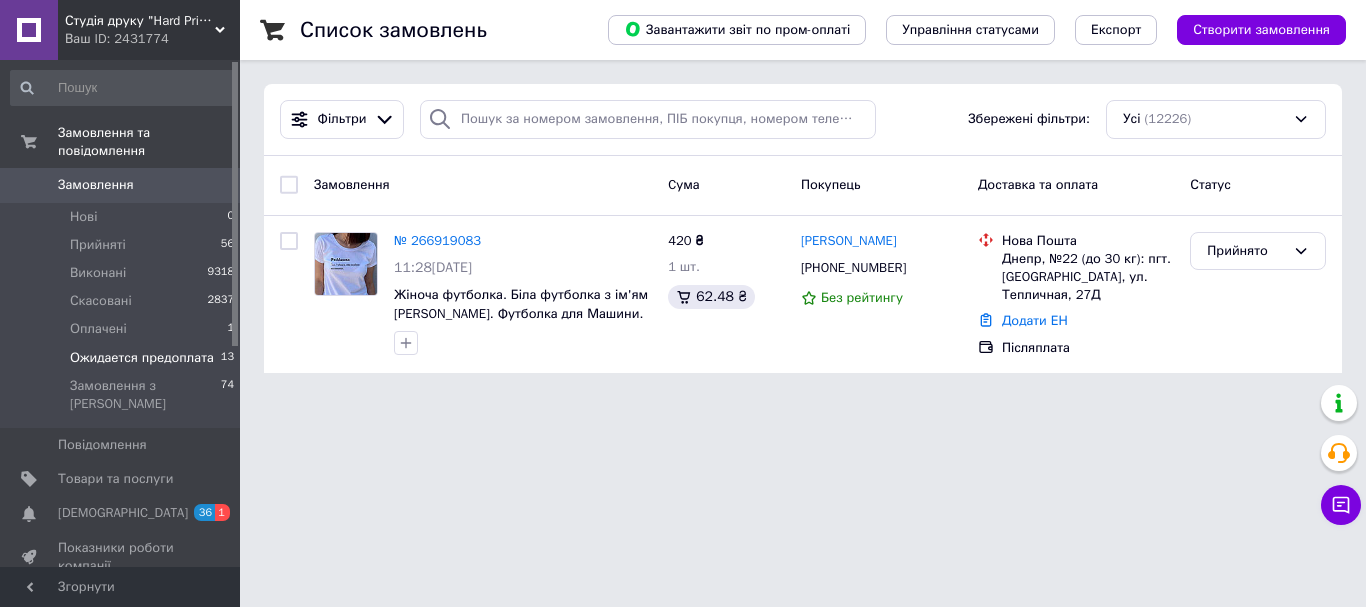 click on "Ожидается предоплата" at bounding box center (142, 358) 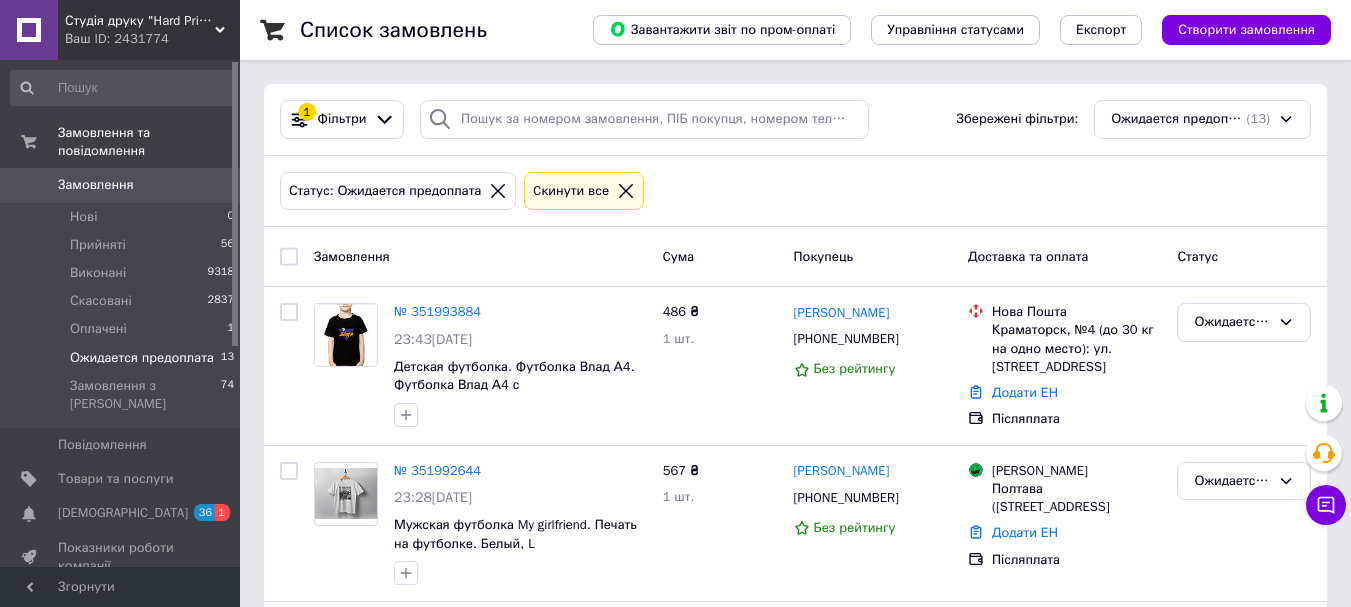 click on "Ожидается предоплата" at bounding box center [142, 358] 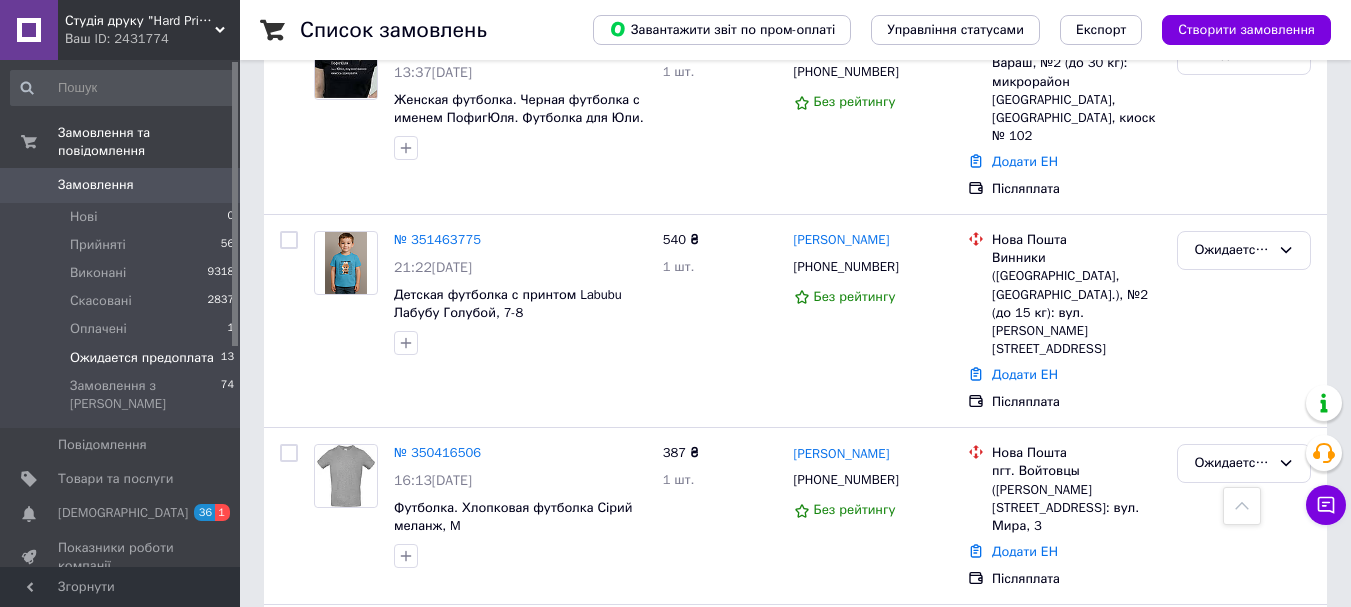 scroll, scrollTop: 1827, scrollLeft: 0, axis: vertical 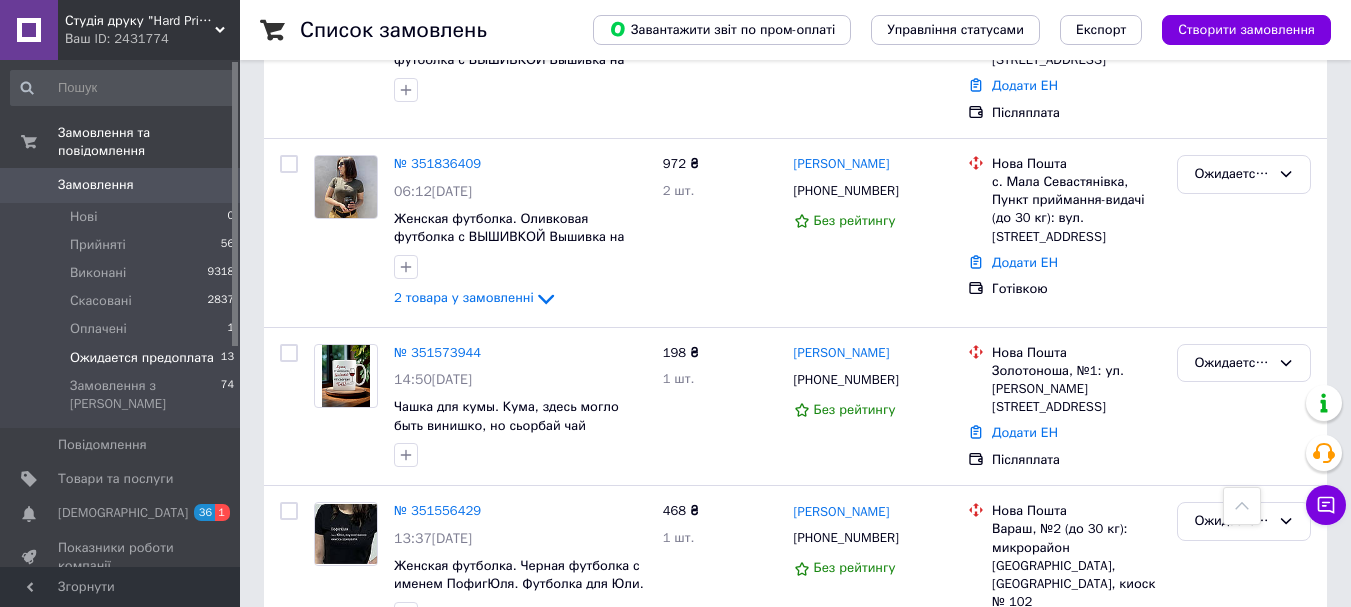 click on "Ваш ID: 2431774" at bounding box center (152, 39) 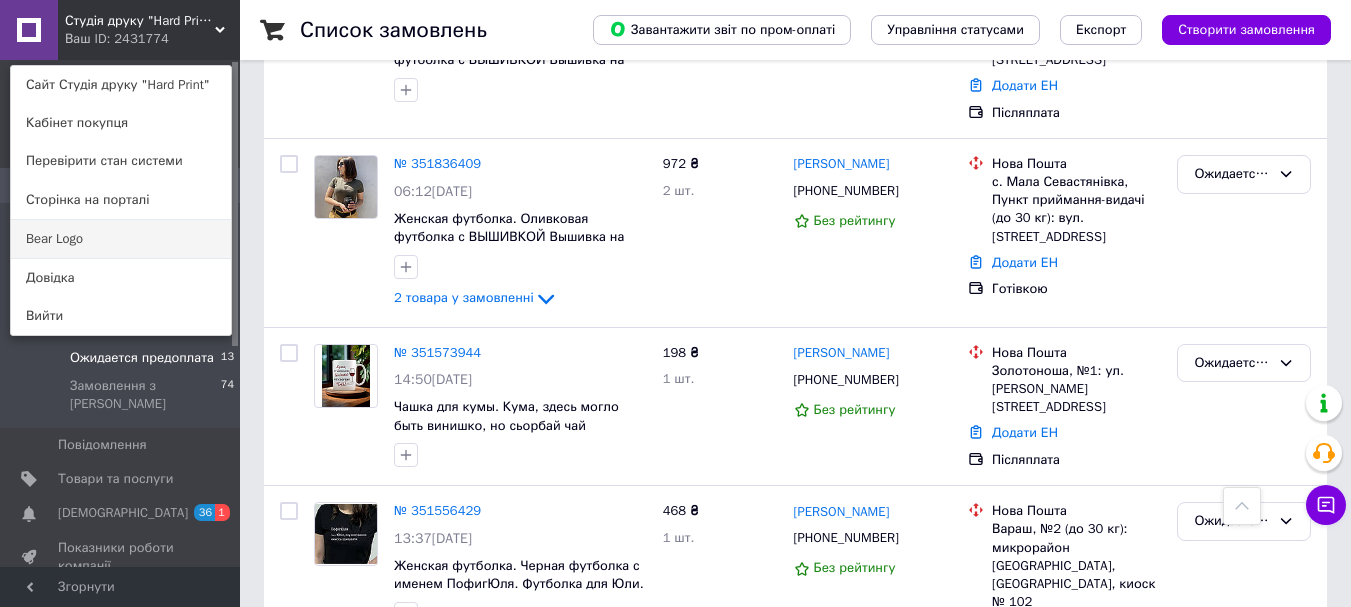 click on "Bear Logo" at bounding box center (121, 239) 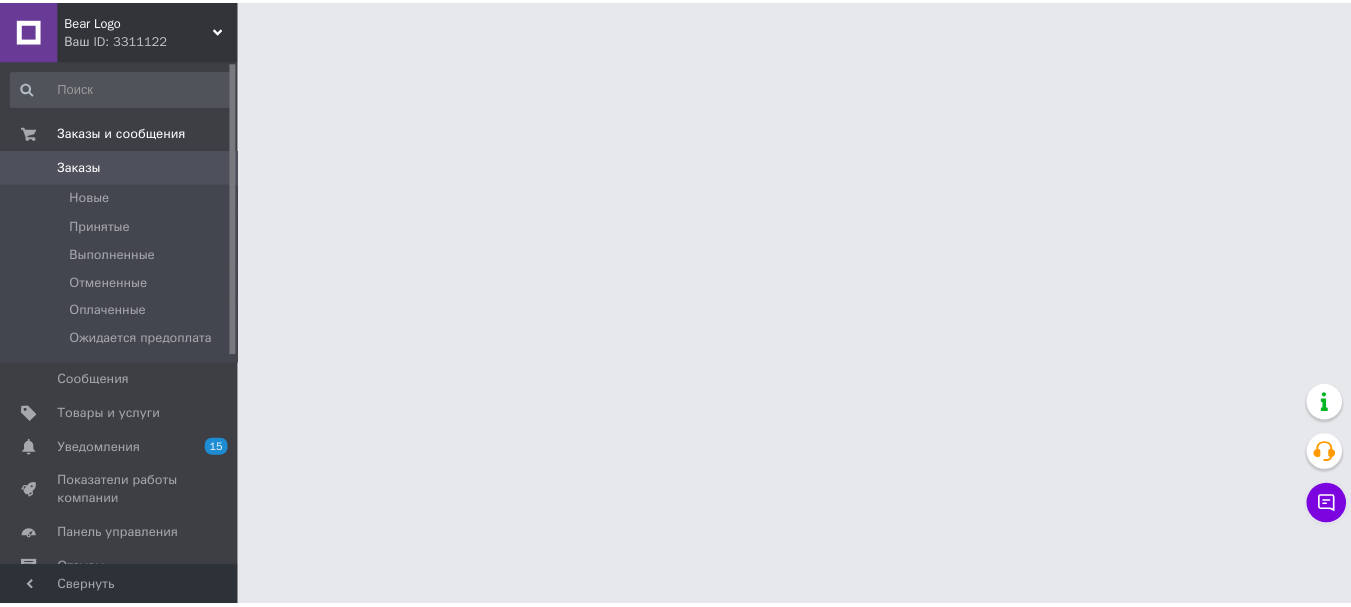 scroll, scrollTop: 0, scrollLeft: 0, axis: both 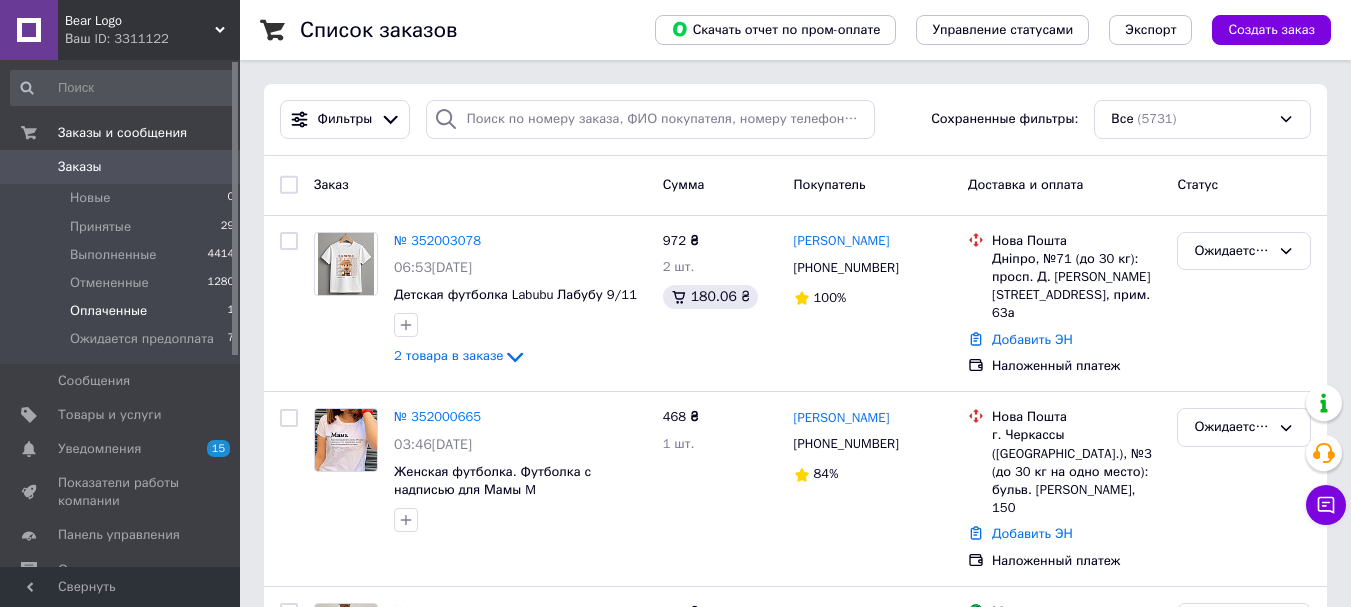 click on "Оплаченные" at bounding box center (108, 311) 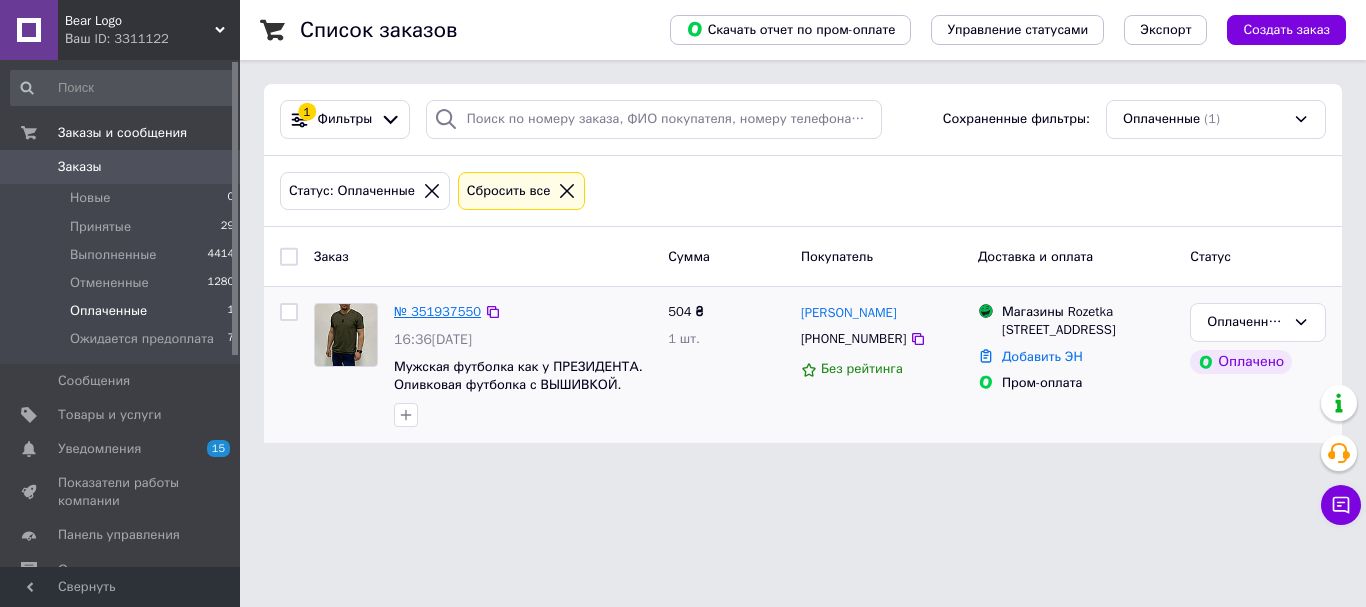 click on "№ 351937550" at bounding box center (437, 312) 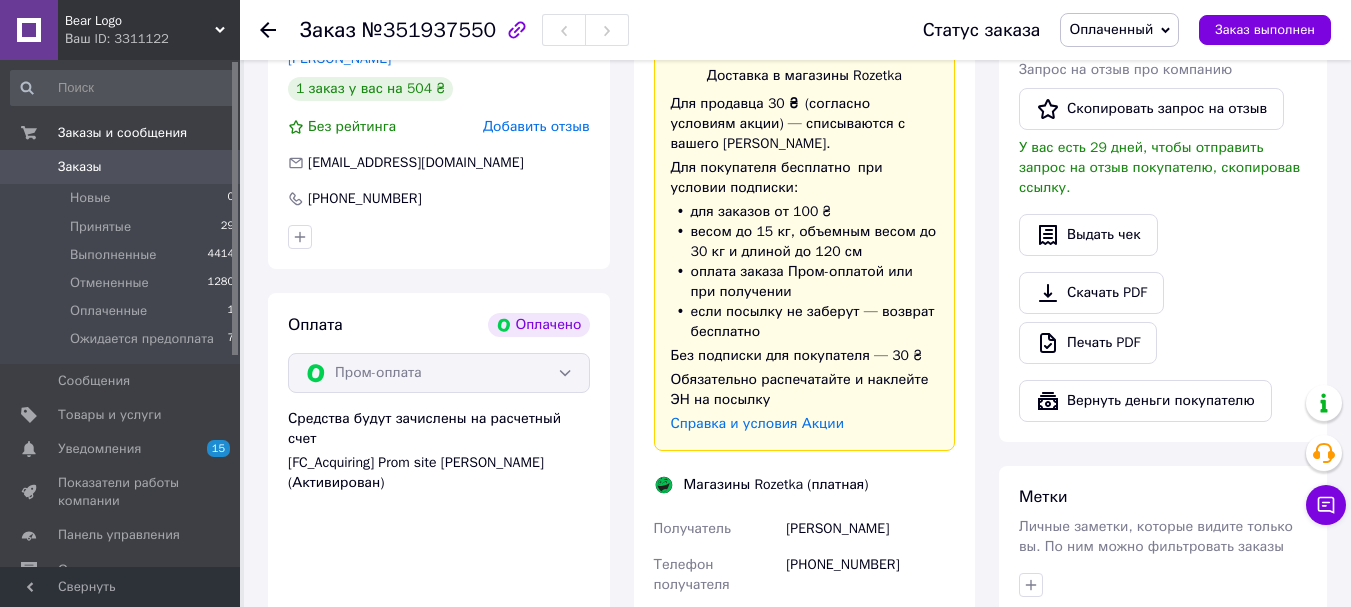 scroll, scrollTop: 1100, scrollLeft: 0, axis: vertical 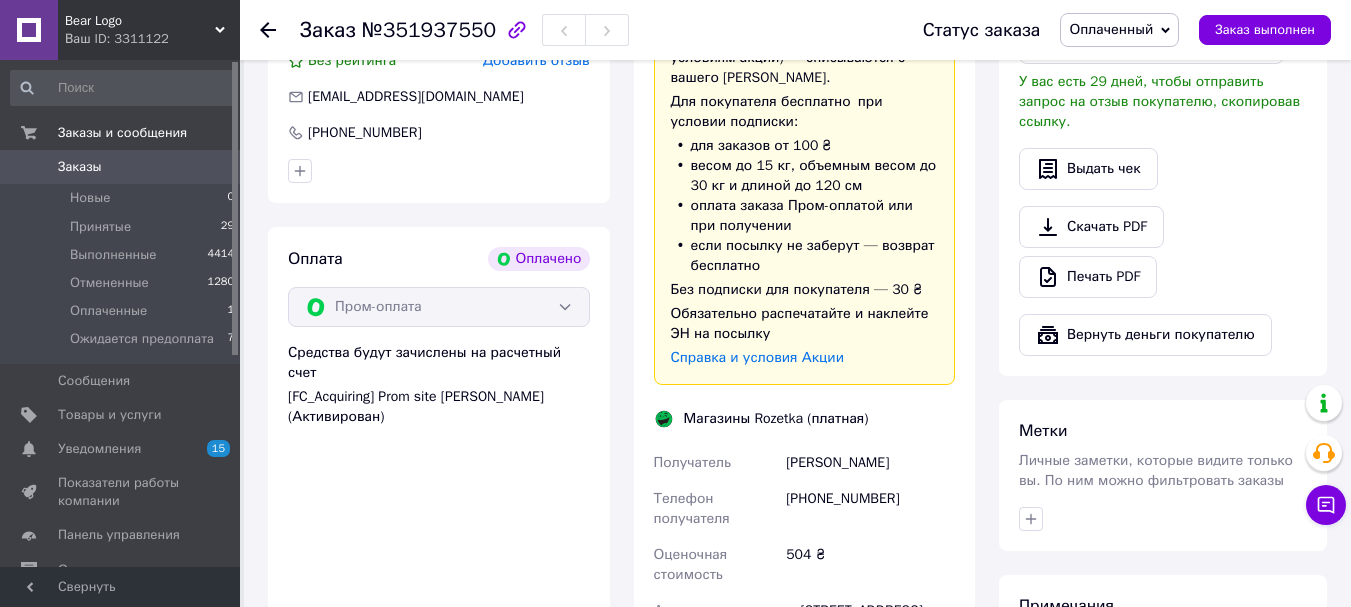click on "[PHONE_NUMBER]" at bounding box center [870, 509] 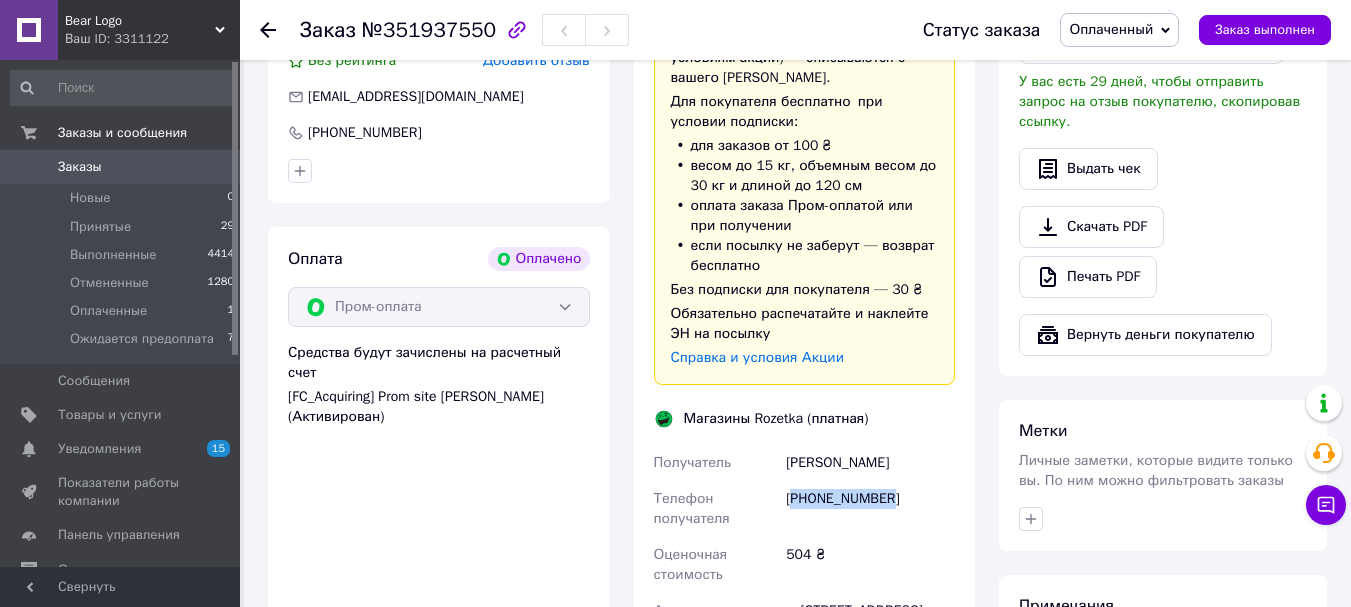 click on "[PHONE_NUMBER]" at bounding box center [870, 509] 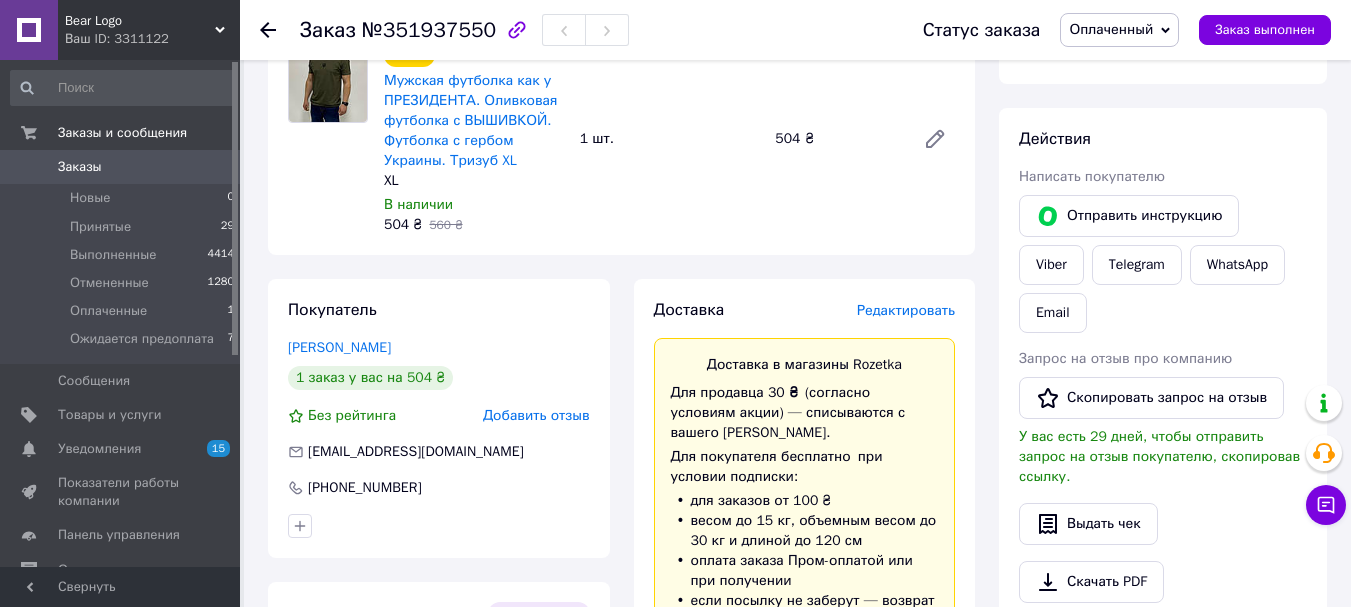 scroll, scrollTop: 600, scrollLeft: 0, axis: vertical 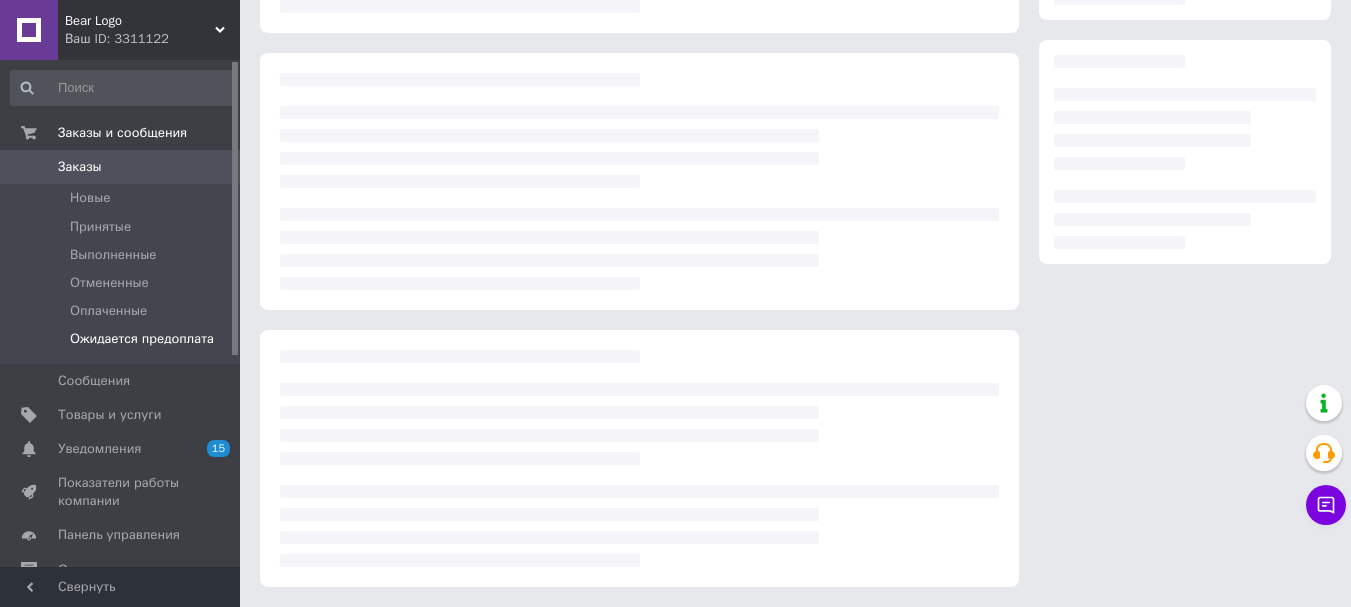 click on "Ожидается предоплата" at bounding box center [142, 339] 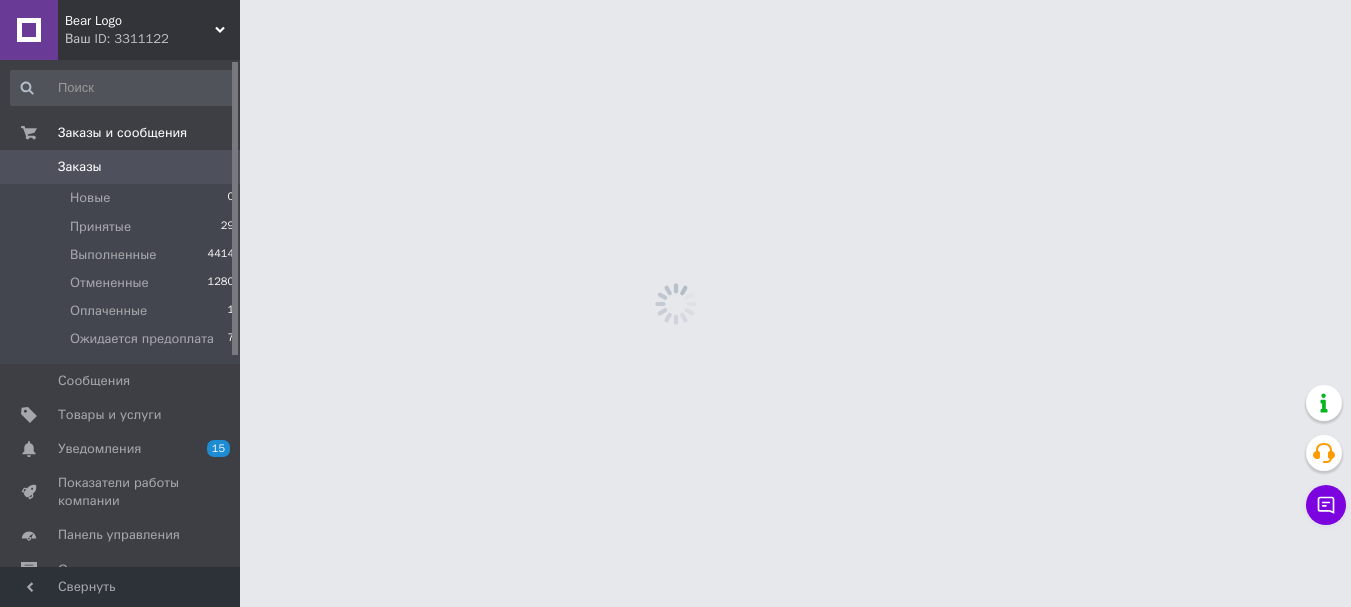 scroll, scrollTop: 0, scrollLeft: 0, axis: both 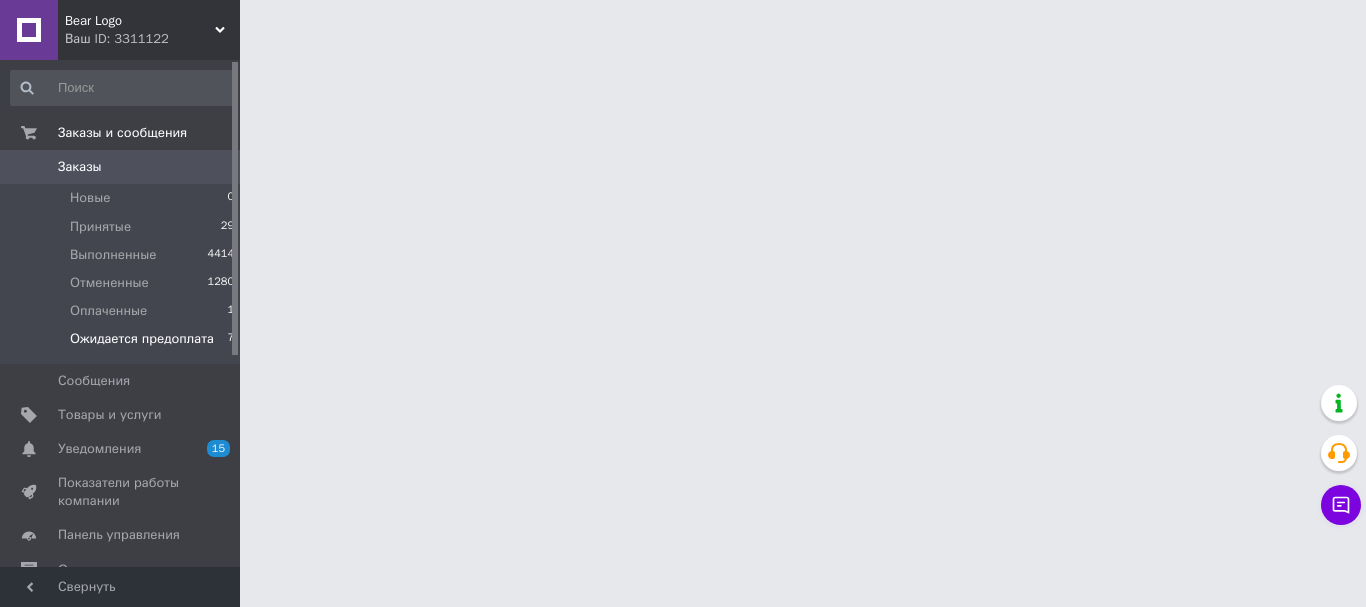 click on "Ожидается предоплата" at bounding box center [142, 339] 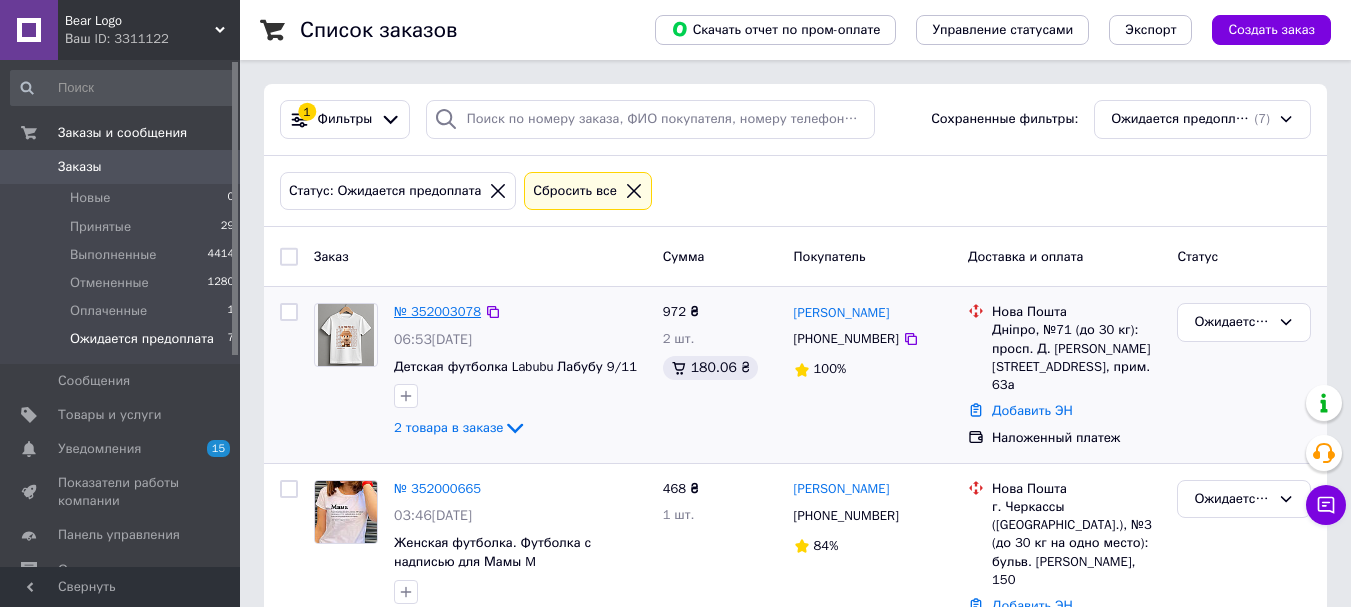 click on "№ 352003078" at bounding box center [437, 311] 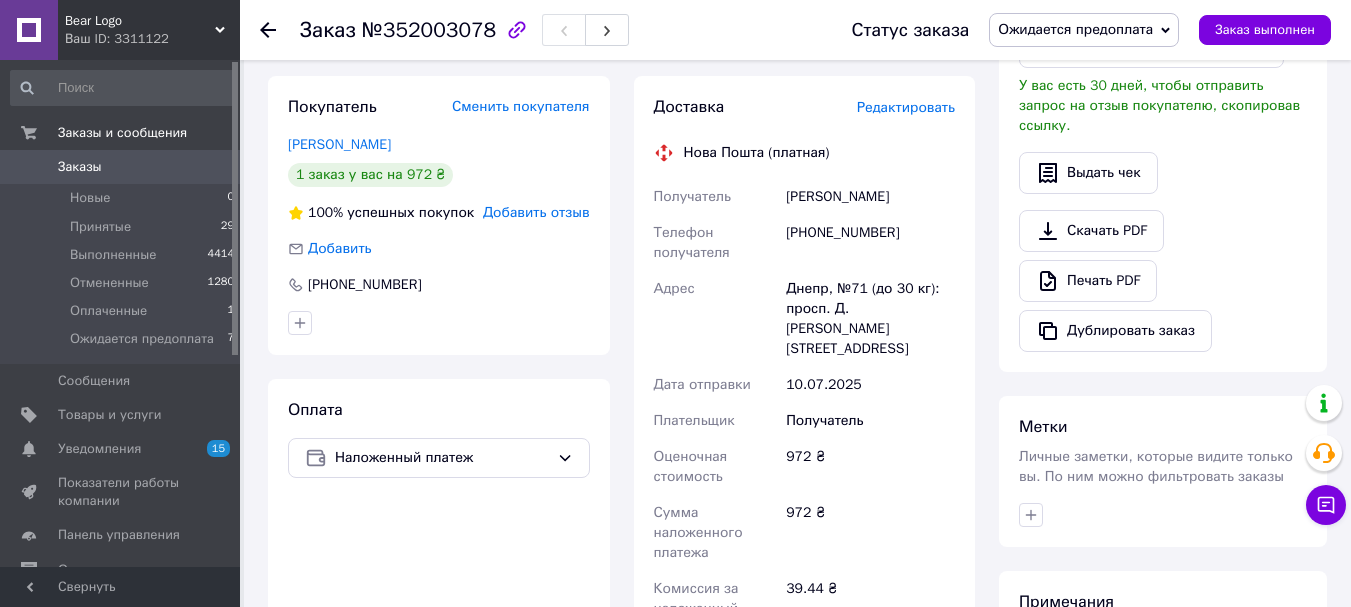scroll, scrollTop: 700, scrollLeft: 0, axis: vertical 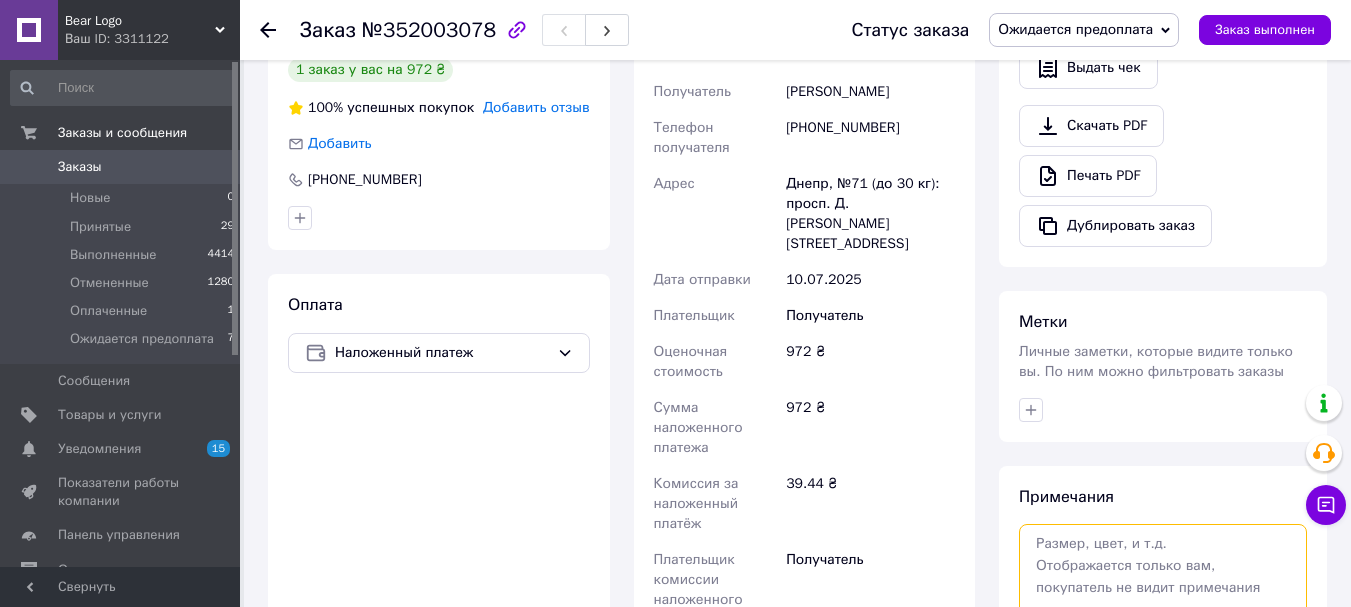 click at bounding box center [1163, 577] 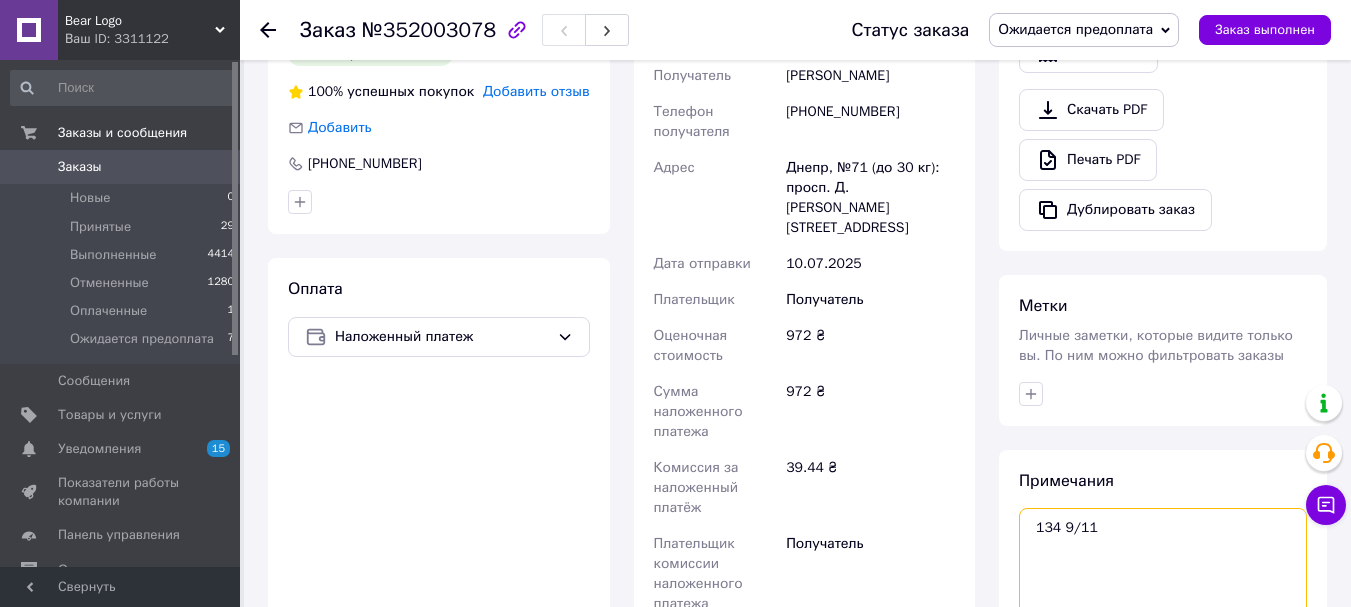 scroll, scrollTop: 1000, scrollLeft: 0, axis: vertical 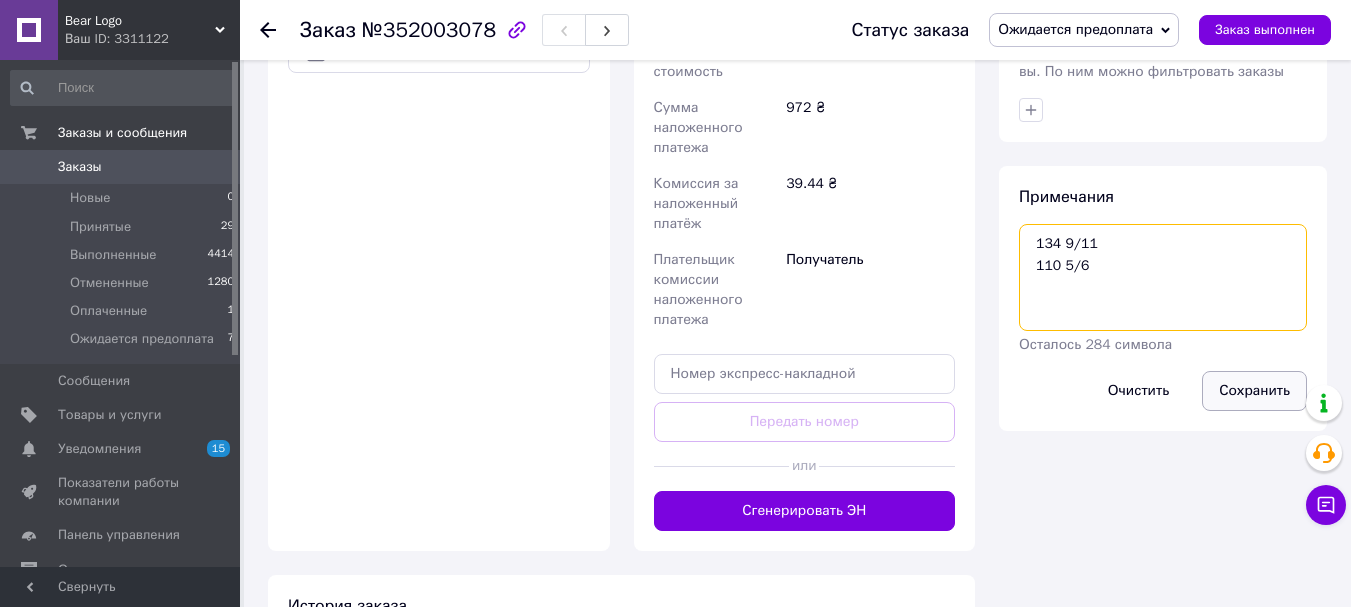 type on "134 9/11
110 5/6" 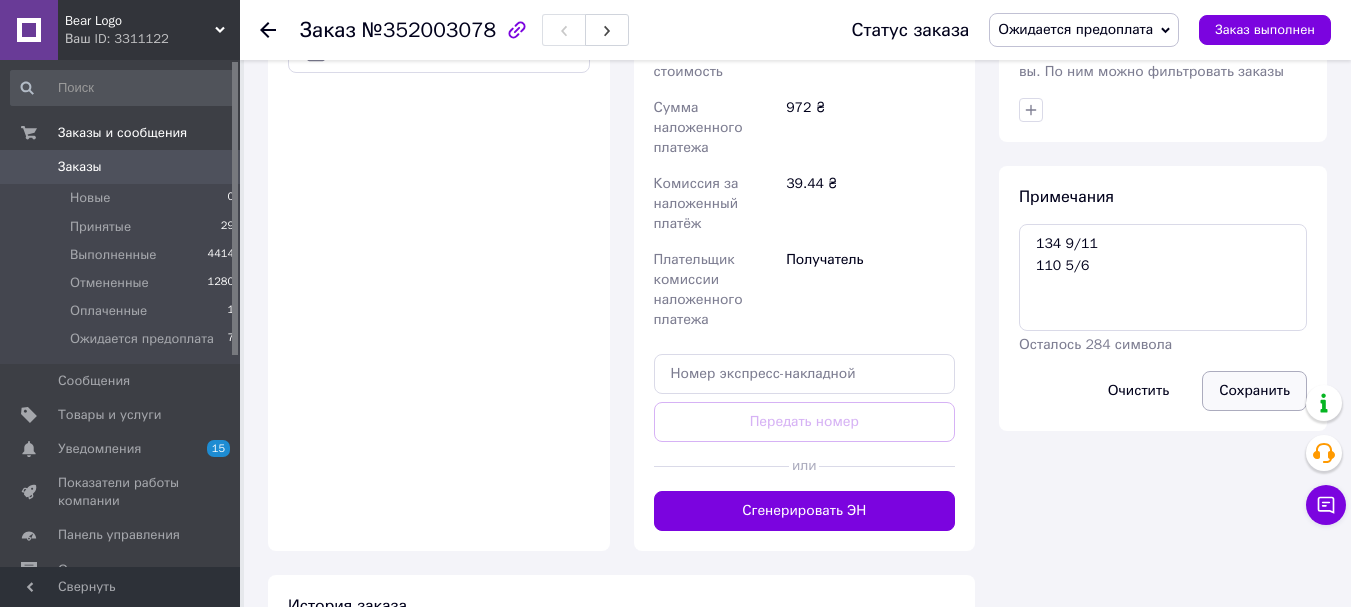 drag, startPoint x: 1244, startPoint y: 350, endPoint x: 1252, endPoint y: 370, distance: 21.540659 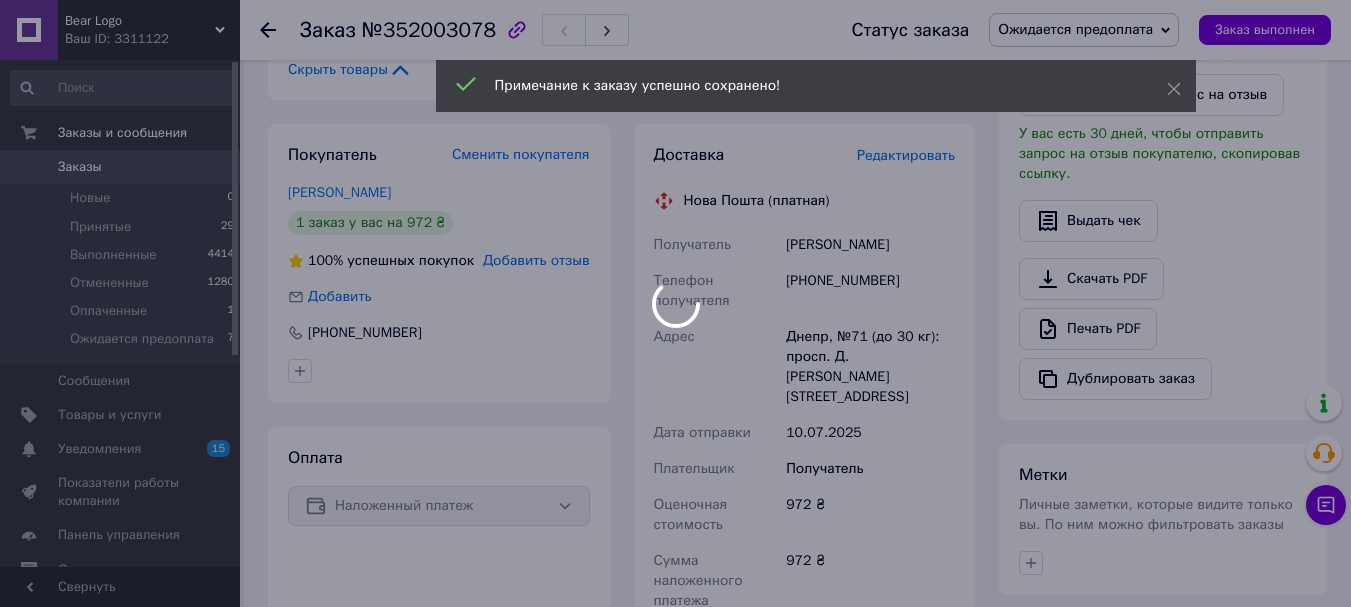 scroll, scrollTop: 538, scrollLeft: 0, axis: vertical 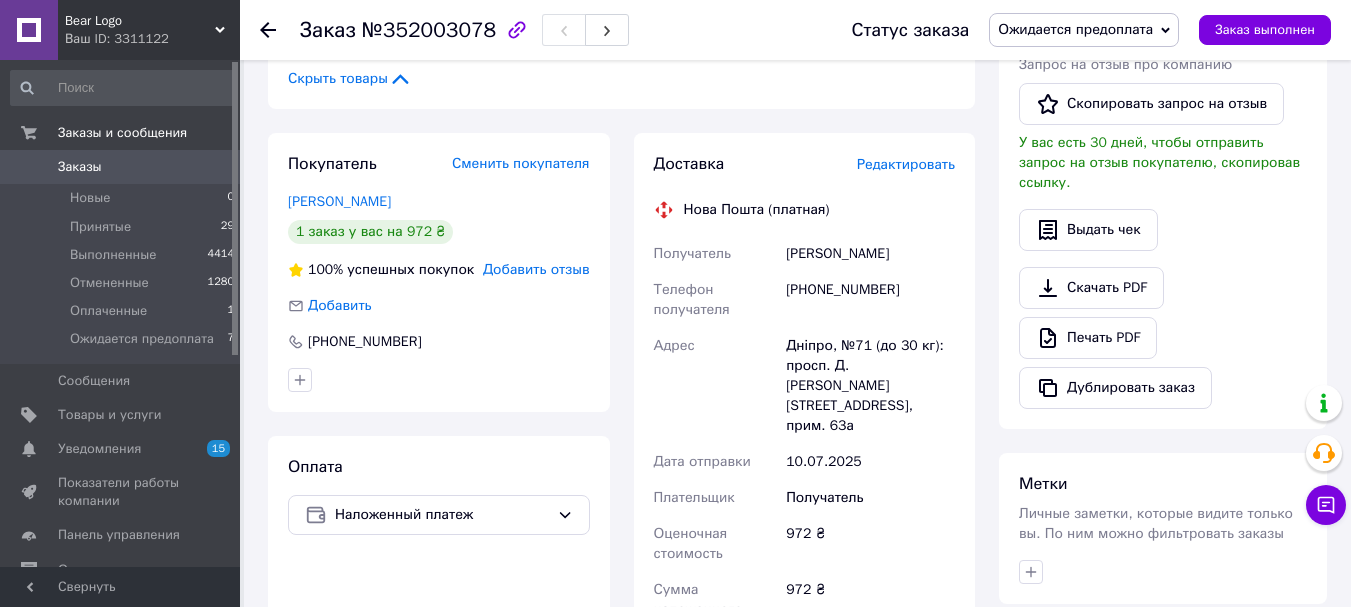 click on "Bear Logo" at bounding box center (140, 21) 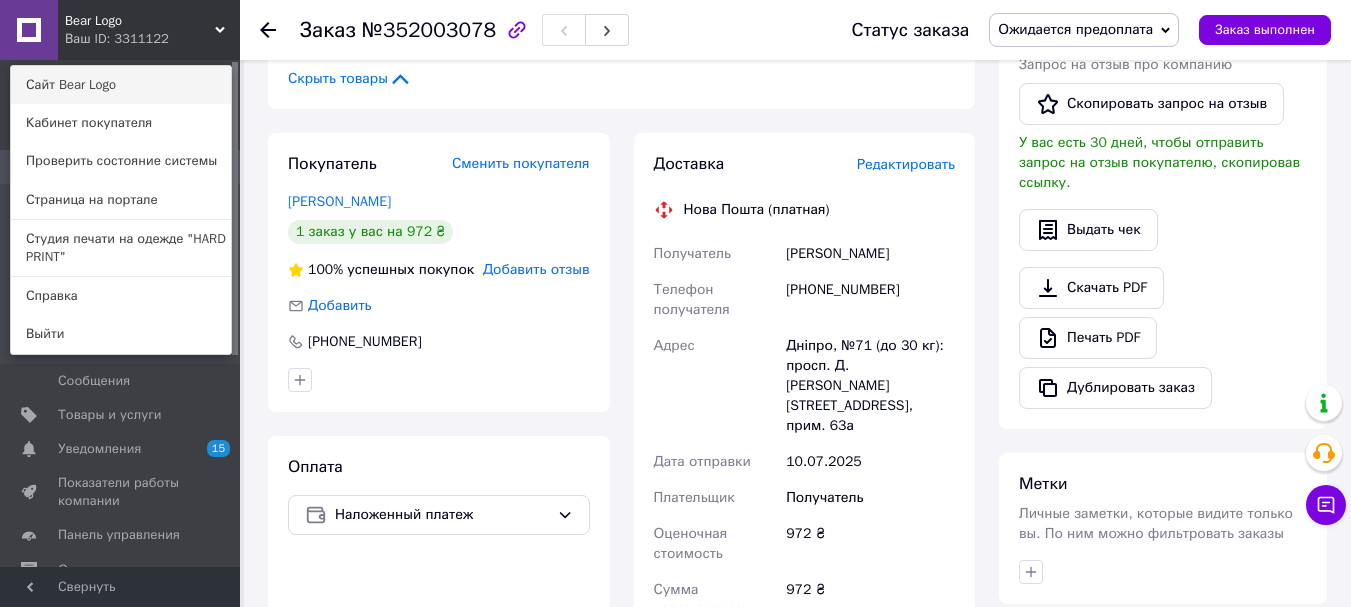 click on "Сайт Bear Logo" at bounding box center (121, 85) 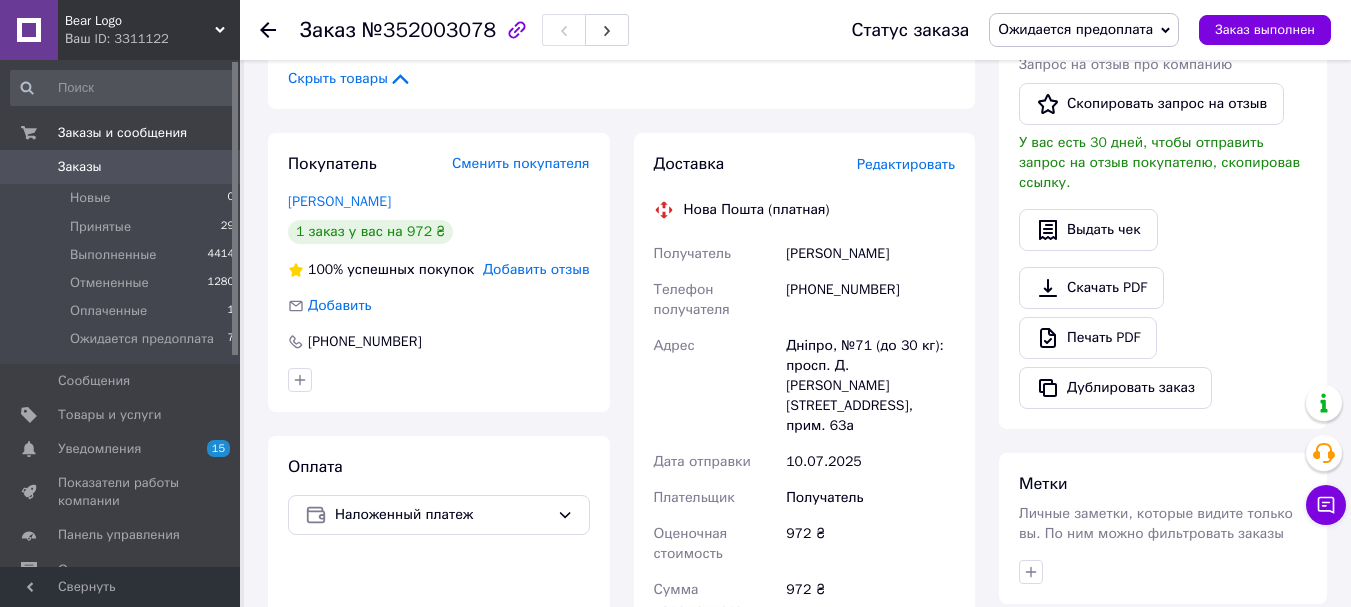 click on "+380990909939" at bounding box center (870, 300) 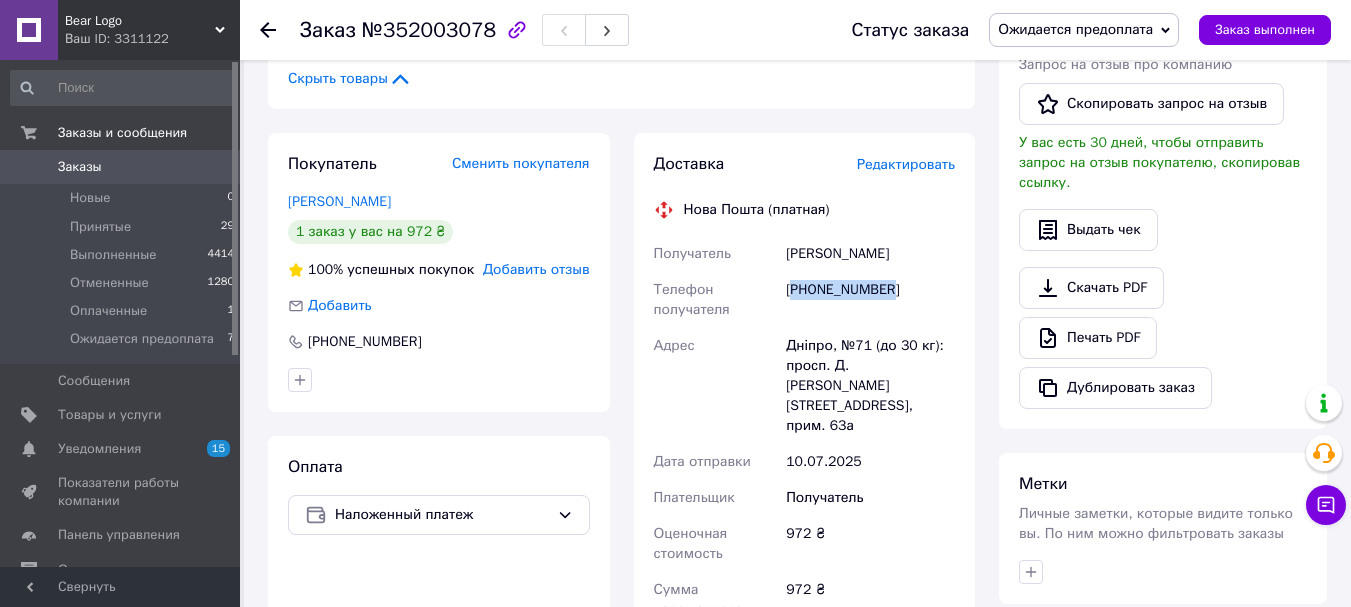 click on "+380990909939" at bounding box center [870, 300] 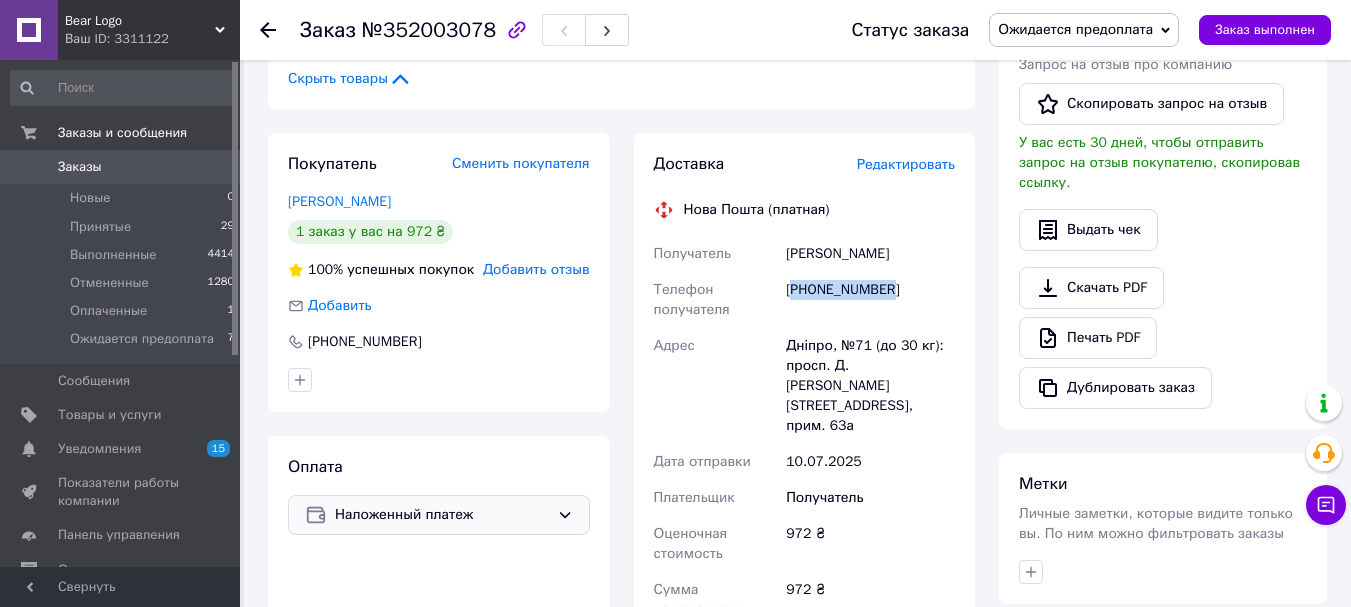 copy on "380990909939" 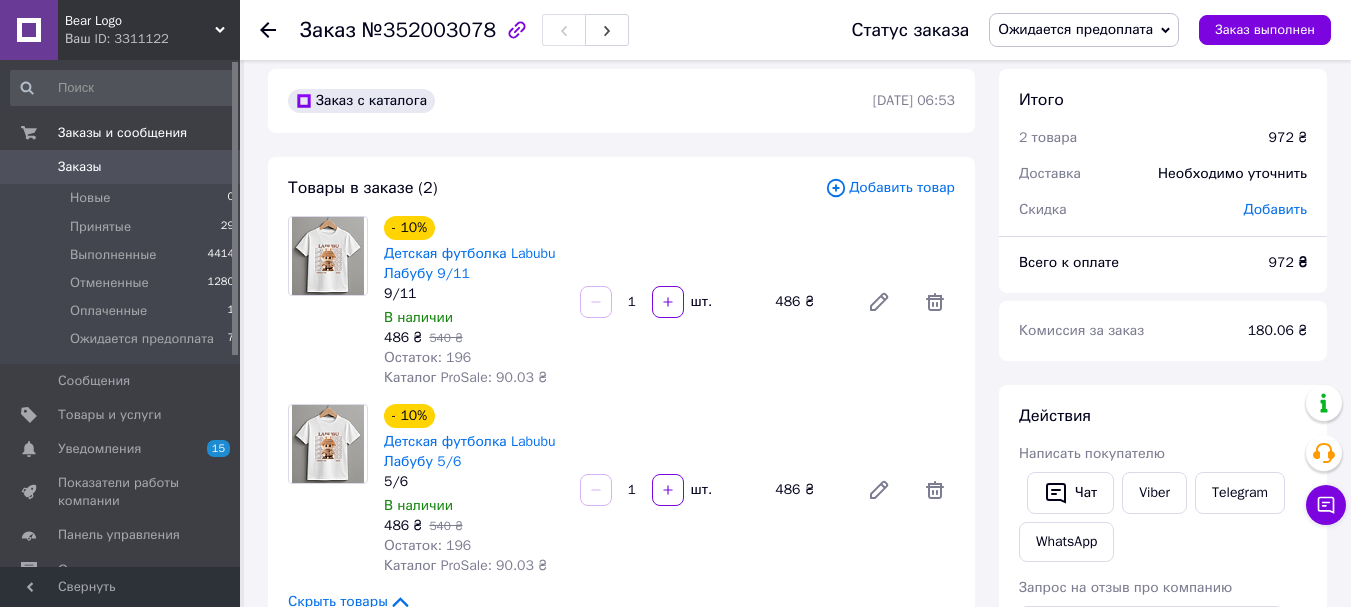 scroll, scrollTop: 0, scrollLeft: 0, axis: both 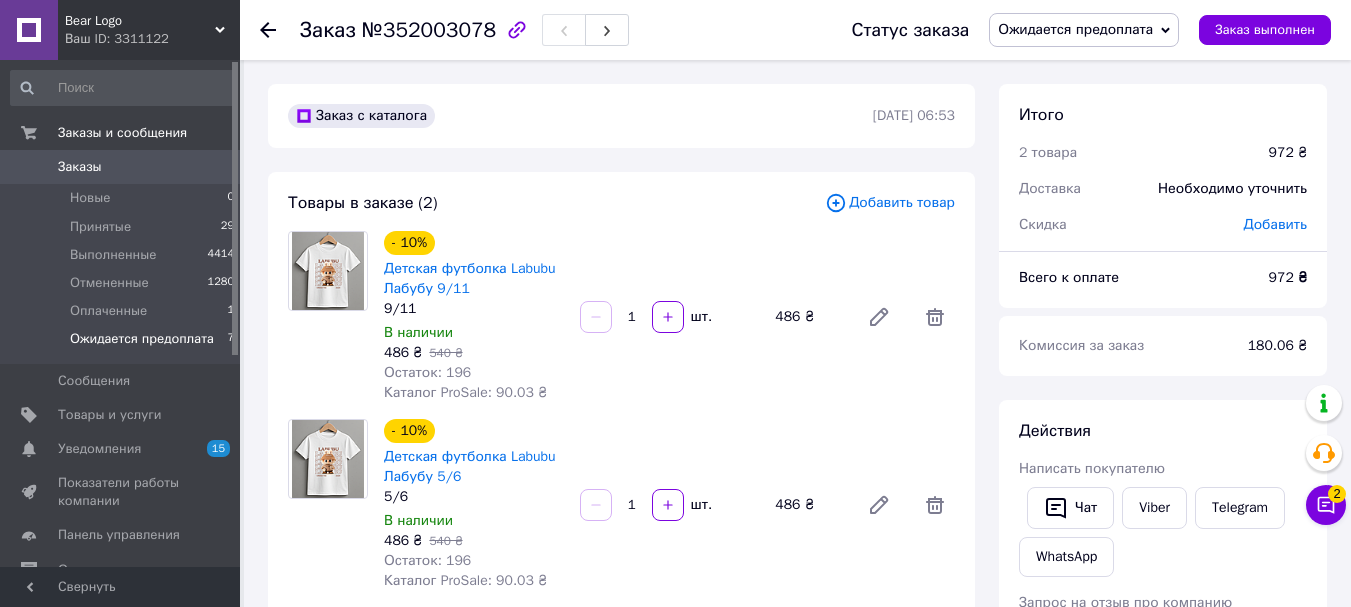 click on "Ожидается предоплата" at bounding box center [142, 339] 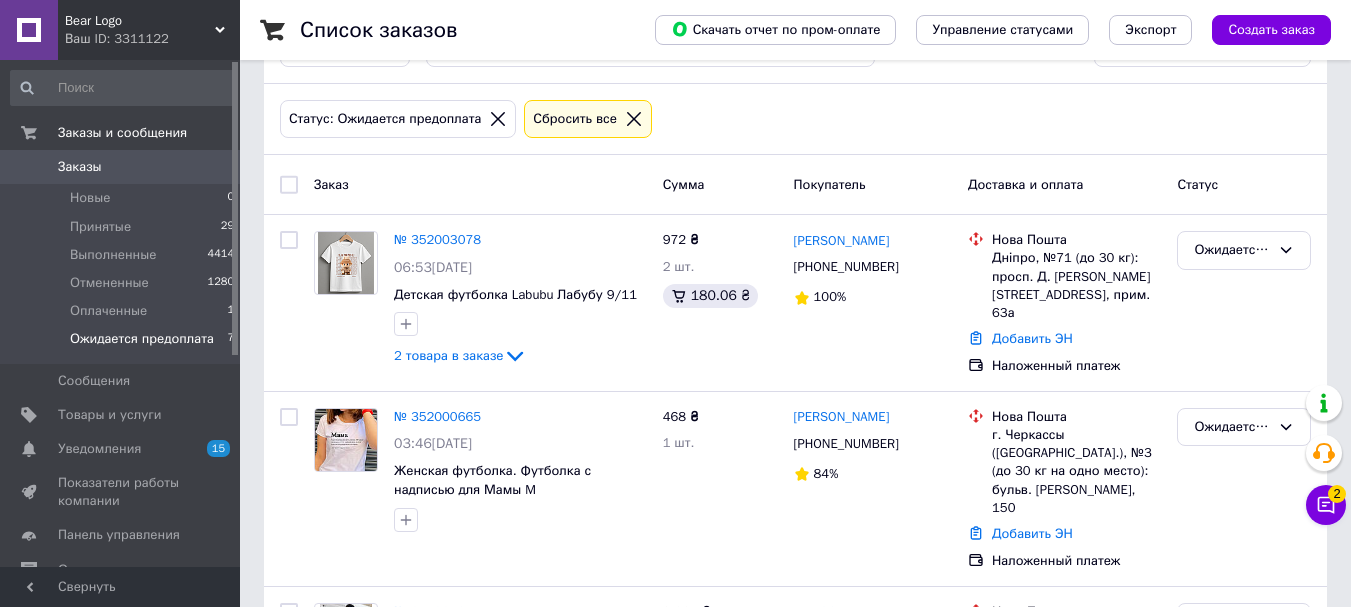 scroll, scrollTop: 100, scrollLeft: 0, axis: vertical 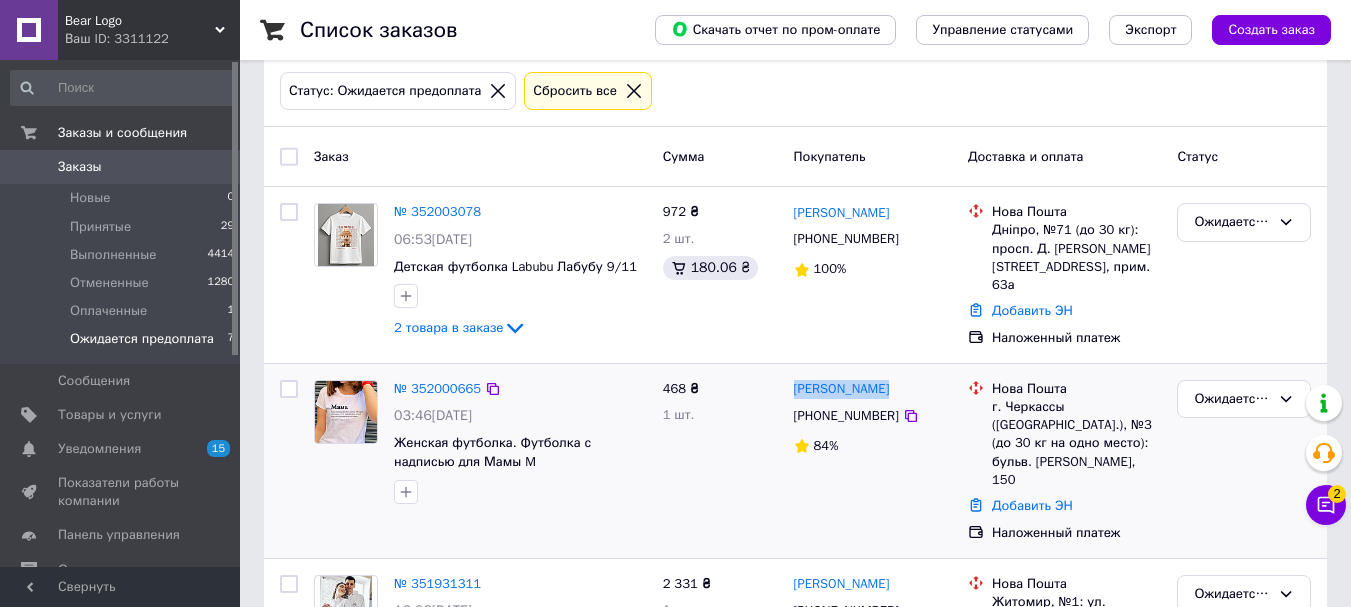drag, startPoint x: 889, startPoint y: 381, endPoint x: 791, endPoint y: 380, distance: 98.005104 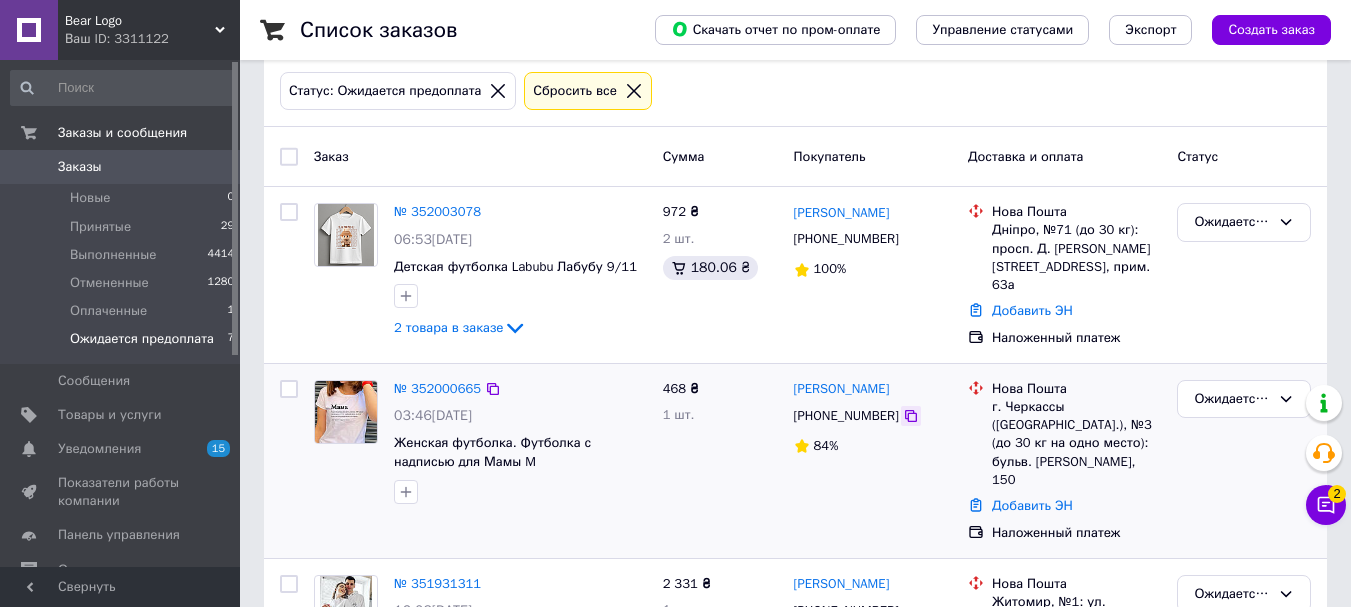 click 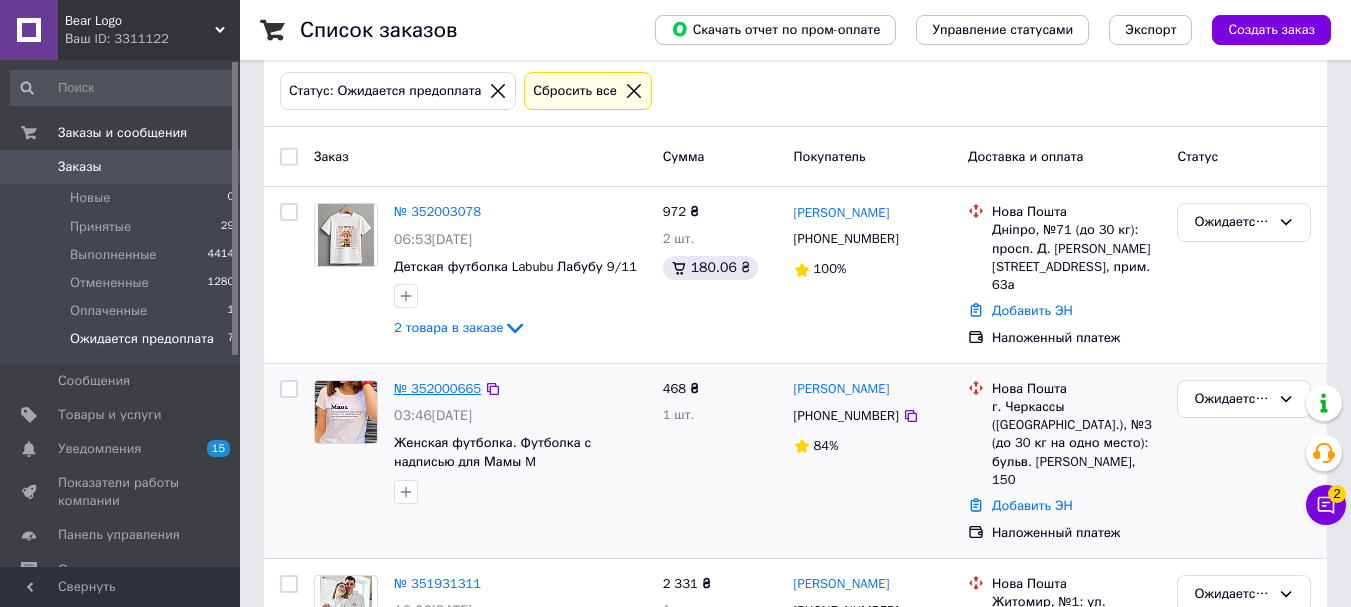 click on "№ 352000665" at bounding box center [437, 388] 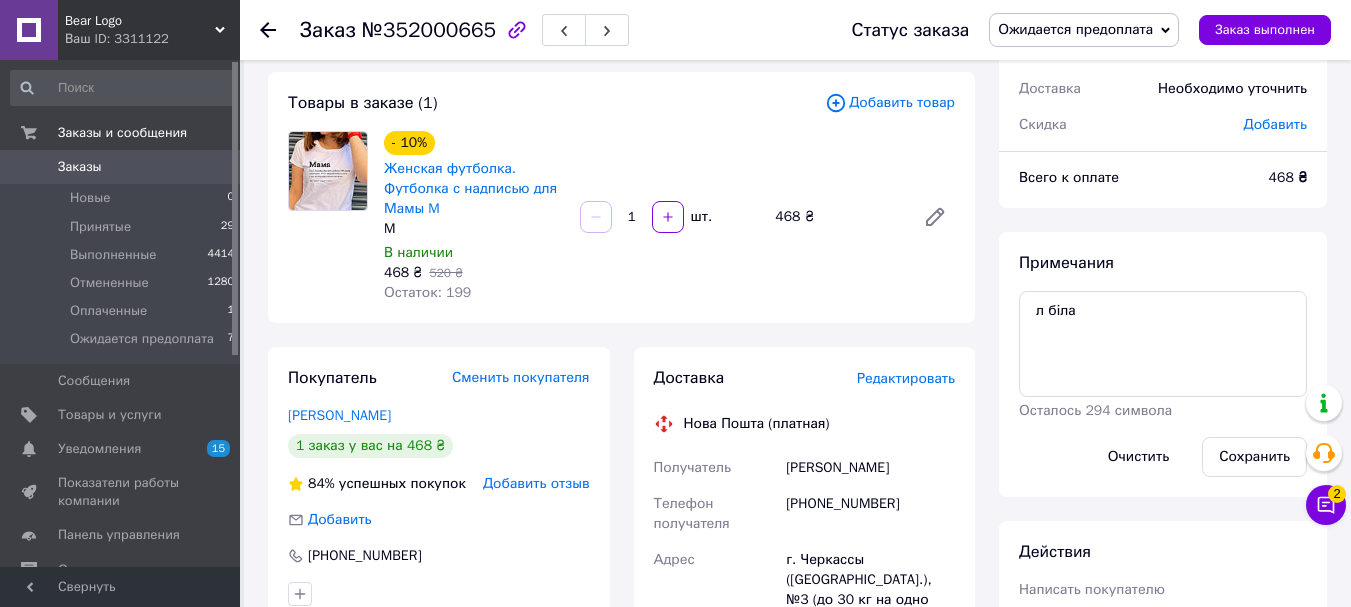 click on "+380687051725" at bounding box center (870, 514) 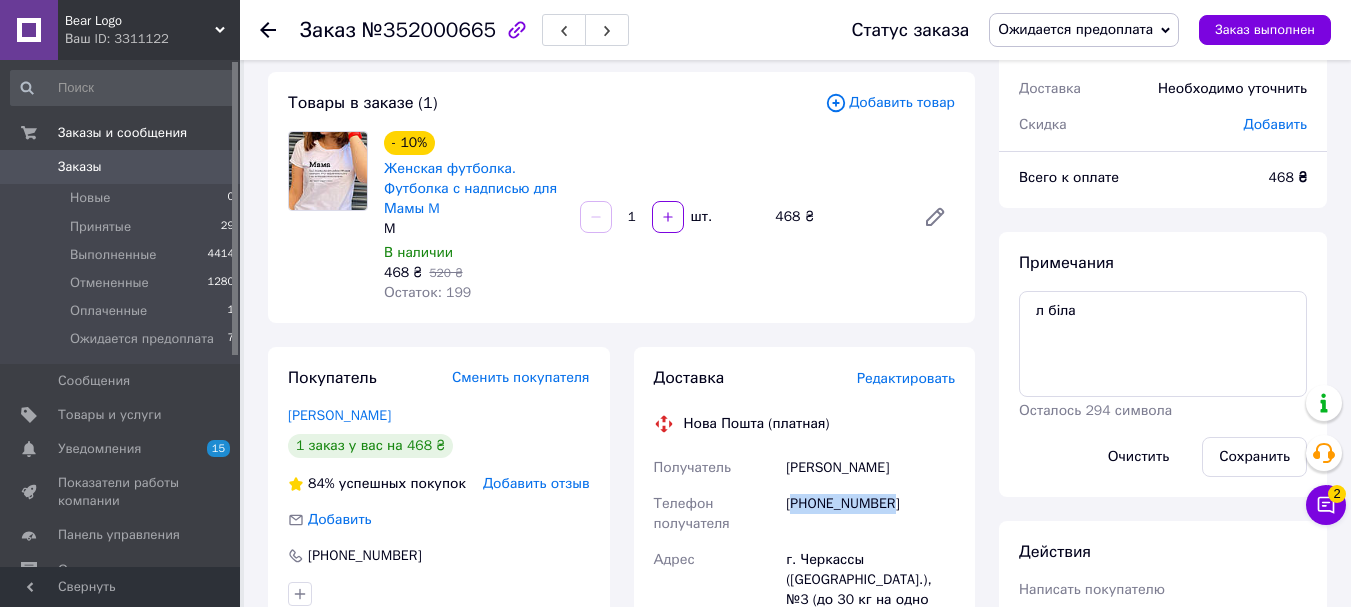 click on "+380687051725" at bounding box center [870, 514] 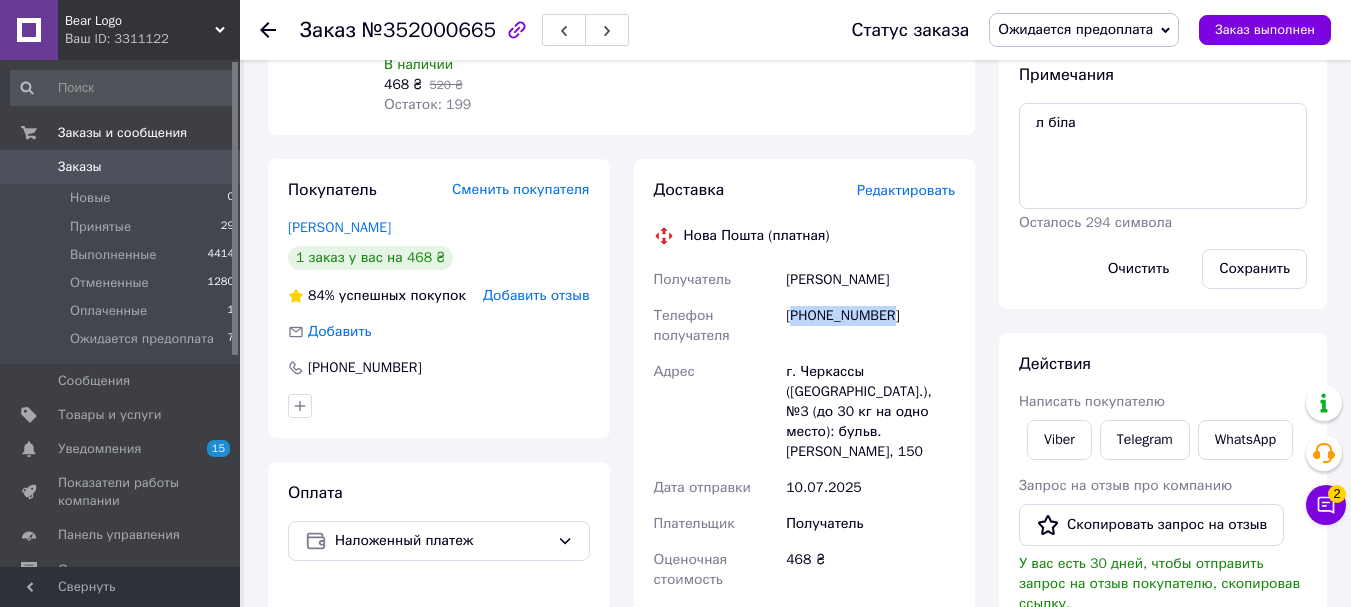scroll, scrollTop: 300, scrollLeft: 0, axis: vertical 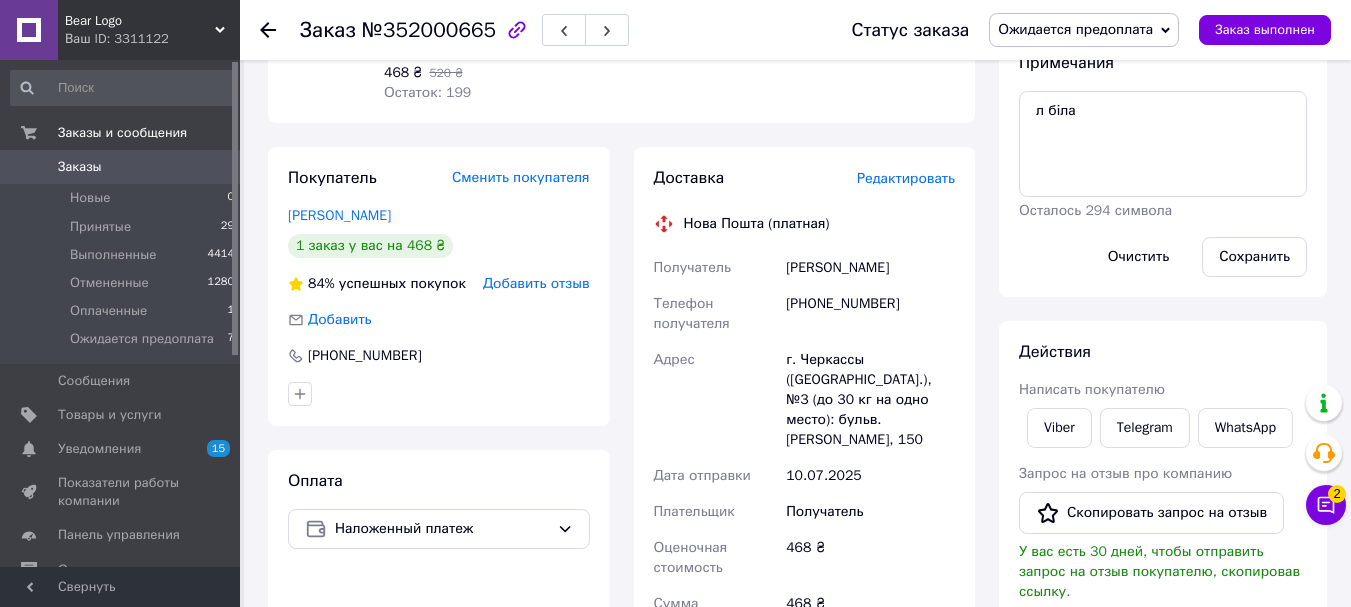 click on "468 ₴" at bounding box center [870, 558] 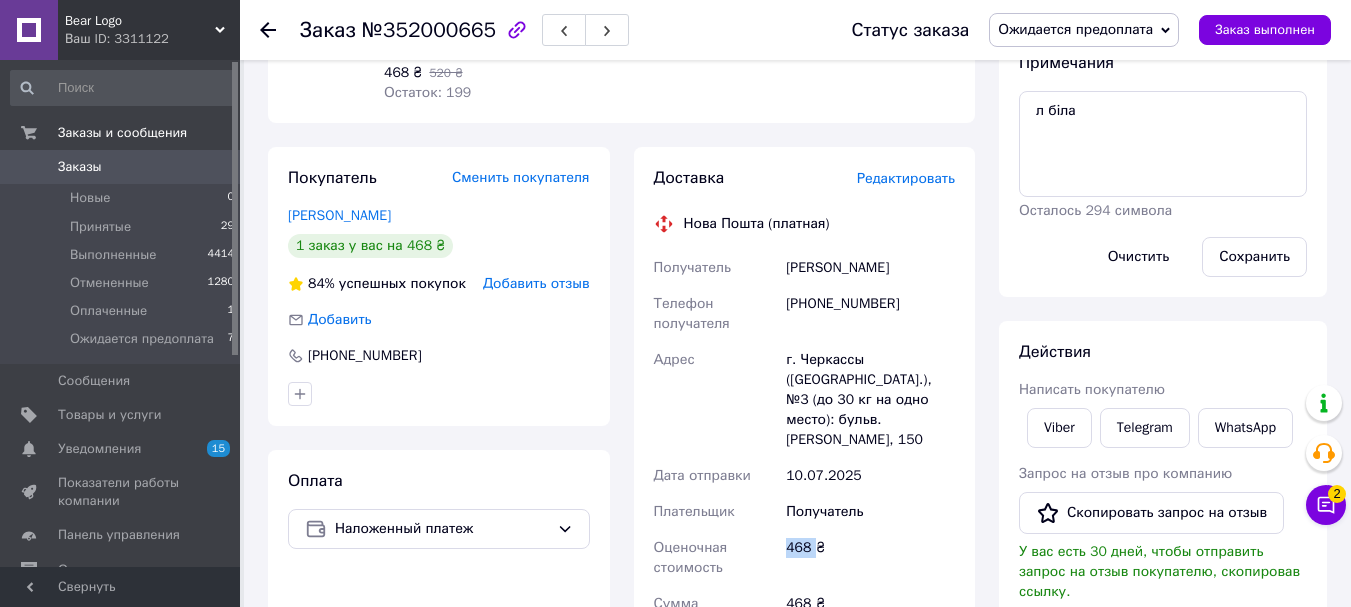 drag, startPoint x: 801, startPoint y: 531, endPoint x: 571, endPoint y: 258, distance: 356.972 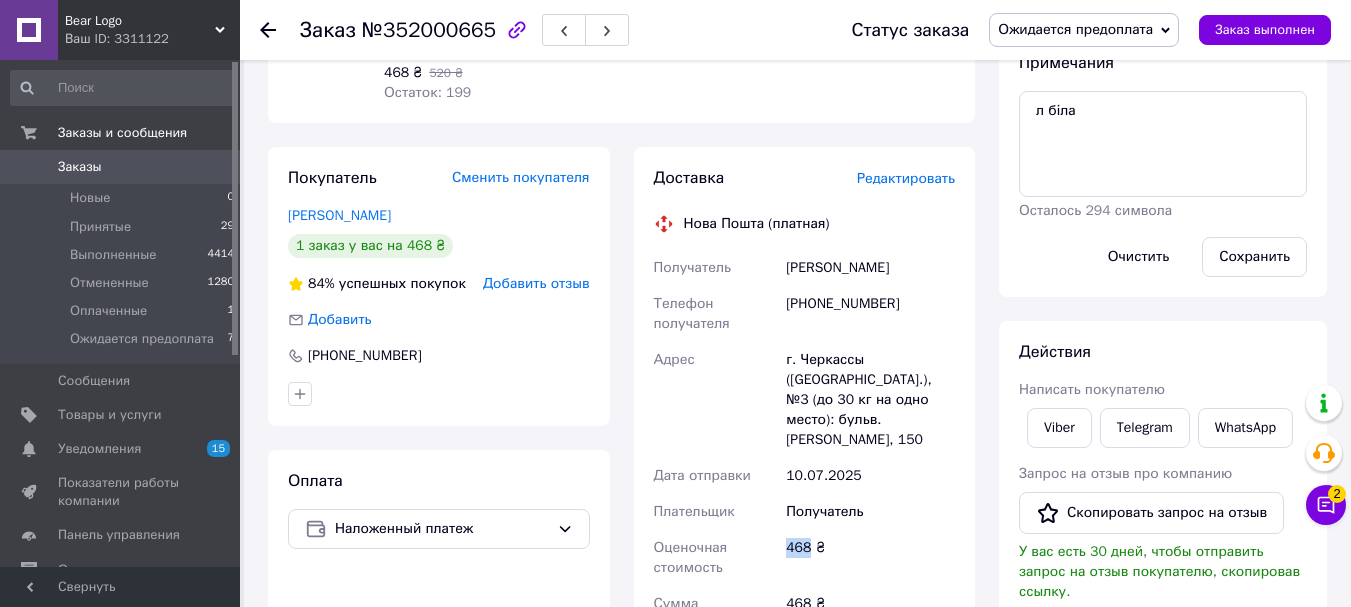 copy on "468" 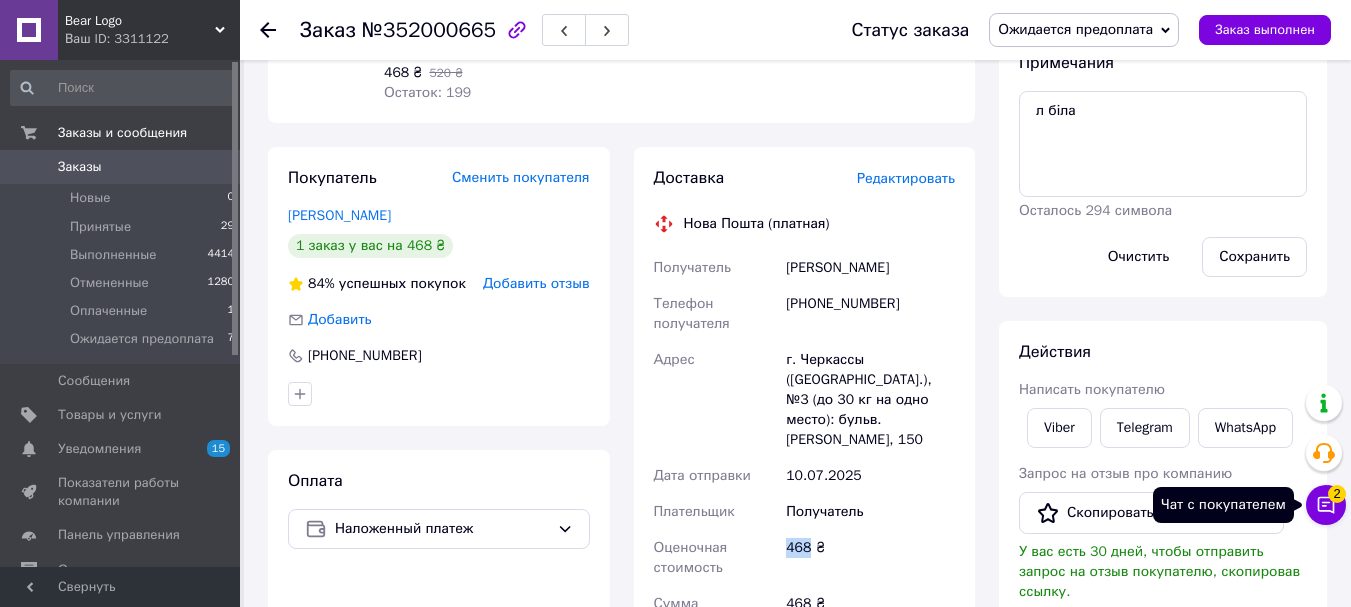 click on "2" at bounding box center (1337, 494) 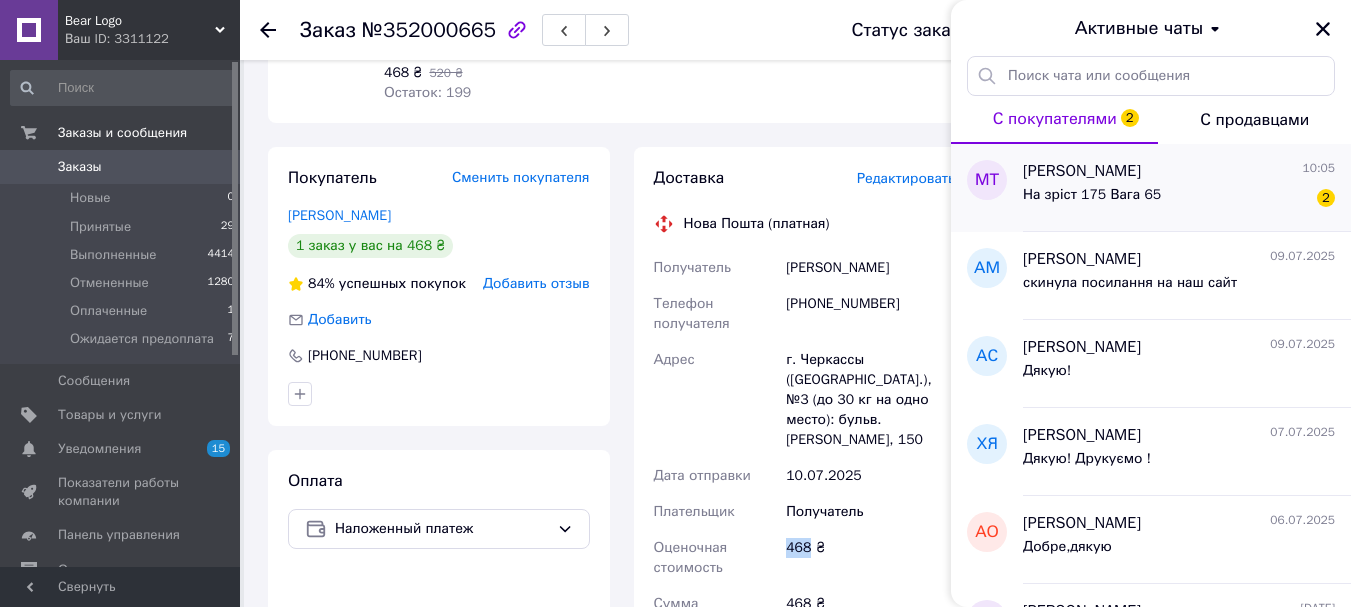 click on "На зріст 175
Вага 65" at bounding box center (1092, 201) 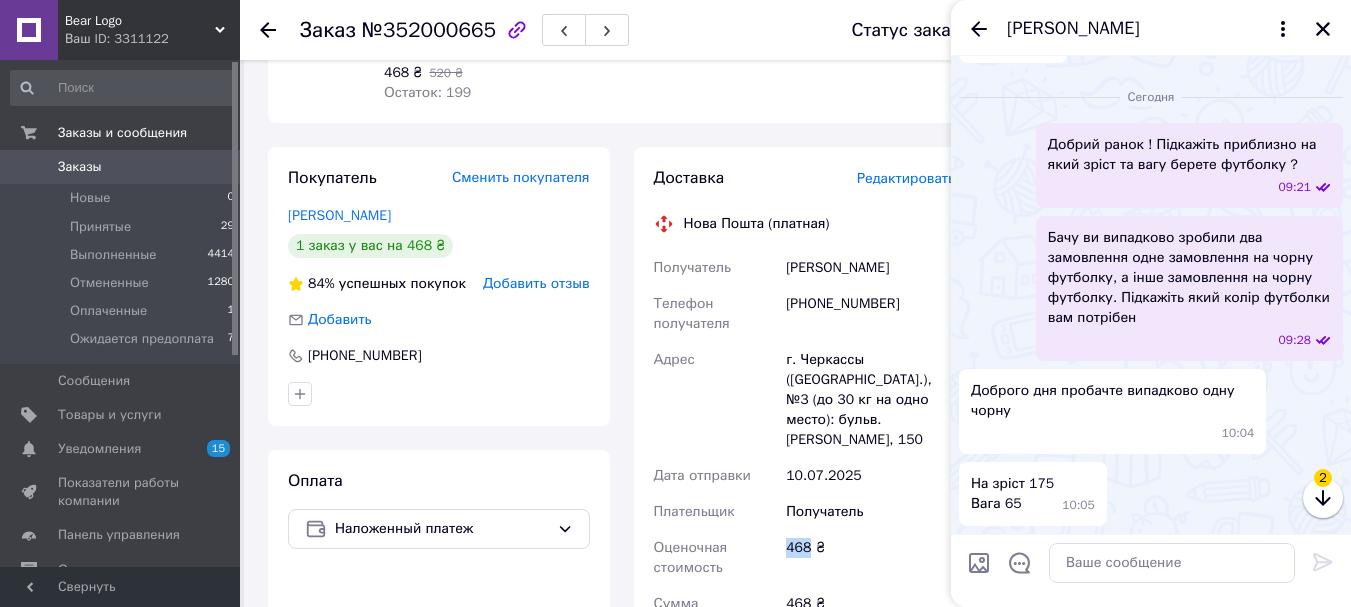 scroll, scrollTop: 3583, scrollLeft: 0, axis: vertical 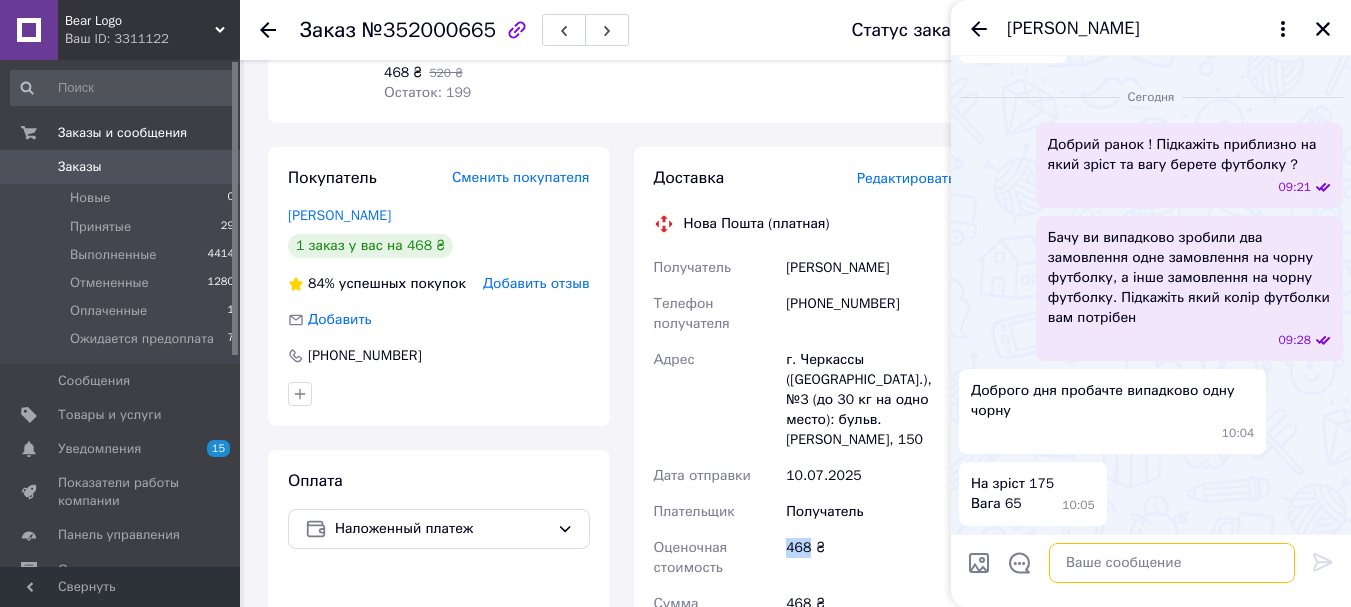 click at bounding box center (1172, 563) 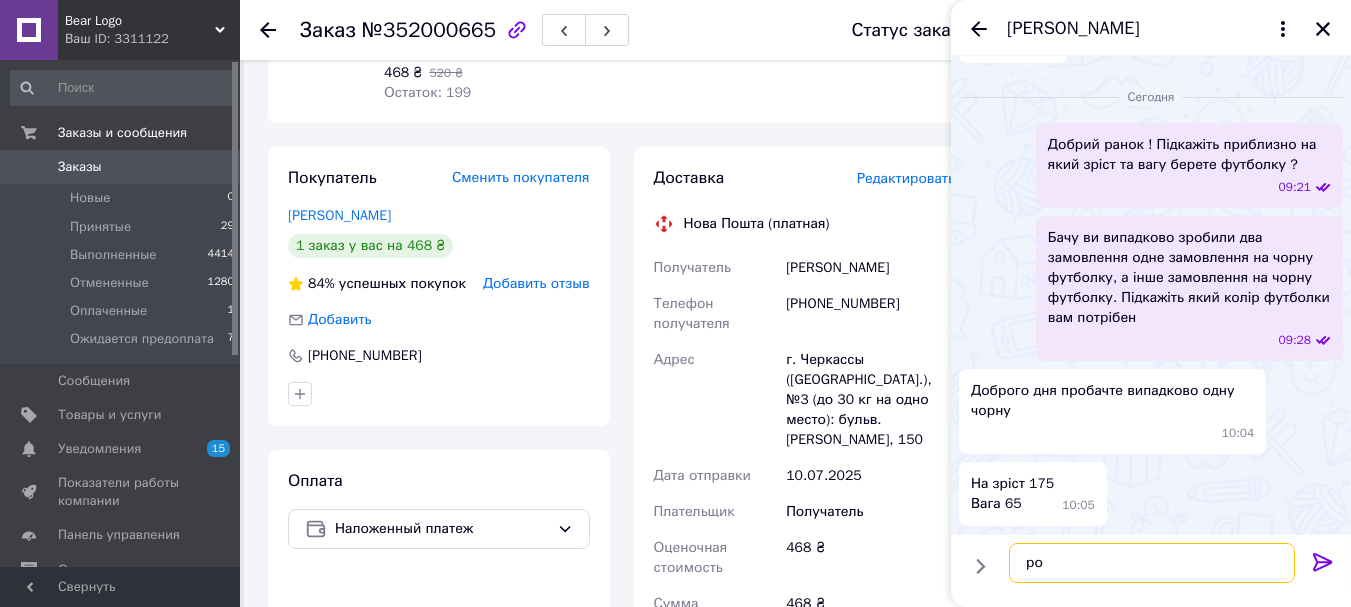 type on "р" 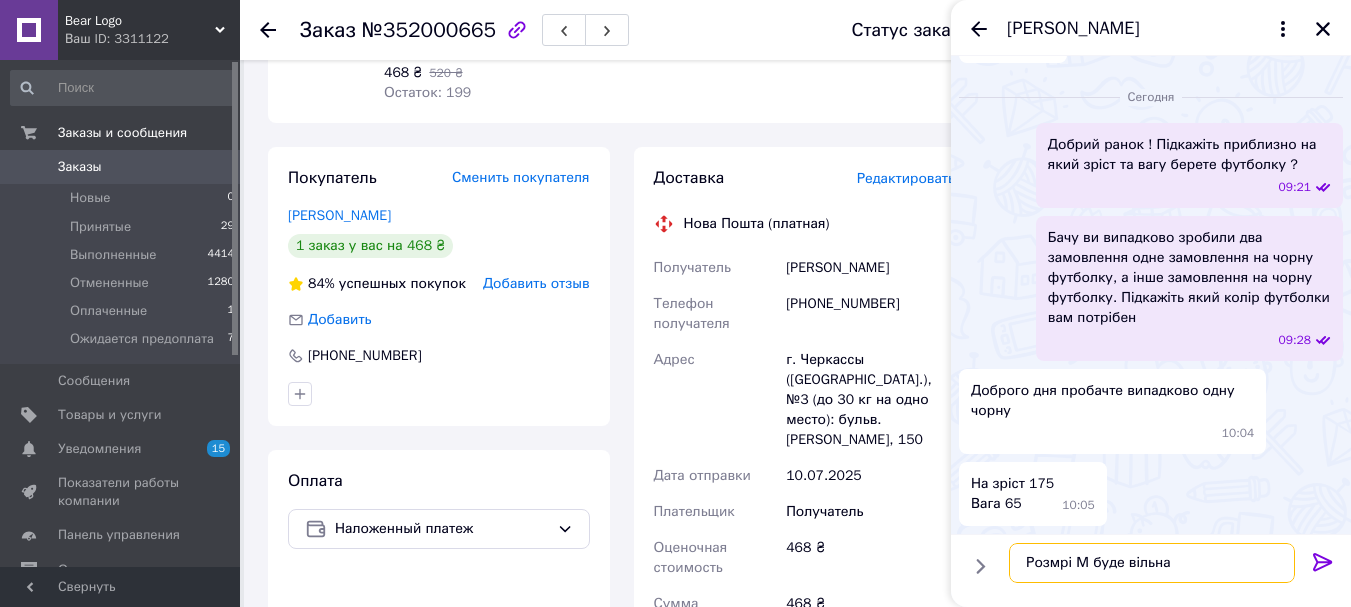 click on "Розмрі М буде вільна" at bounding box center (1152, 563) 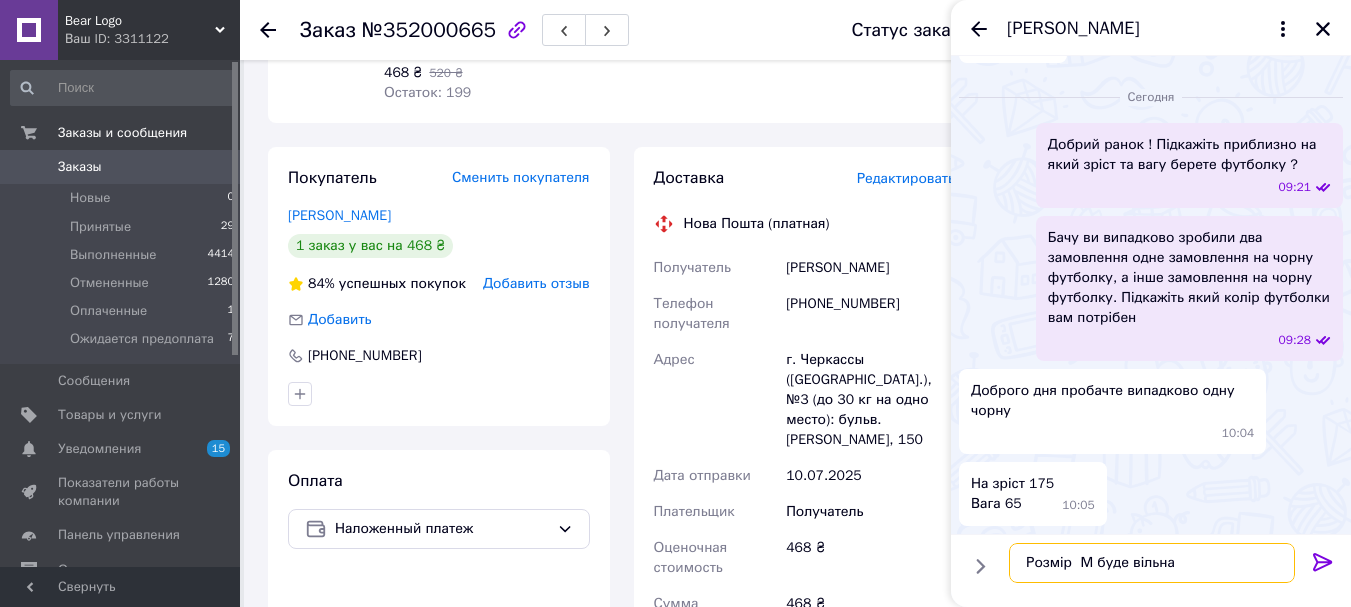 click on "Розмір  М буде вільна" at bounding box center (1152, 563) 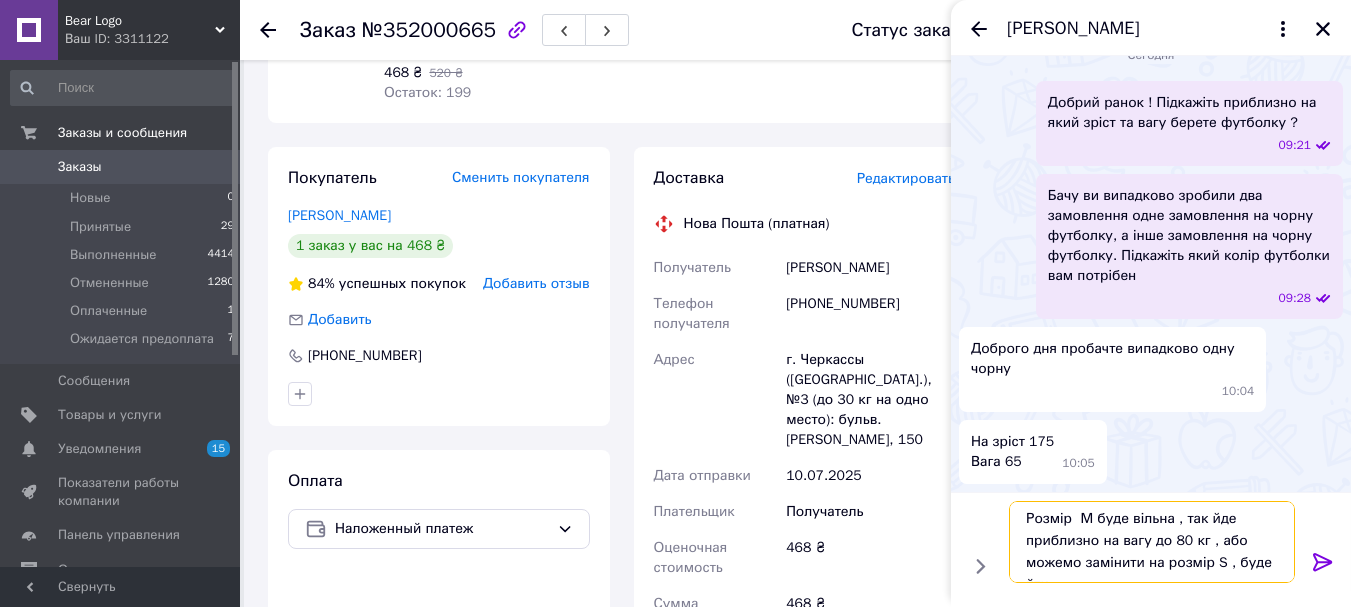 scroll, scrollTop: 2, scrollLeft: 0, axis: vertical 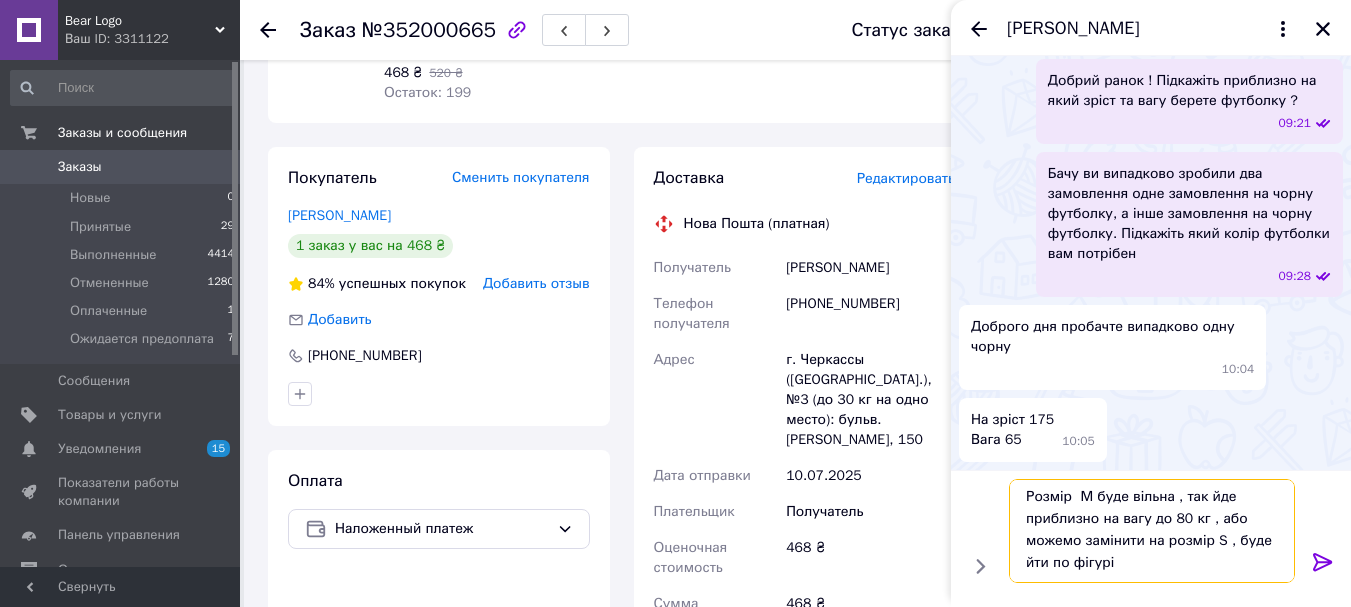 type on "Розмір  М буде вільна , так йде приблизно на вагу до 80 кг , або можемо замінити на розмір S , буде йти по фігурі" 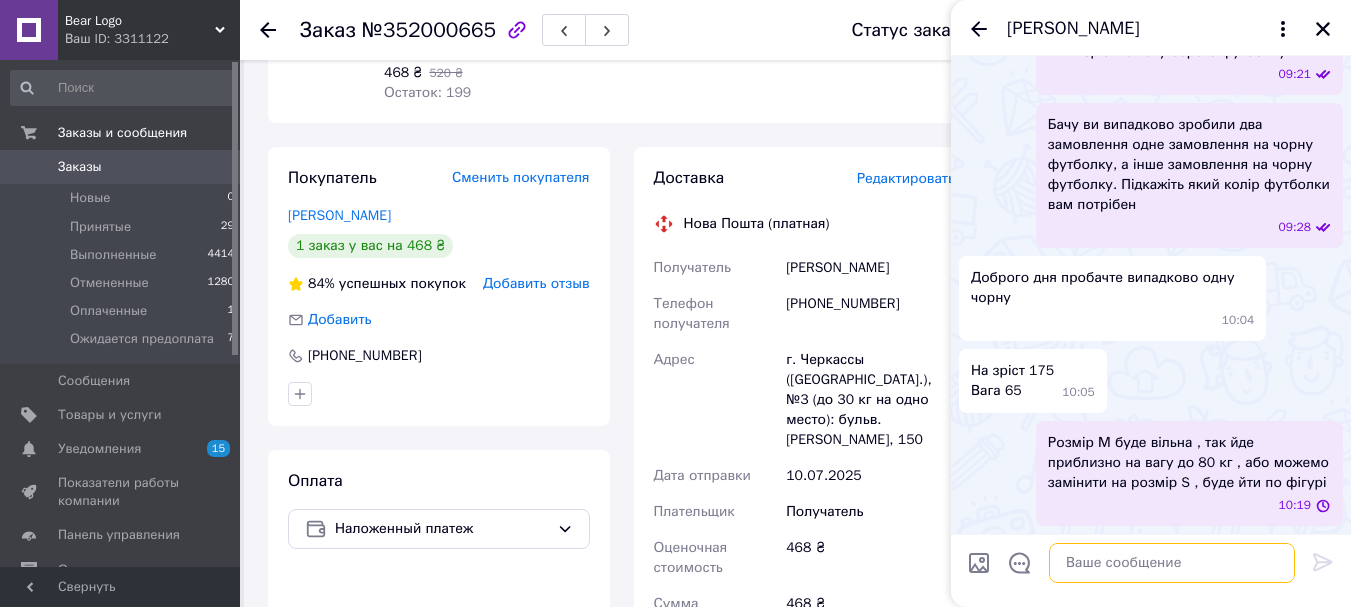 scroll, scrollTop: 0, scrollLeft: 0, axis: both 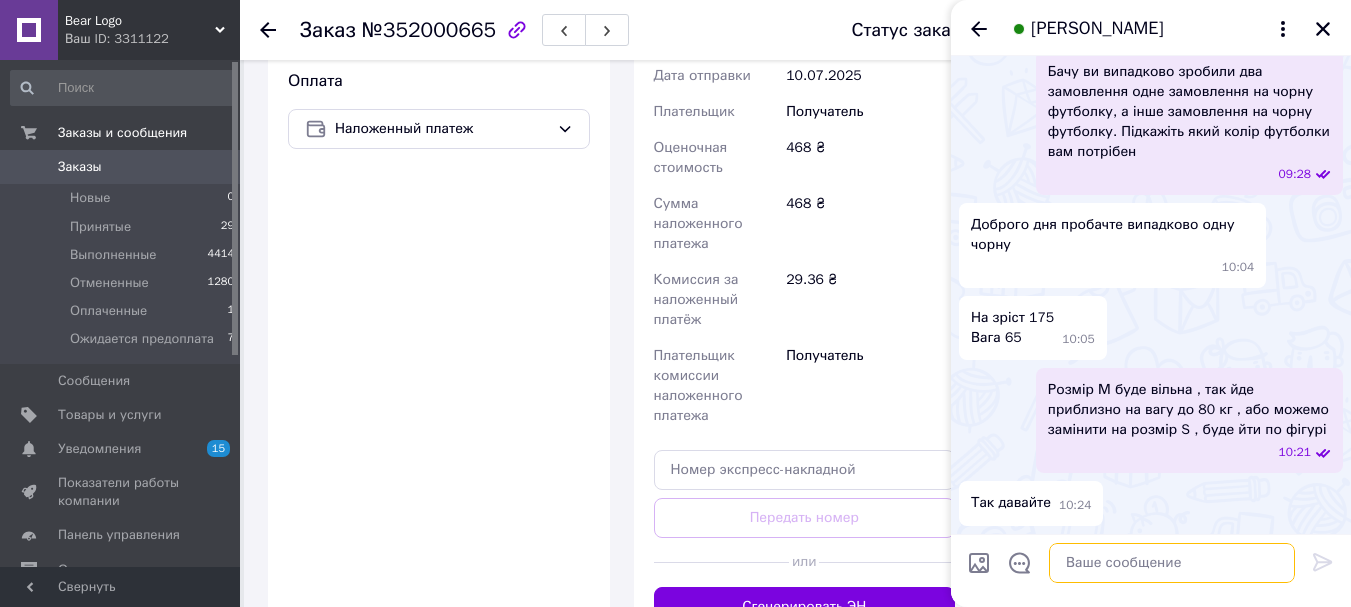click at bounding box center (1172, 563) 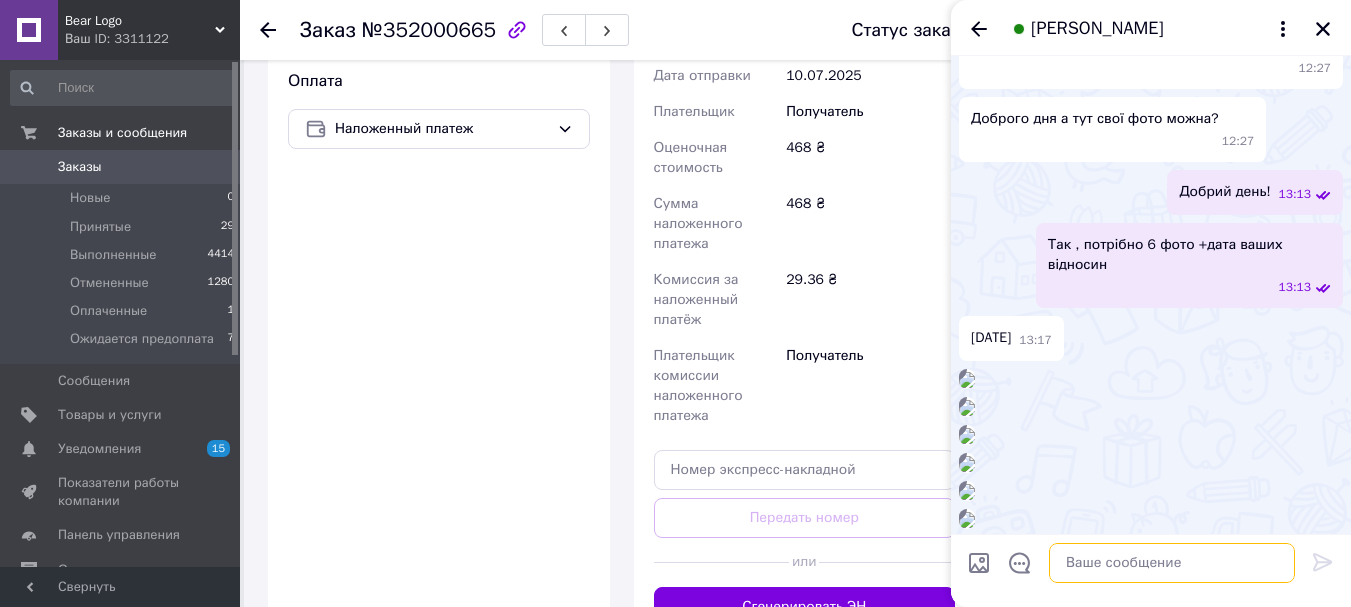 scroll, scrollTop: 313, scrollLeft: 0, axis: vertical 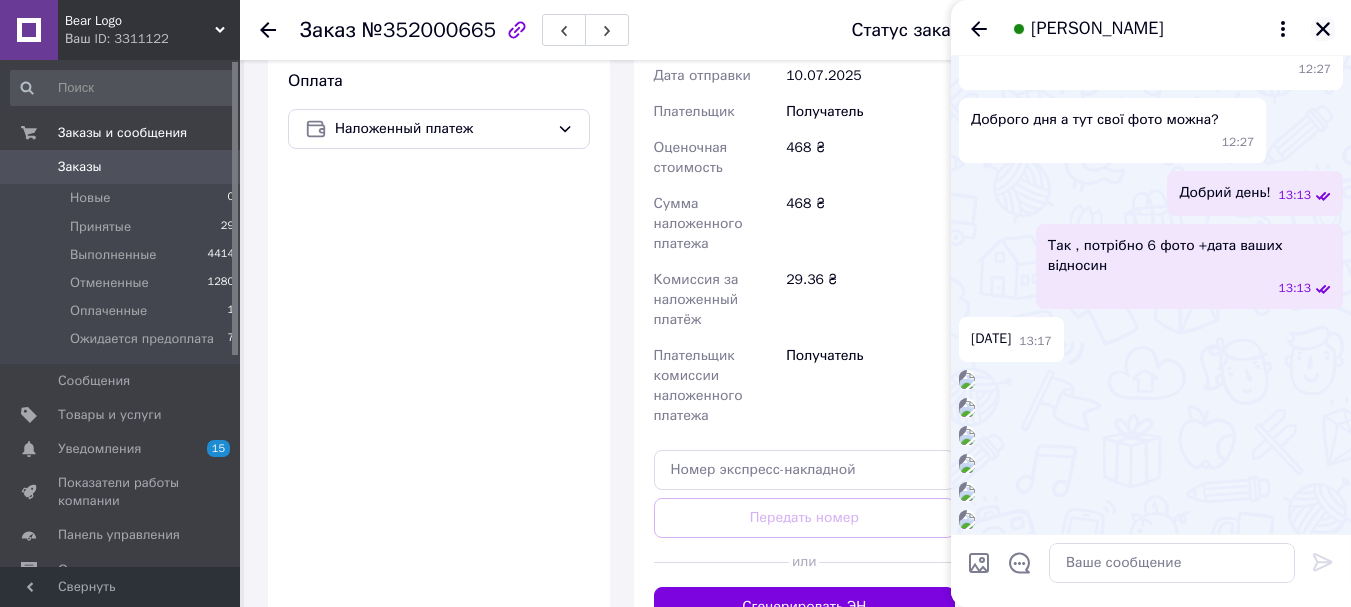 drag, startPoint x: 1327, startPoint y: 28, endPoint x: 908, endPoint y: 90, distance: 423.5623 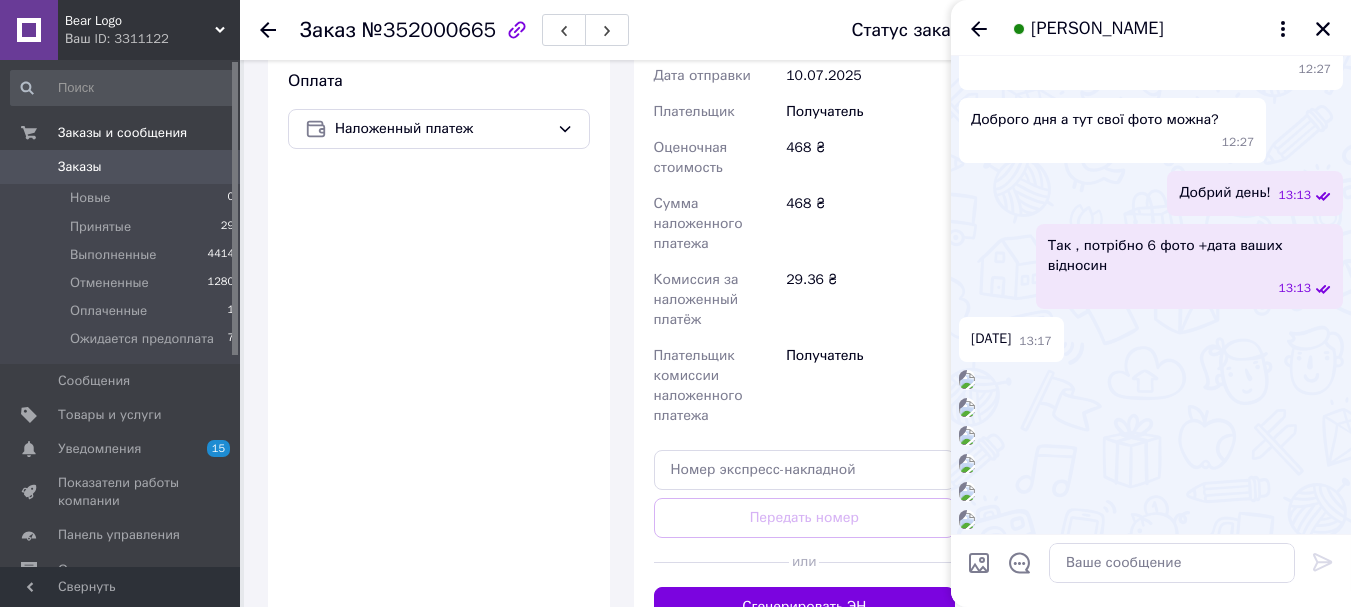 click 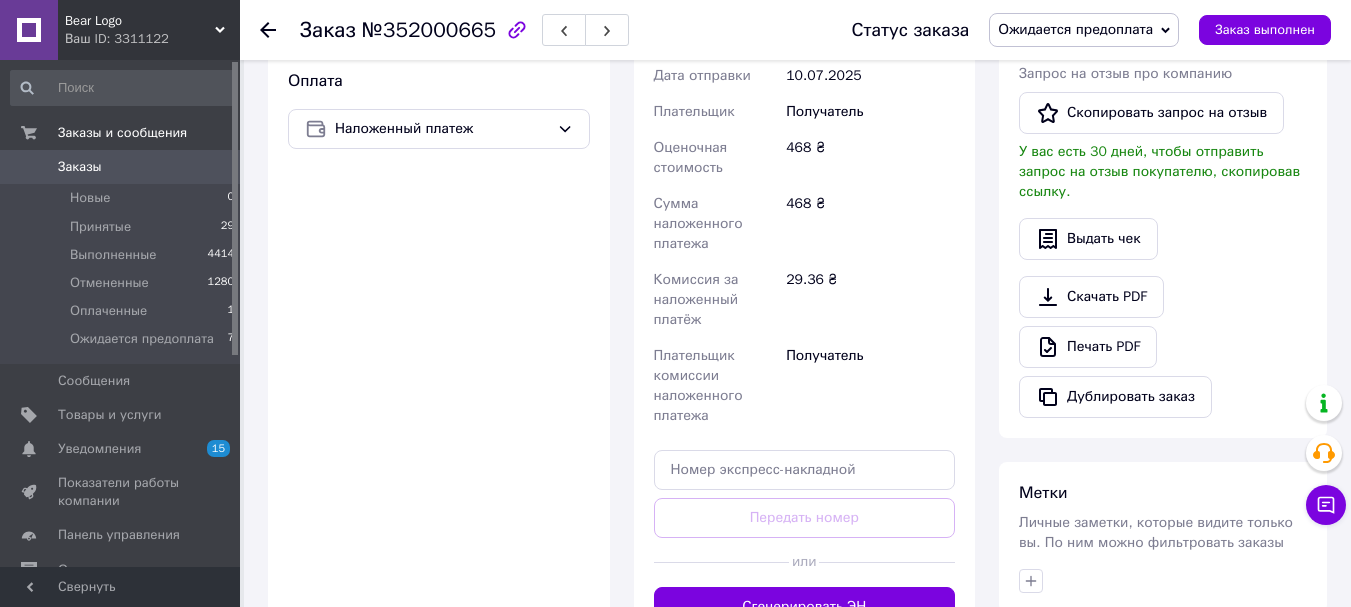 click 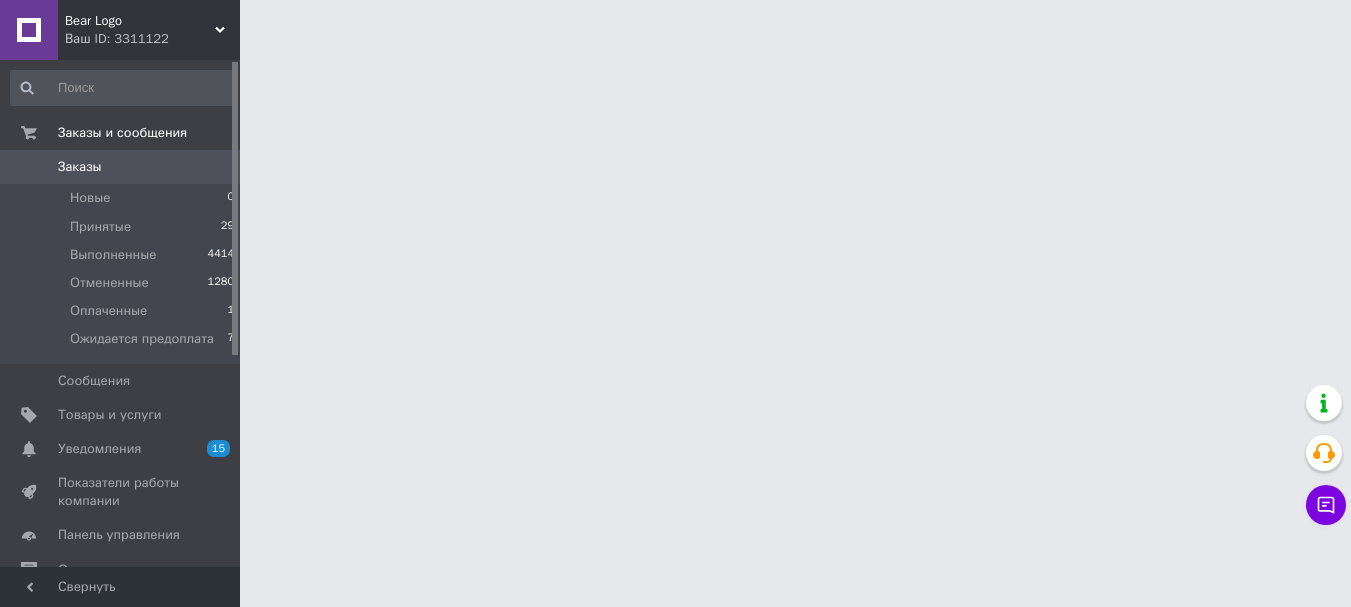 scroll, scrollTop: 0, scrollLeft: 0, axis: both 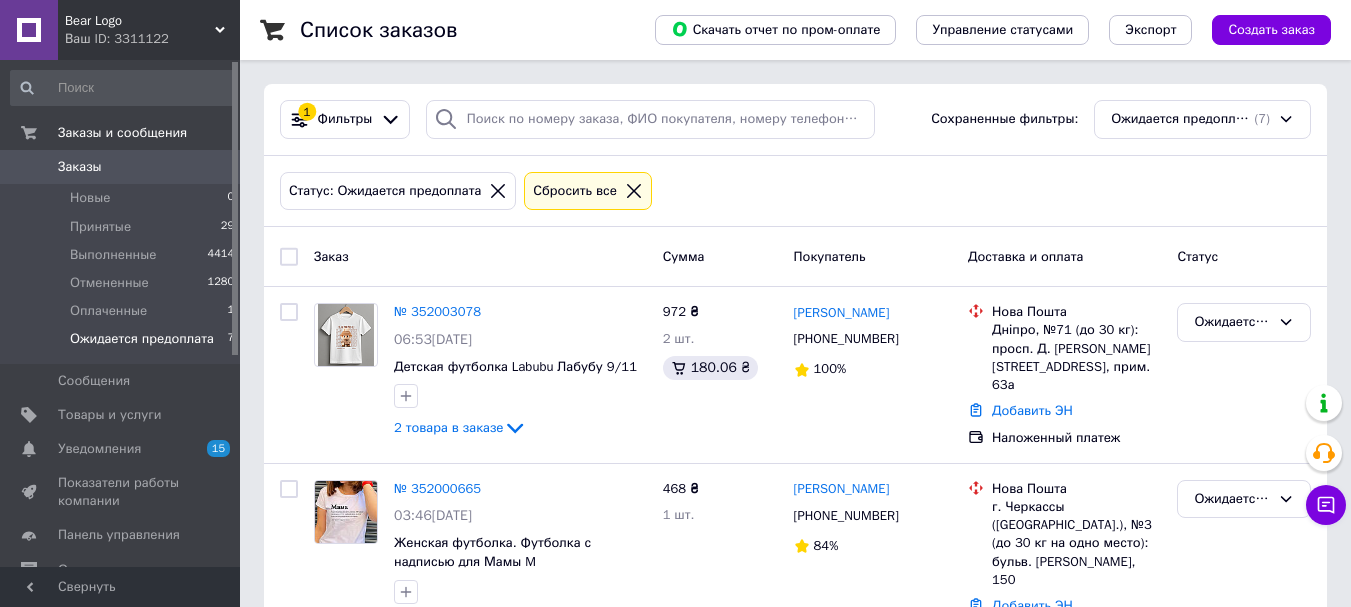 click on "Ваш ID: 3311122" at bounding box center (152, 39) 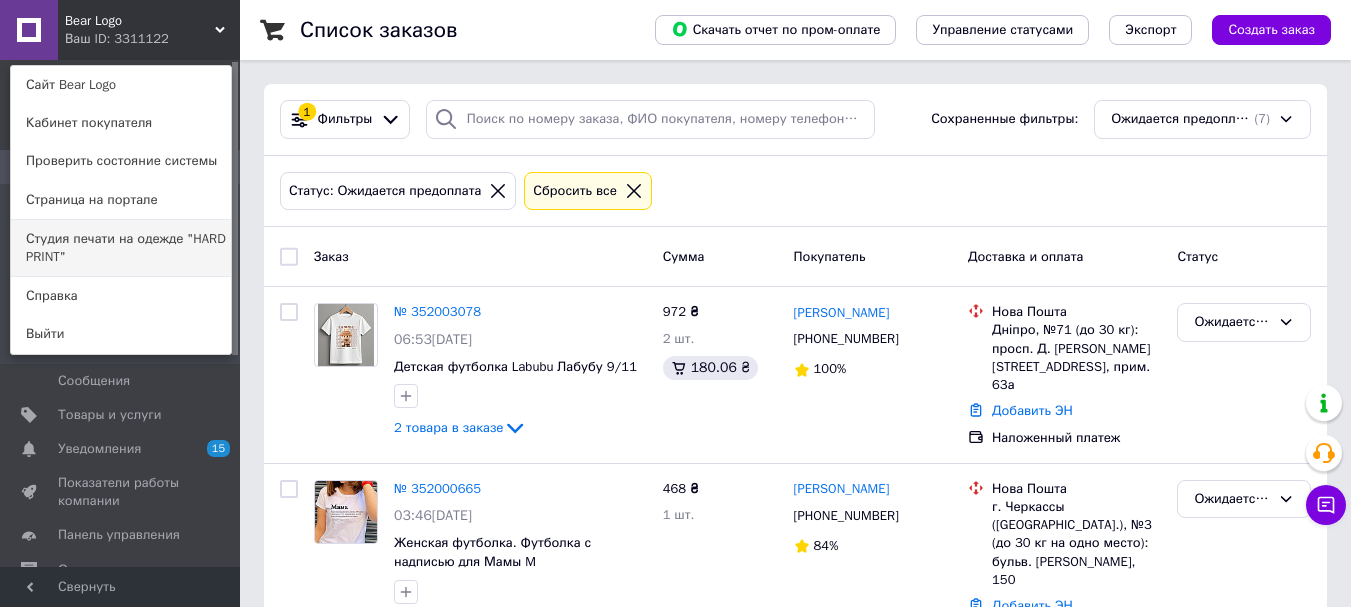 click on "Студия печати на одежде "HARD PRINT"" at bounding box center [121, 248] 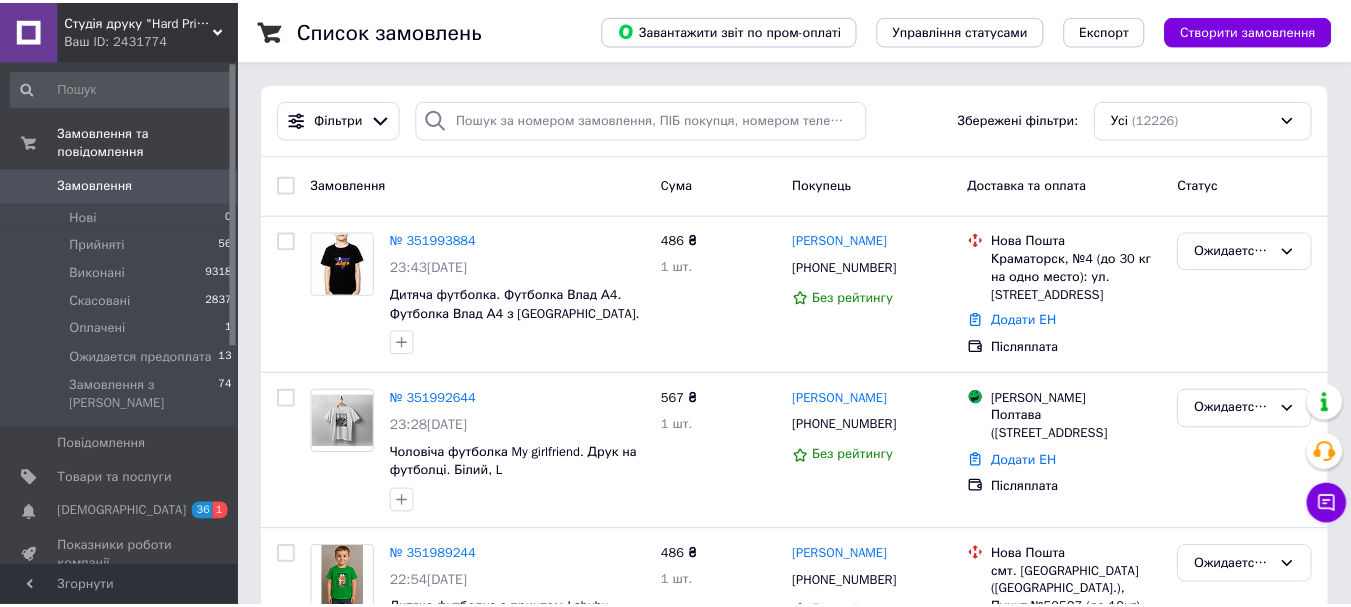 scroll, scrollTop: 0, scrollLeft: 0, axis: both 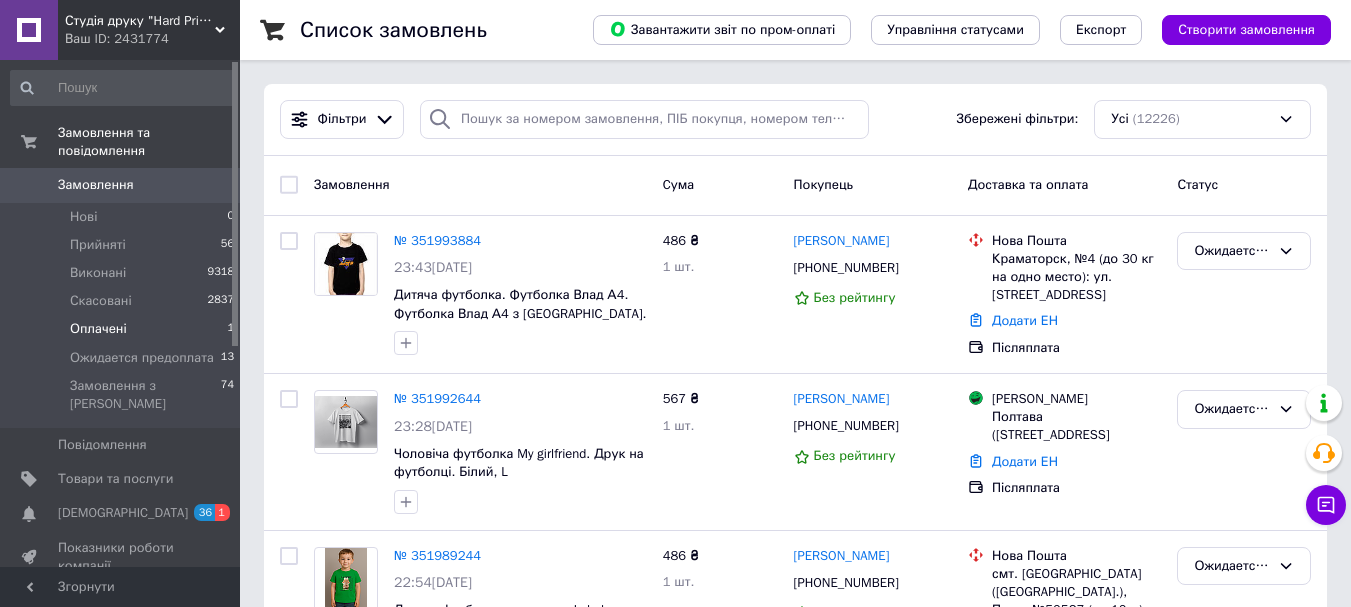 click on "Оплачені 1" at bounding box center (123, 329) 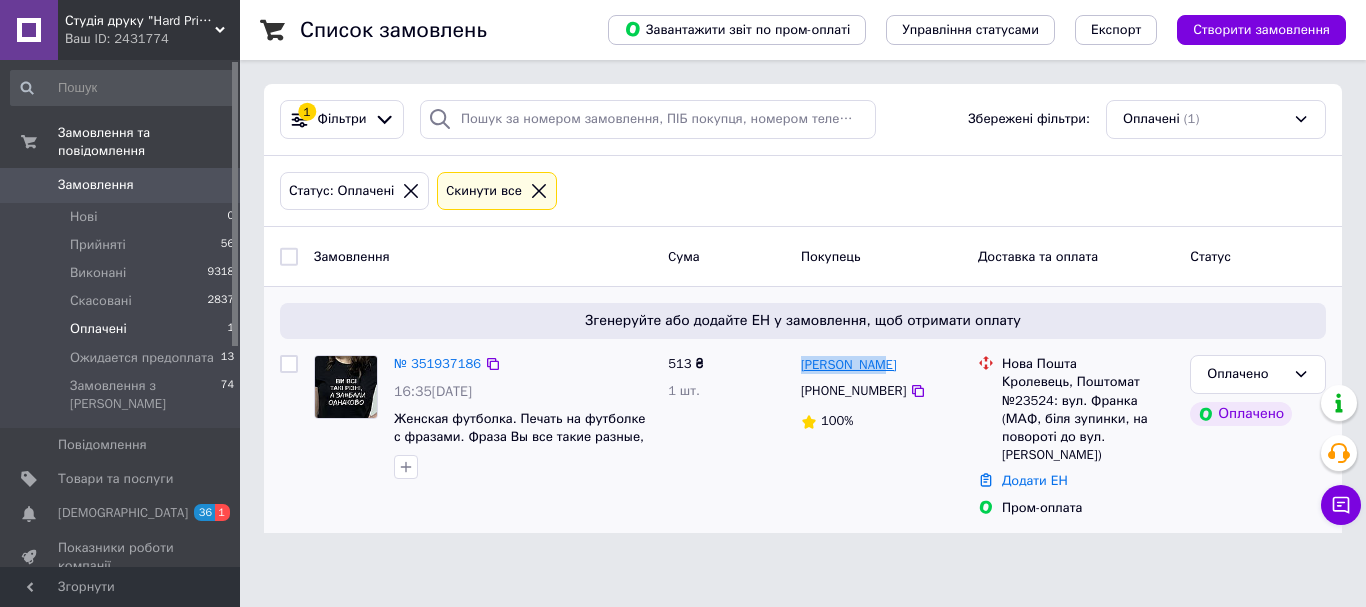 drag, startPoint x: 838, startPoint y: 366, endPoint x: 804, endPoint y: 362, distance: 34.234486 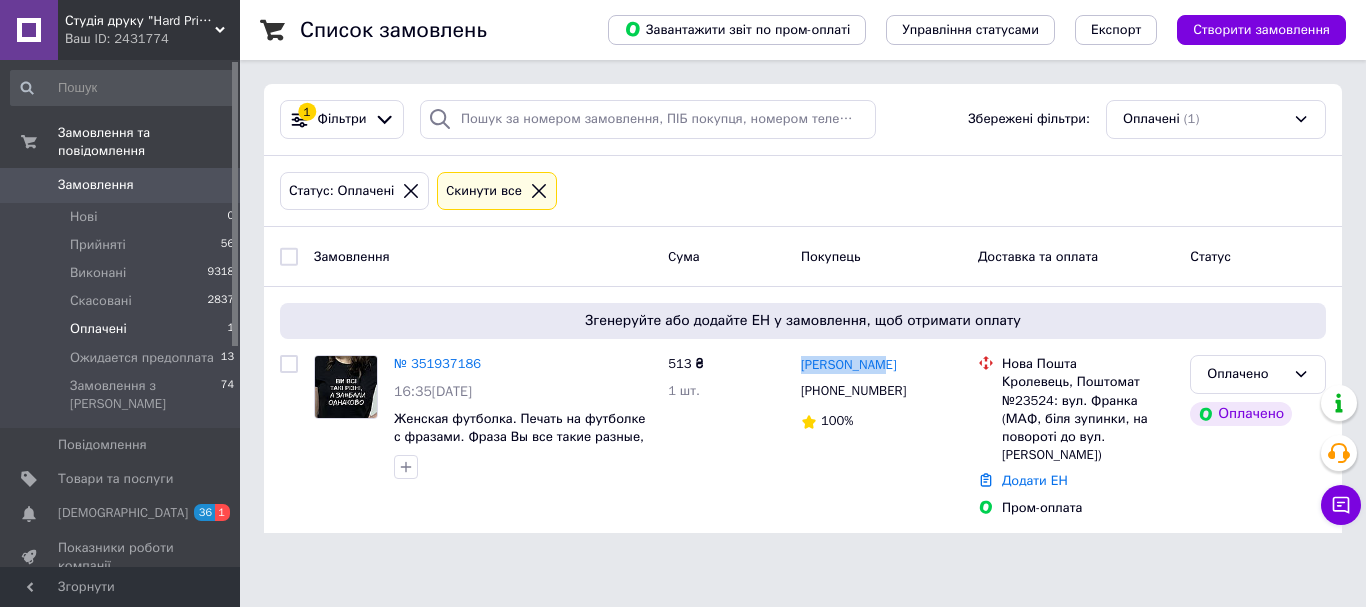 copy on "Динис Ожема" 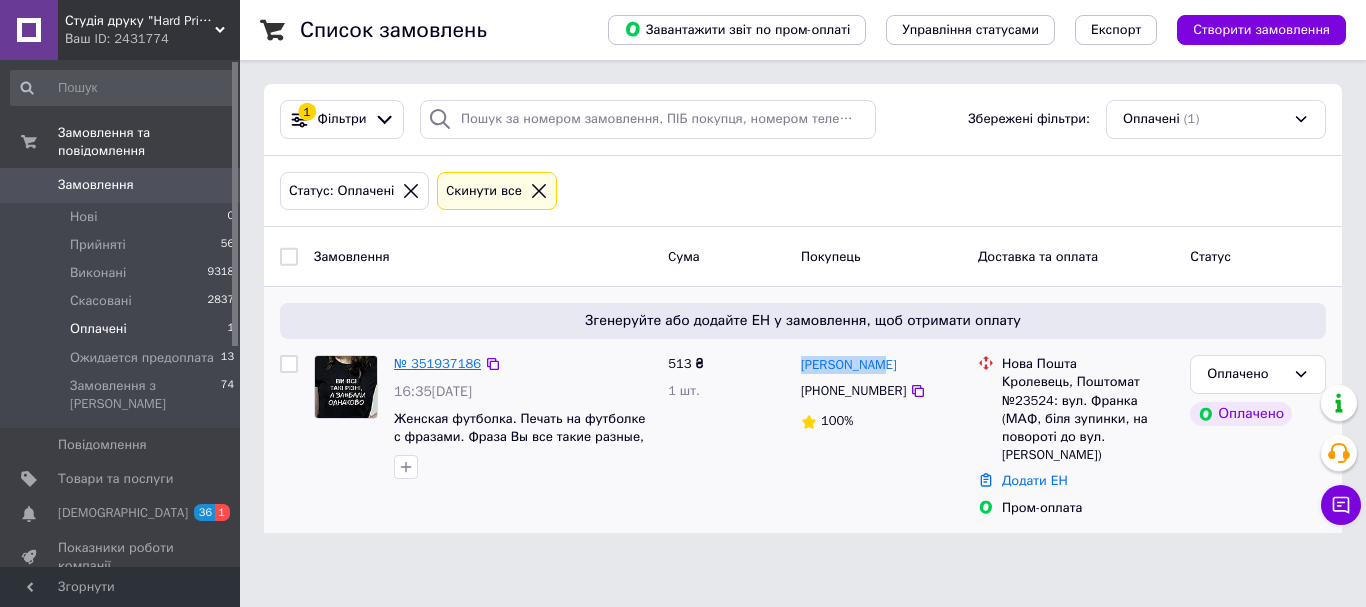 click on "№ 351937186" at bounding box center (437, 363) 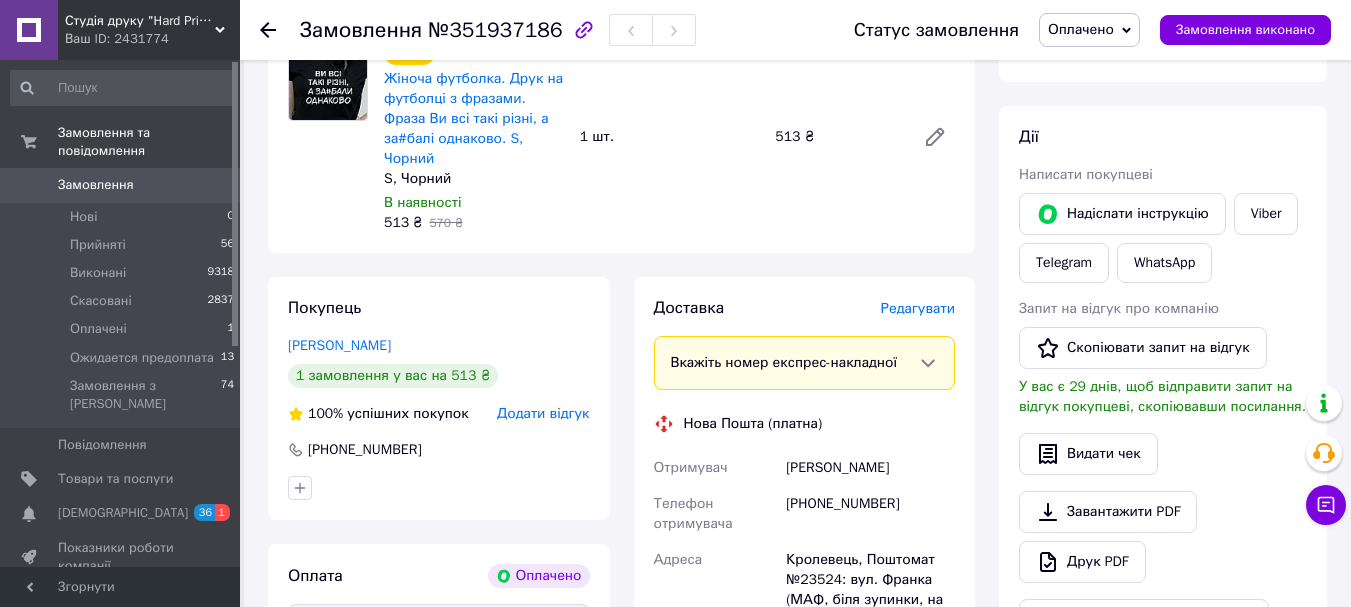 scroll, scrollTop: 800, scrollLeft: 0, axis: vertical 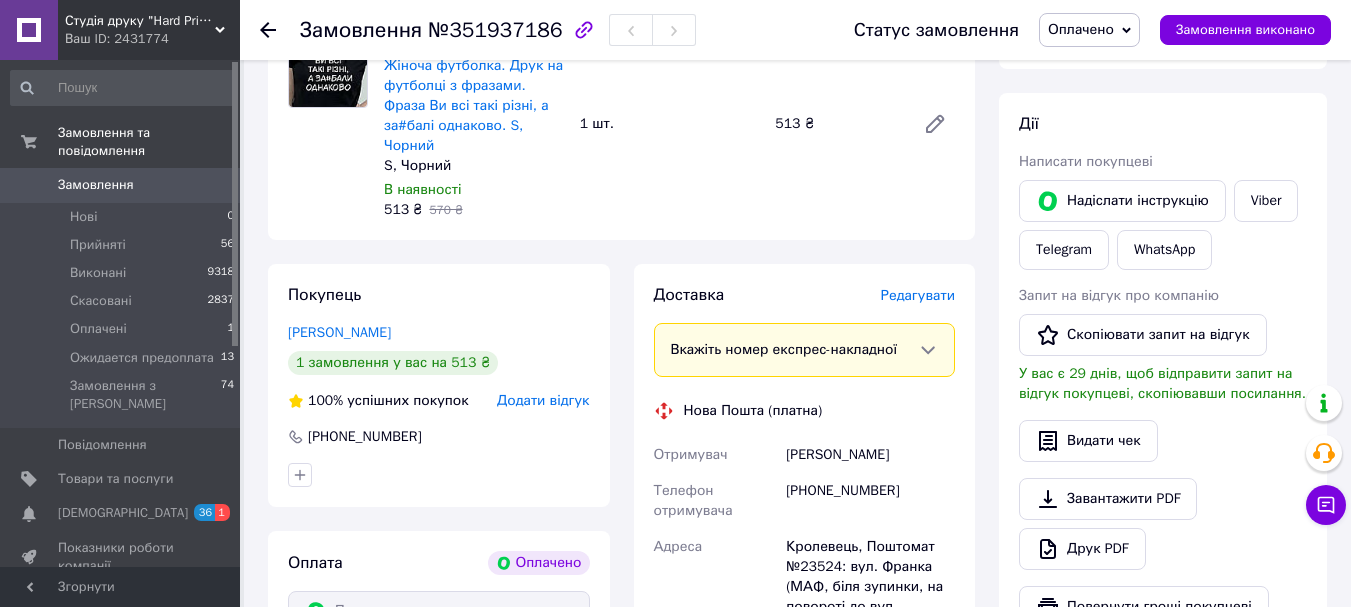 click on "+380681958601" at bounding box center [870, 501] 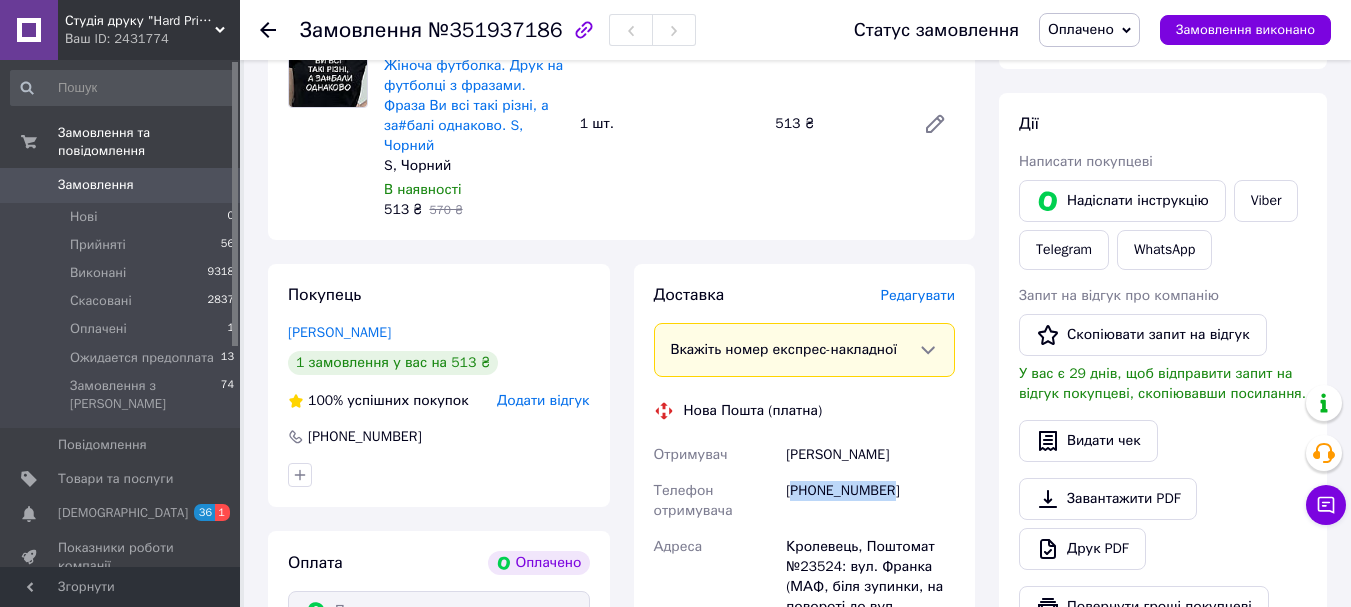 click on "+380681958601" at bounding box center [870, 501] 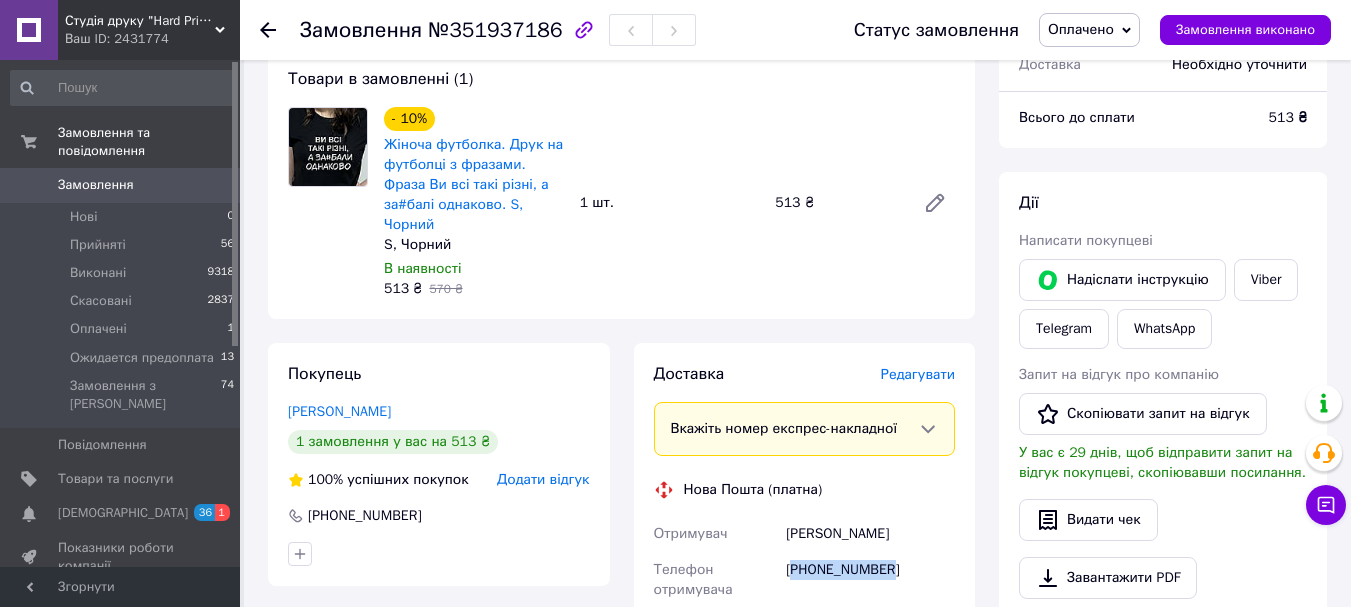 scroll, scrollTop: 700, scrollLeft: 0, axis: vertical 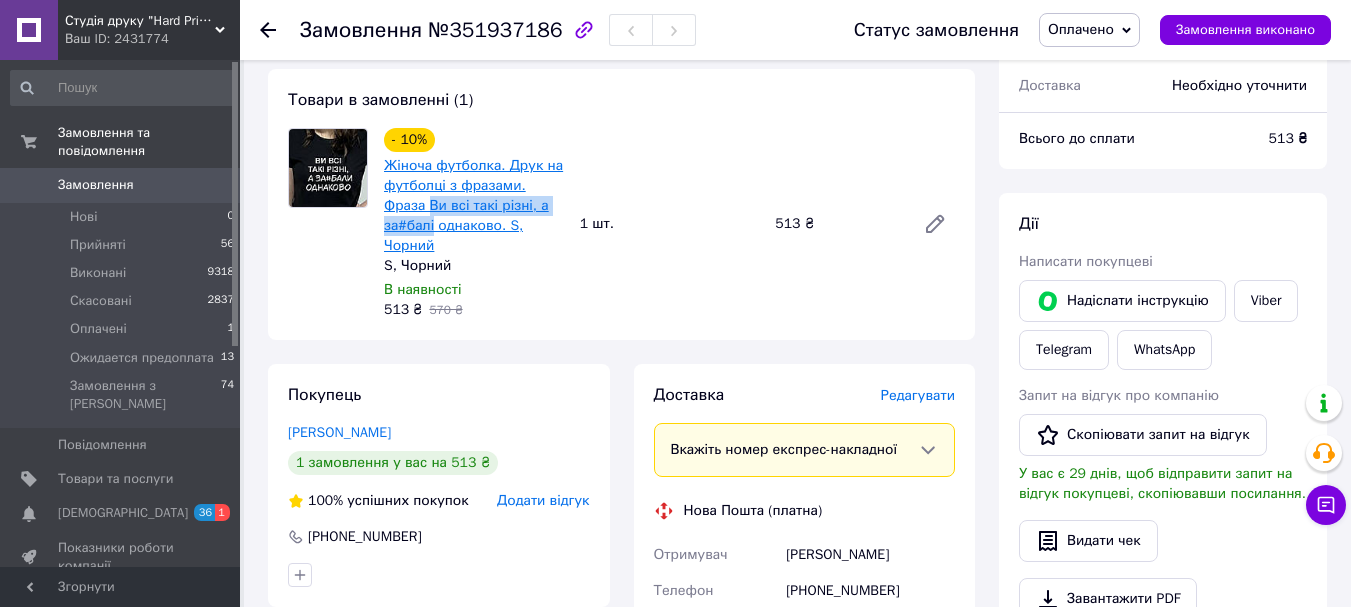 drag, startPoint x: 564, startPoint y: 182, endPoint x: 384, endPoint y: 185, distance: 180.025 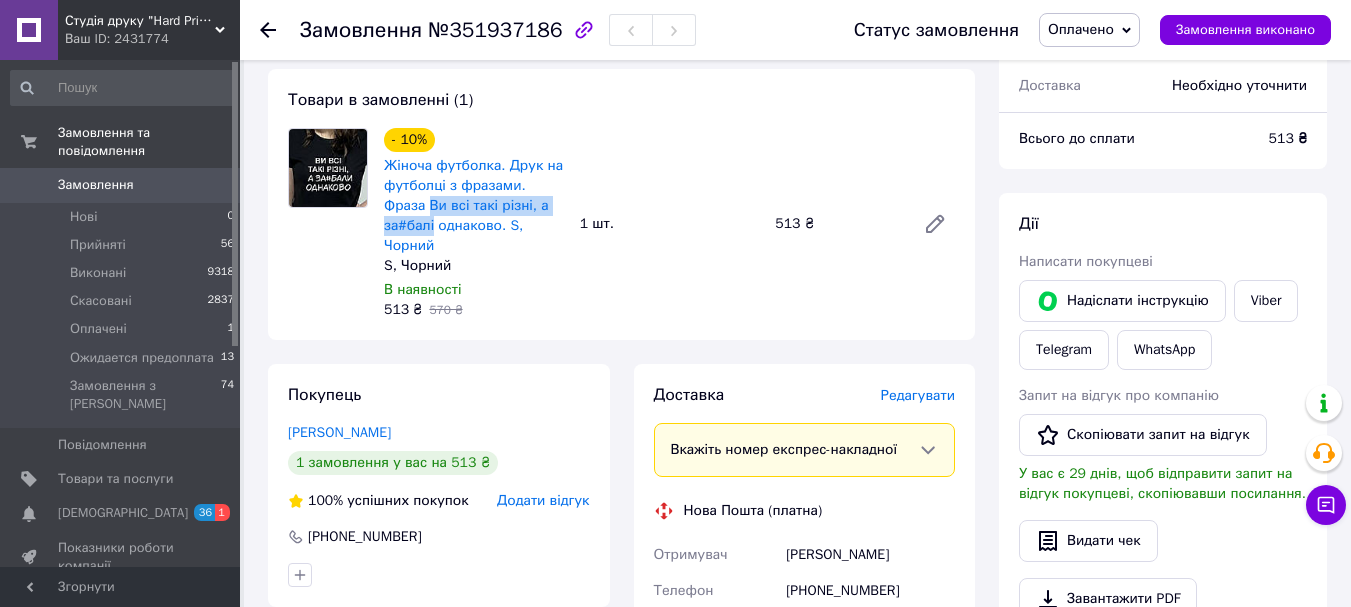 copy on "Ви всі такі різні, а за#балі" 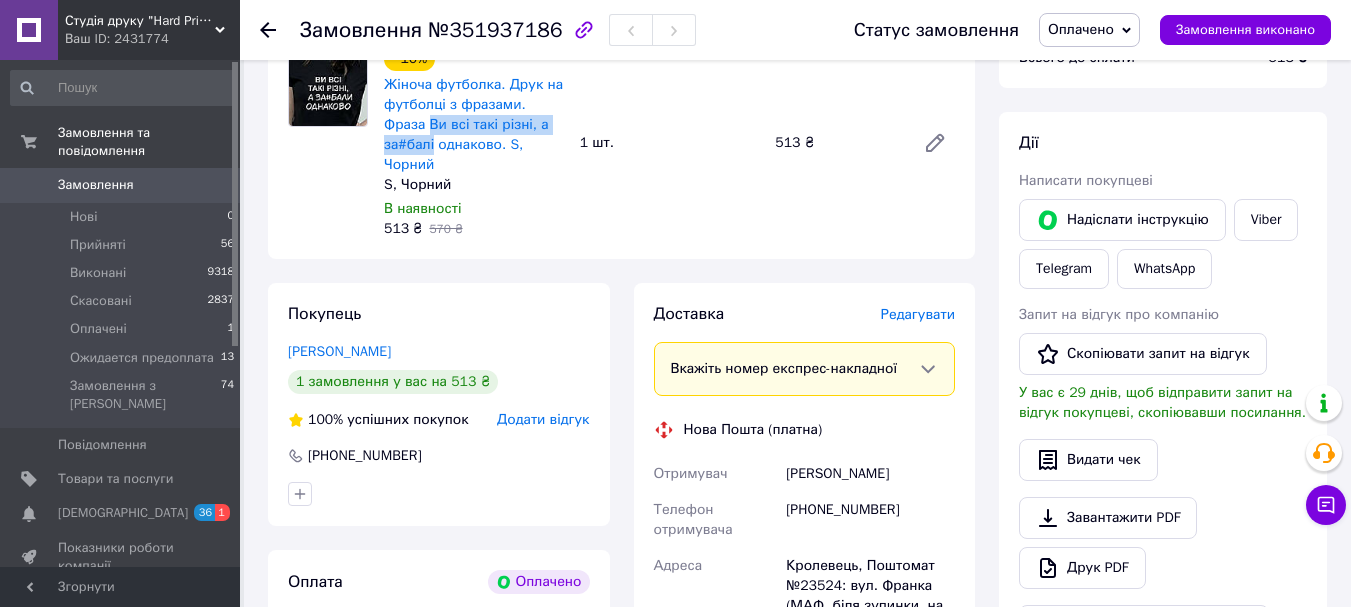 scroll, scrollTop: 900, scrollLeft: 0, axis: vertical 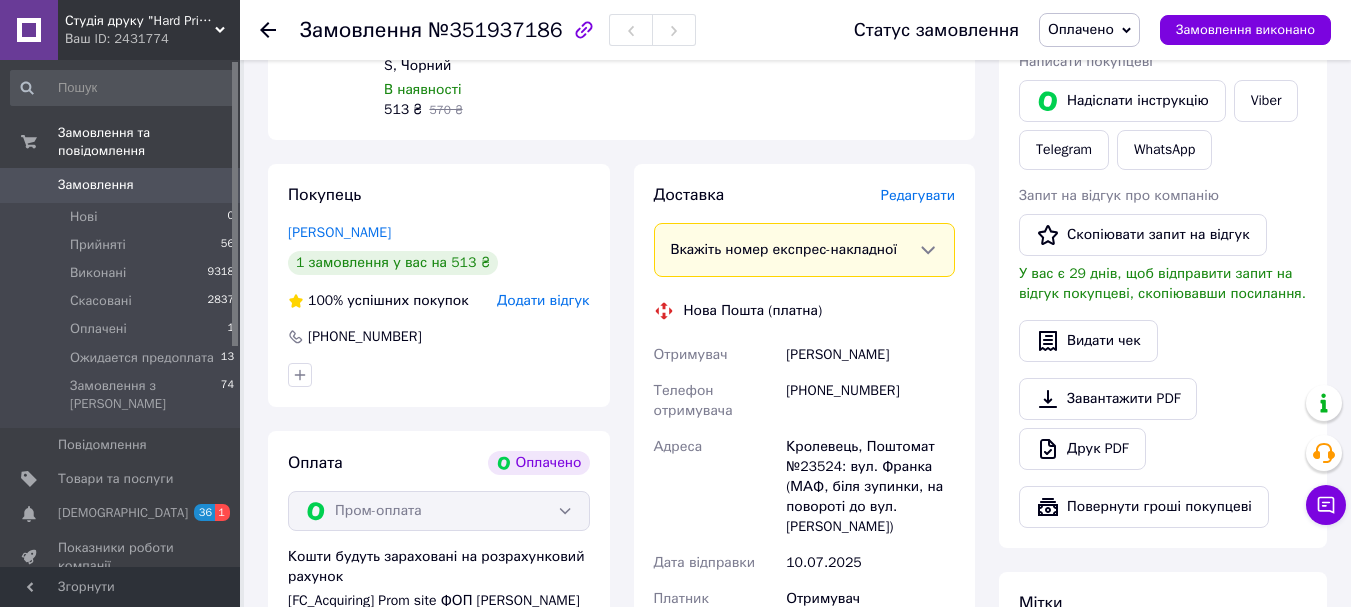 click on "+380681958601" at bounding box center (870, 401) 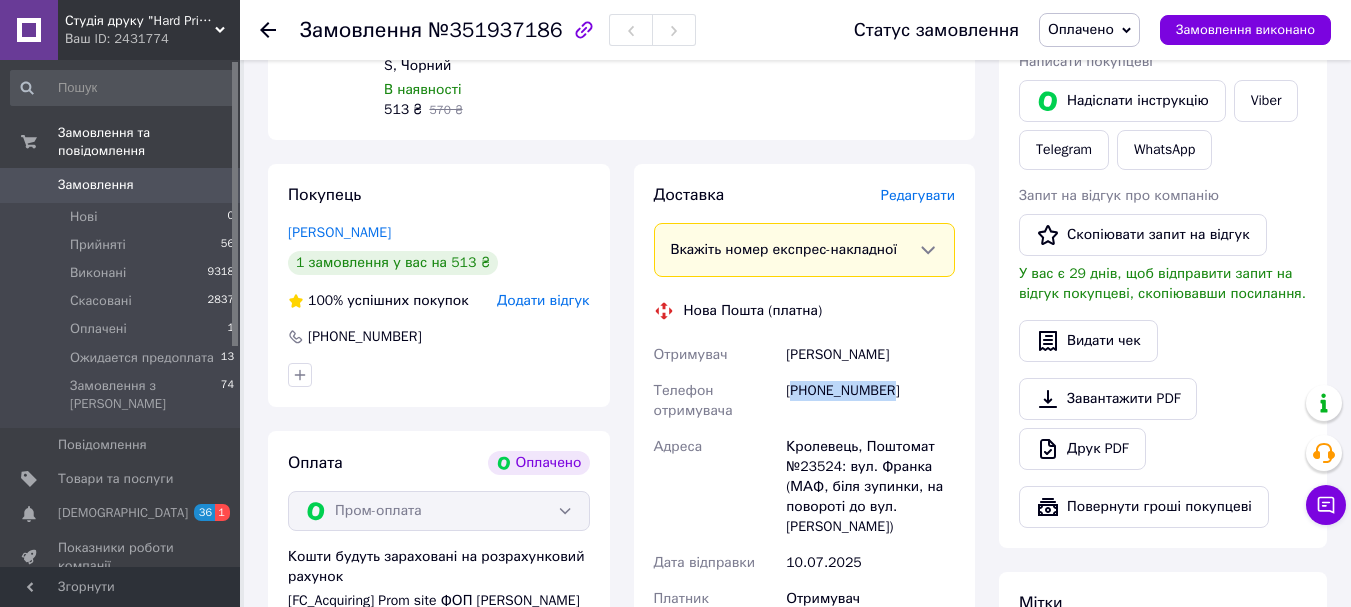 click on "+380681958601" at bounding box center [870, 401] 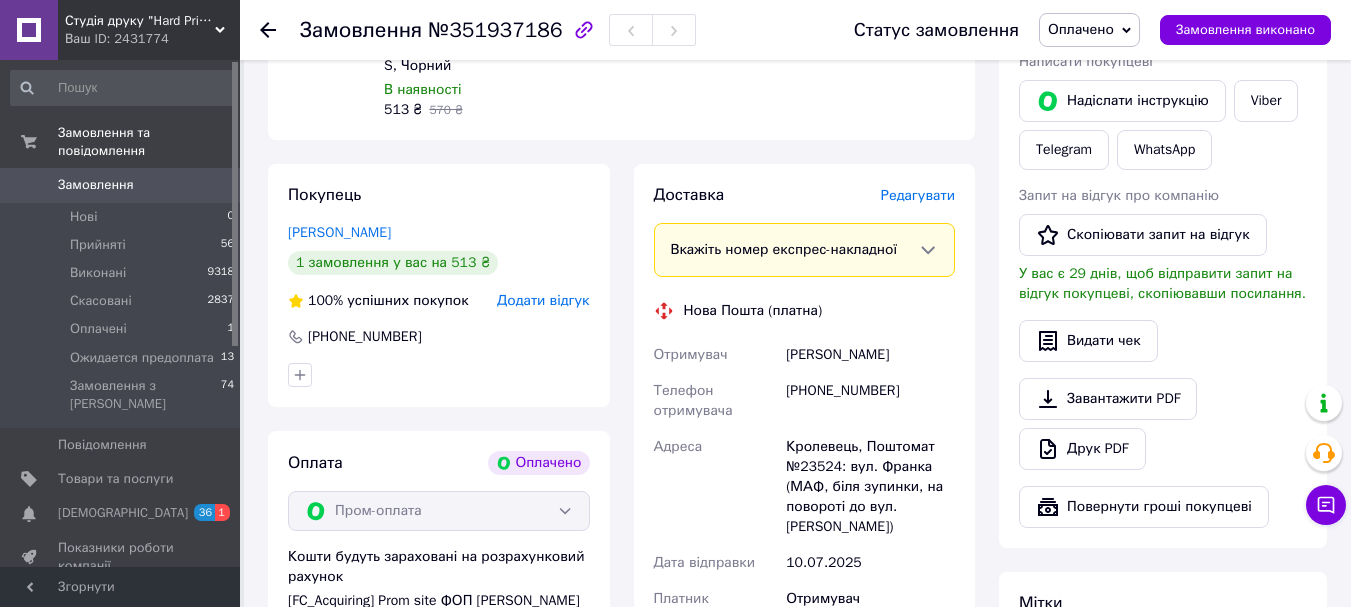 click on "513 ₴" at bounding box center [870, 635] 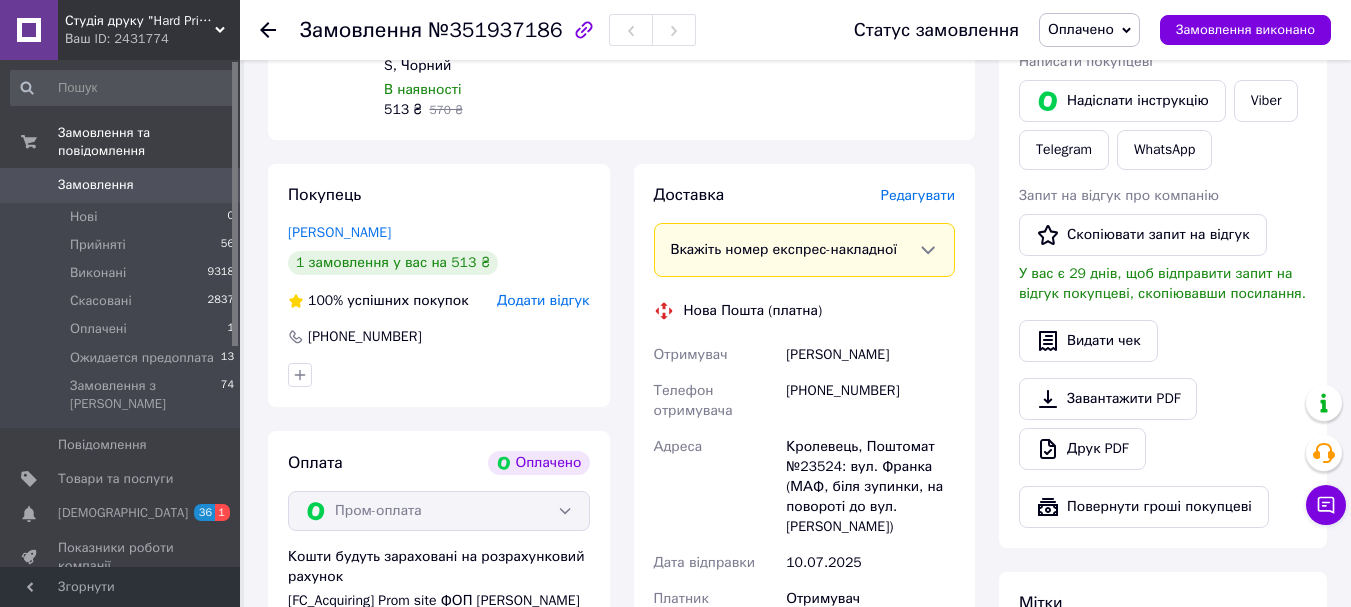 click on "[PHONE_NUMBER]" at bounding box center (870, 401) 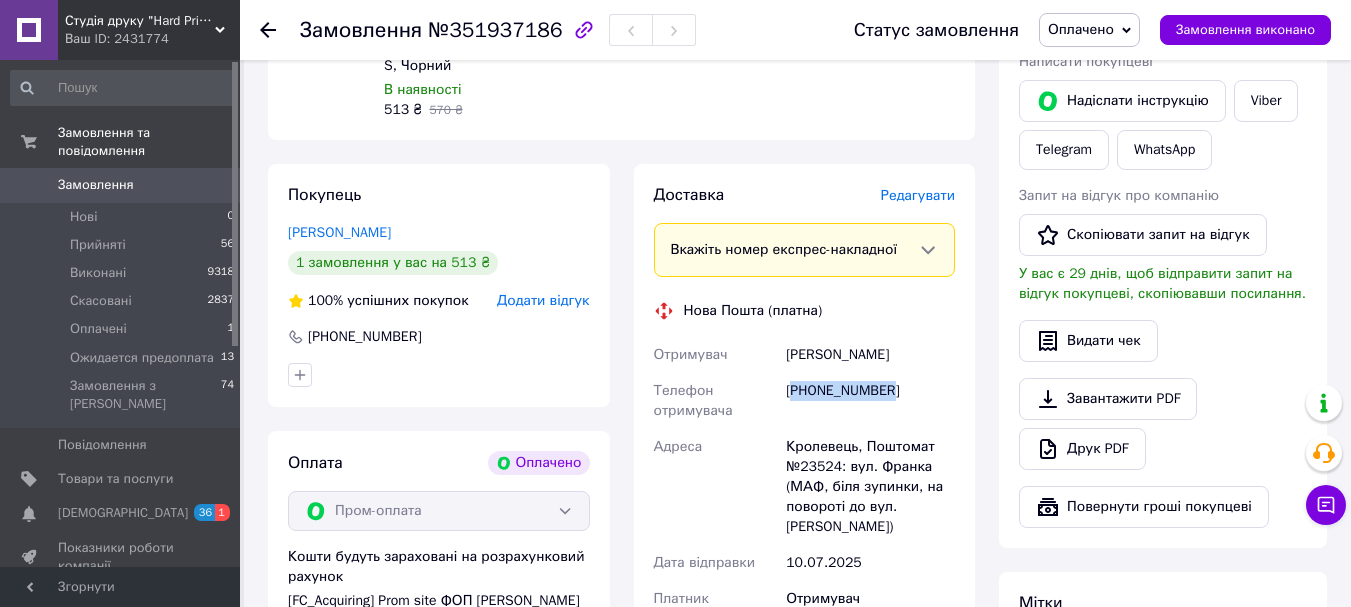 click on "[PHONE_NUMBER]" at bounding box center [870, 401] 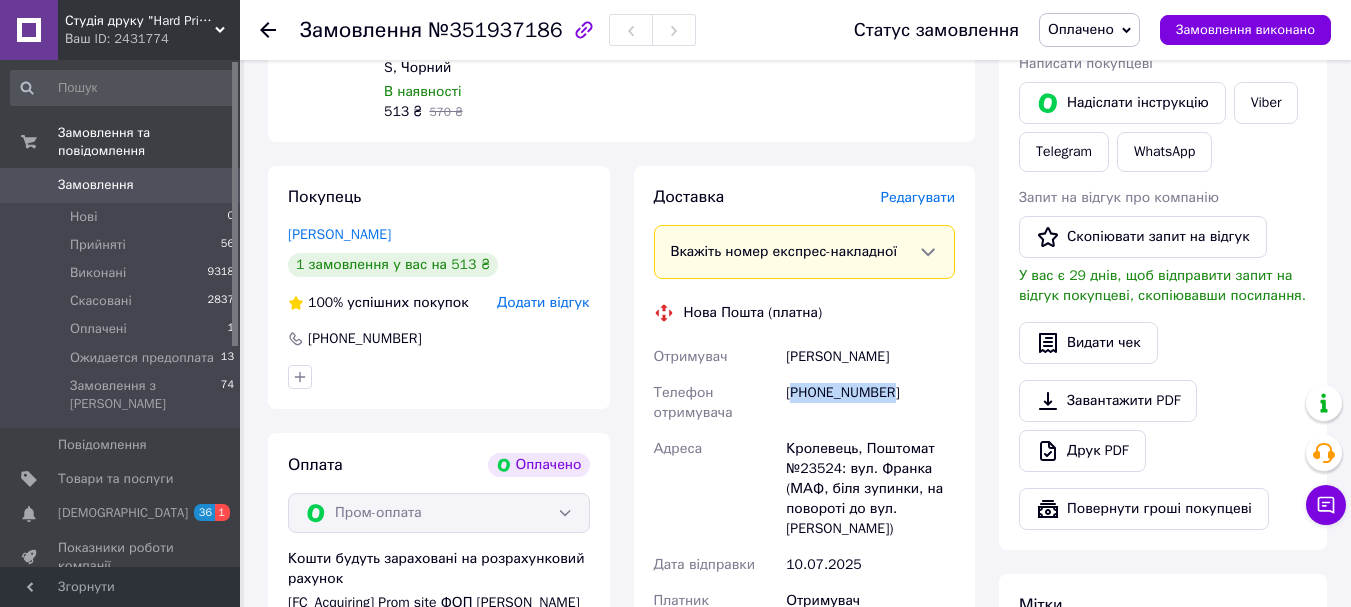 scroll, scrollTop: 900, scrollLeft: 0, axis: vertical 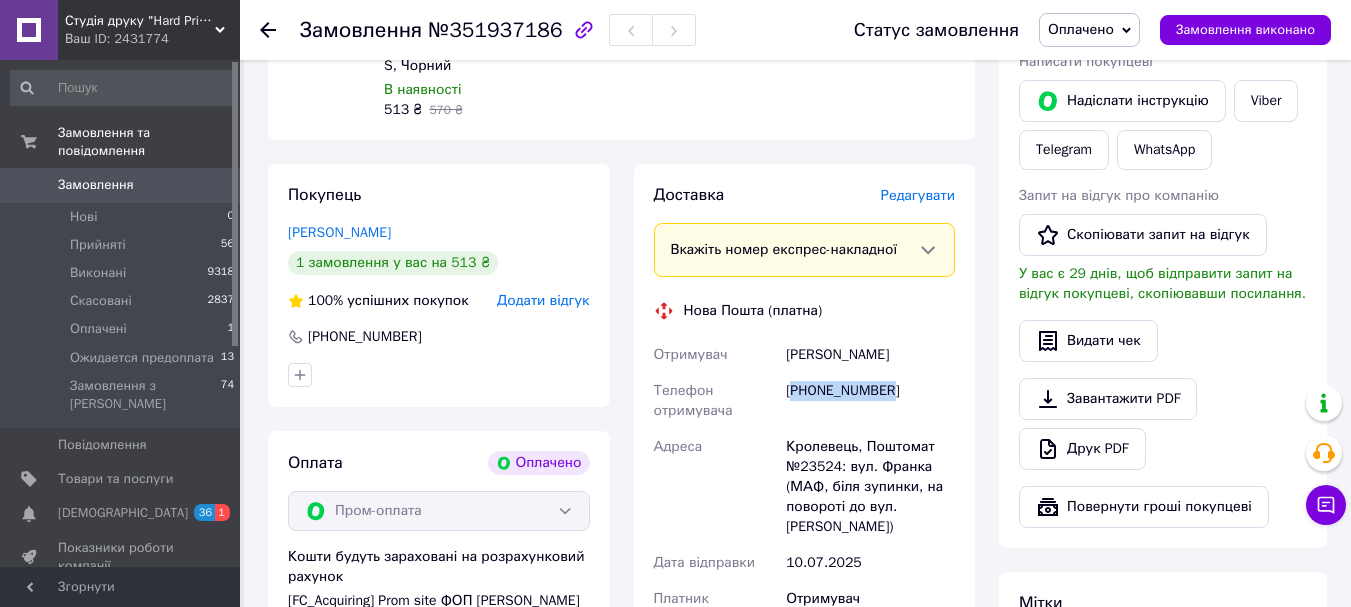 copy on "380681958601" 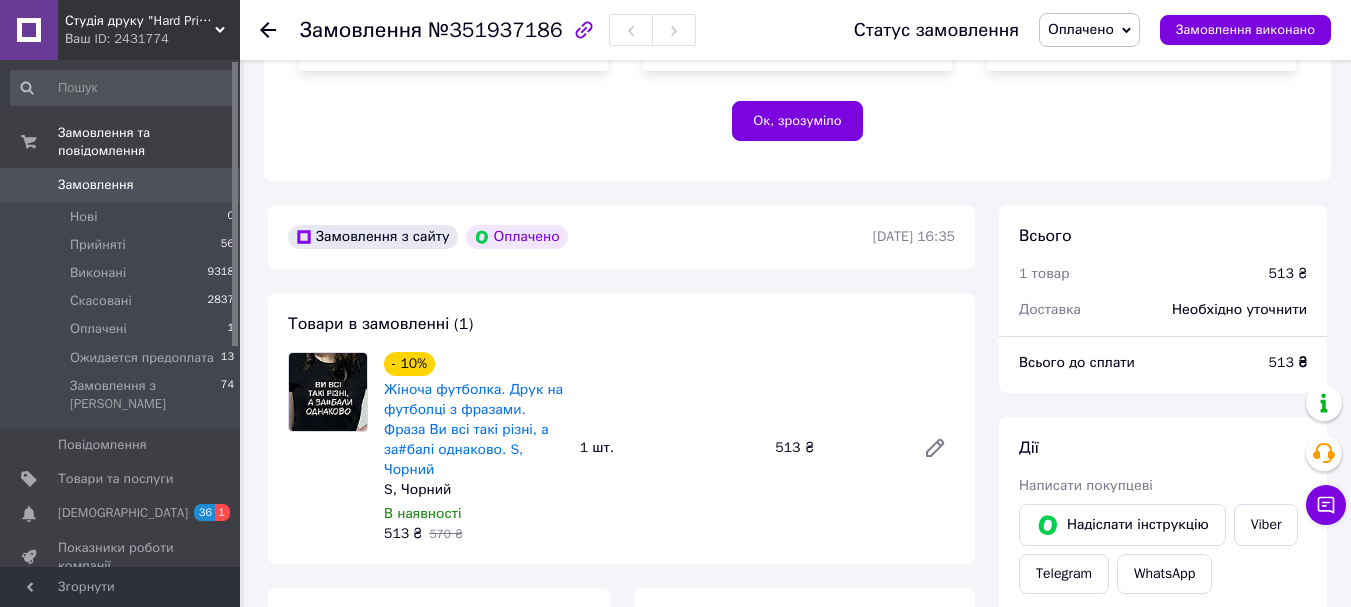 scroll, scrollTop: 500, scrollLeft: 0, axis: vertical 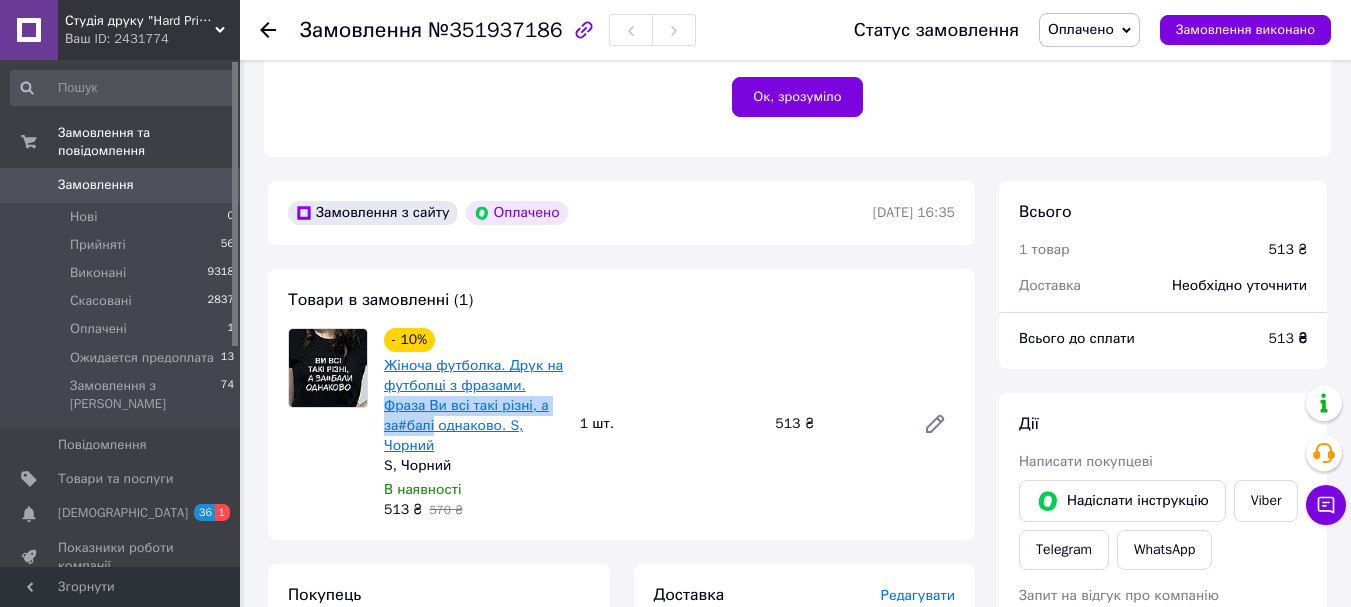 drag, startPoint x: 559, startPoint y: 389, endPoint x: 521, endPoint y: 365, distance: 44.94441 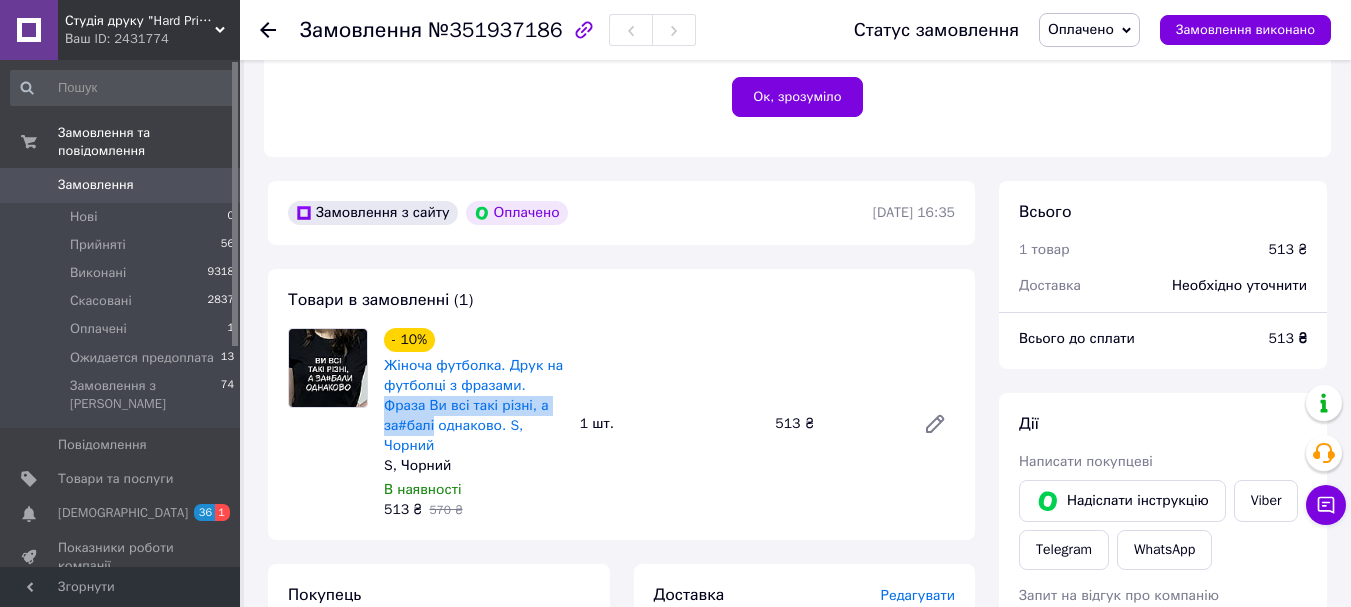 copy on "Фраза Ви всі такі різні, а за#балі" 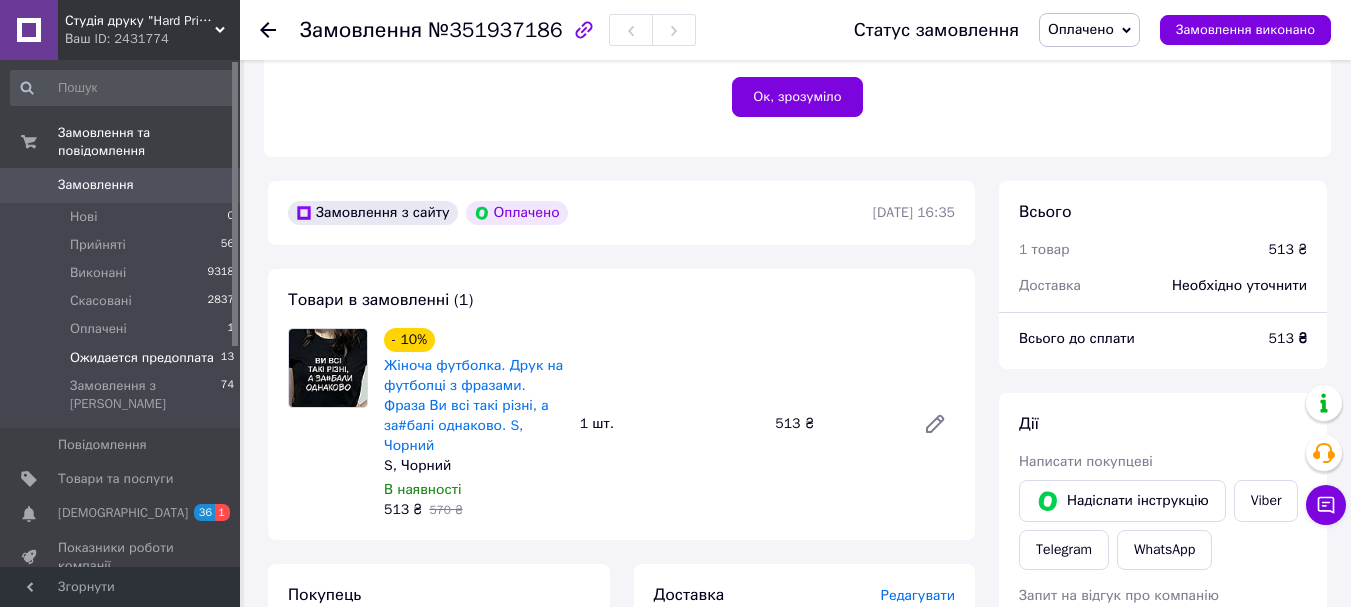 click on "Ожидается предоплата" at bounding box center [142, 358] 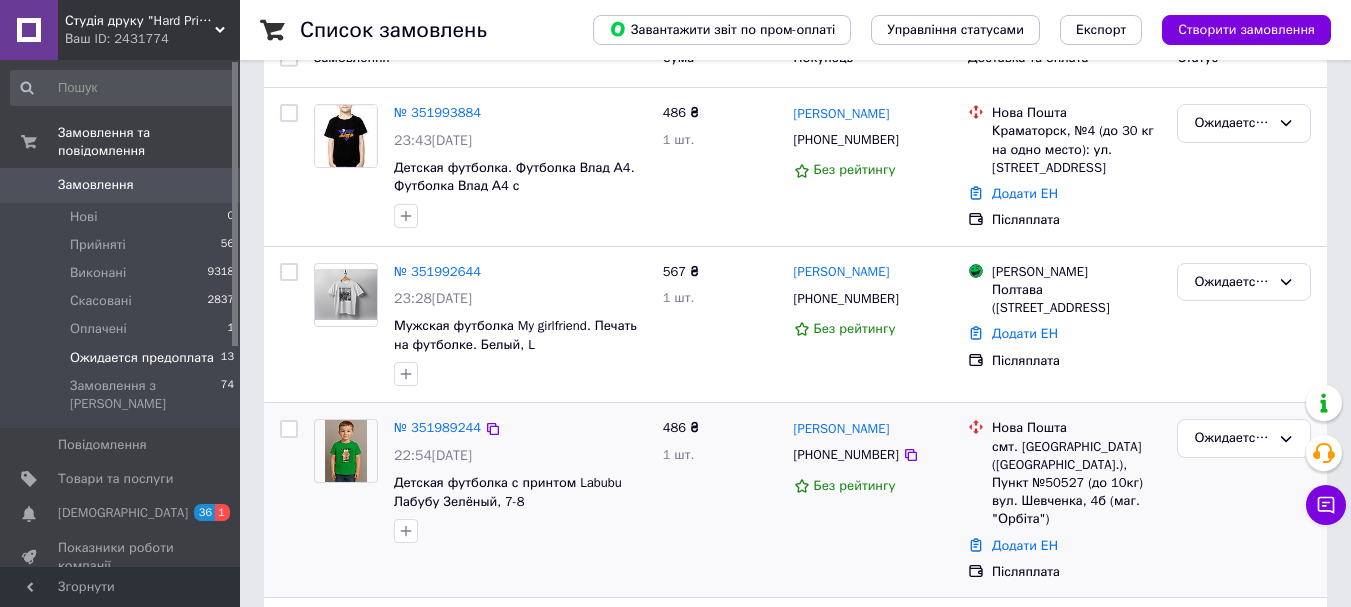 scroll, scrollTop: 200, scrollLeft: 0, axis: vertical 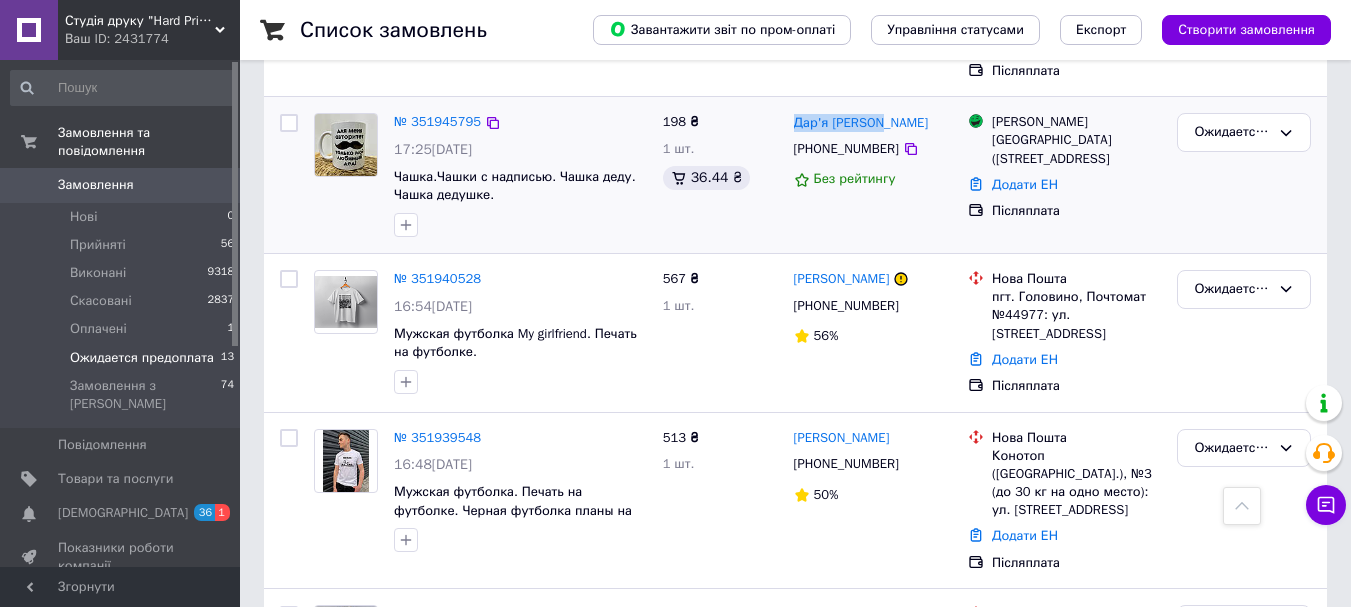drag, startPoint x: 828, startPoint y: 100, endPoint x: 792, endPoint y: 100, distance: 36 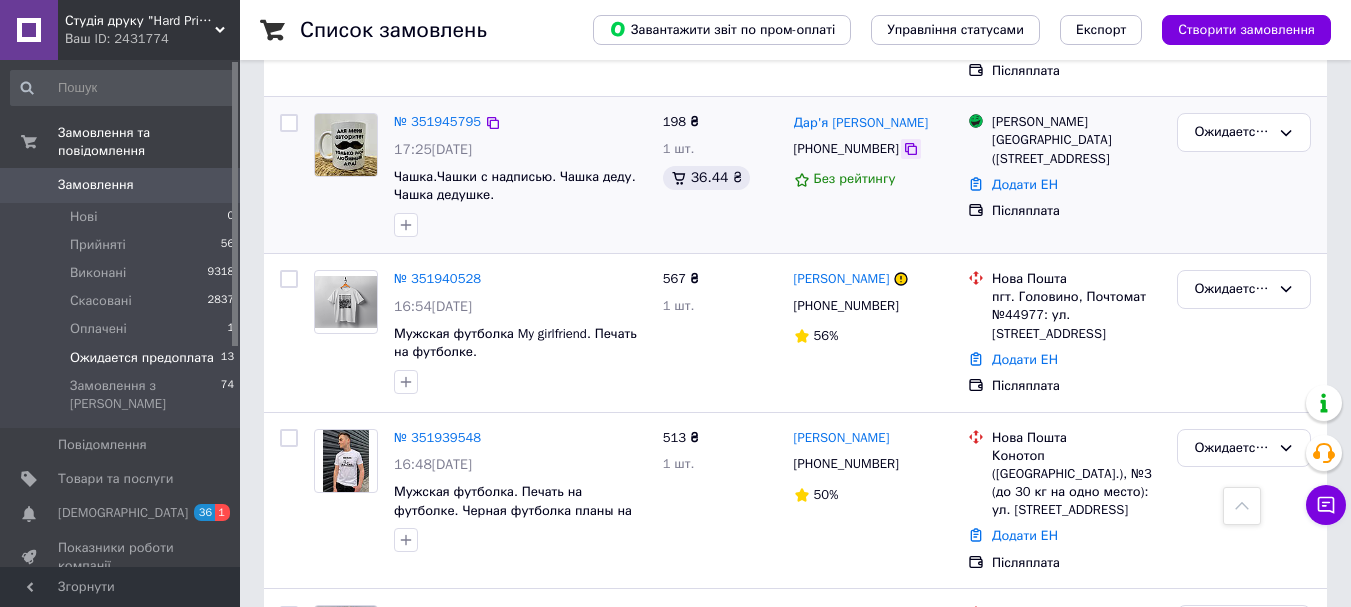 click 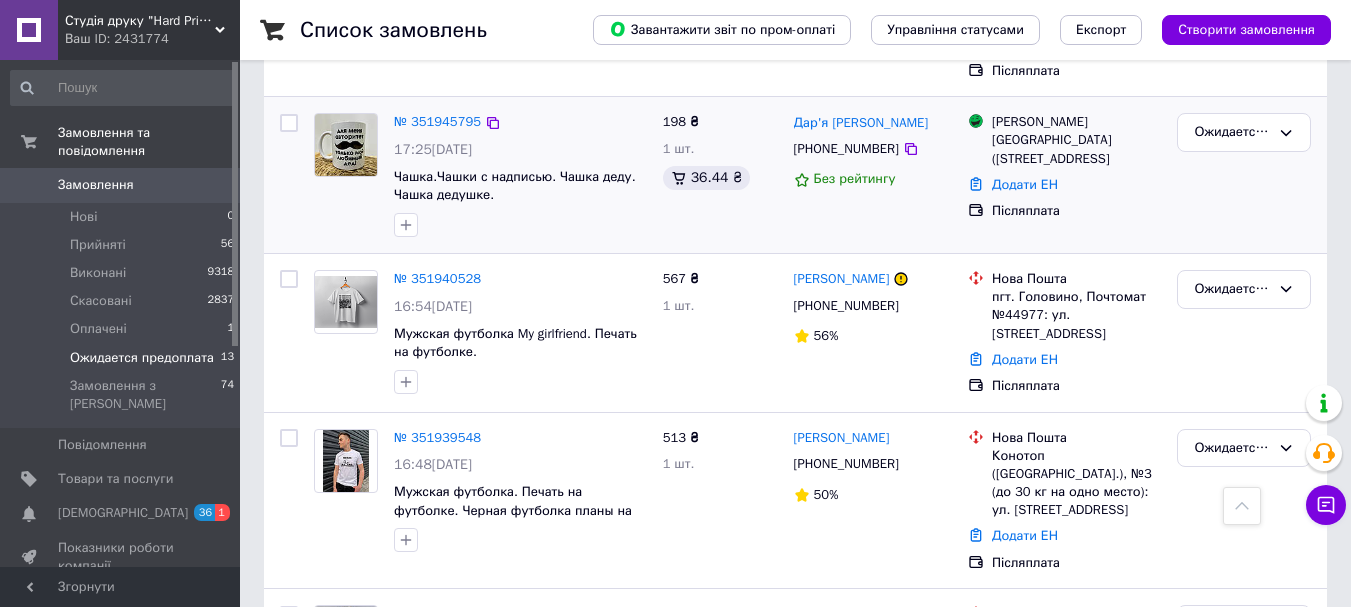 click on "[GEOGRAPHIC_DATA] ([STREET_ADDRESS]" at bounding box center (1076, 149) 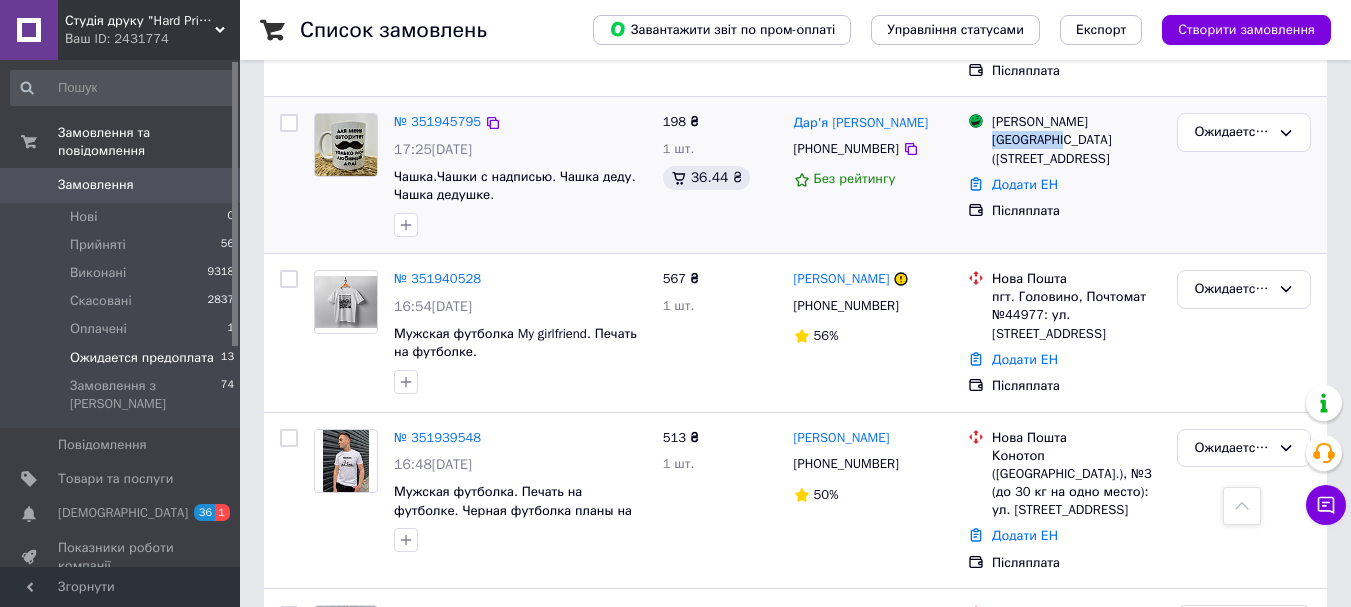 click on "[GEOGRAPHIC_DATA] ([STREET_ADDRESS]" at bounding box center (1076, 149) 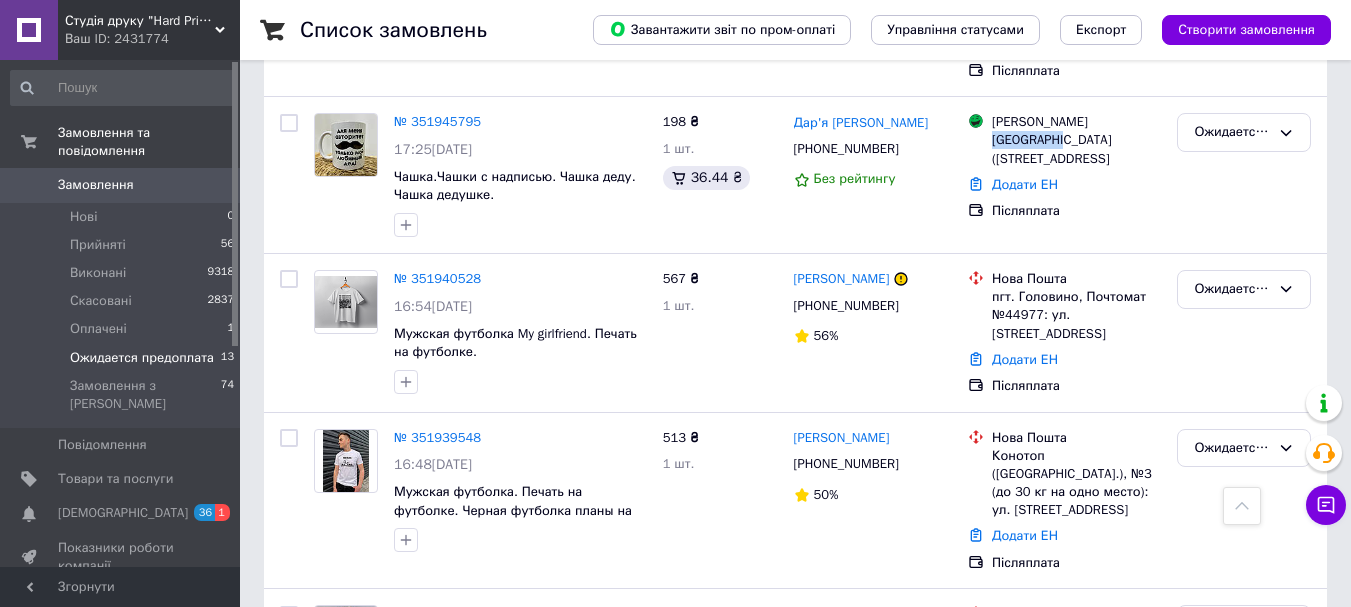 copy on "Запоріжжя" 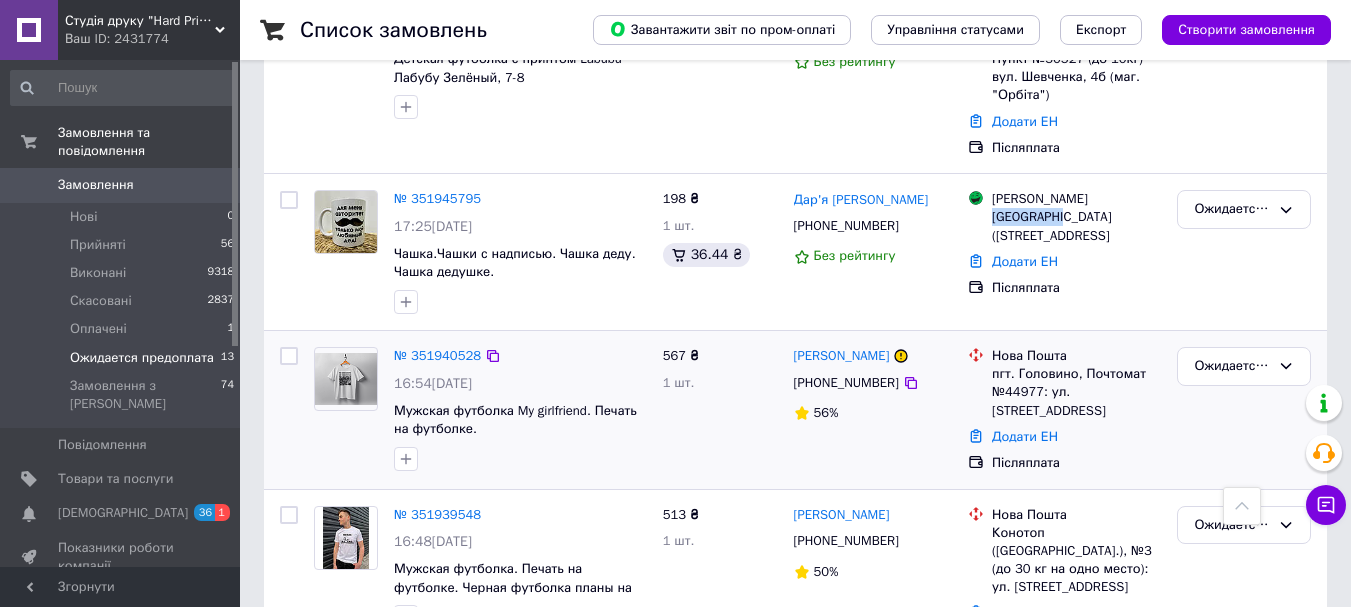 scroll, scrollTop: 500, scrollLeft: 0, axis: vertical 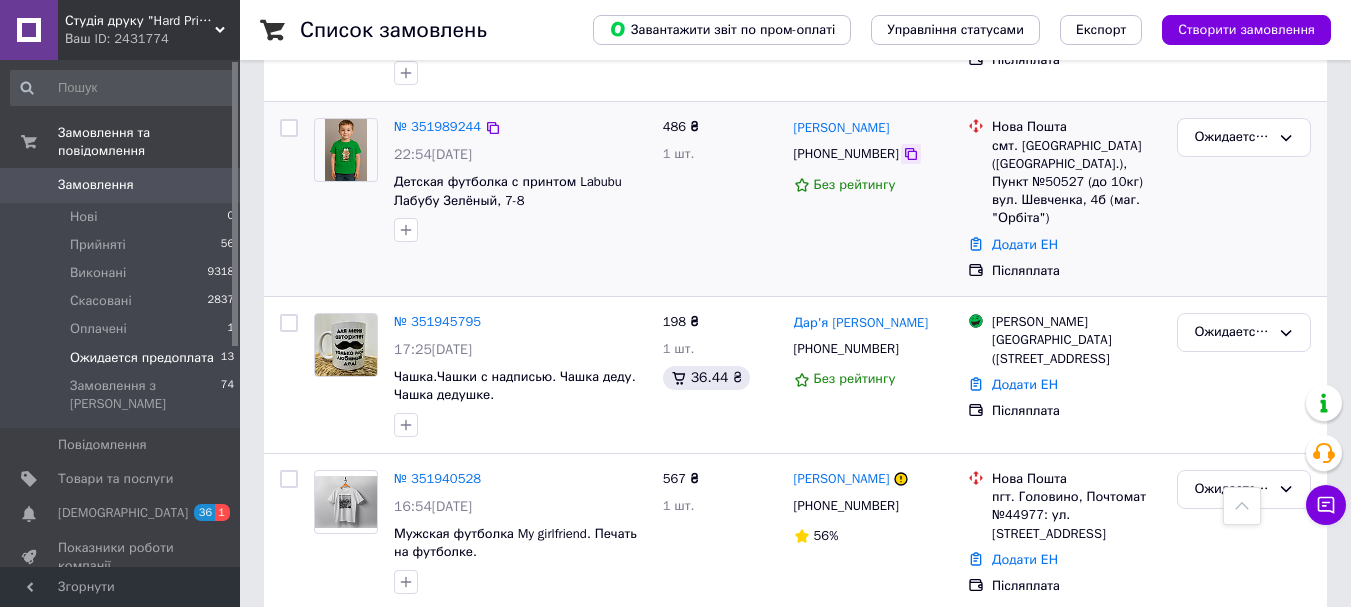 click 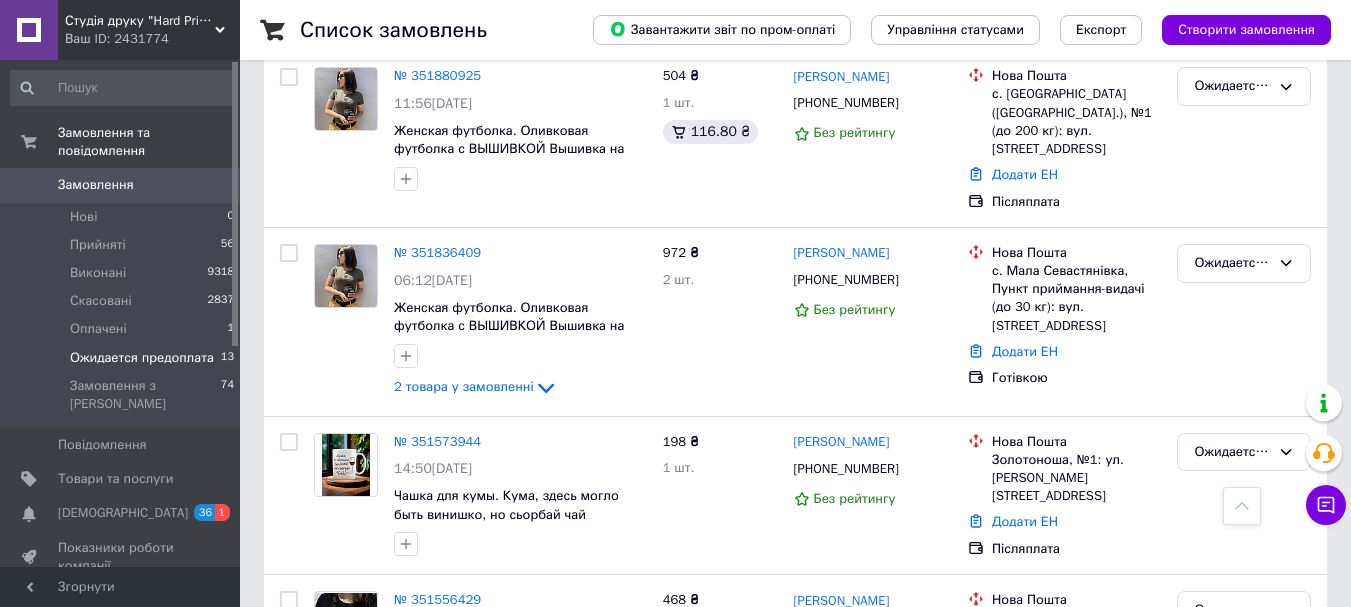 scroll, scrollTop: 1300, scrollLeft: 0, axis: vertical 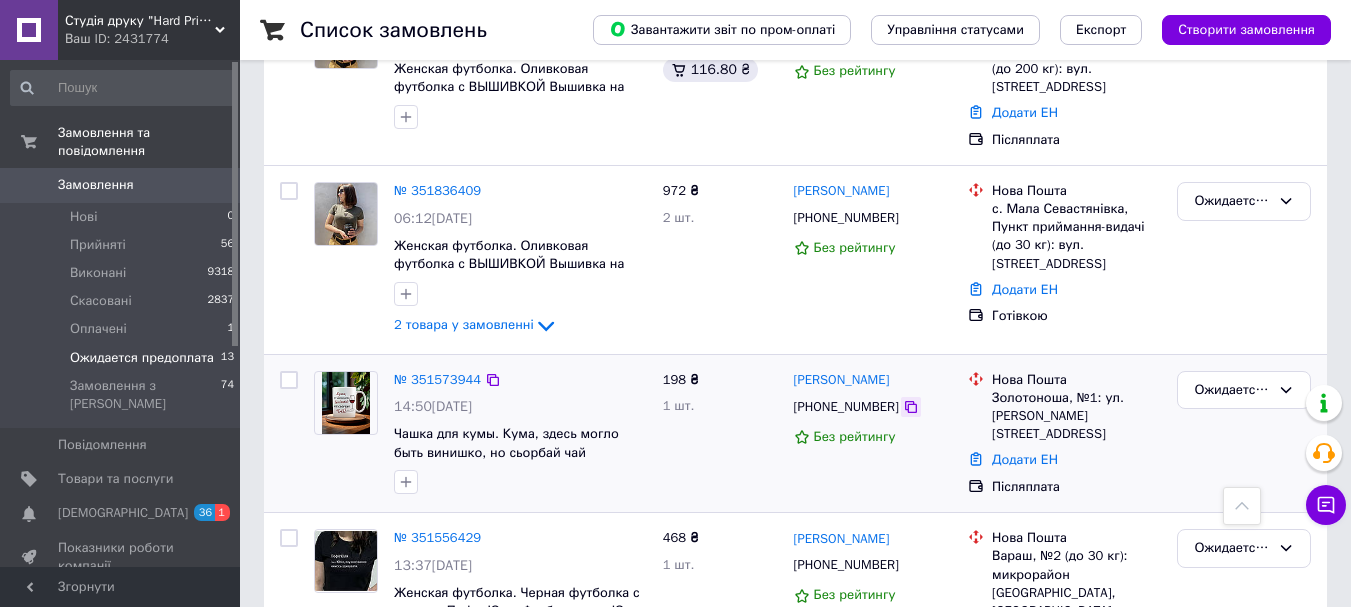click 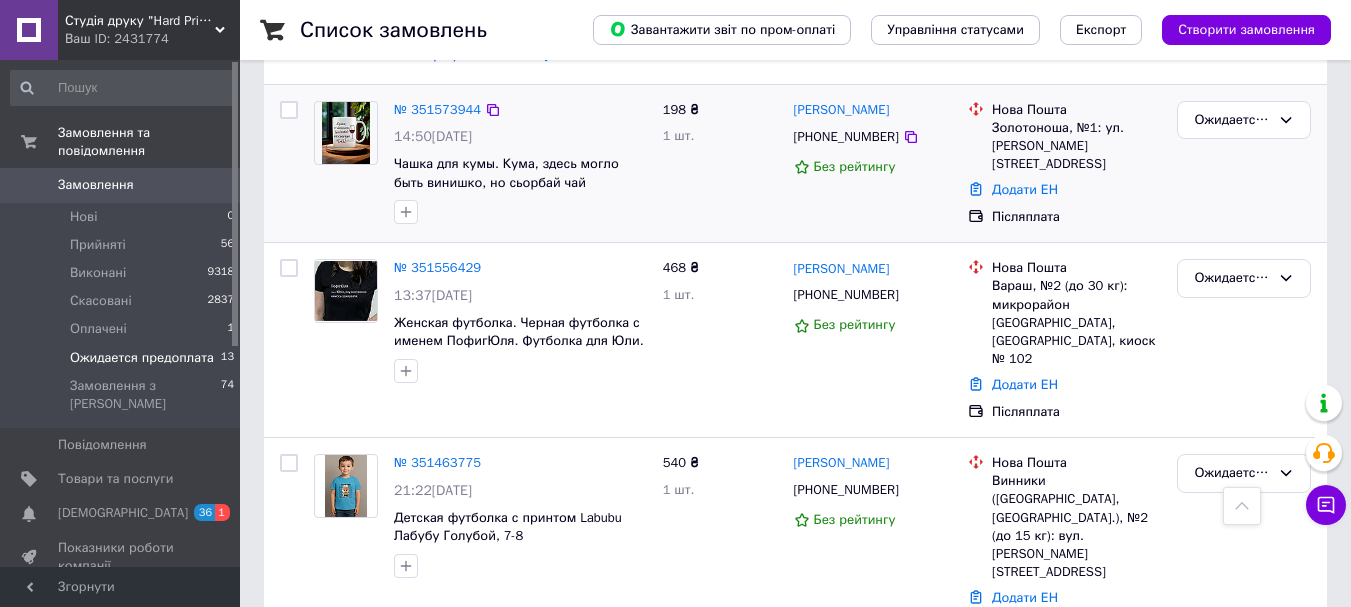 scroll, scrollTop: 1600, scrollLeft: 0, axis: vertical 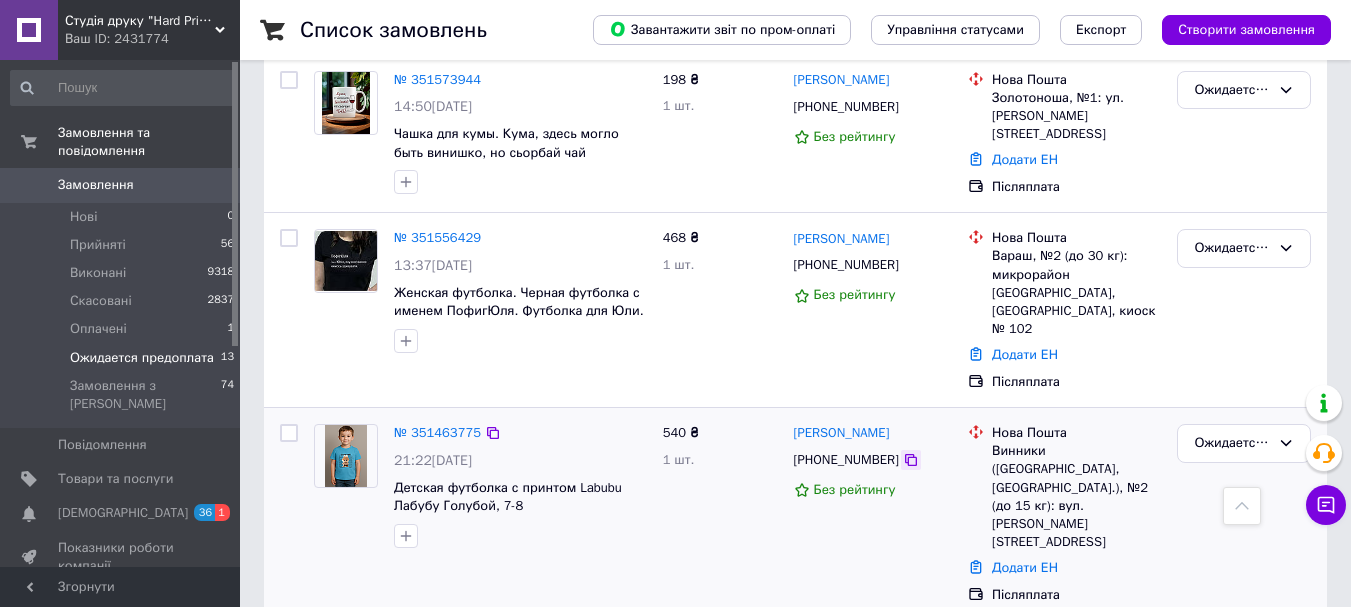 click 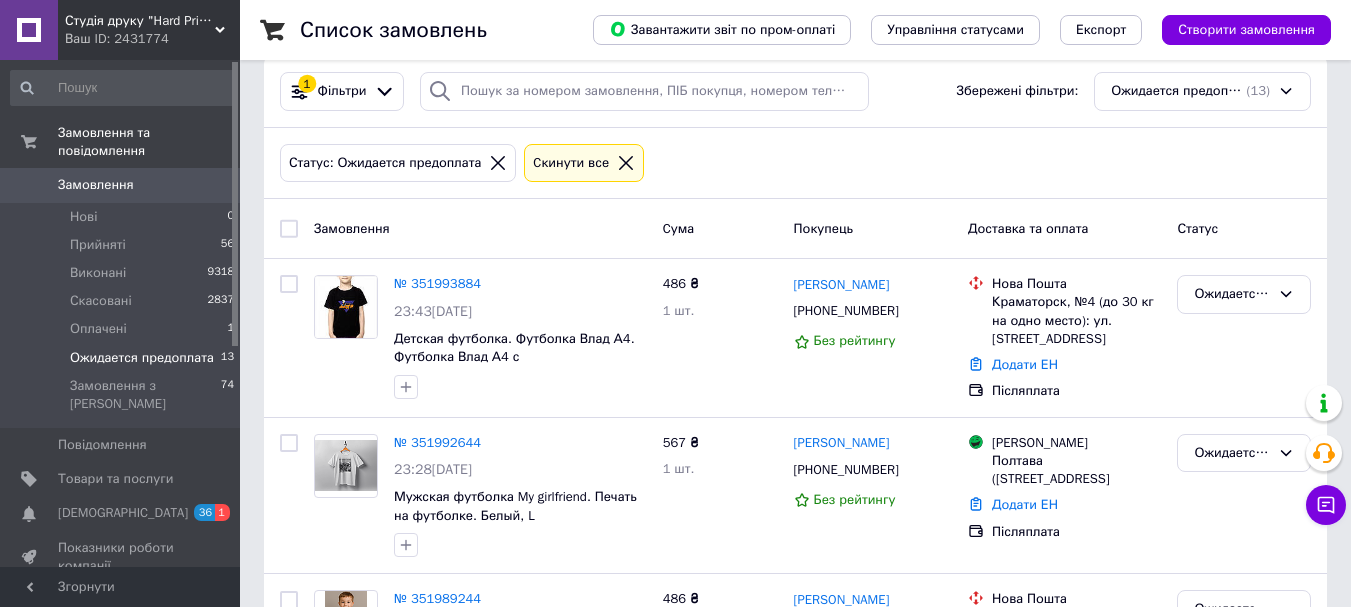 scroll, scrollTop: 0, scrollLeft: 0, axis: both 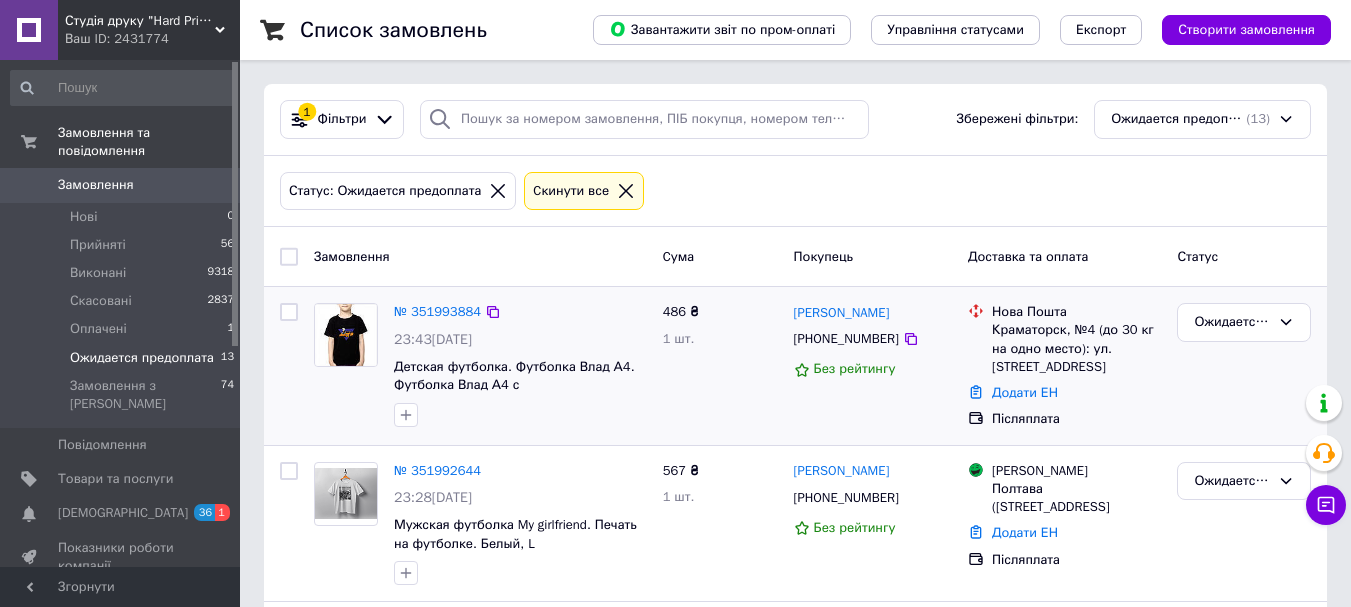 click on "486 ₴" at bounding box center [681, 311] 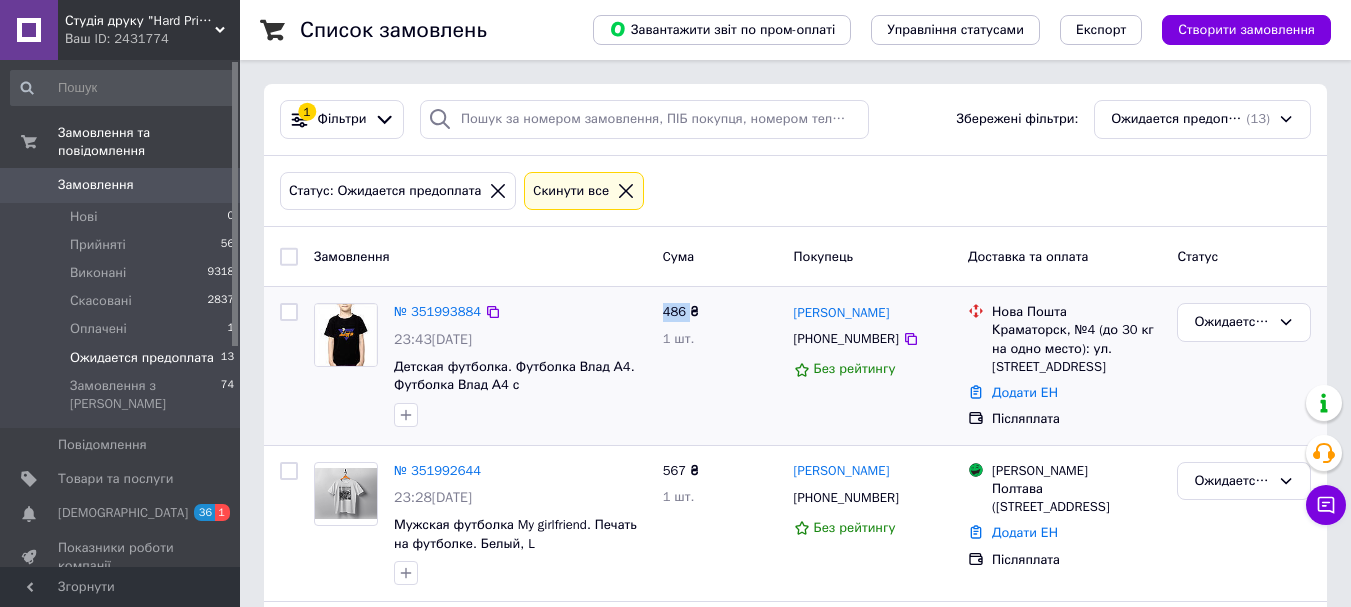 click on "486 ₴" at bounding box center (681, 311) 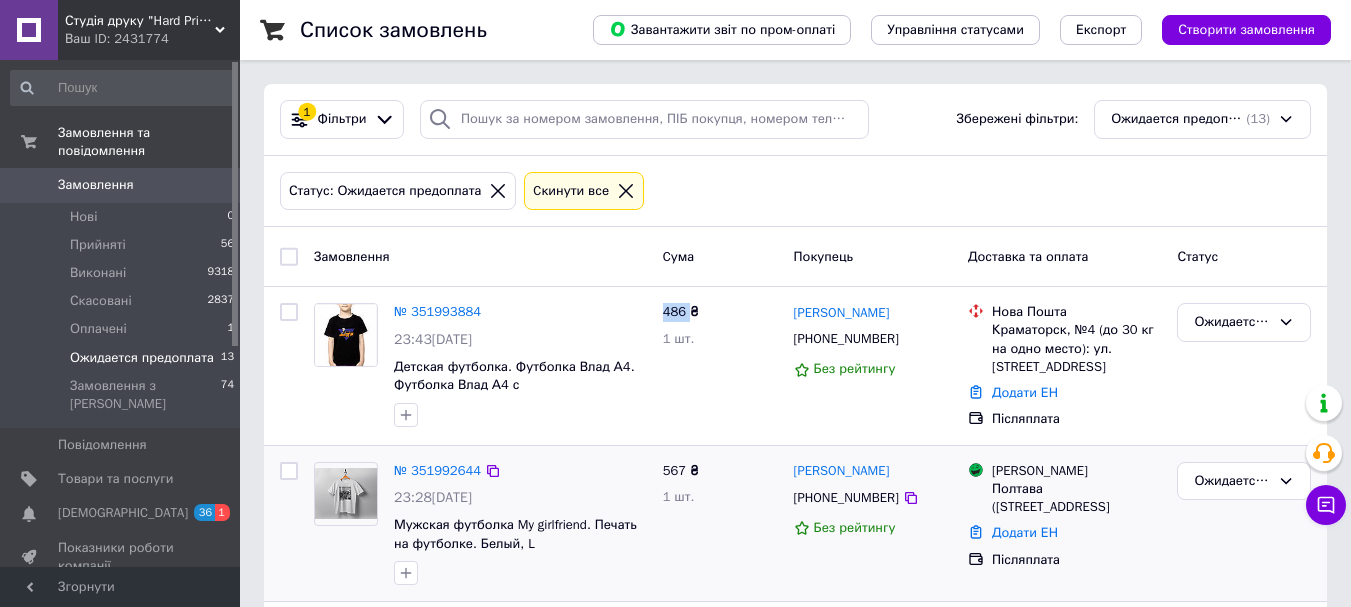 copy on "486" 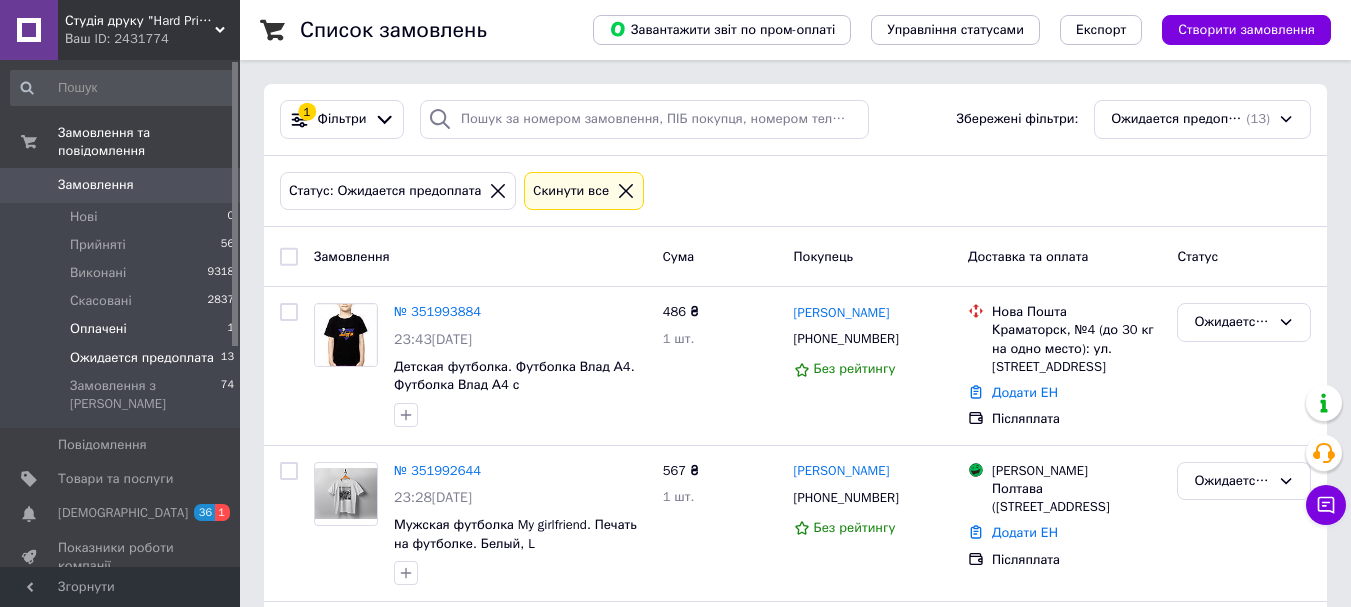 click on "Оплачені 1" at bounding box center (123, 329) 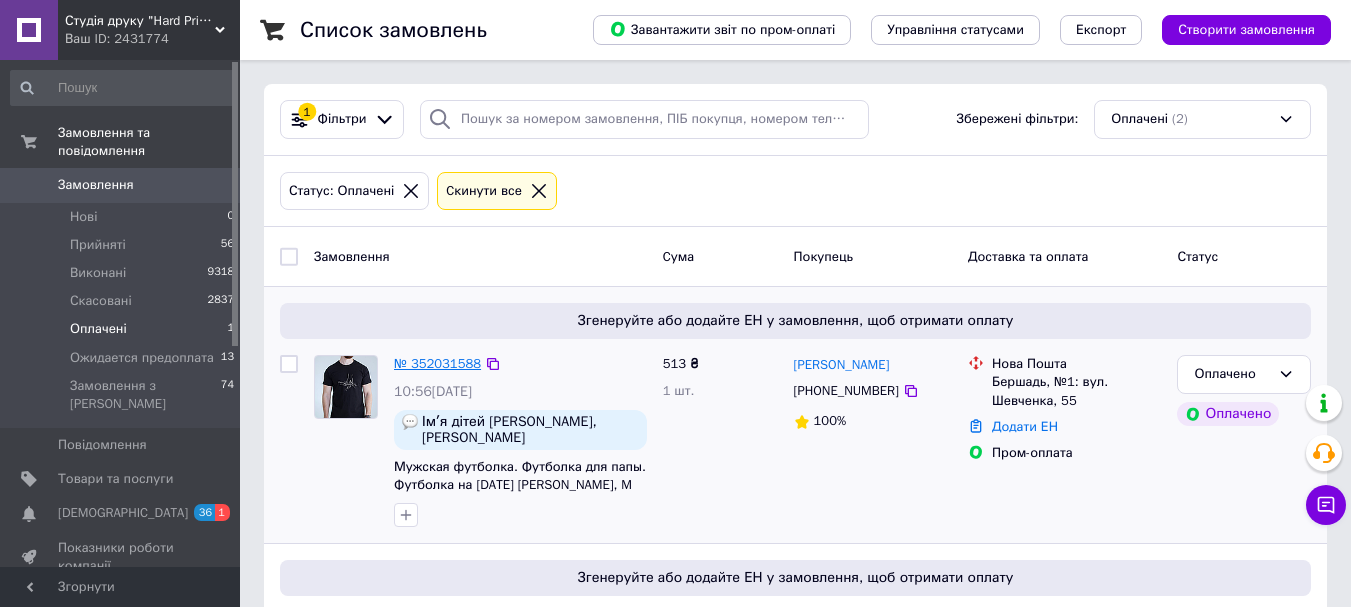 click on "№ 352031588" at bounding box center [437, 363] 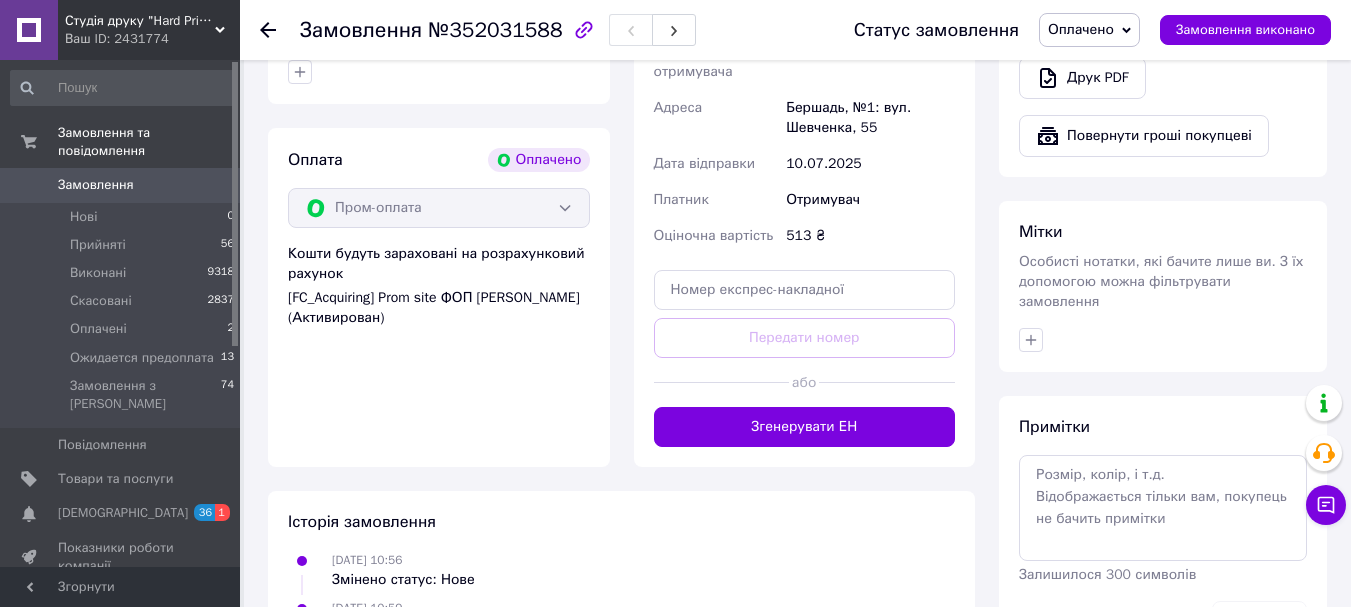 scroll, scrollTop: 1273, scrollLeft: 0, axis: vertical 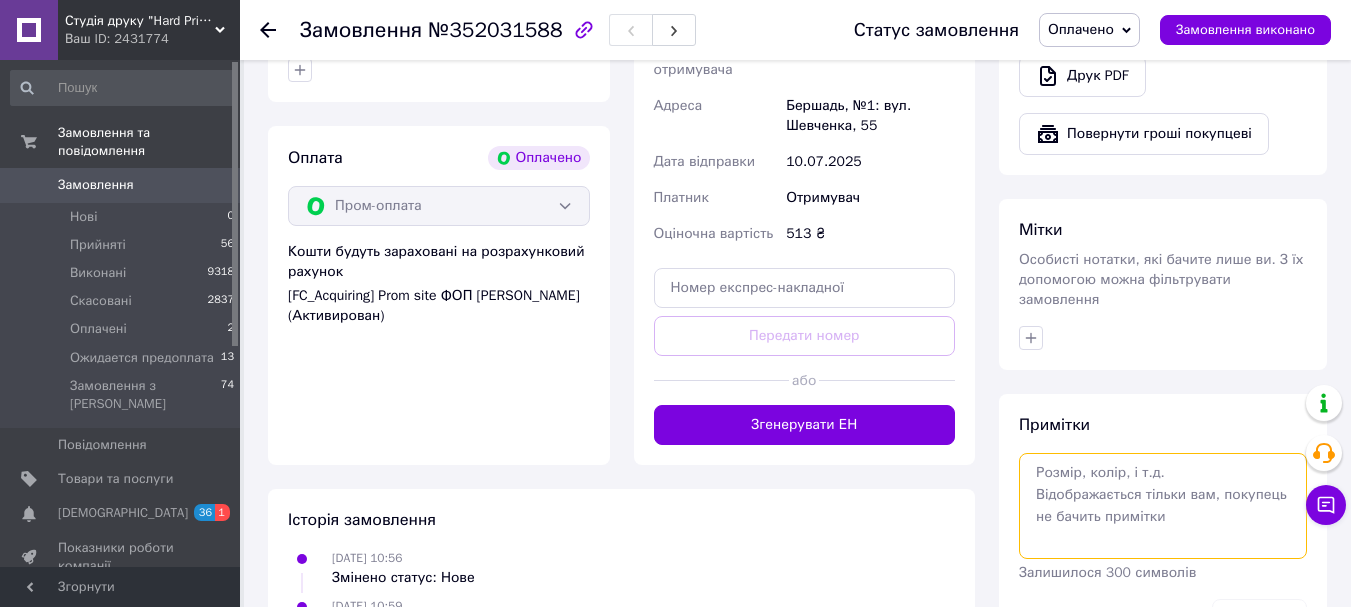 click at bounding box center (1163, 506) 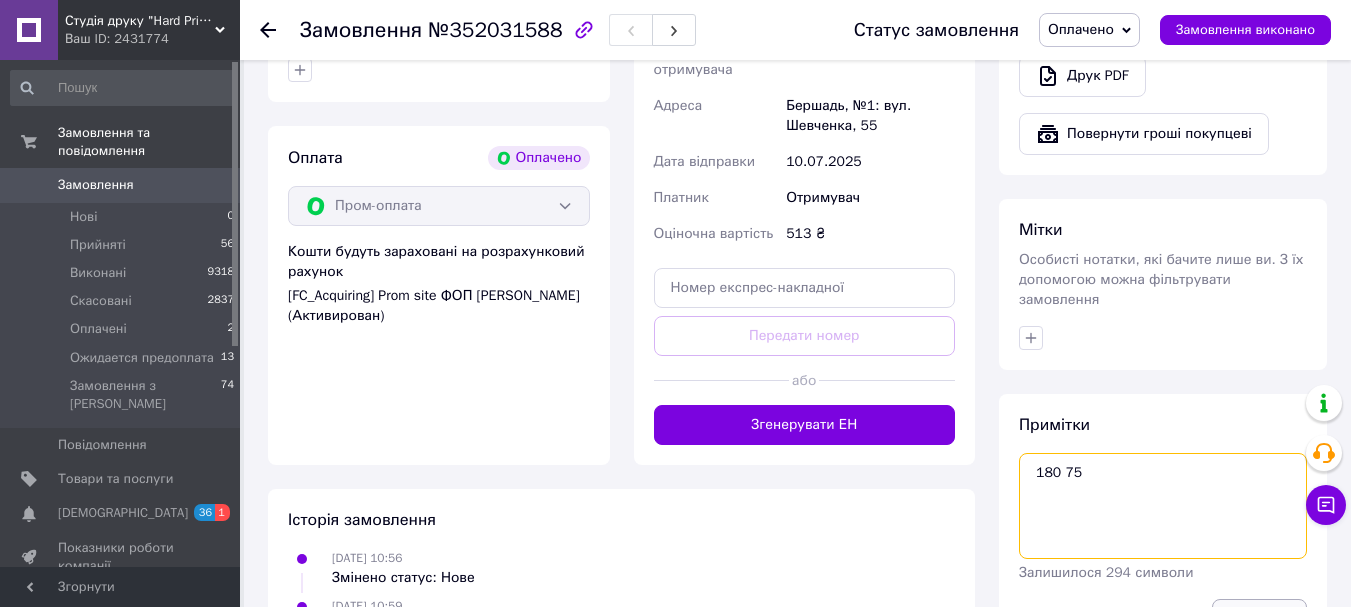 type on "180 75" 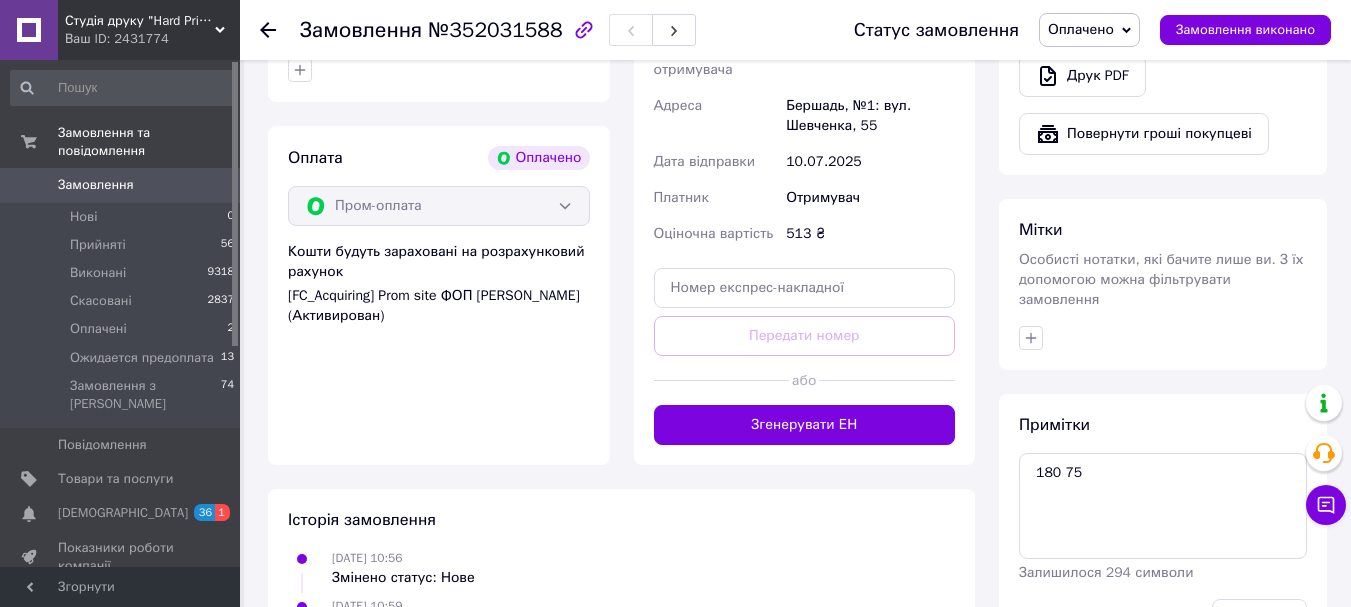 drag, startPoint x: 1236, startPoint y: 568, endPoint x: 1264, endPoint y: 550, distance: 33.286633 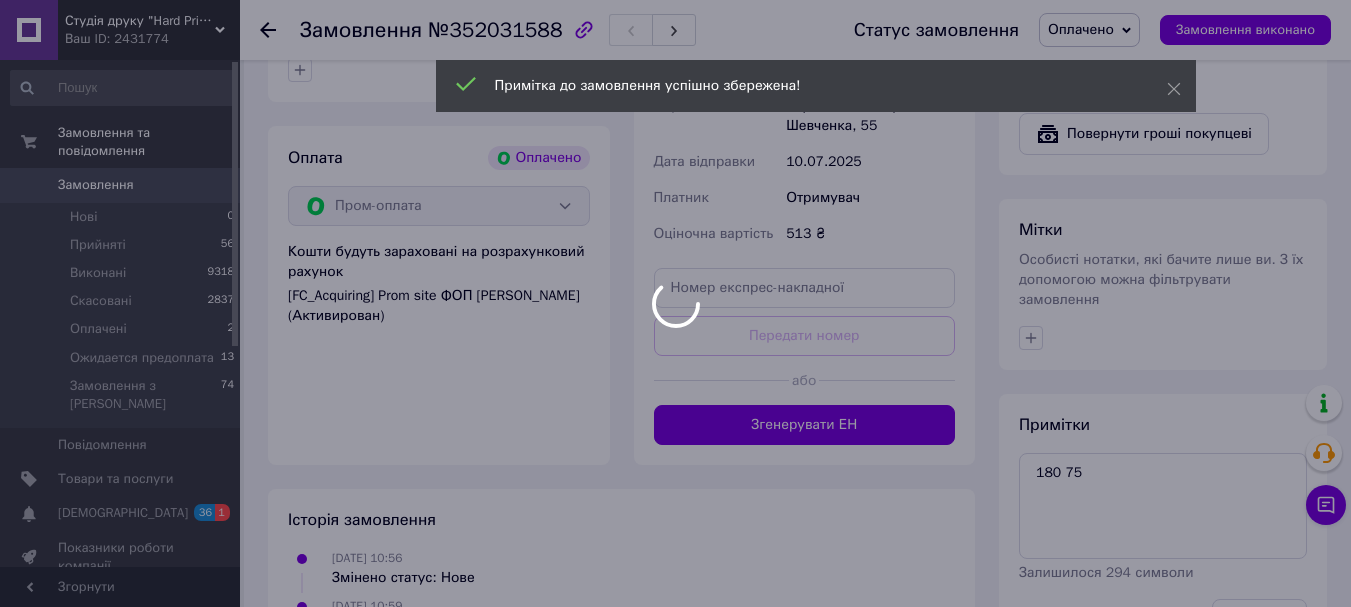 scroll, scrollTop: 655, scrollLeft: 0, axis: vertical 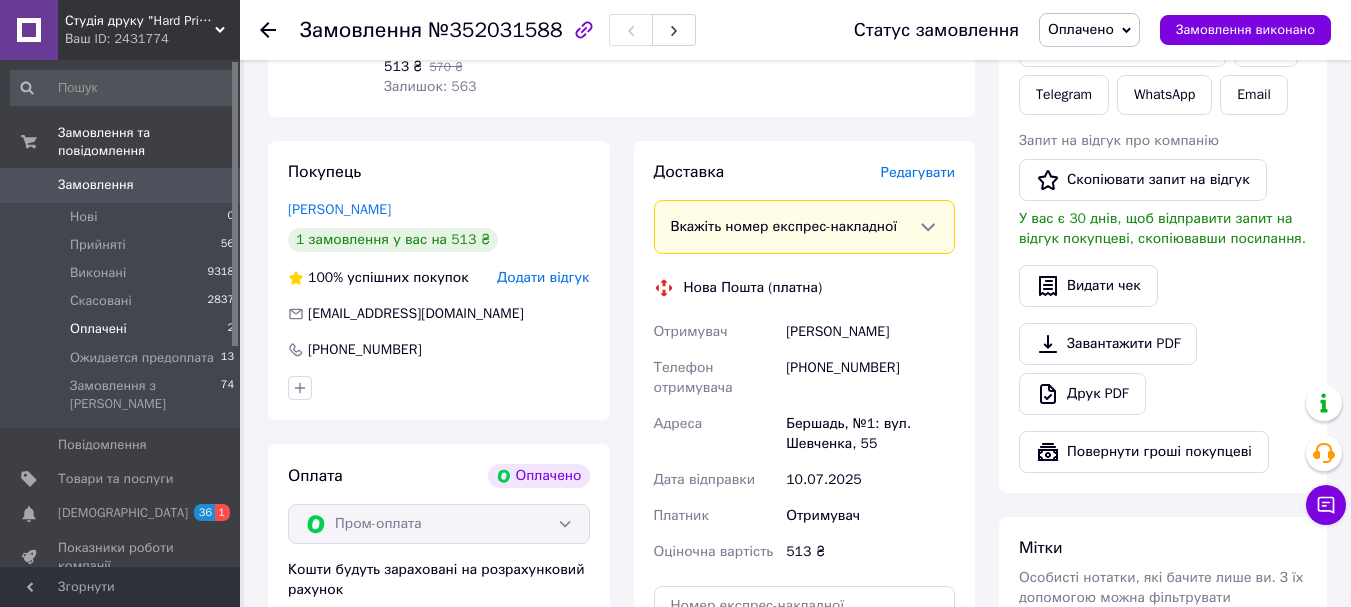 click on "Оплачені" at bounding box center (98, 329) 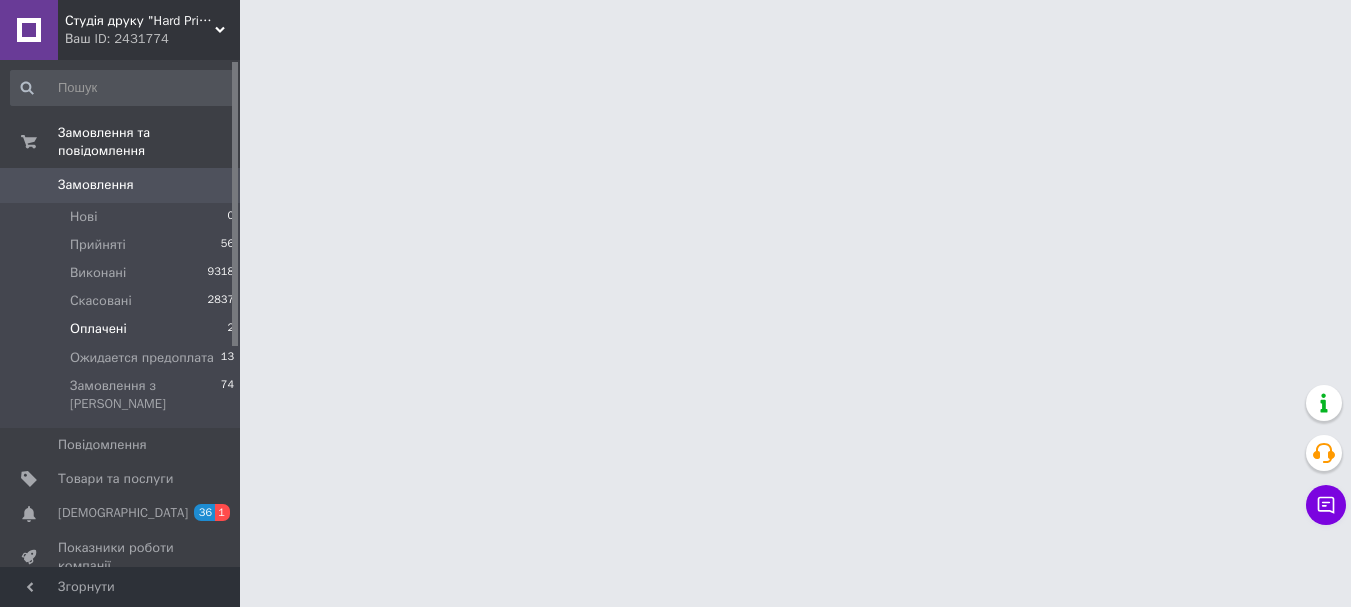 scroll, scrollTop: 0, scrollLeft: 0, axis: both 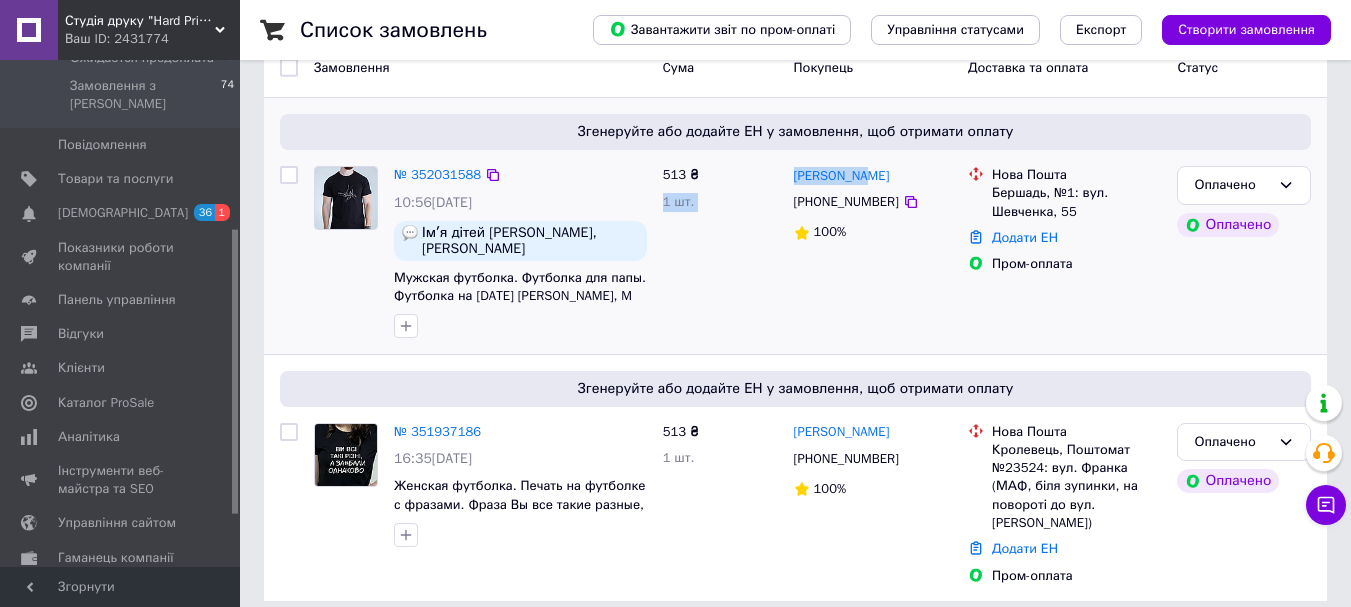 drag, startPoint x: 892, startPoint y: 177, endPoint x: 783, endPoint y: 177, distance: 109 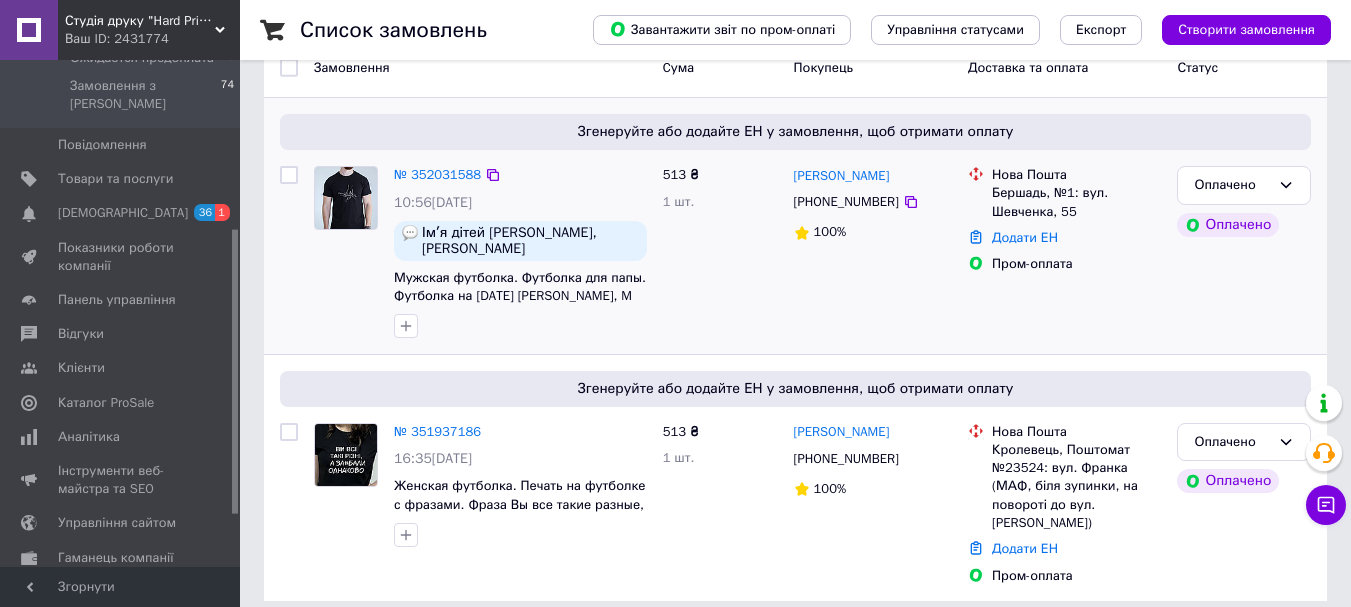 click on "Юлия Ротай" at bounding box center (873, 175) 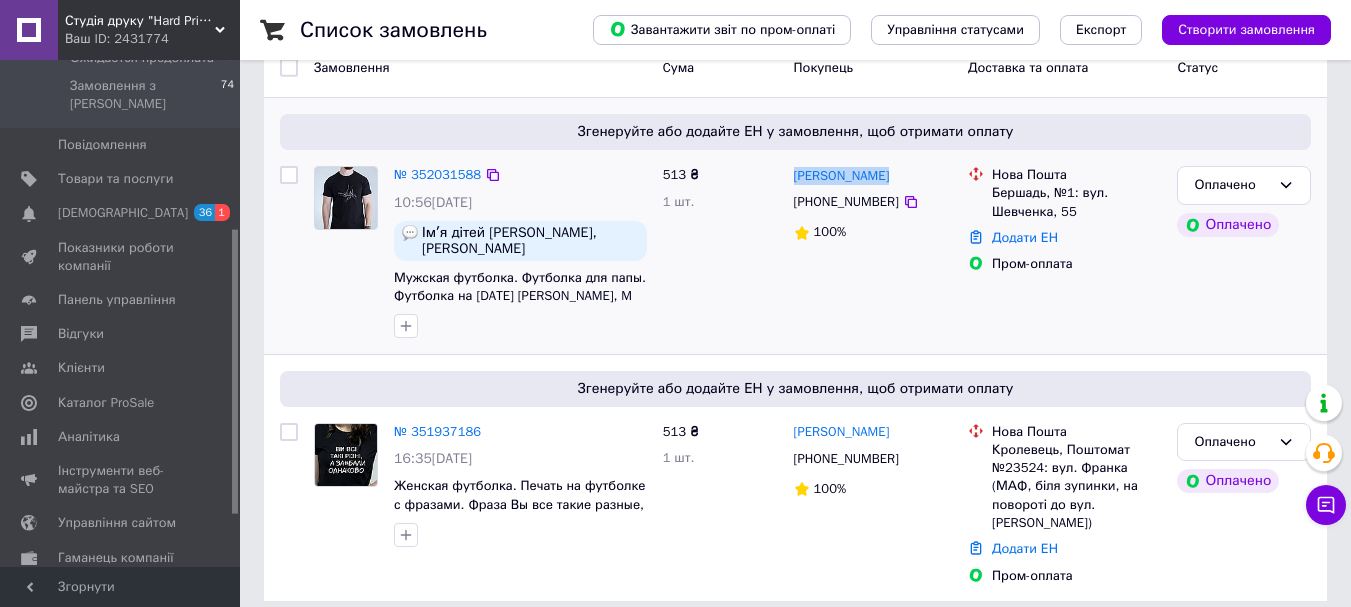 drag, startPoint x: 813, startPoint y: 172, endPoint x: 791, endPoint y: 171, distance: 22.022715 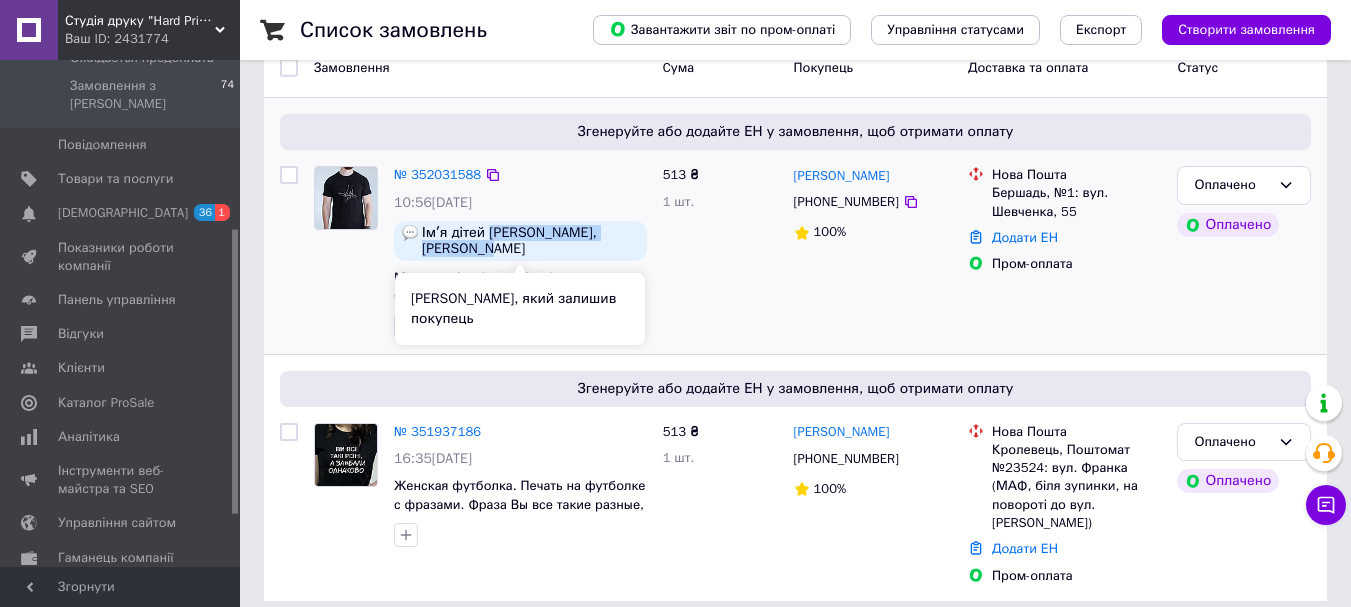 drag, startPoint x: 501, startPoint y: 247, endPoint x: 488, endPoint y: 237, distance: 16.40122 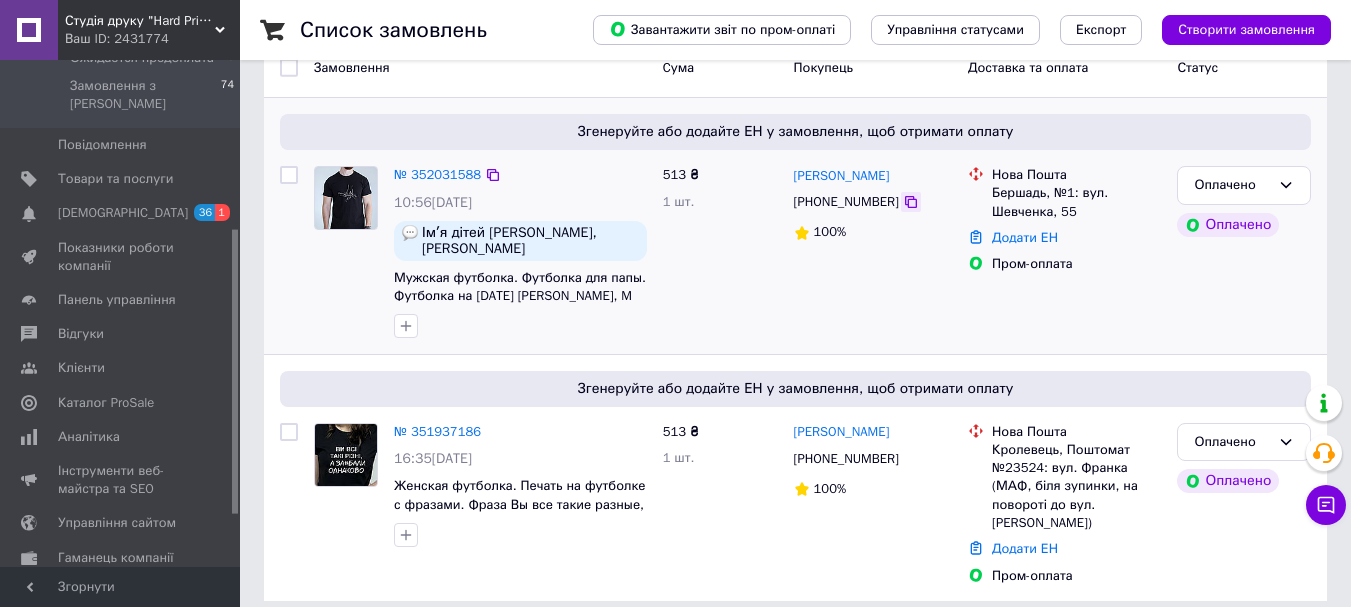 click 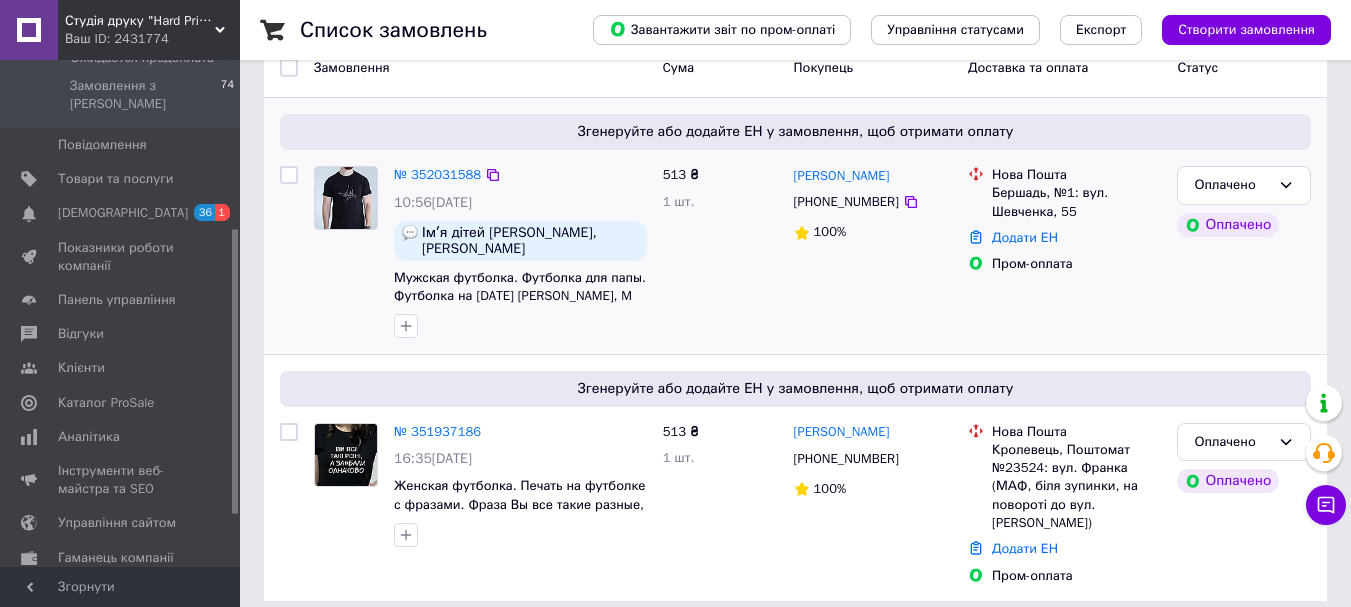click on "Бершадь, №1: вул. Шевченка, 55" at bounding box center (1076, 202) 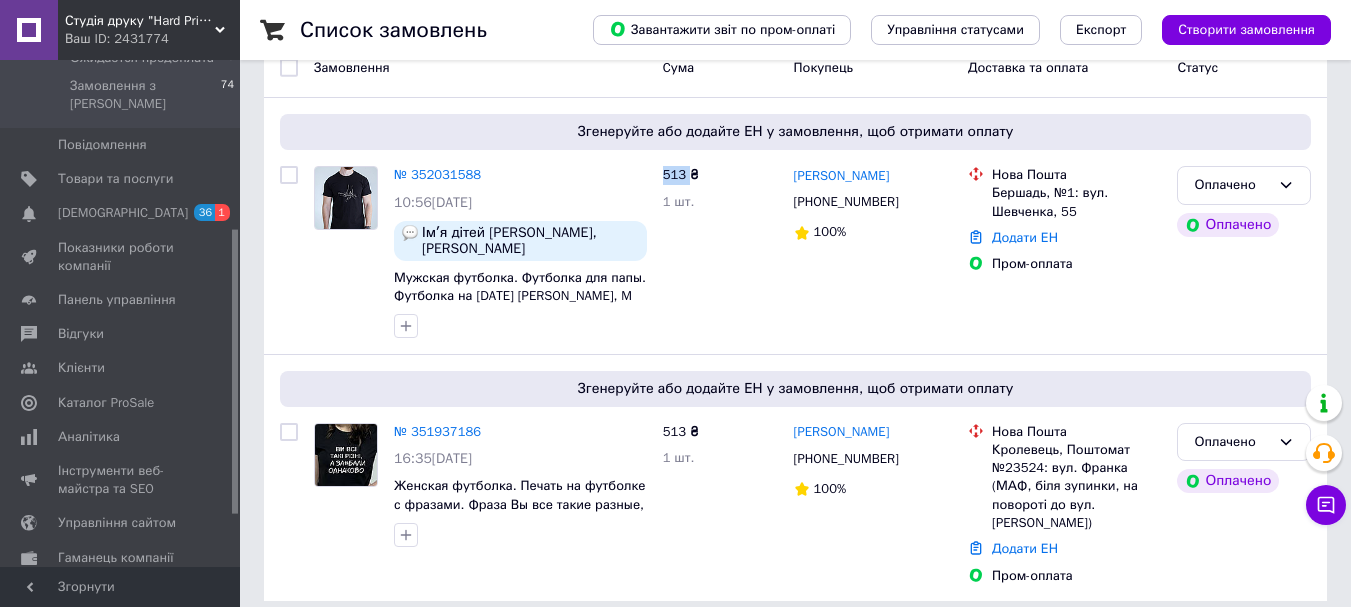 drag, startPoint x: 674, startPoint y: 169, endPoint x: 368, endPoint y: 10, distance: 344.84344 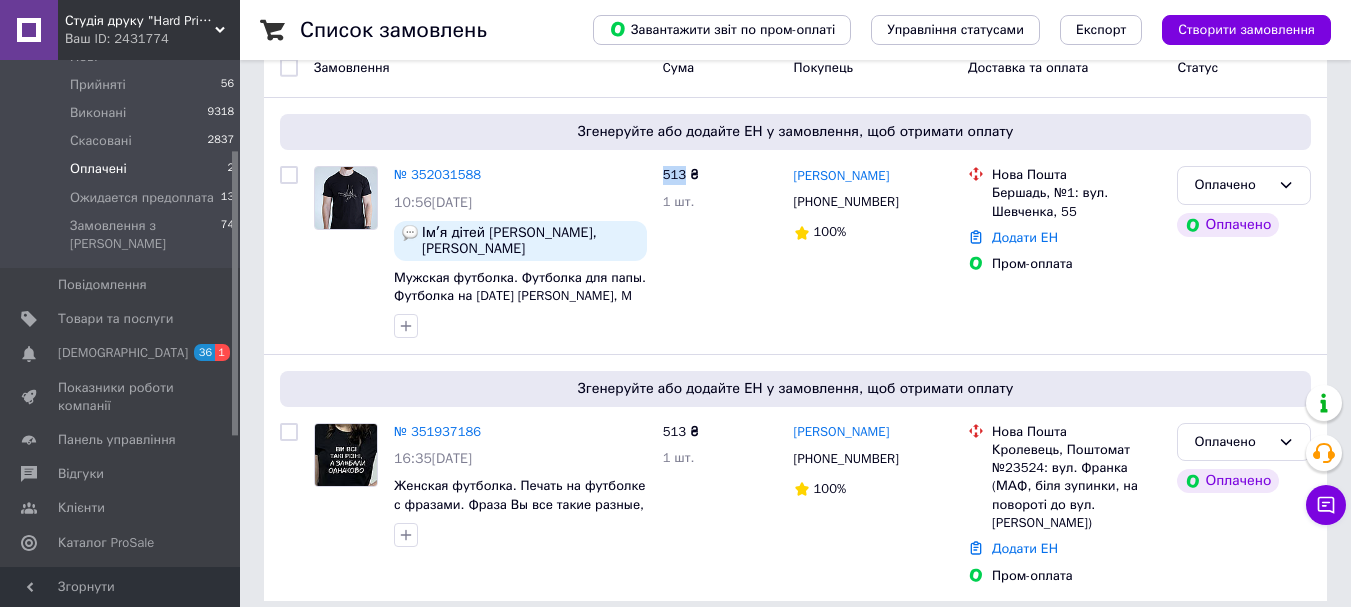 scroll, scrollTop: 0, scrollLeft: 0, axis: both 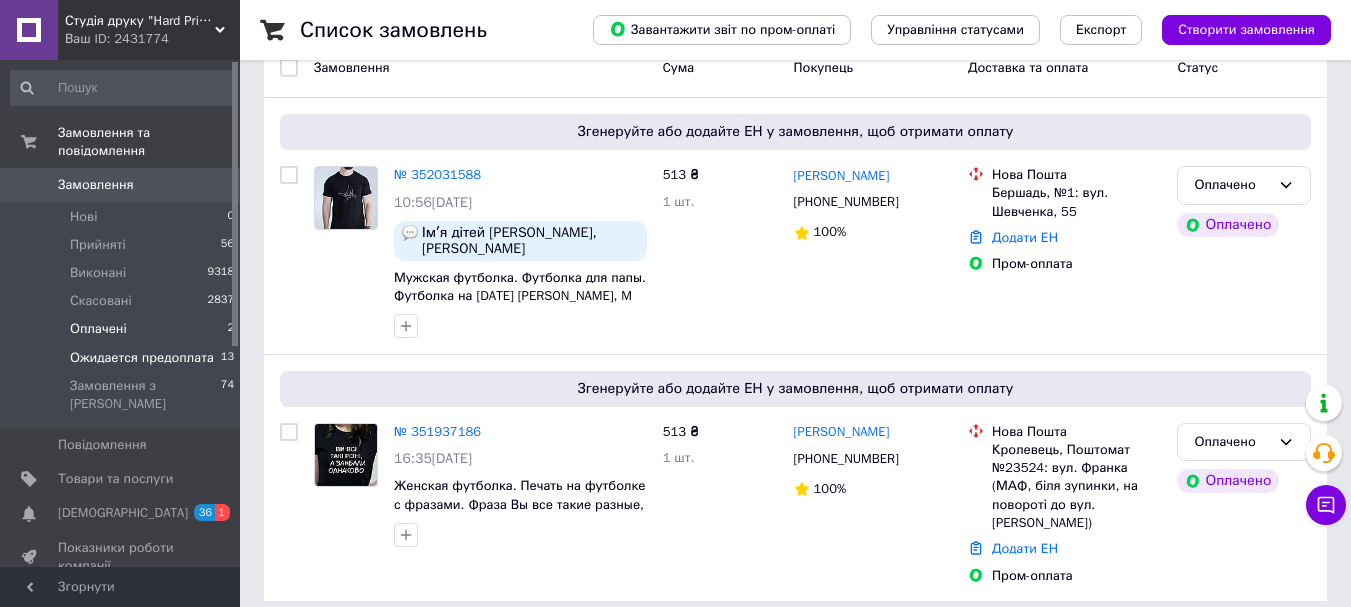 click on "Ожидается предоплата" at bounding box center [142, 358] 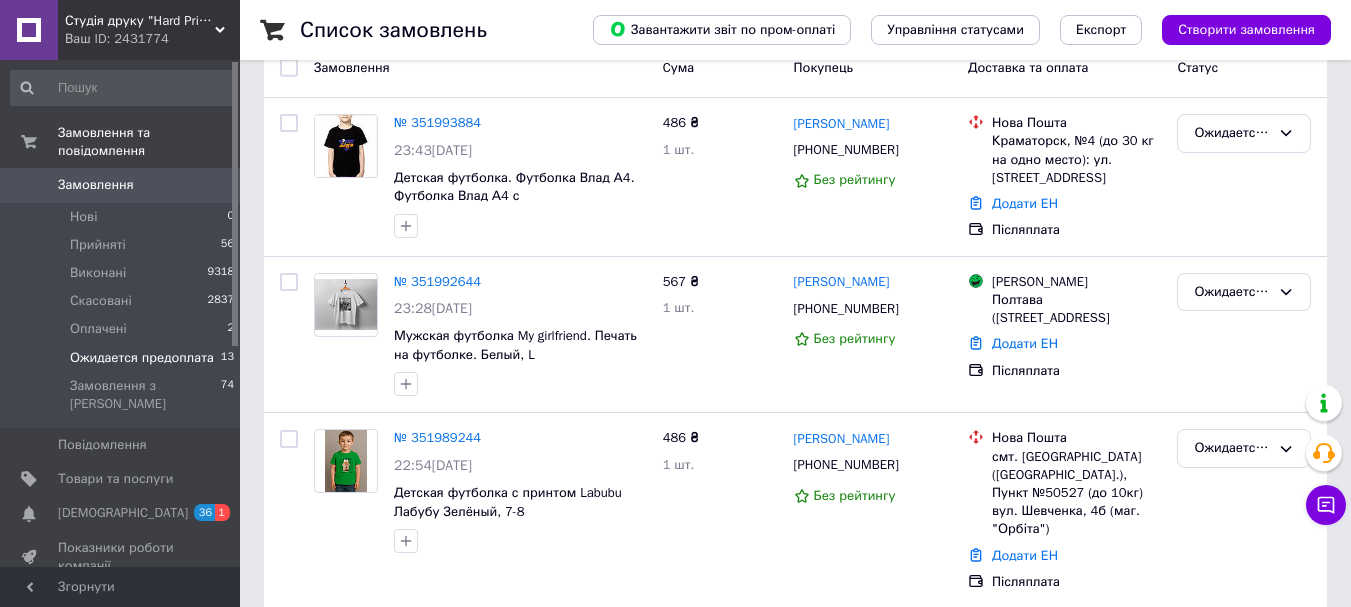 scroll, scrollTop: 0, scrollLeft: 0, axis: both 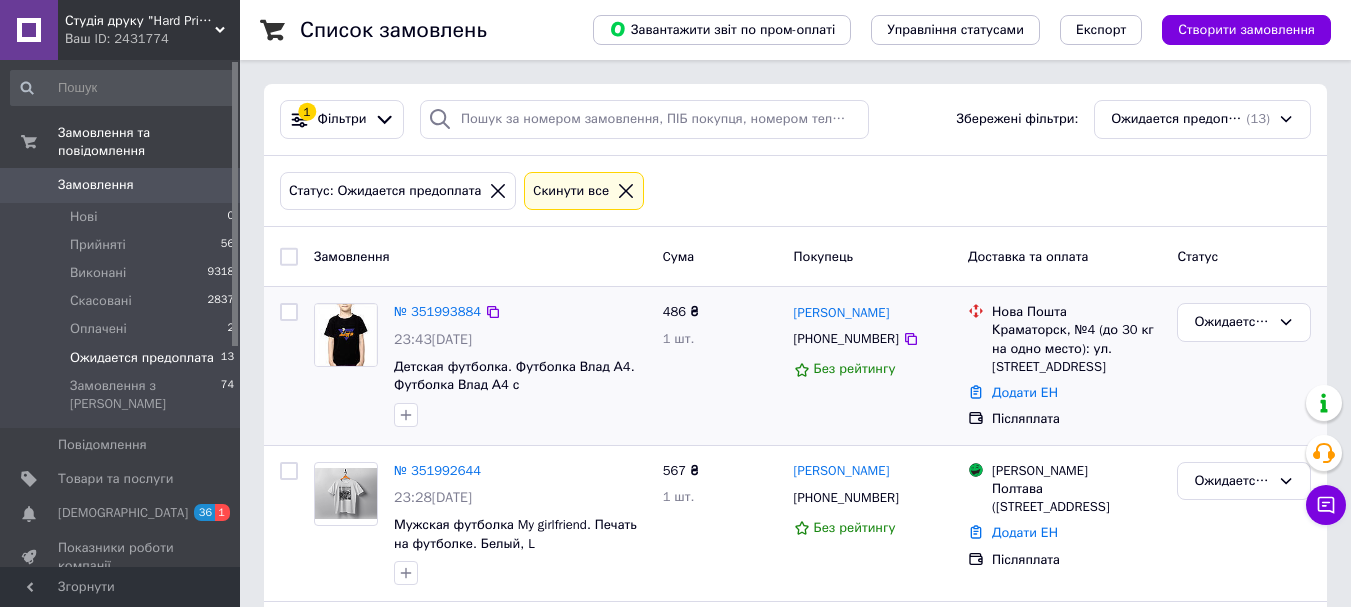 drag, startPoint x: 935, startPoint y: 314, endPoint x: 783, endPoint y: 315, distance: 152.0033 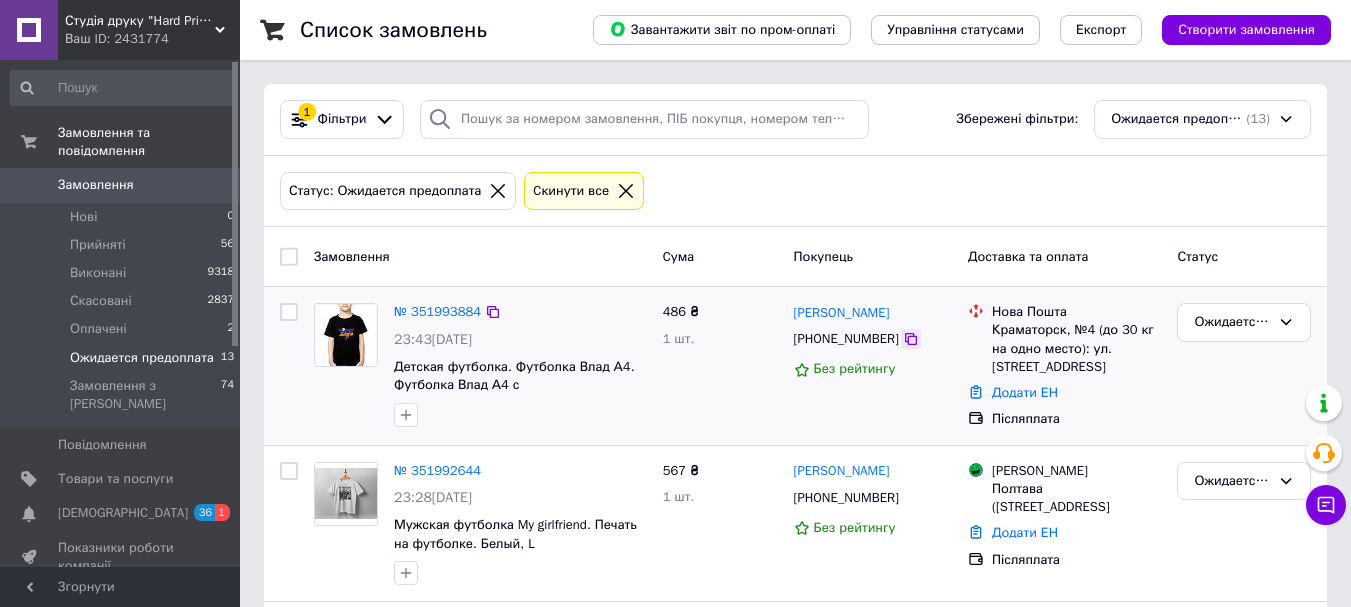 click 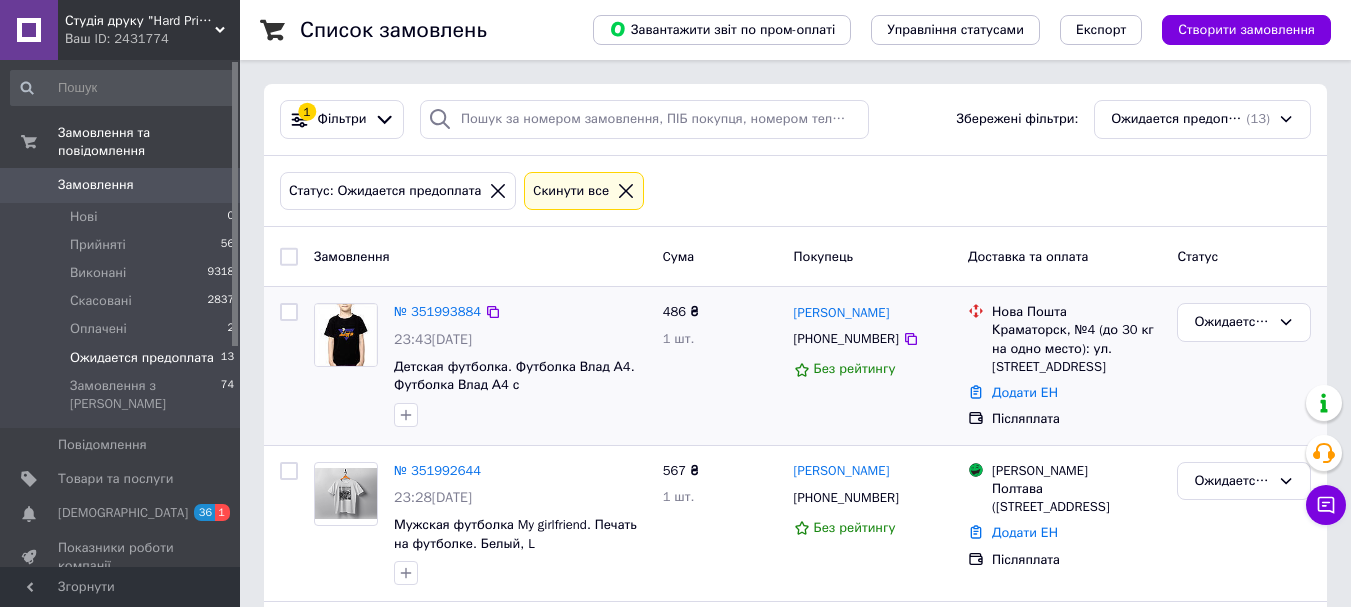 click on "Краматорск, №4 (до 30 кг на одно место): ул. Хортицкая, 34" at bounding box center (1076, 348) 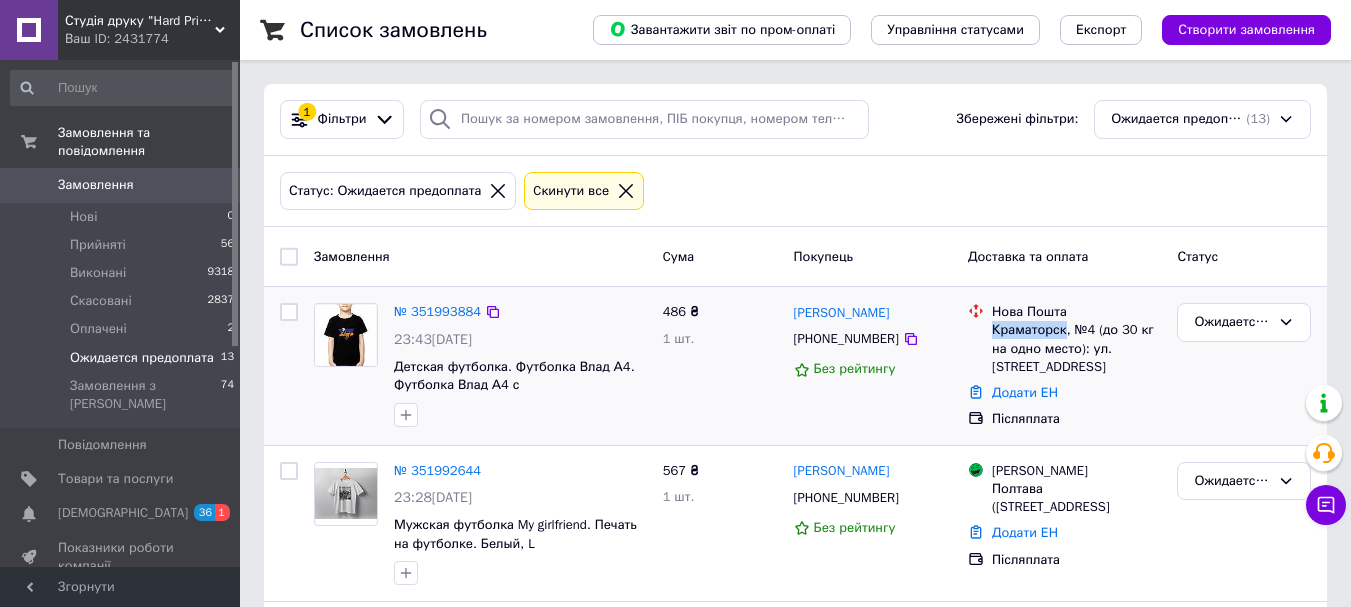 click on "Краматорск, №4 (до 30 кг на одно место): ул. Хортицкая, 34" at bounding box center (1076, 348) 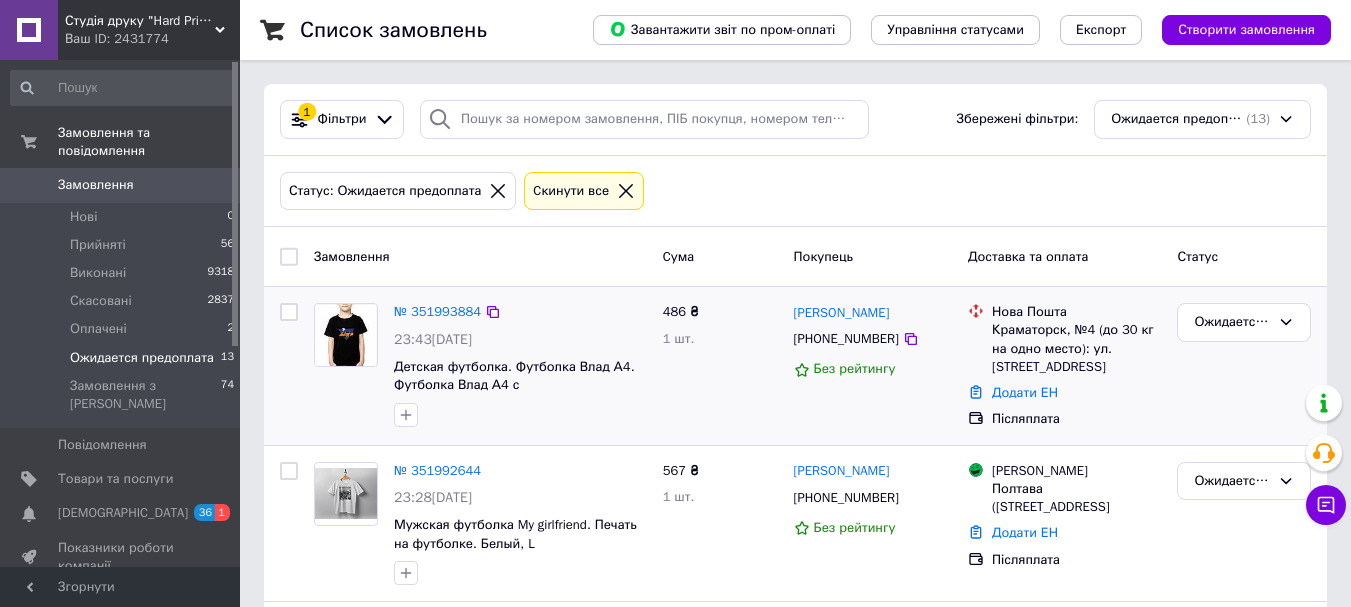 click on "486 ₴" at bounding box center (681, 311) 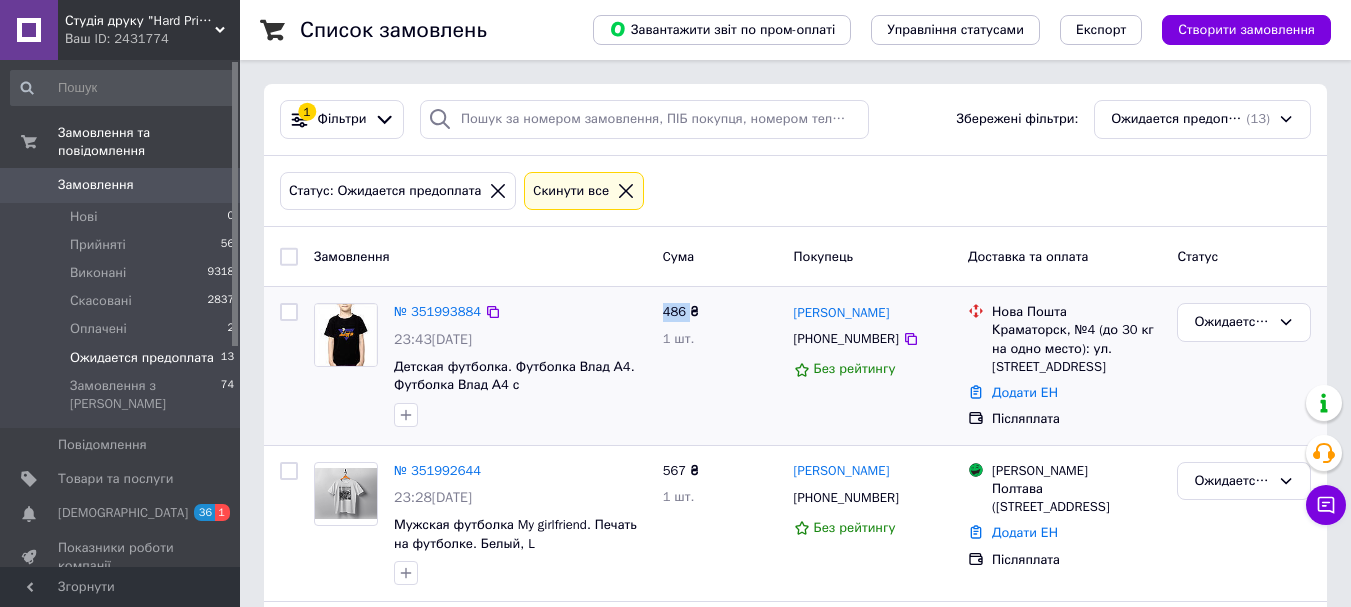 click on "486 ₴" at bounding box center (681, 311) 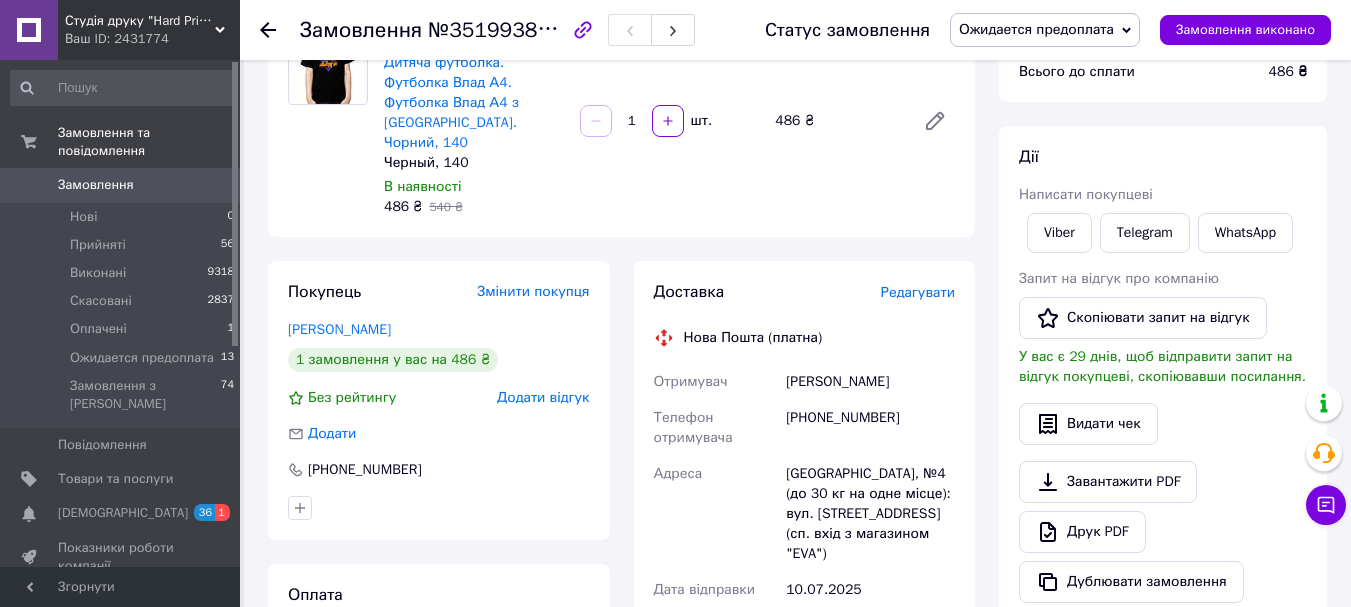 scroll, scrollTop: 400, scrollLeft: 0, axis: vertical 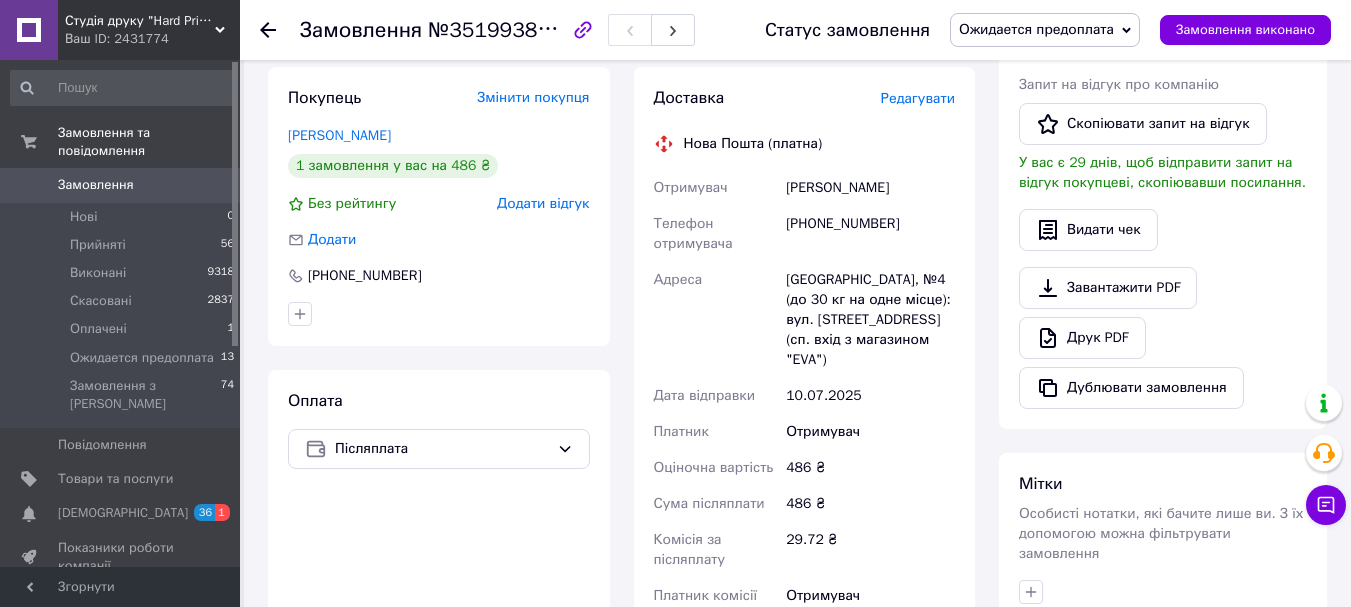 click on "[PHONE_NUMBER]" at bounding box center (870, 234) 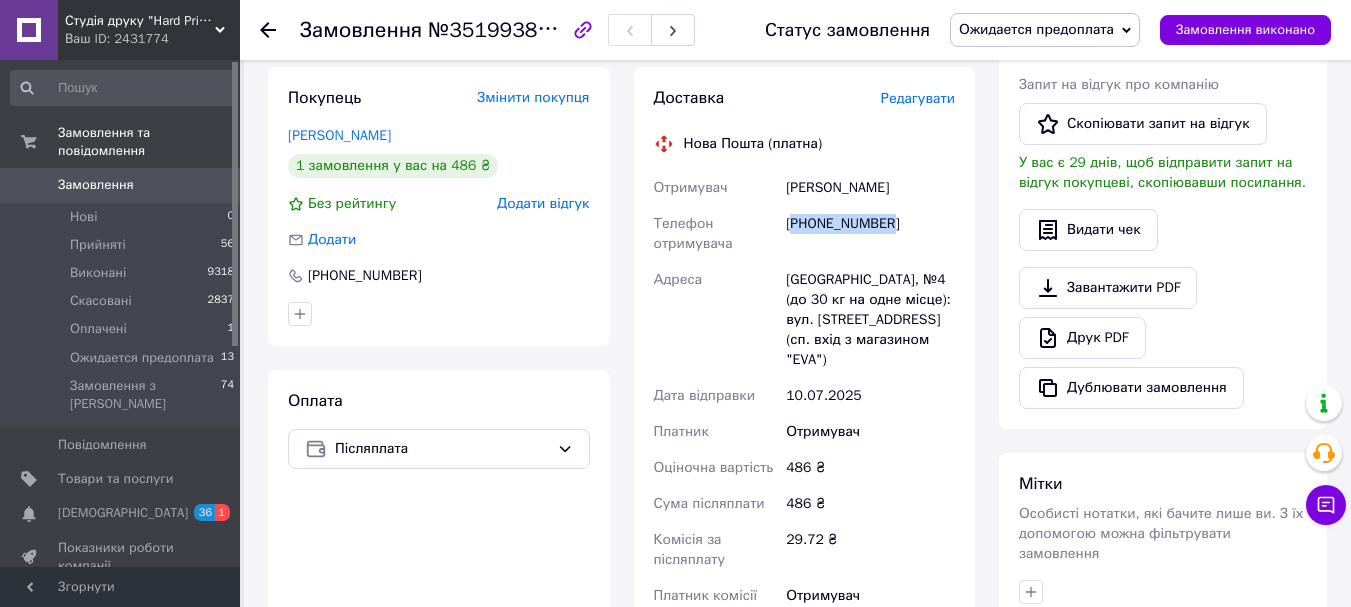 click on "[PHONE_NUMBER]" at bounding box center [870, 234] 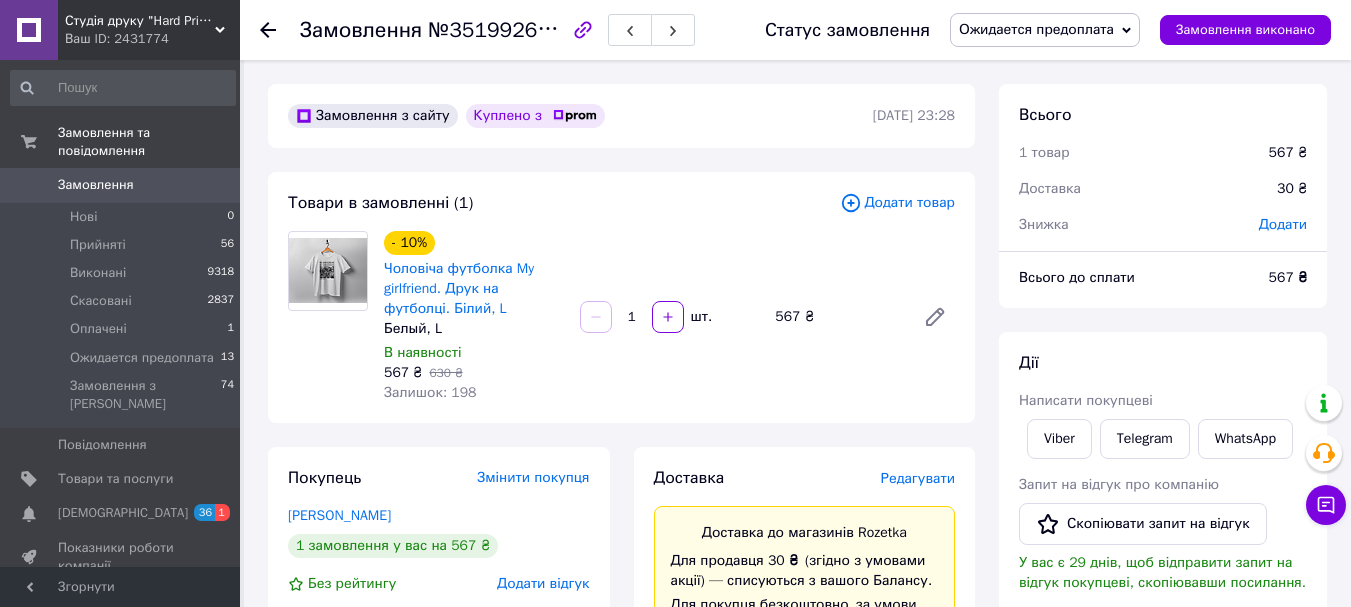scroll, scrollTop: 0, scrollLeft: 0, axis: both 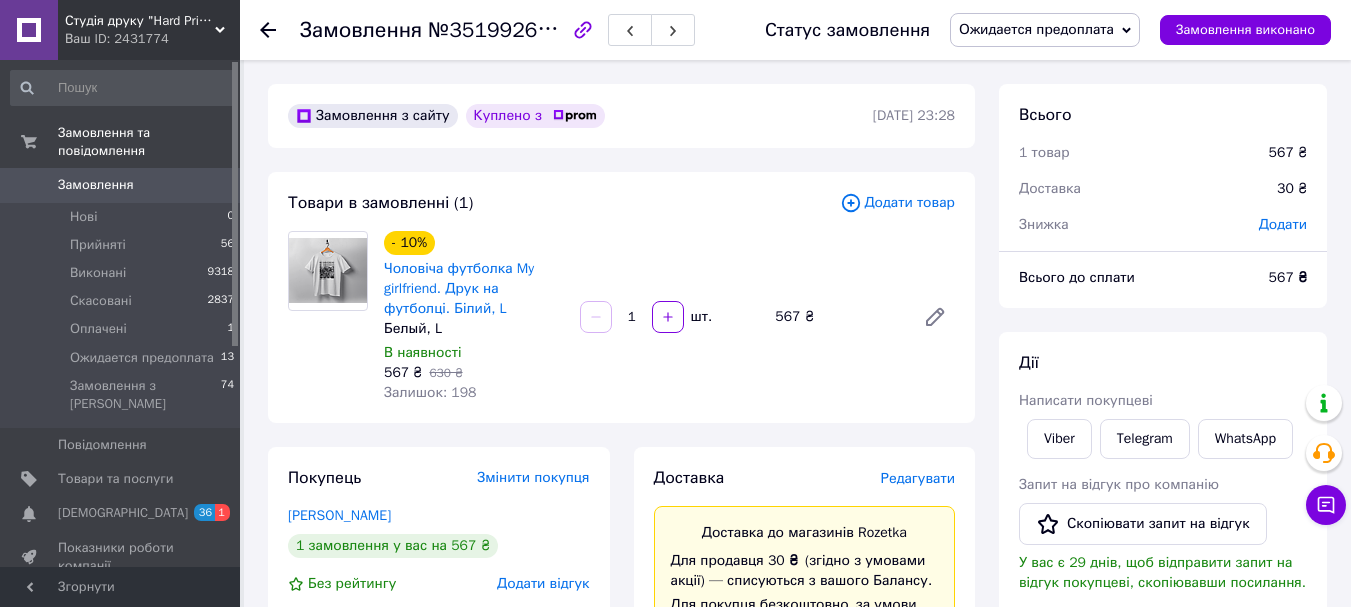 click on "Студія друку "Hard Print"" at bounding box center (140, 21) 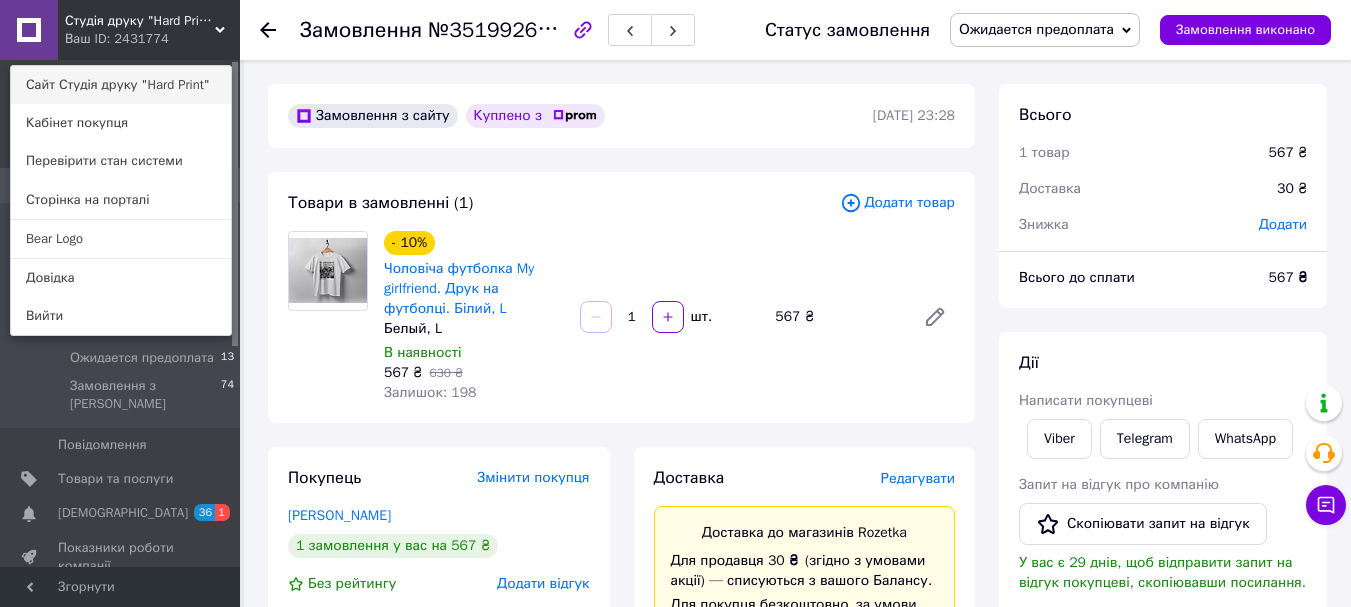 click on "Сайт Студія друку "Hard Print"" at bounding box center [121, 85] 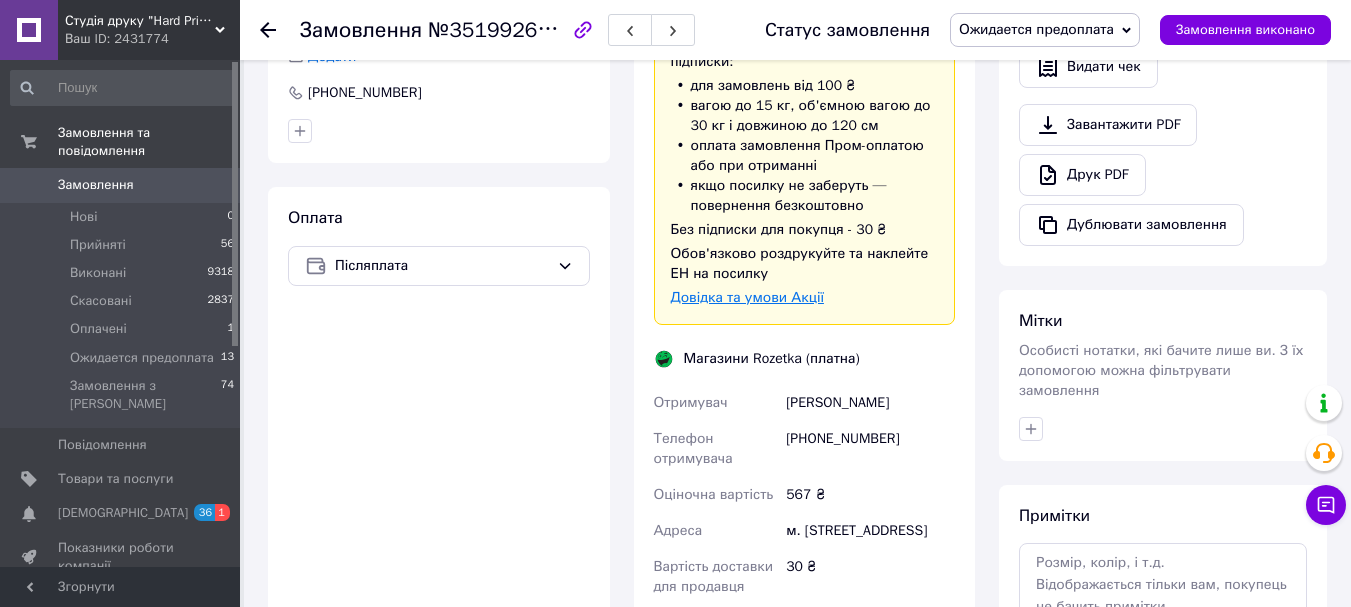 scroll, scrollTop: 600, scrollLeft: 0, axis: vertical 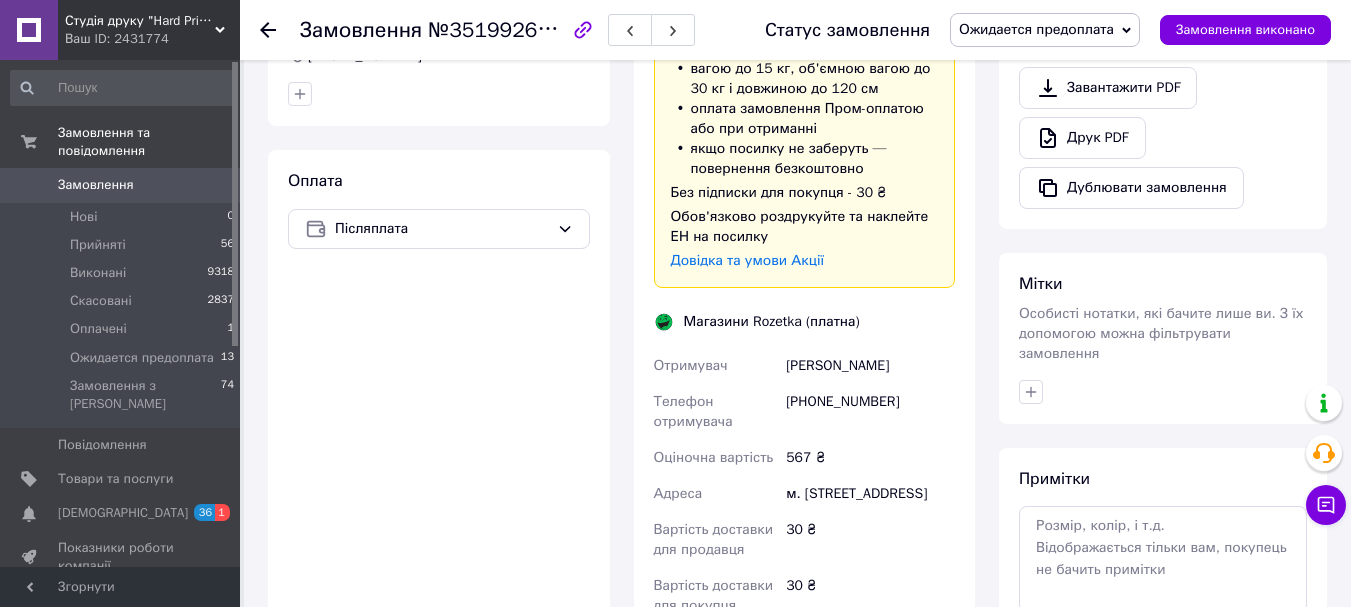 click on "[PHONE_NUMBER]" at bounding box center [870, 412] 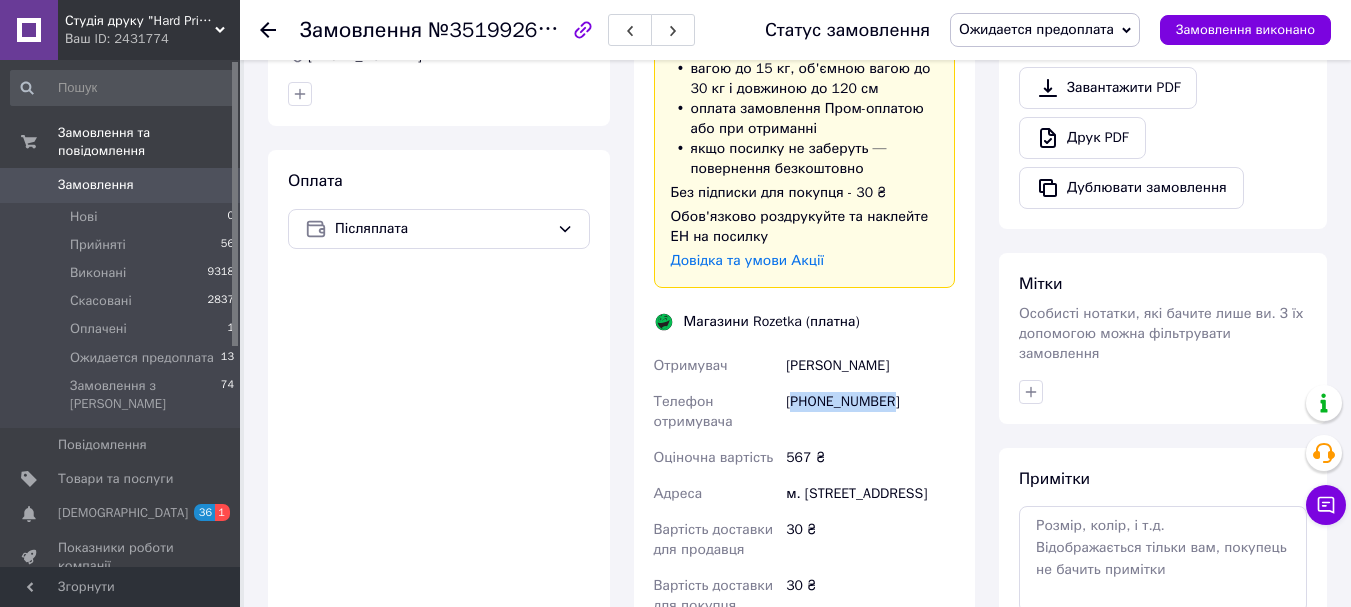 click on "[PHONE_NUMBER]" at bounding box center [870, 412] 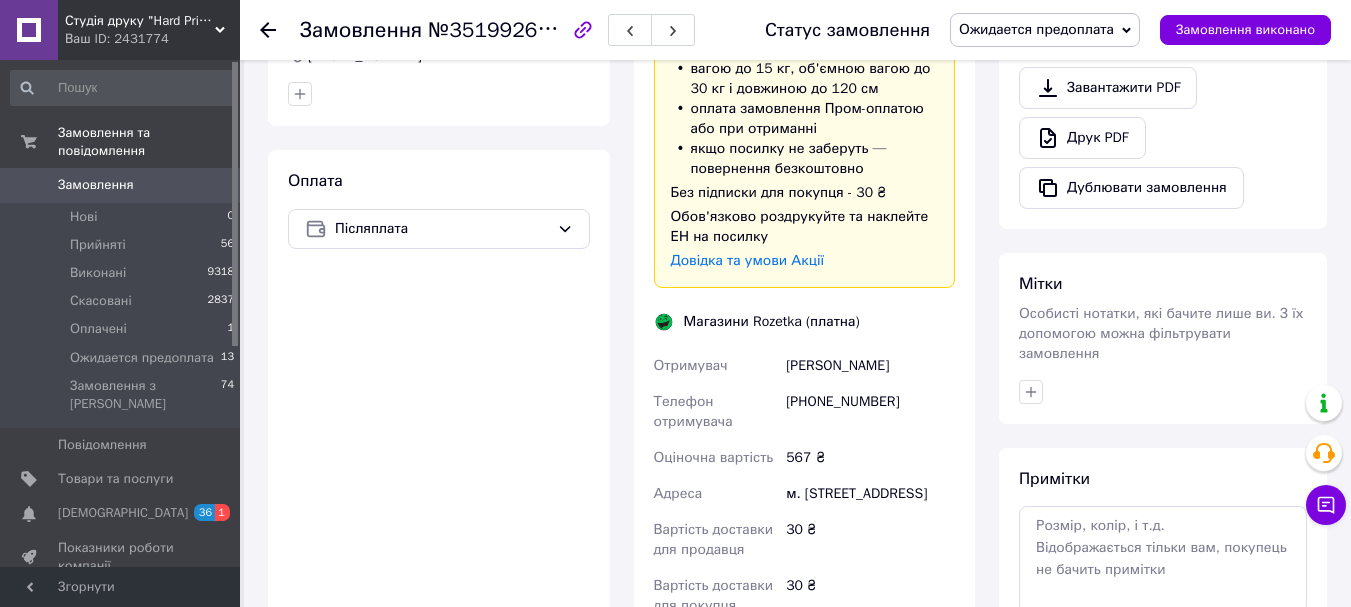 click on "Оплата Післяплата" at bounding box center [439, 493] 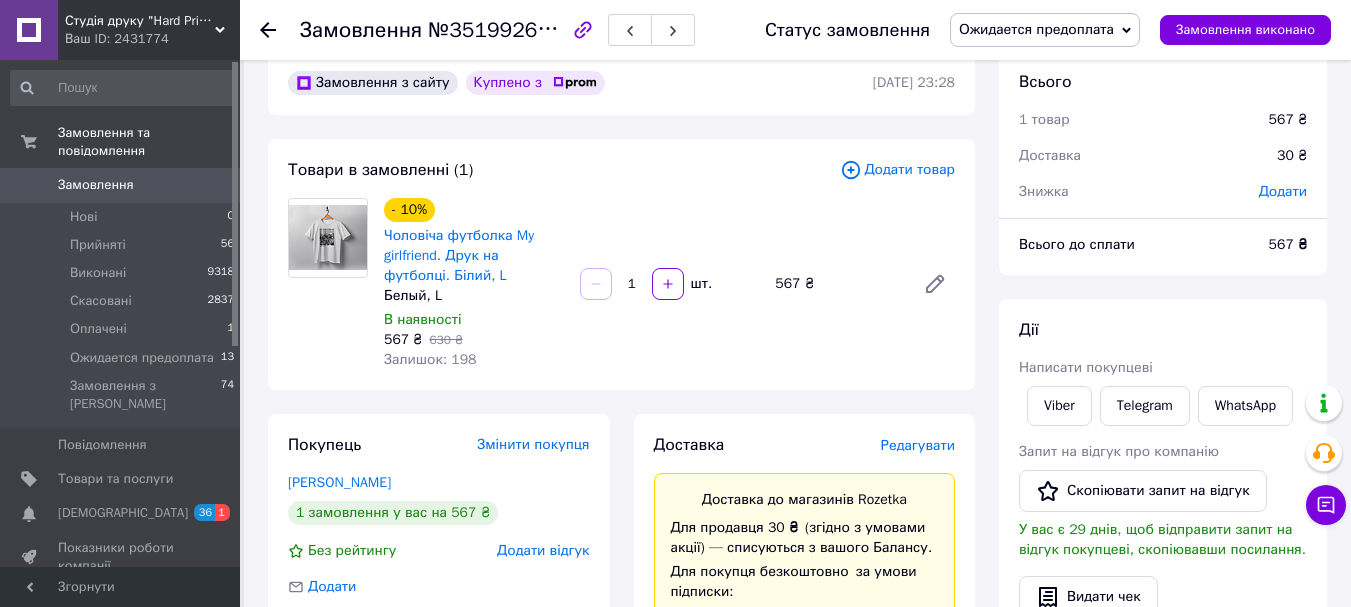 scroll, scrollTop: 0, scrollLeft: 0, axis: both 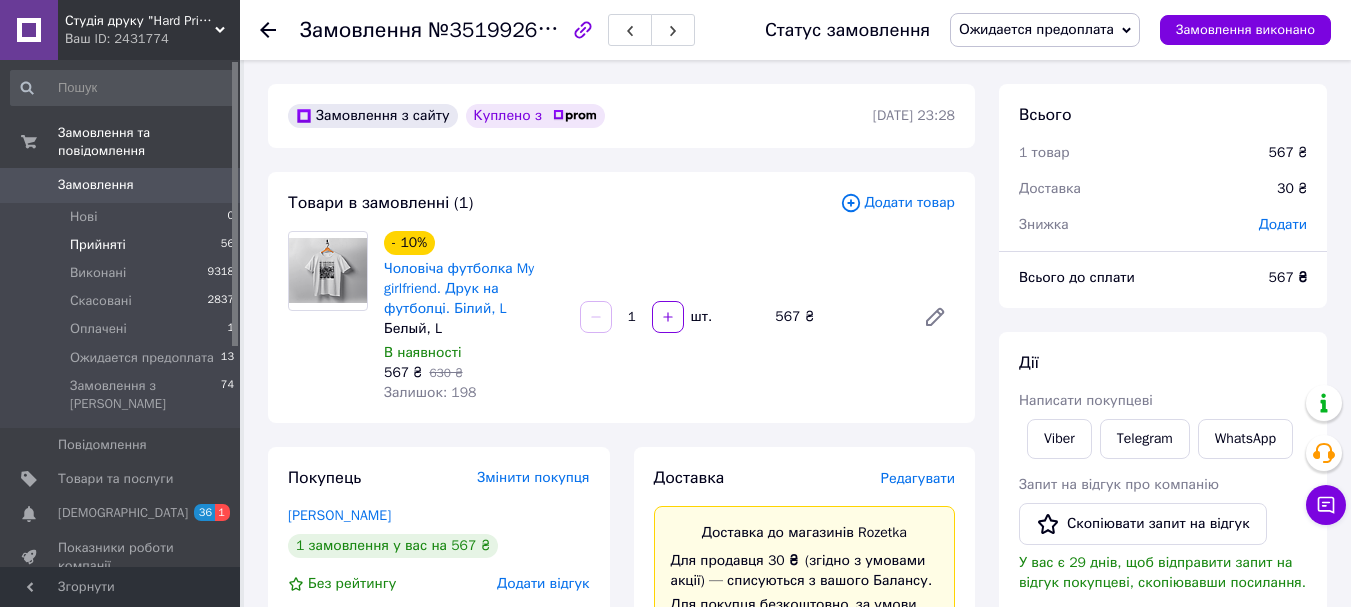 click on "Прийняті 56" at bounding box center [123, 245] 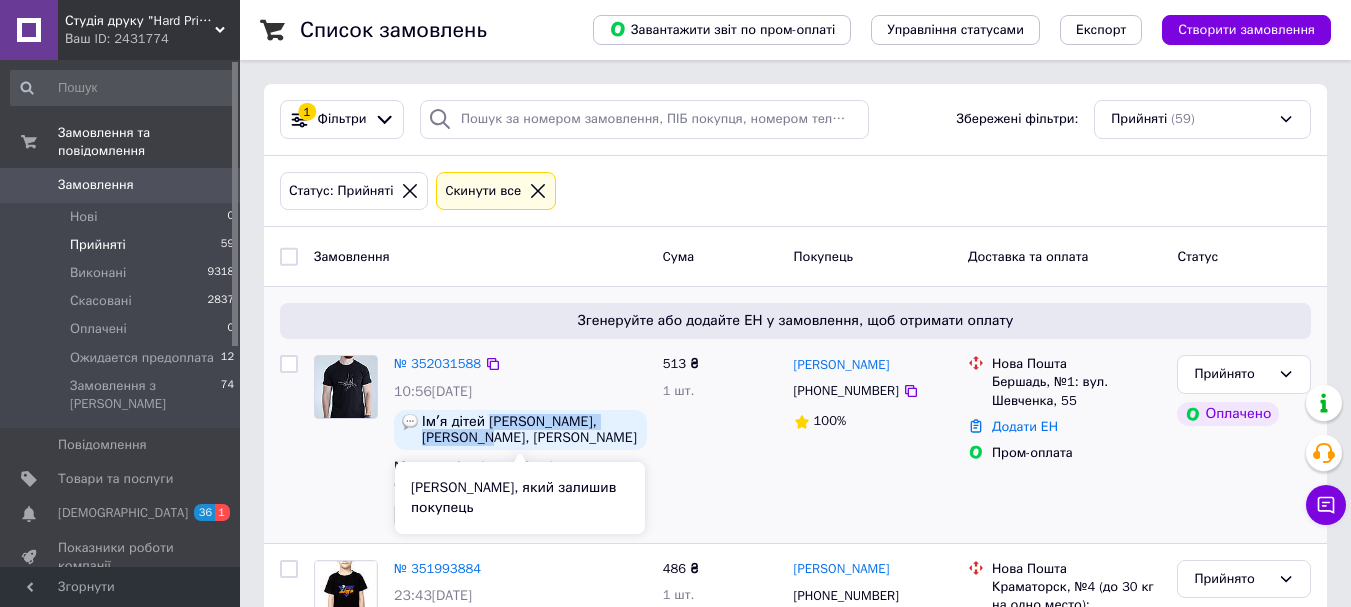 drag, startPoint x: 510, startPoint y: 445, endPoint x: 488, endPoint y: 422, distance: 31.827662 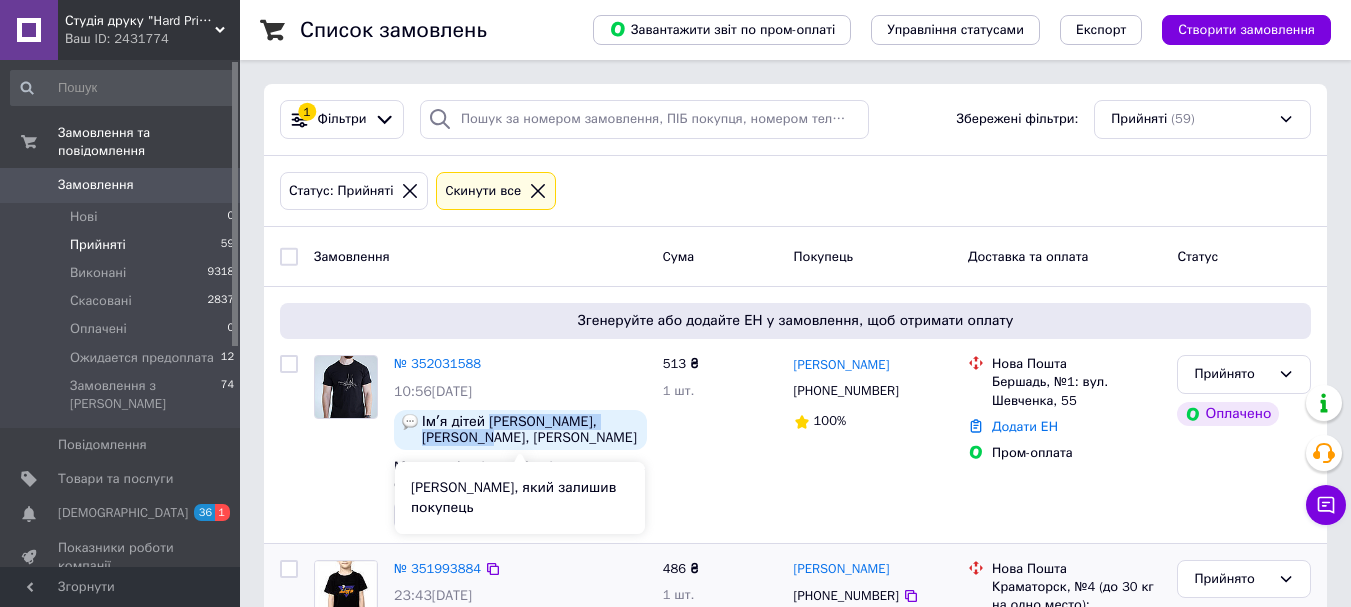 copy on "[PERSON_NAME], [PERSON_NAME], [PERSON_NAME]" 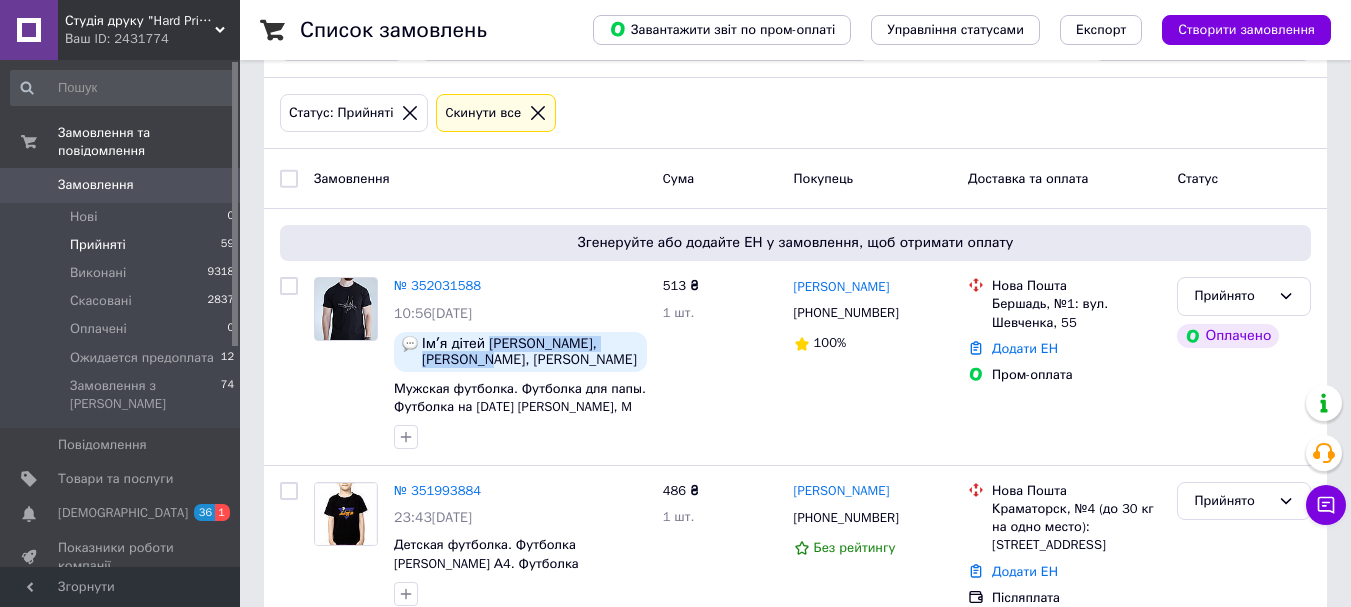scroll, scrollTop: 100, scrollLeft: 0, axis: vertical 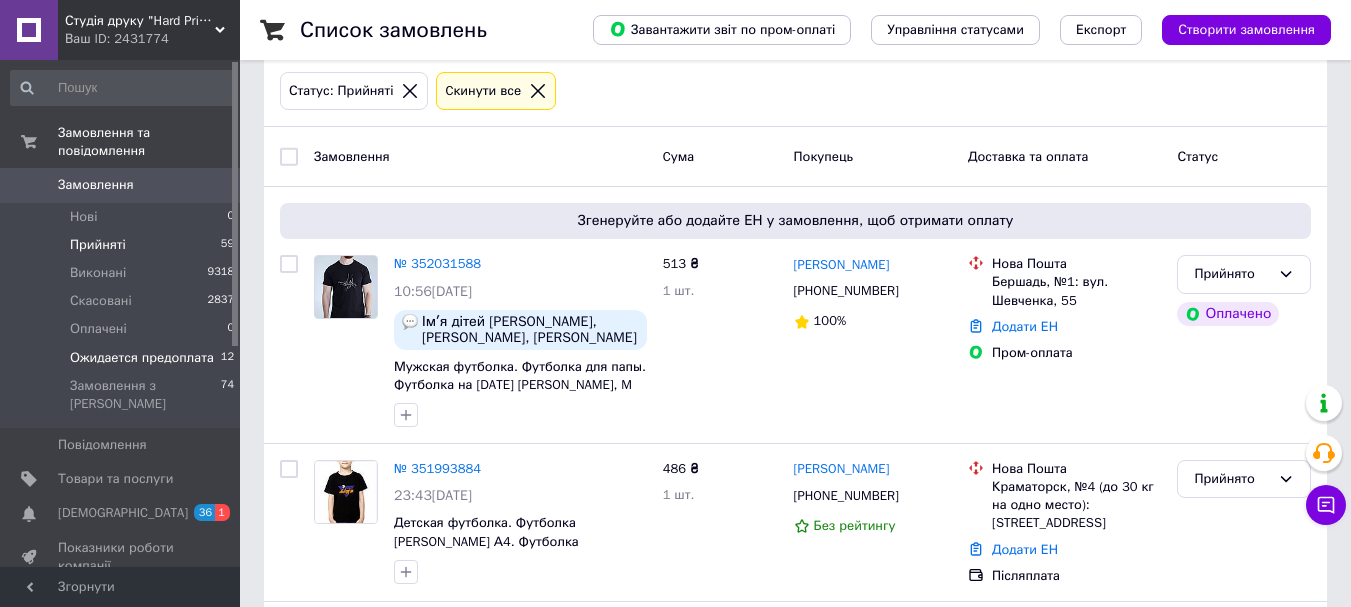 click on "Ожидается предоплата" at bounding box center [142, 358] 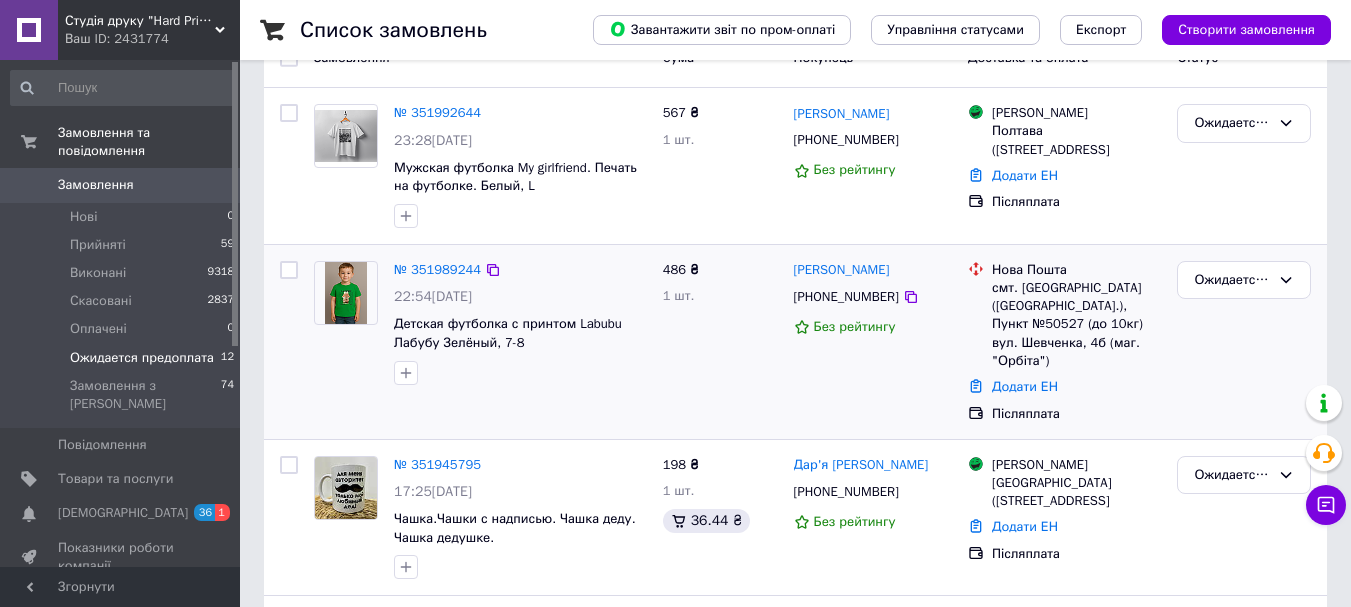 scroll, scrollTop: 200, scrollLeft: 0, axis: vertical 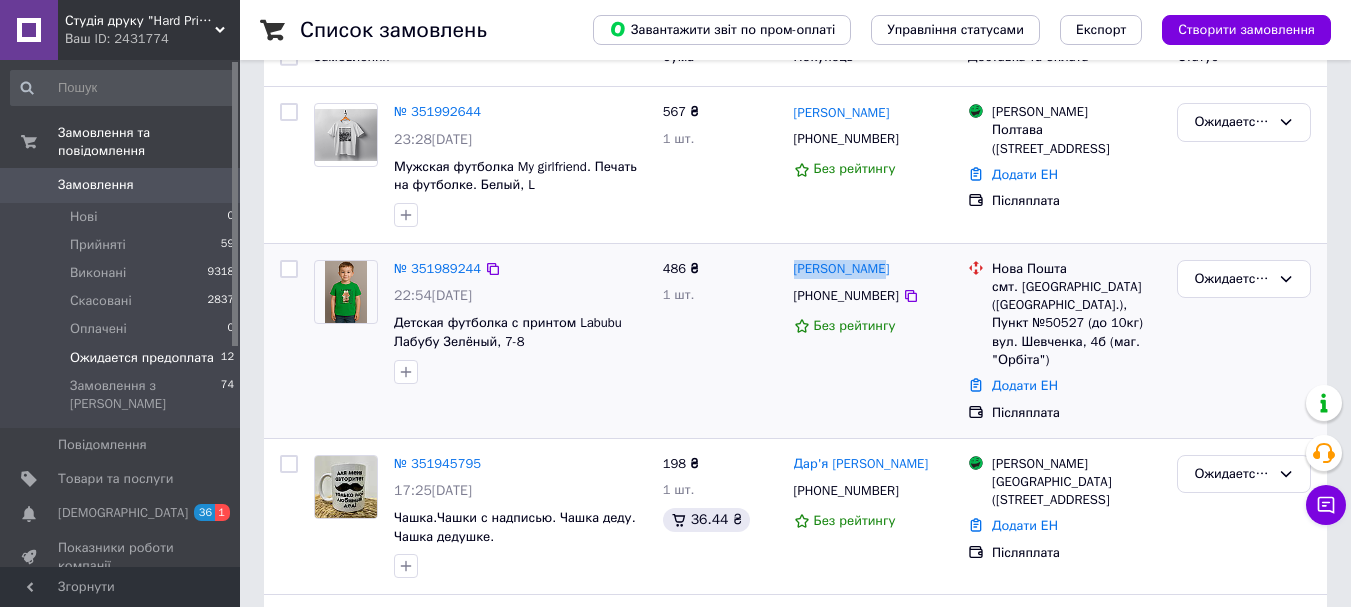 drag, startPoint x: 896, startPoint y: 270, endPoint x: 586, endPoint y: 274, distance: 310.02582 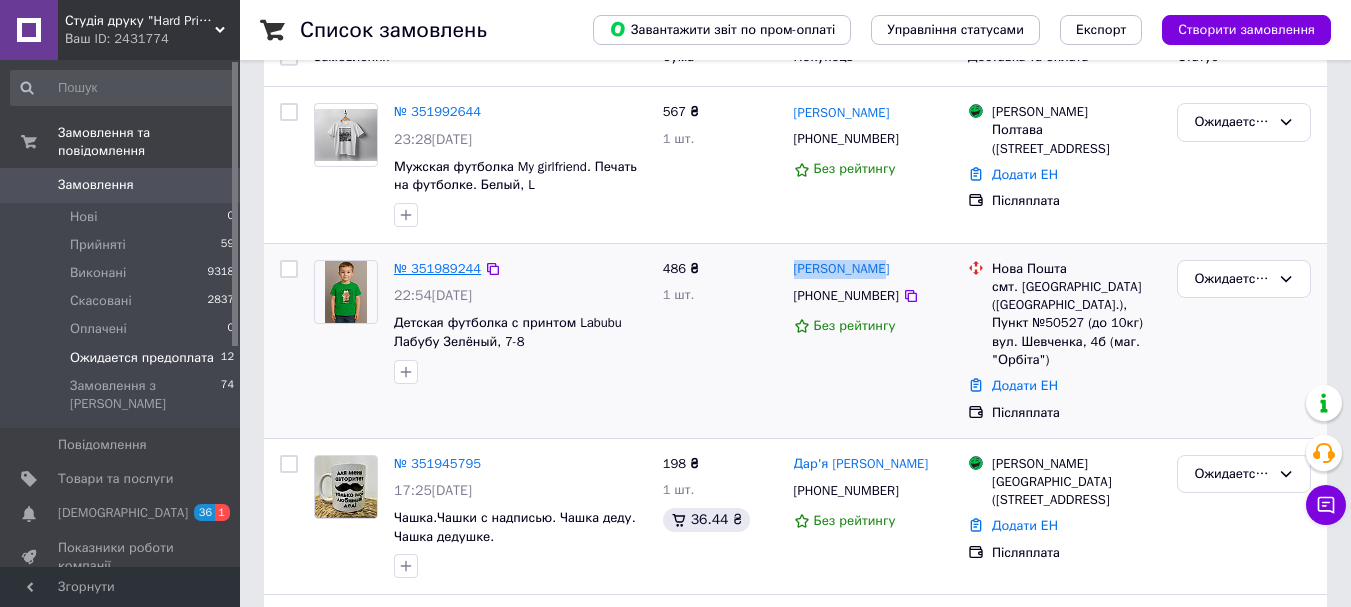 click on "№ 351989244" at bounding box center [437, 268] 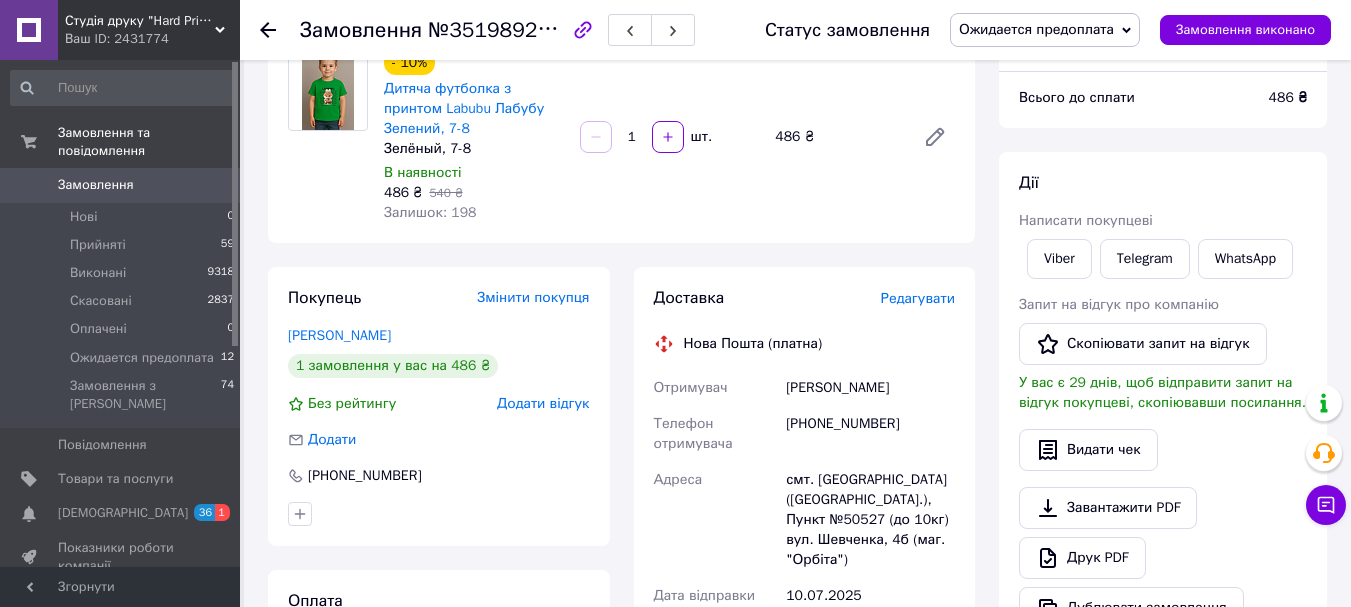 scroll, scrollTop: 100, scrollLeft: 0, axis: vertical 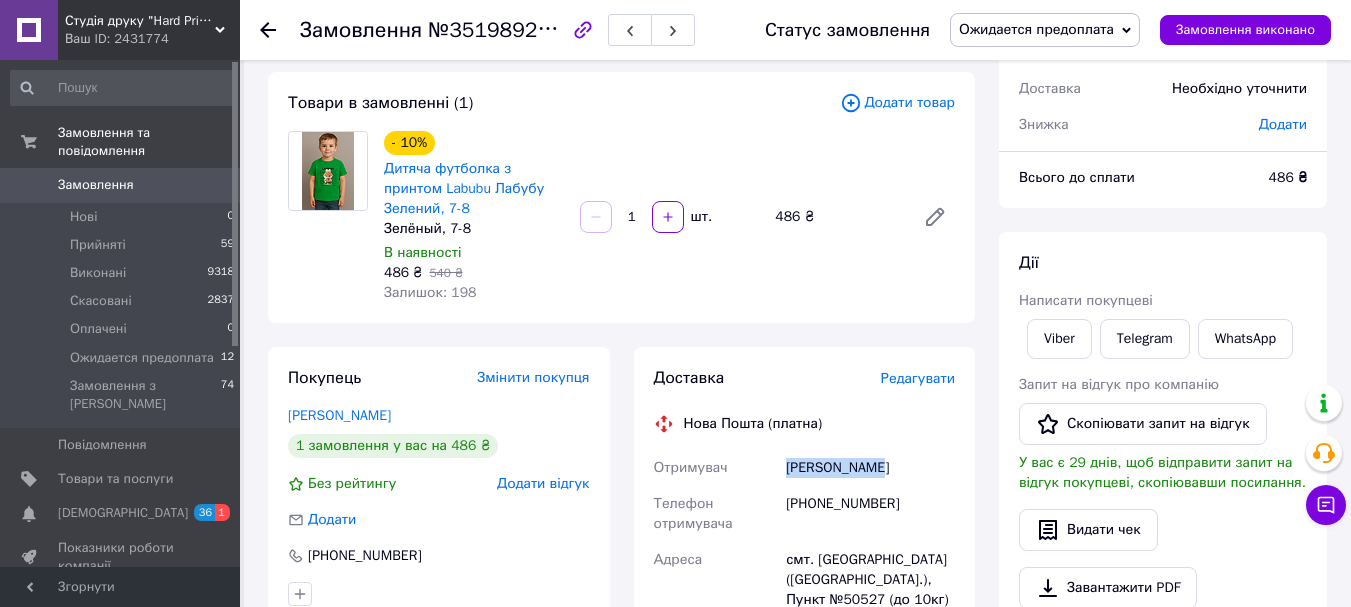 drag, startPoint x: 892, startPoint y: 465, endPoint x: 785, endPoint y: 468, distance: 107.042046 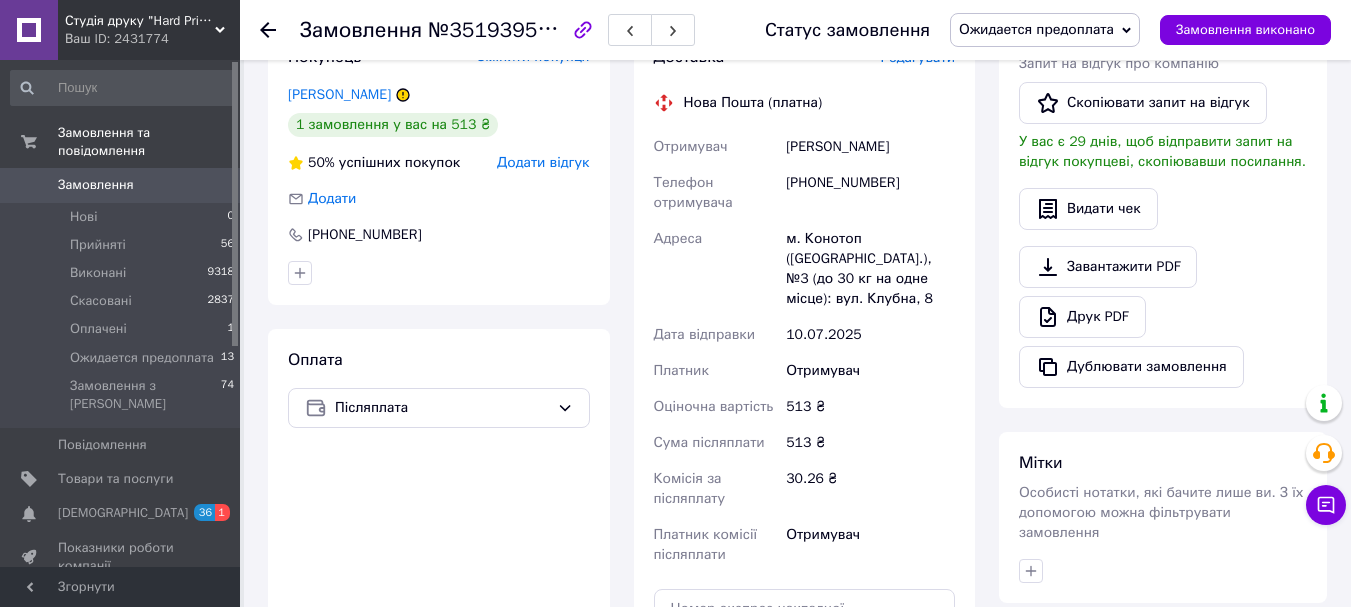 scroll, scrollTop: 800, scrollLeft: 0, axis: vertical 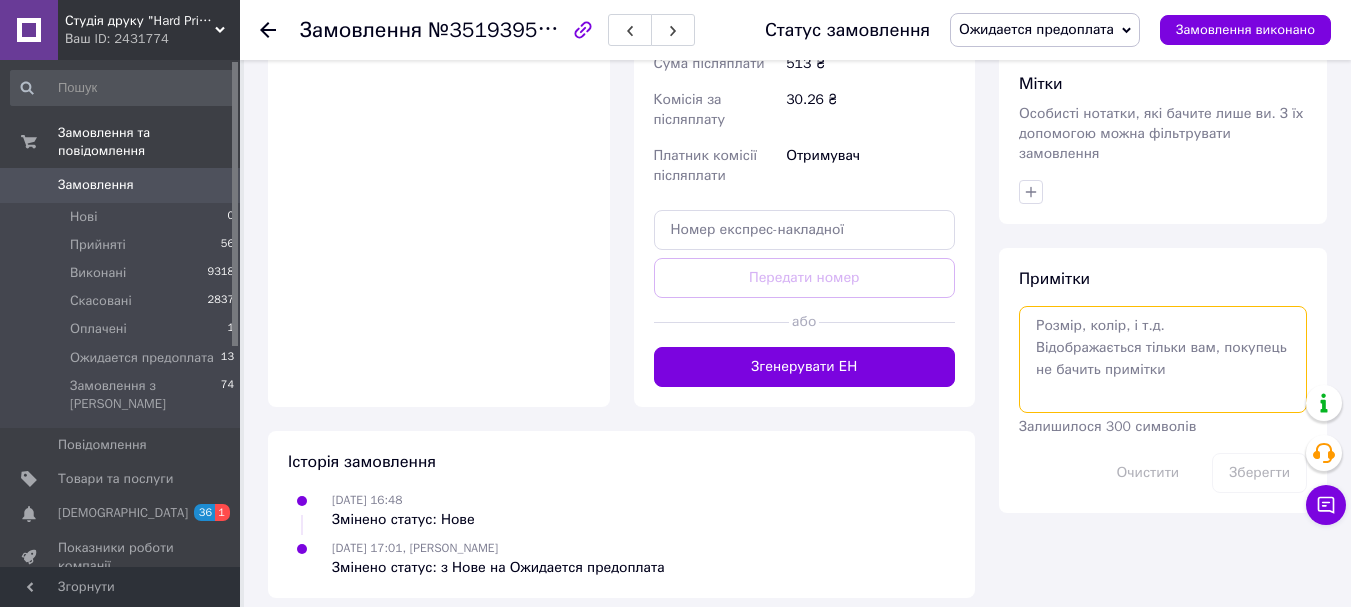 click at bounding box center (1163, 359) 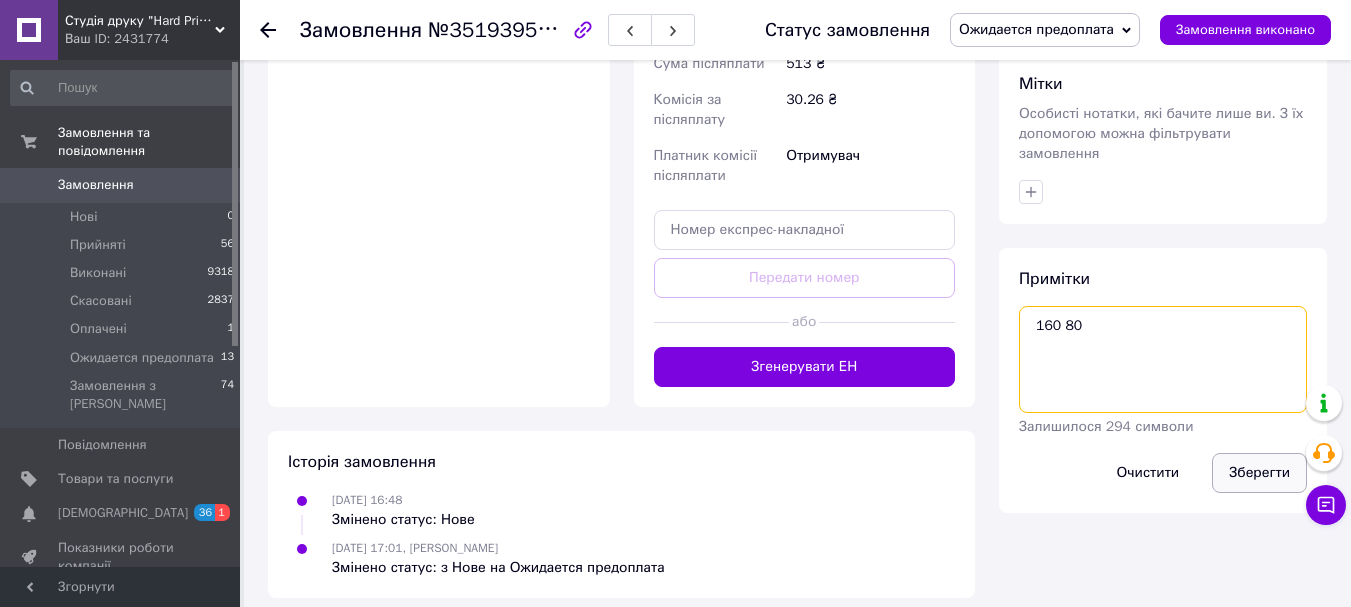 type on "160 80" 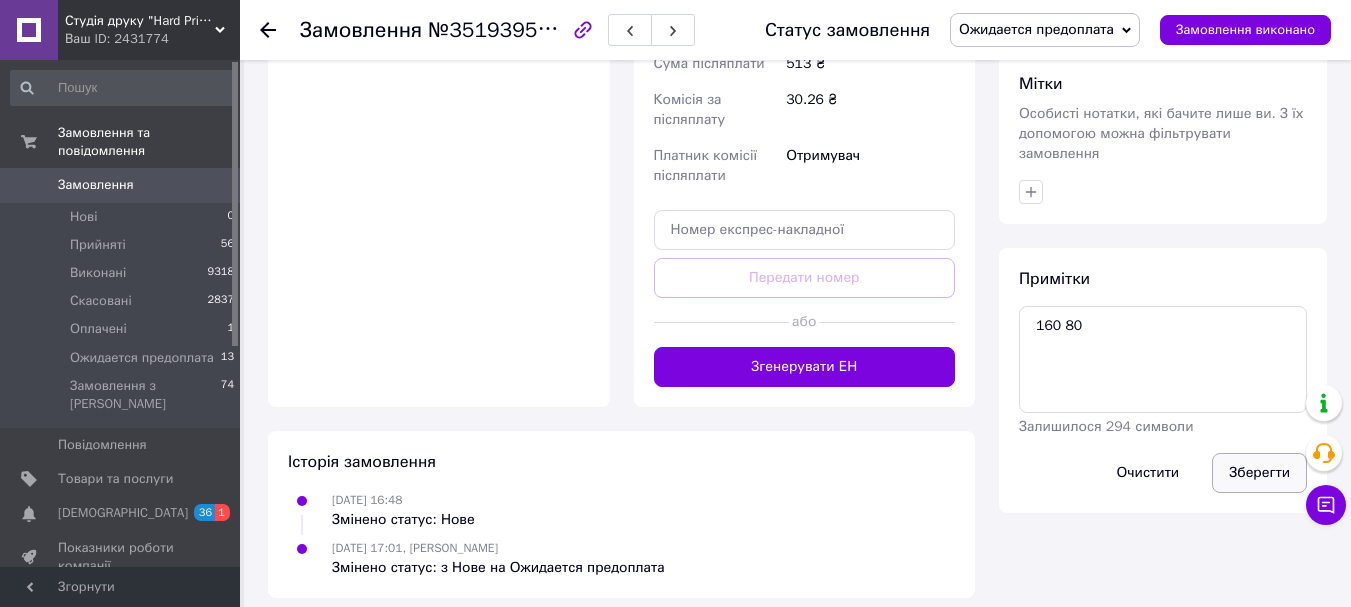 click on "Зберегти" at bounding box center [1259, 473] 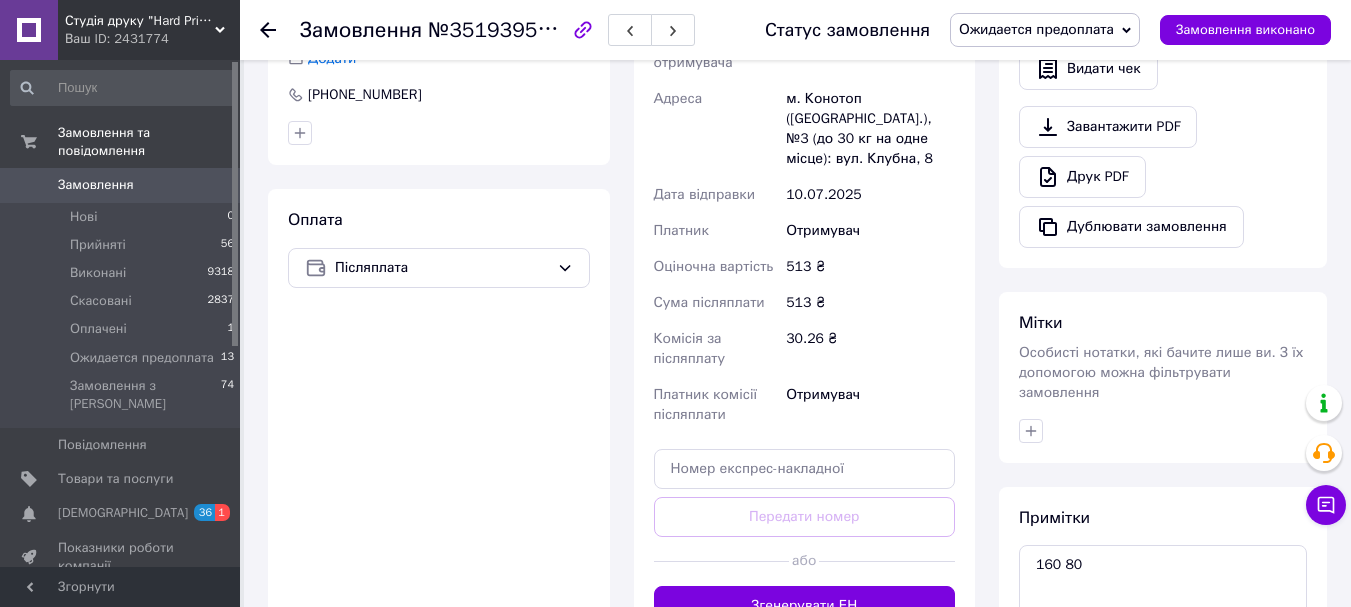 scroll, scrollTop: 543, scrollLeft: 0, axis: vertical 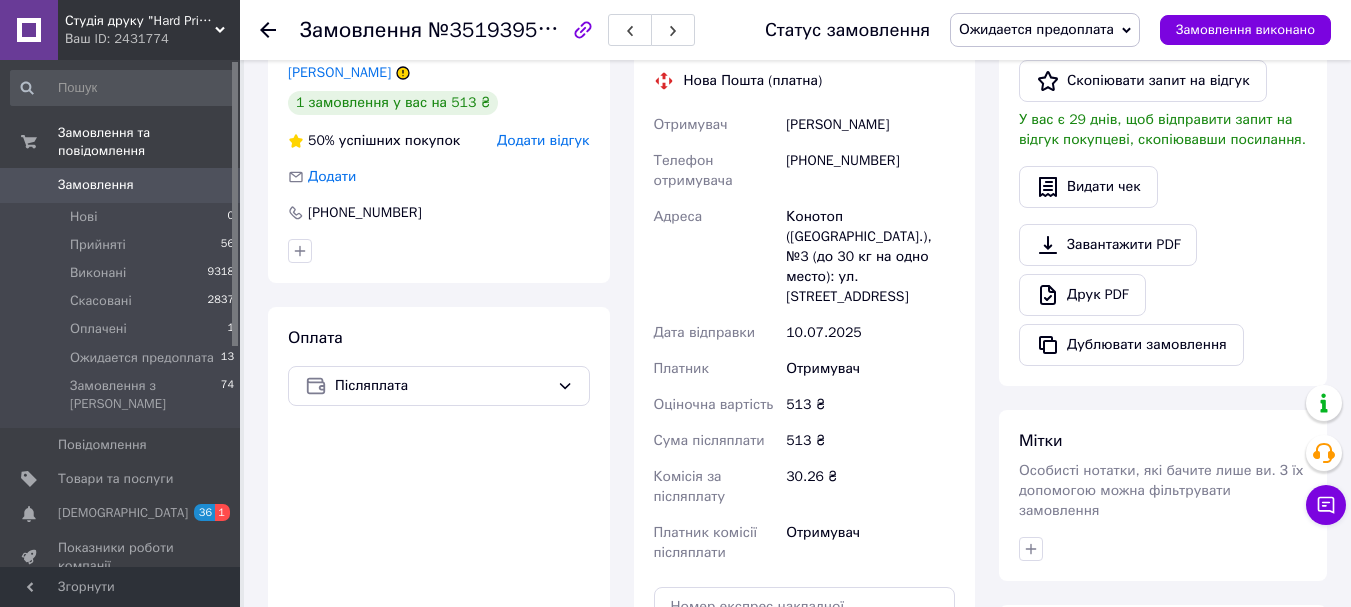 click on "+380666091358" at bounding box center (870, 171) 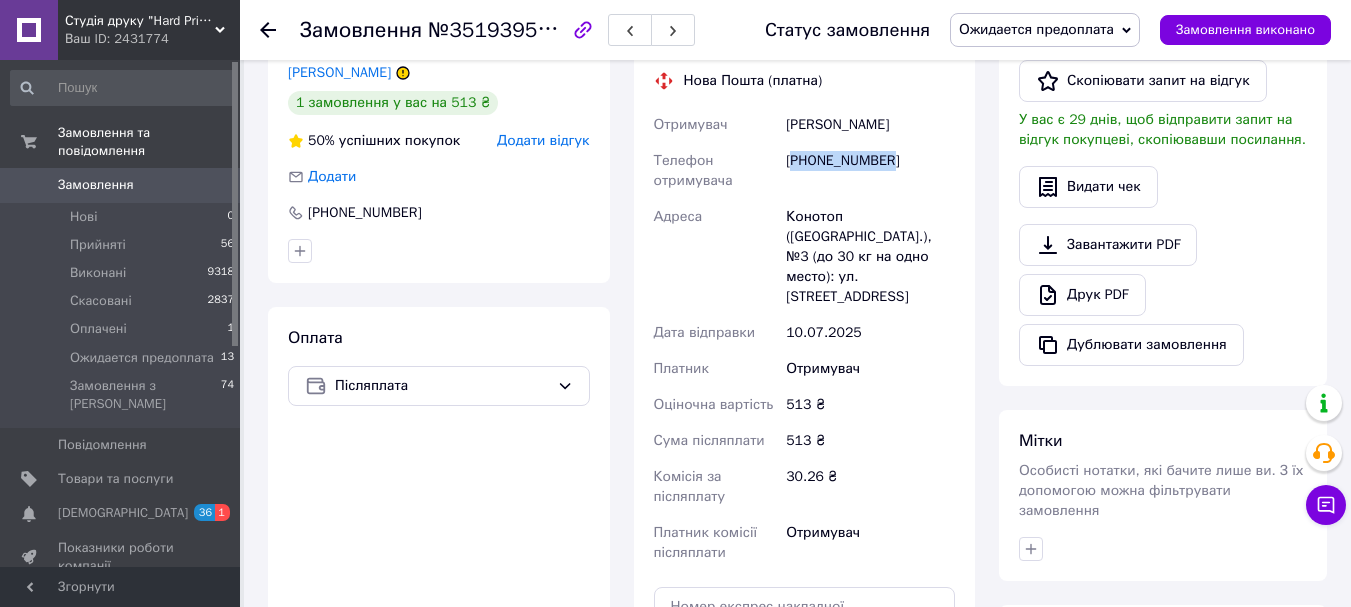 click on "+380666091358" at bounding box center (870, 171) 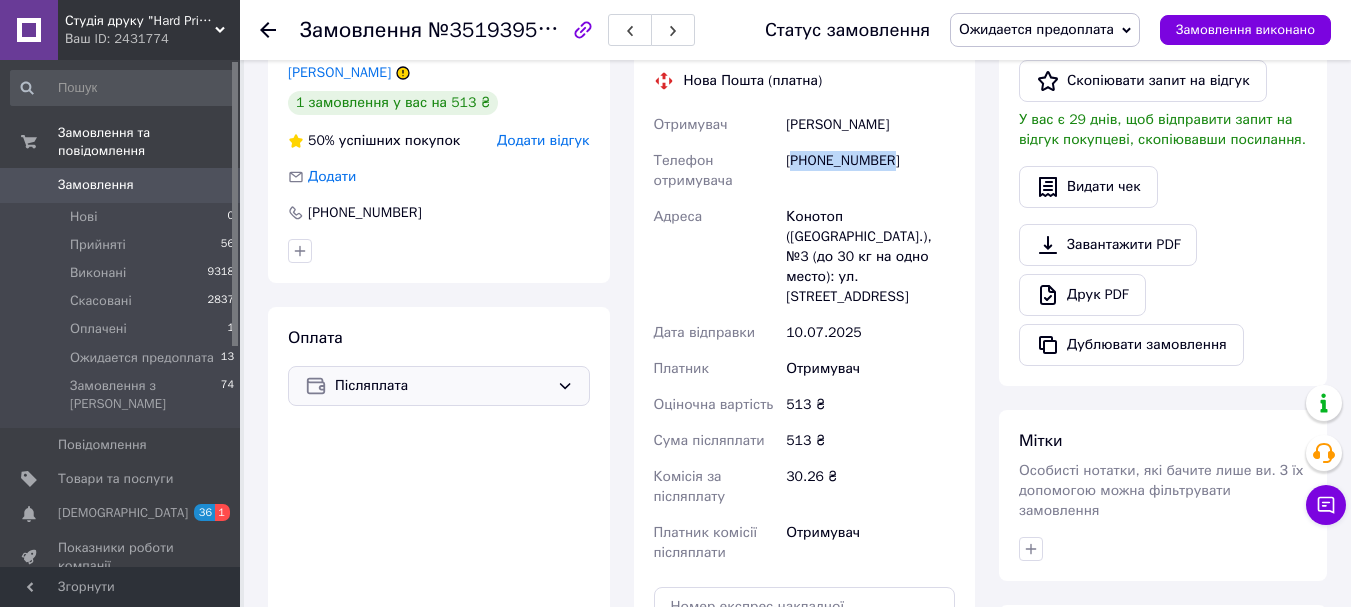 copy on "380666091358" 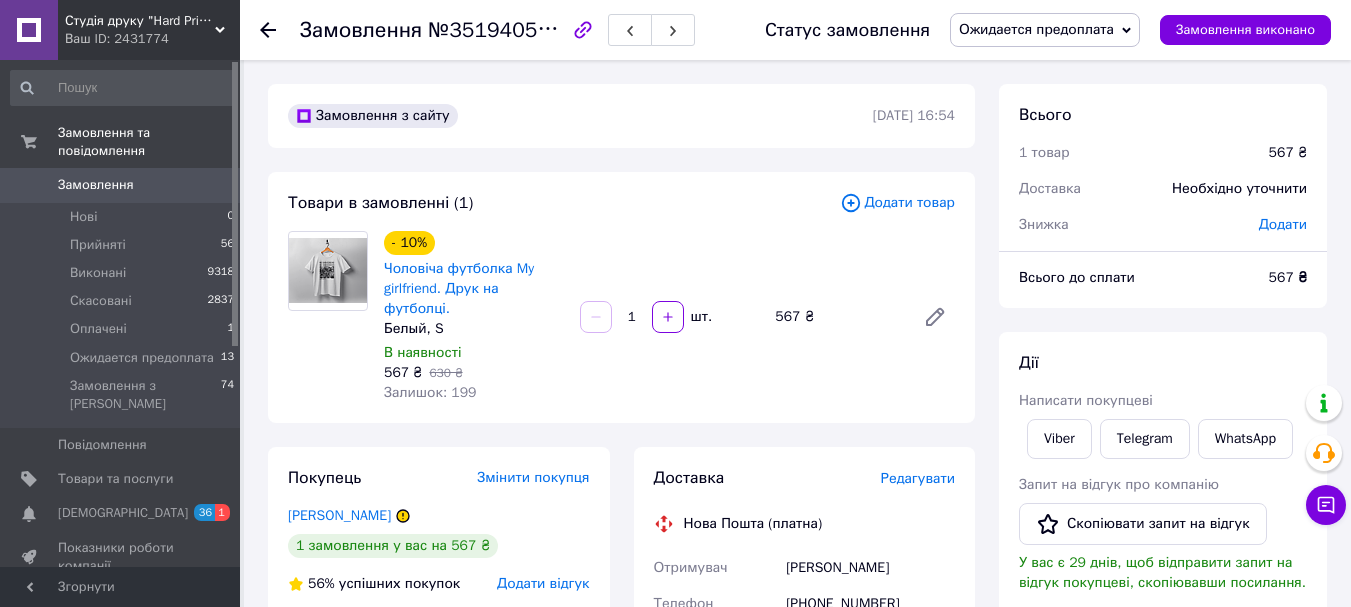 scroll, scrollTop: 100, scrollLeft: 0, axis: vertical 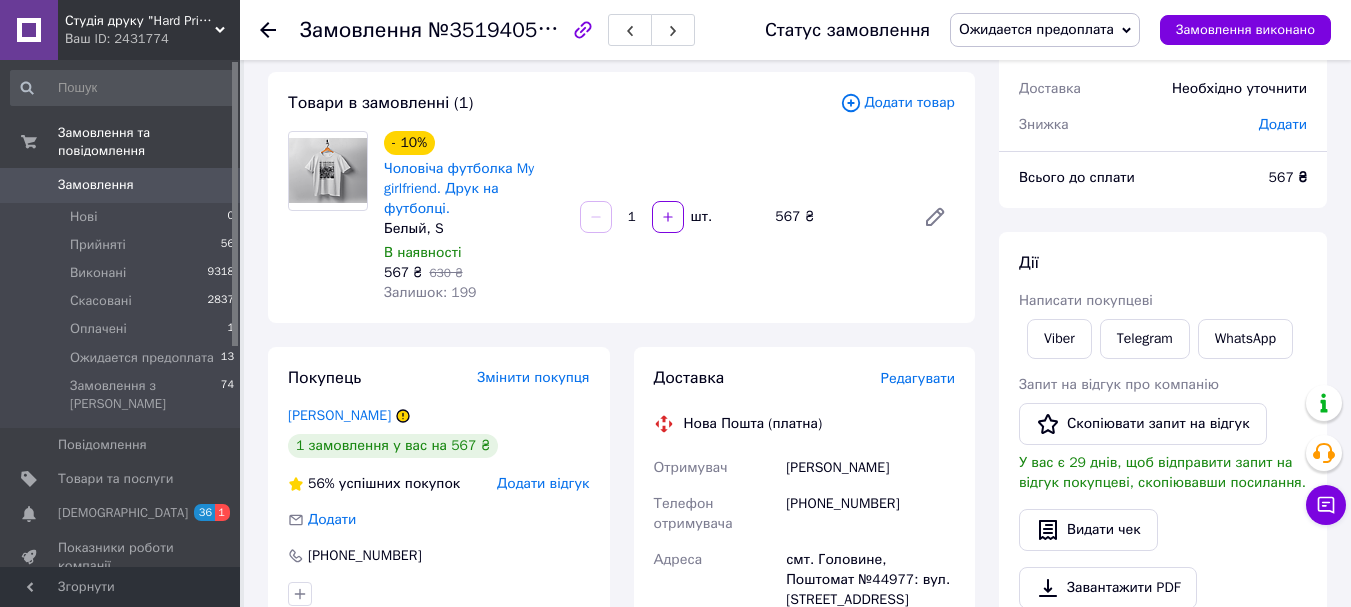 click on "[PHONE_NUMBER]" at bounding box center [870, 514] 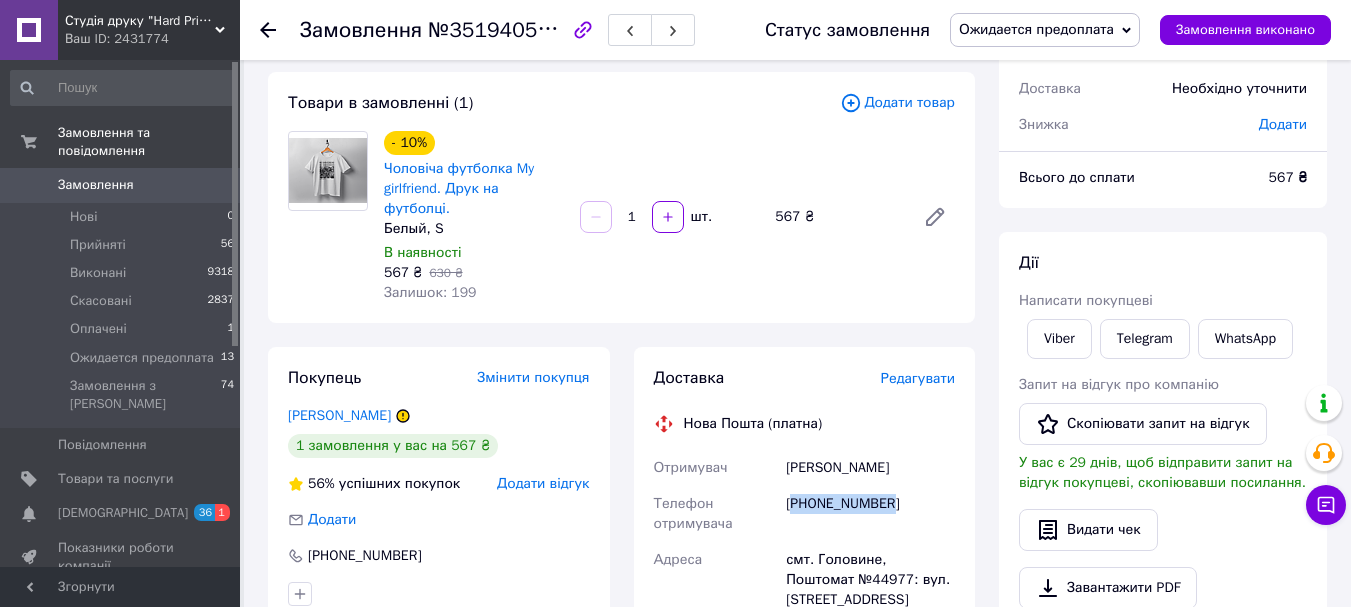 click on "[PHONE_NUMBER]" at bounding box center (870, 514) 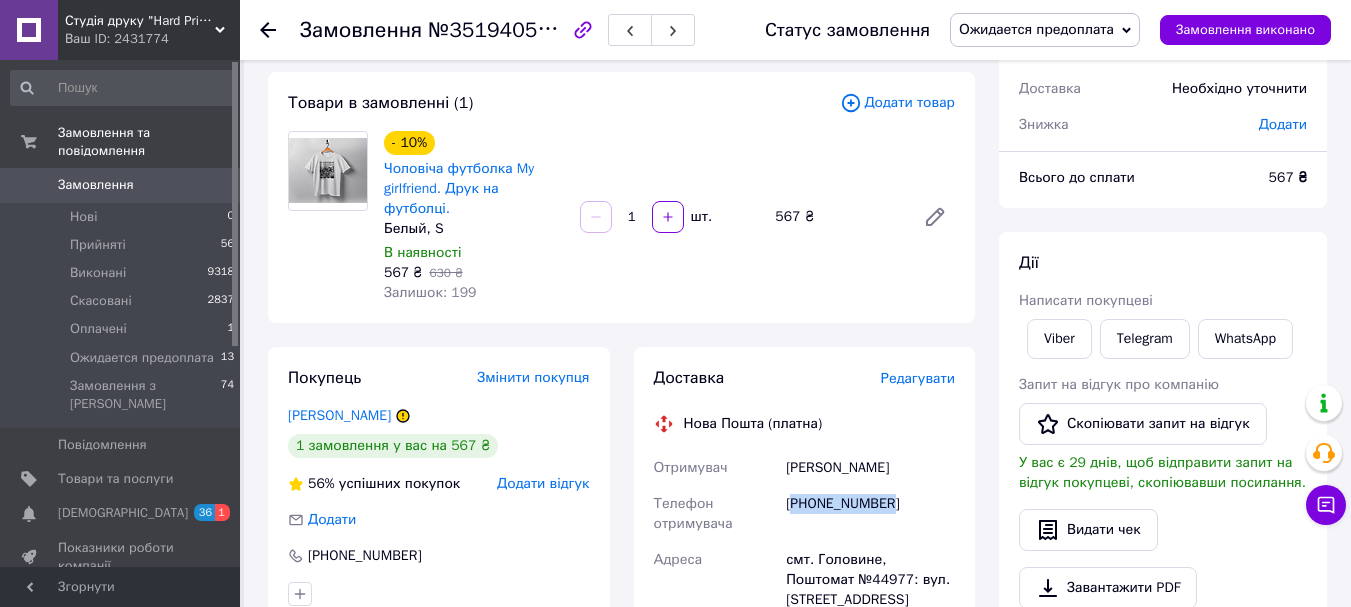 copy on "380988926667" 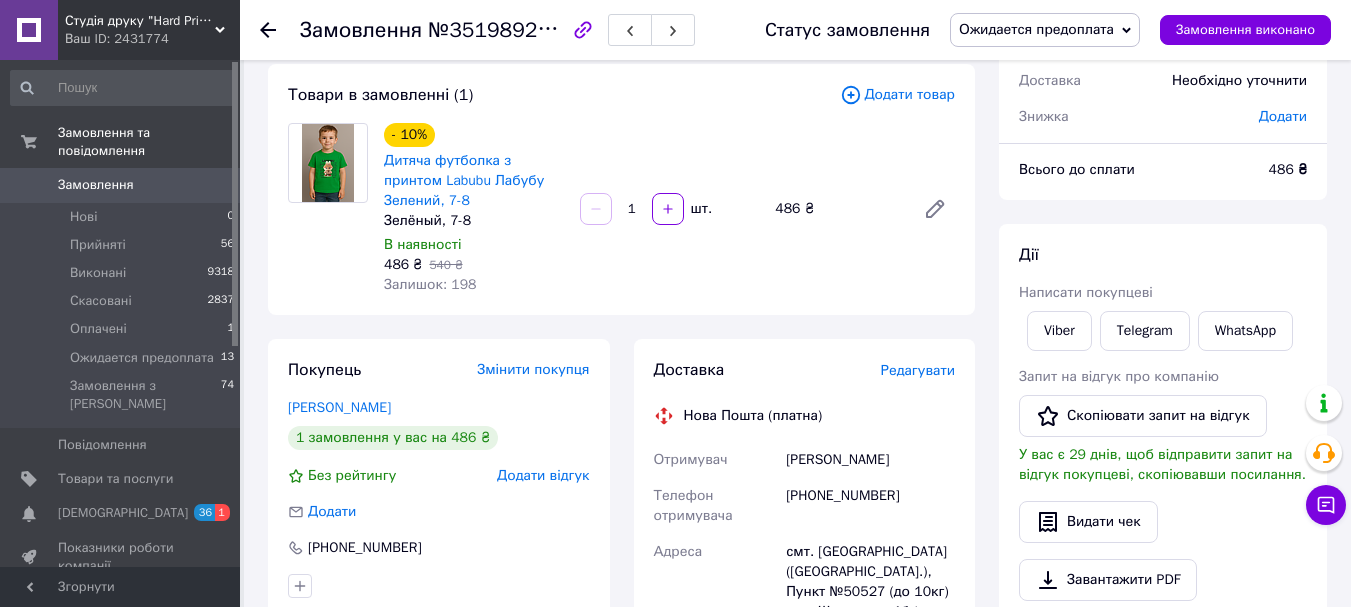 scroll, scrollTop: 200, scrollLeft: 0, axis: vertical 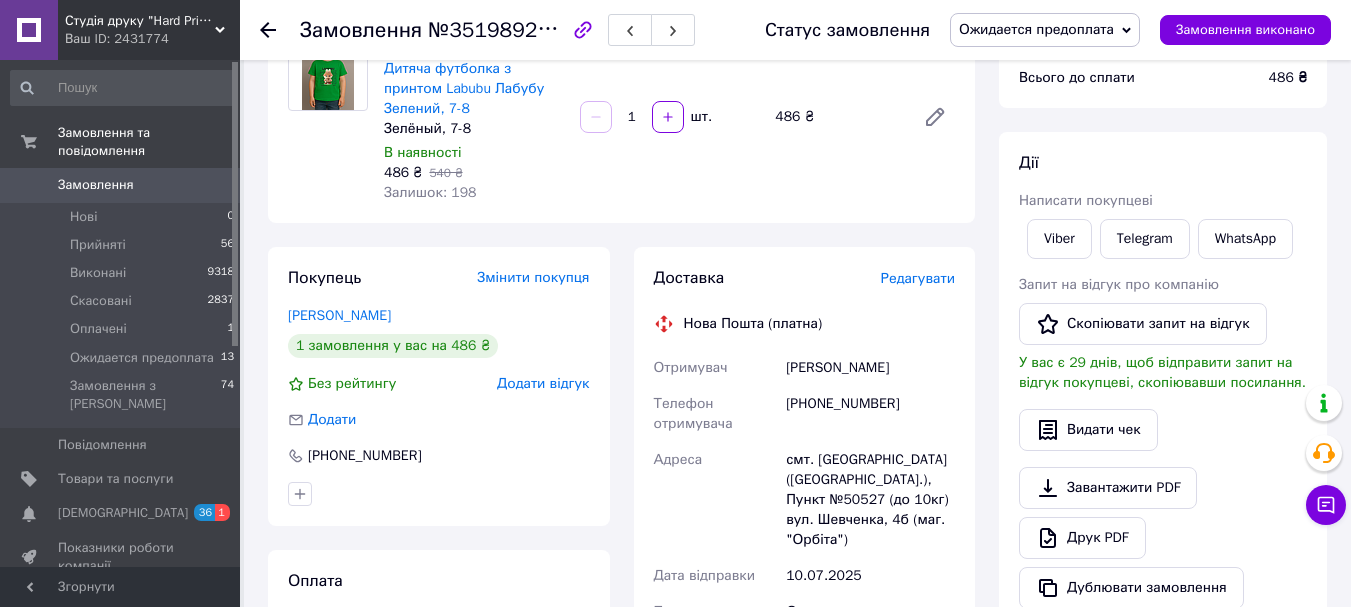 click on "+380684272646" at bounding box center [870, 414] 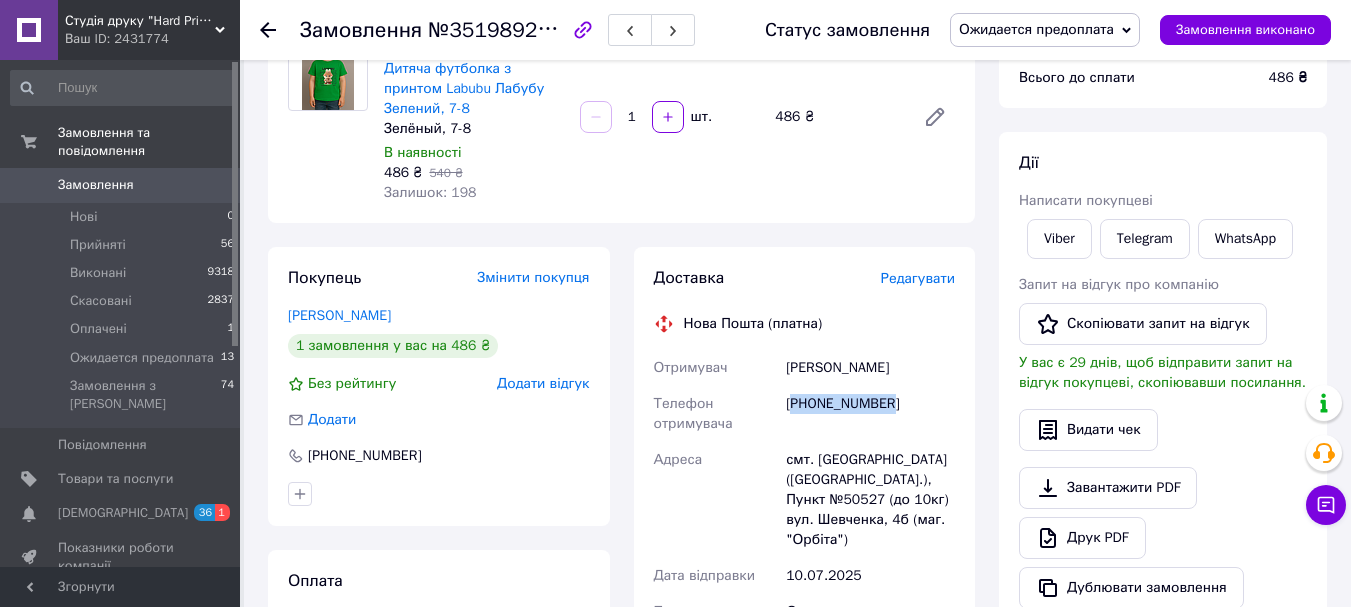 click on "+380684272646" at bounding box center (870, 414) 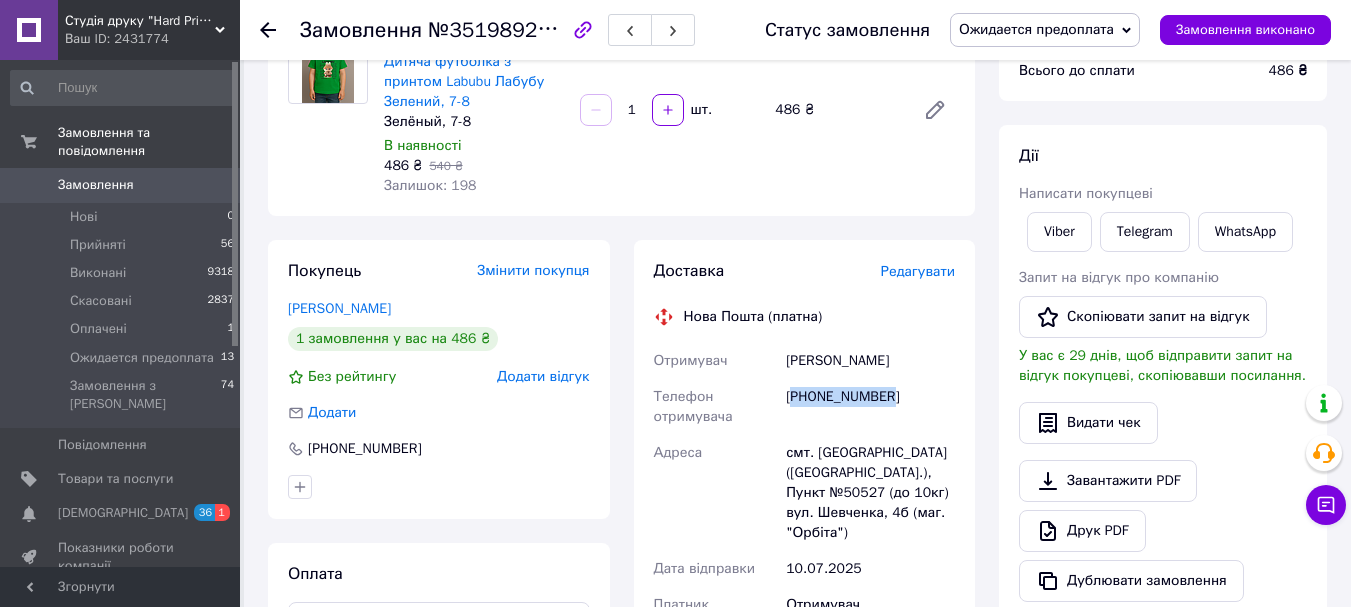 scroll, scrollTop: 0, scrollLeft: 0, axis: both 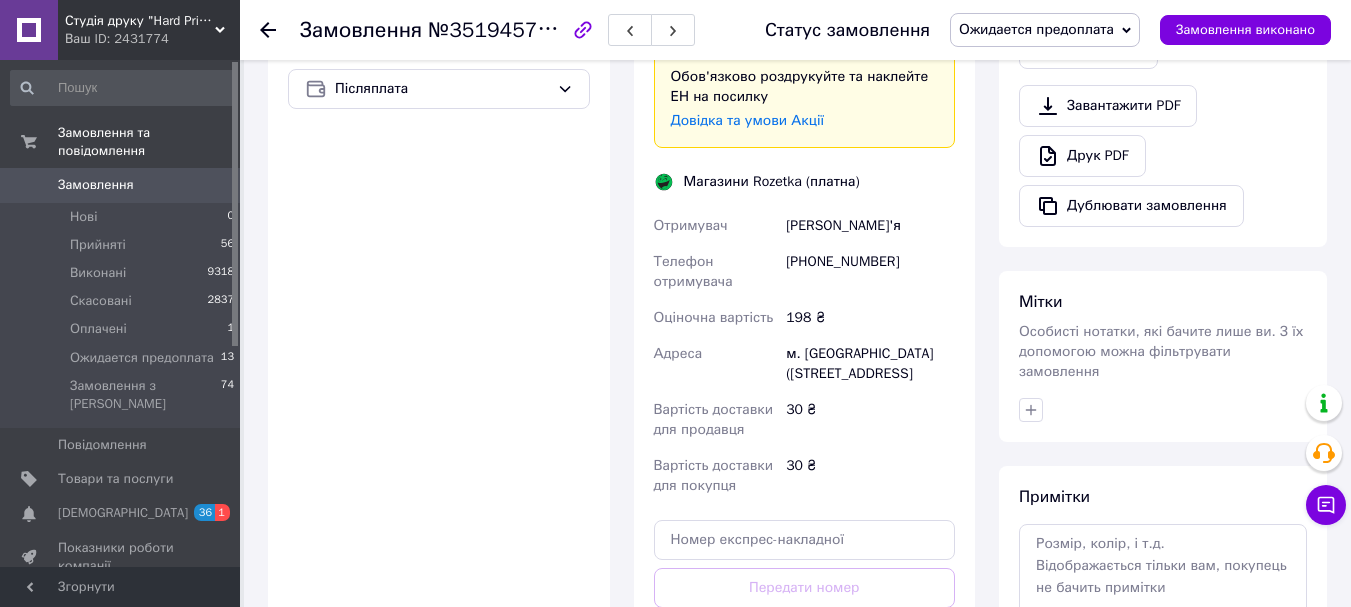 click on "[PHONE_NUMBER]" at bounding box center (870, 272) 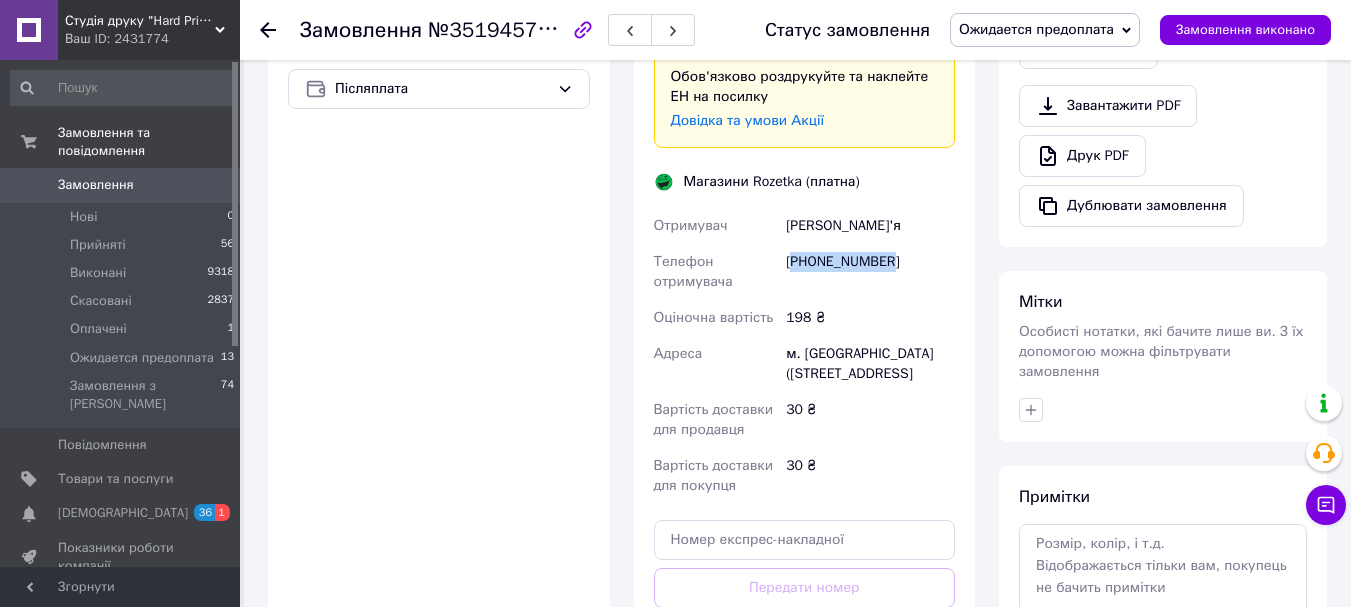 click on "[PHONE_NUMBER]" at bounding box center [870, 272] 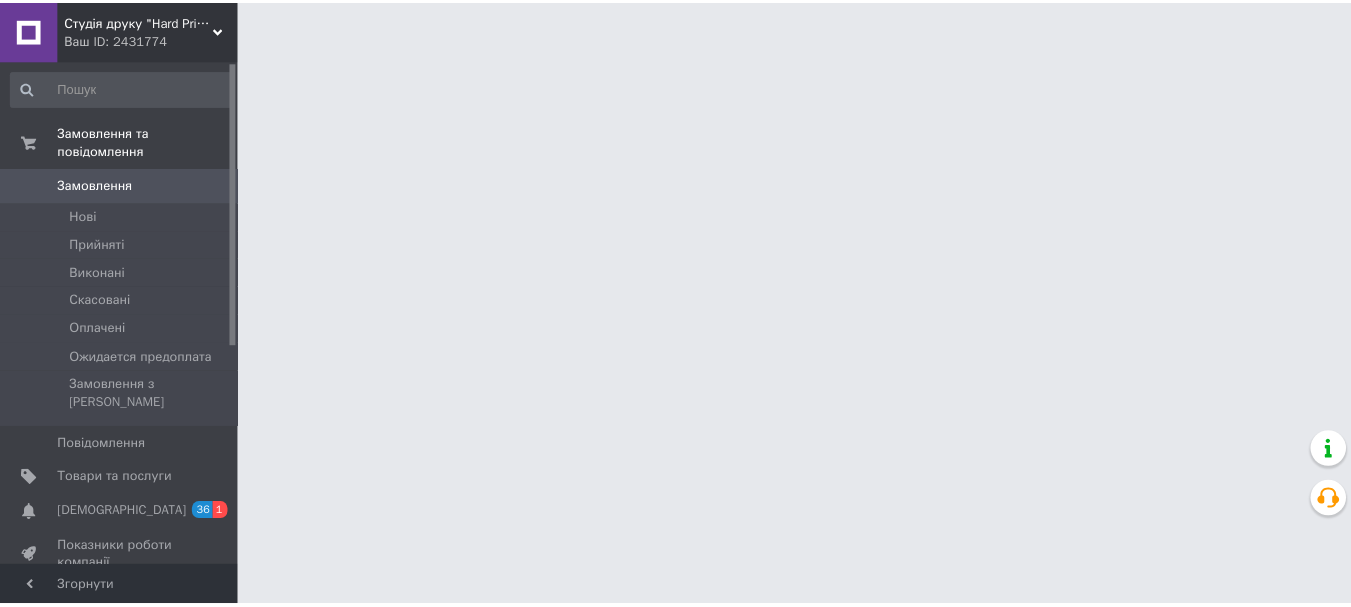 scroll, scrollTop: 0, scrollLeft: 0, axis: both 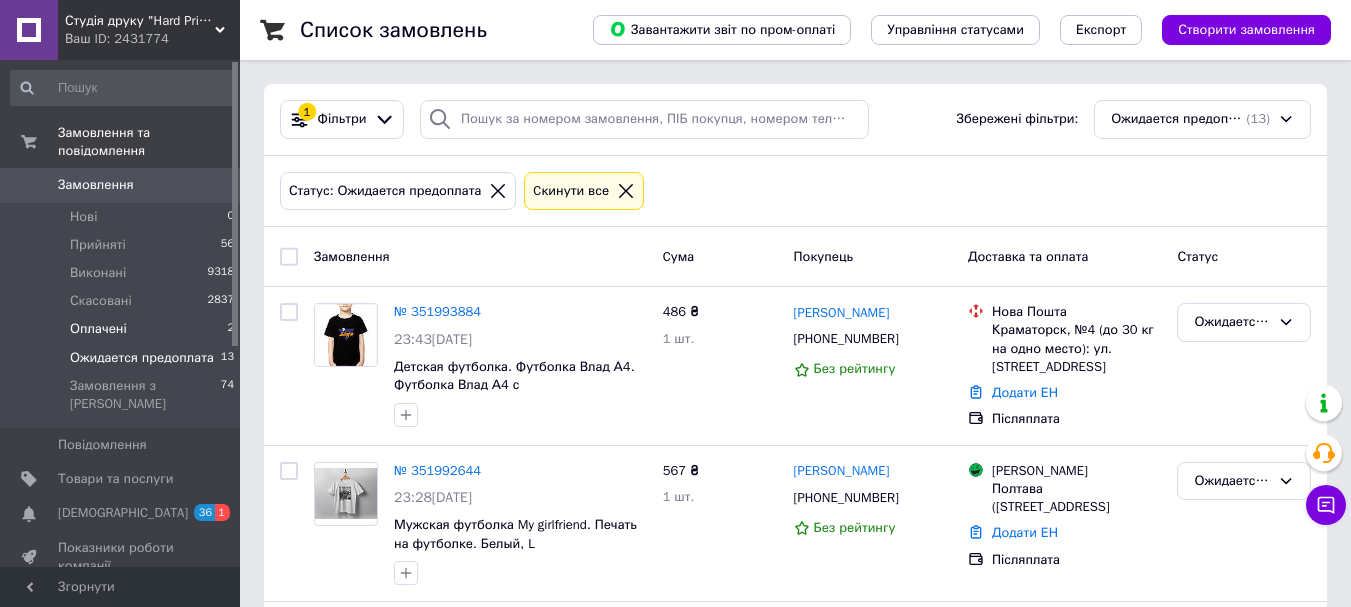 click on "Оплачені 2" at bounding box center [123, 329] 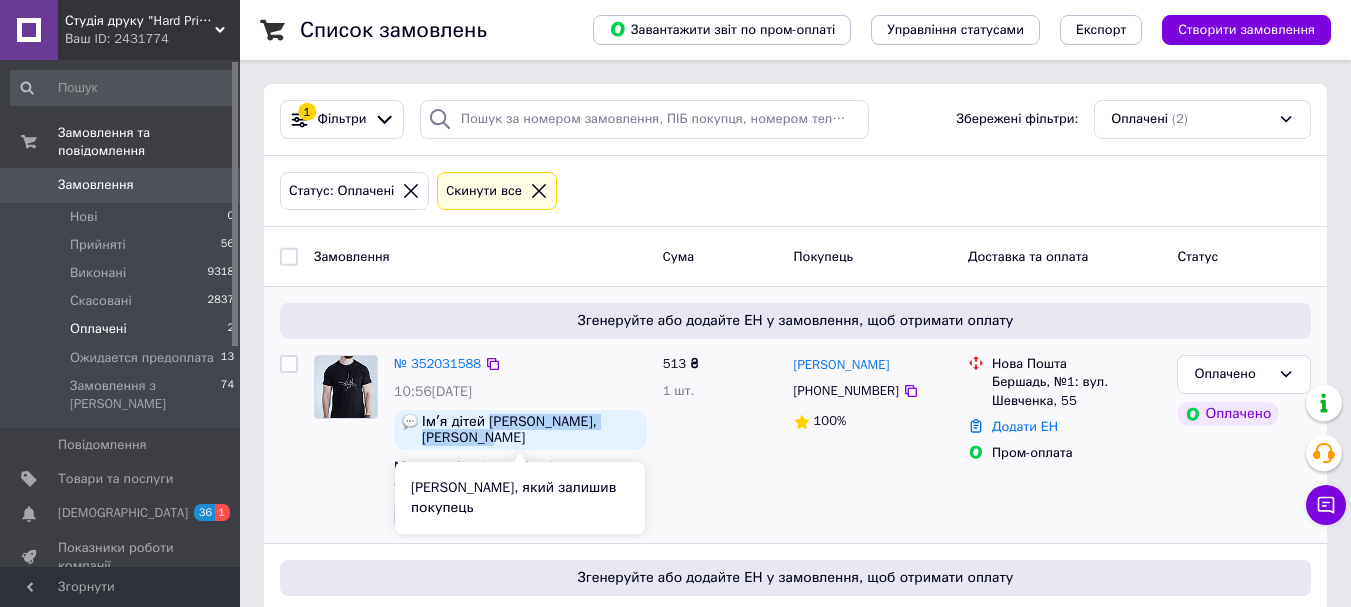 drag, startPoint x: 490, startPoint y: 440, endPoint x: 486, endPoint y: 422, distance: 18.439089 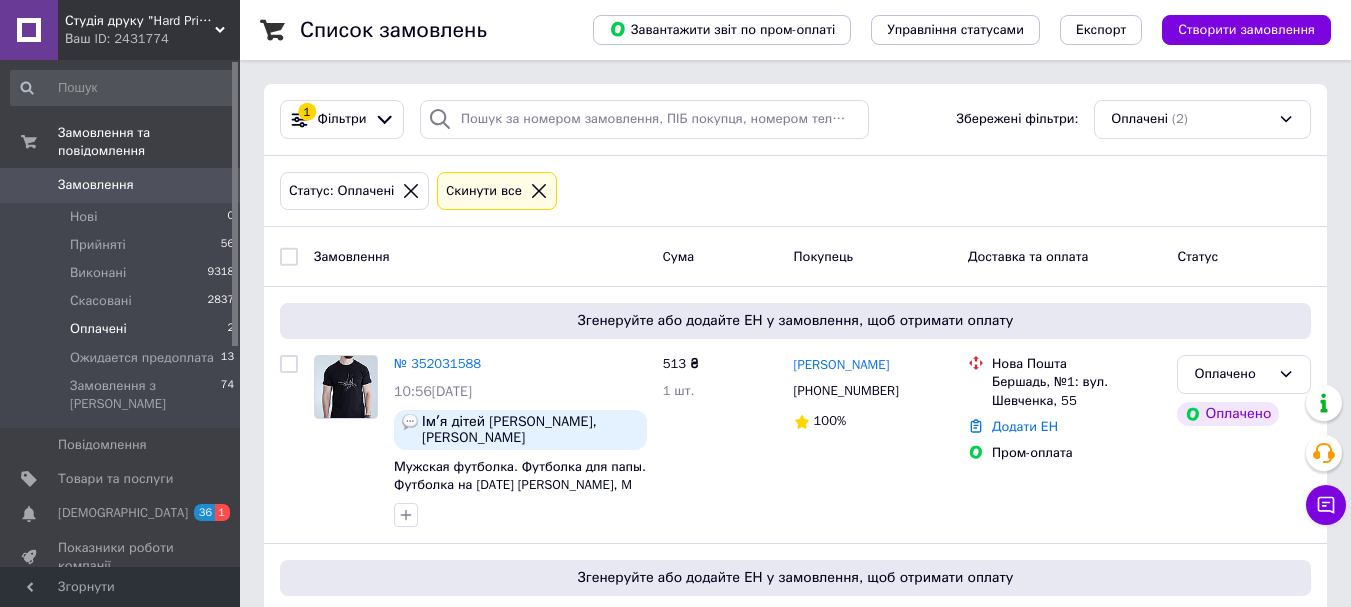 click on "Студія друку "Hard Print"" at bounding box center (140, 21) 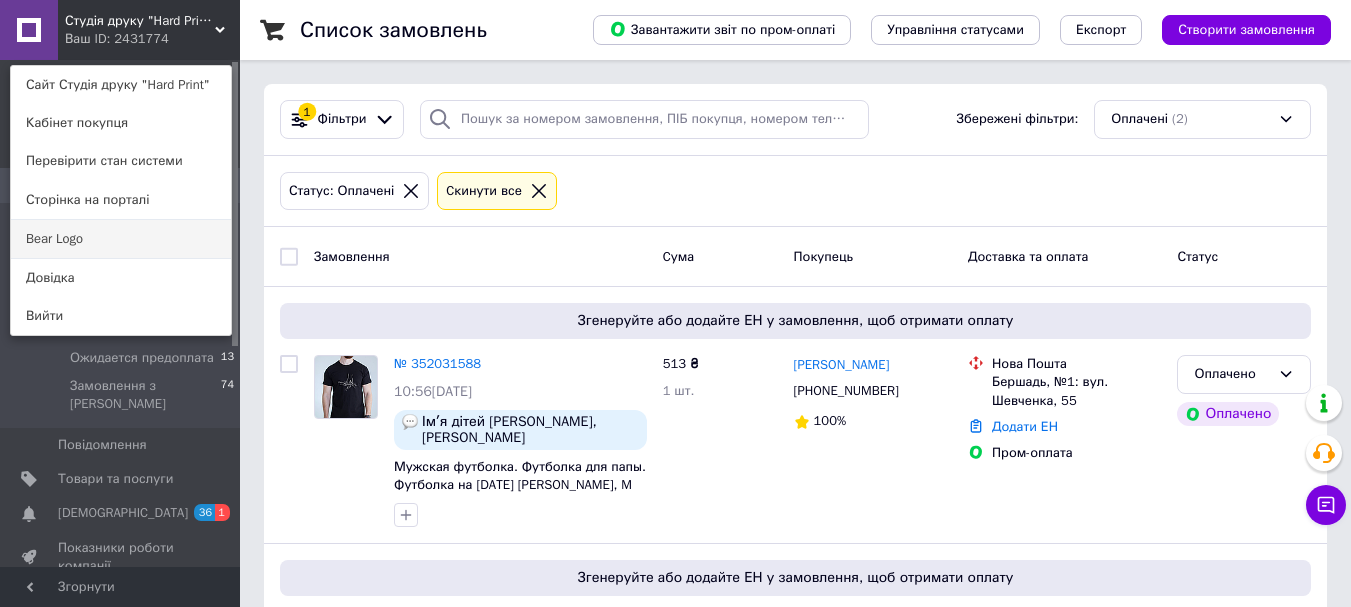 click on "Bear Logo" at bounding box center [121, 239] 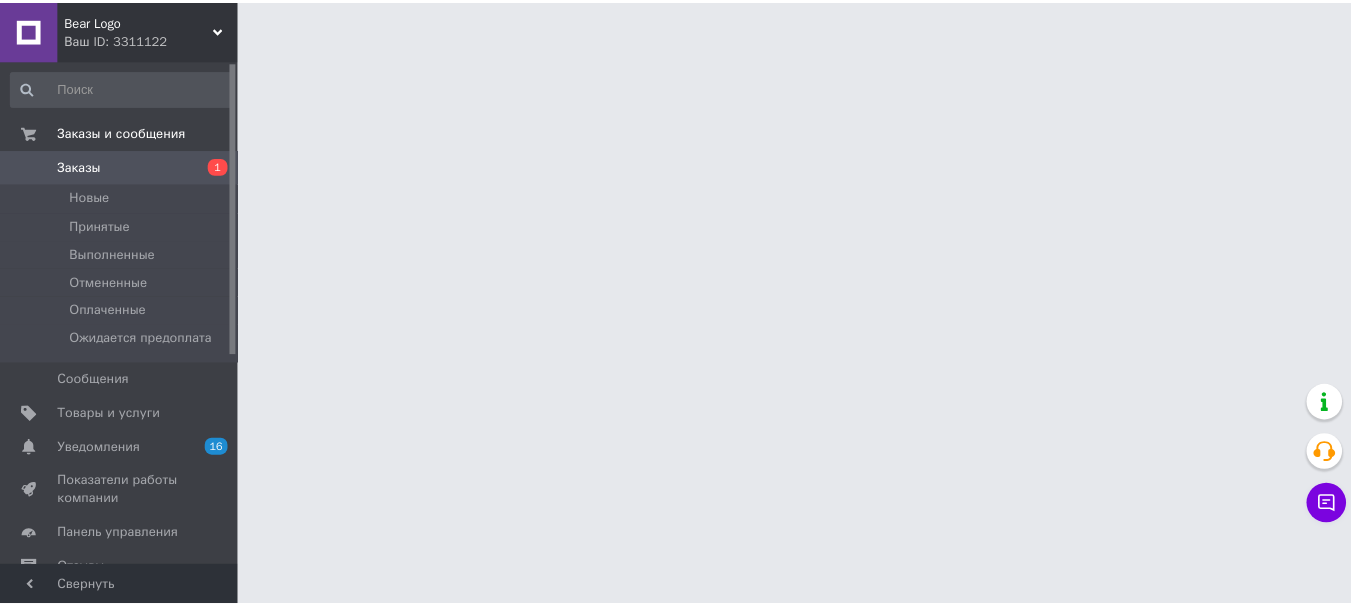 scroll, scrollTop: 0, scrollLeft: 0, axis: both 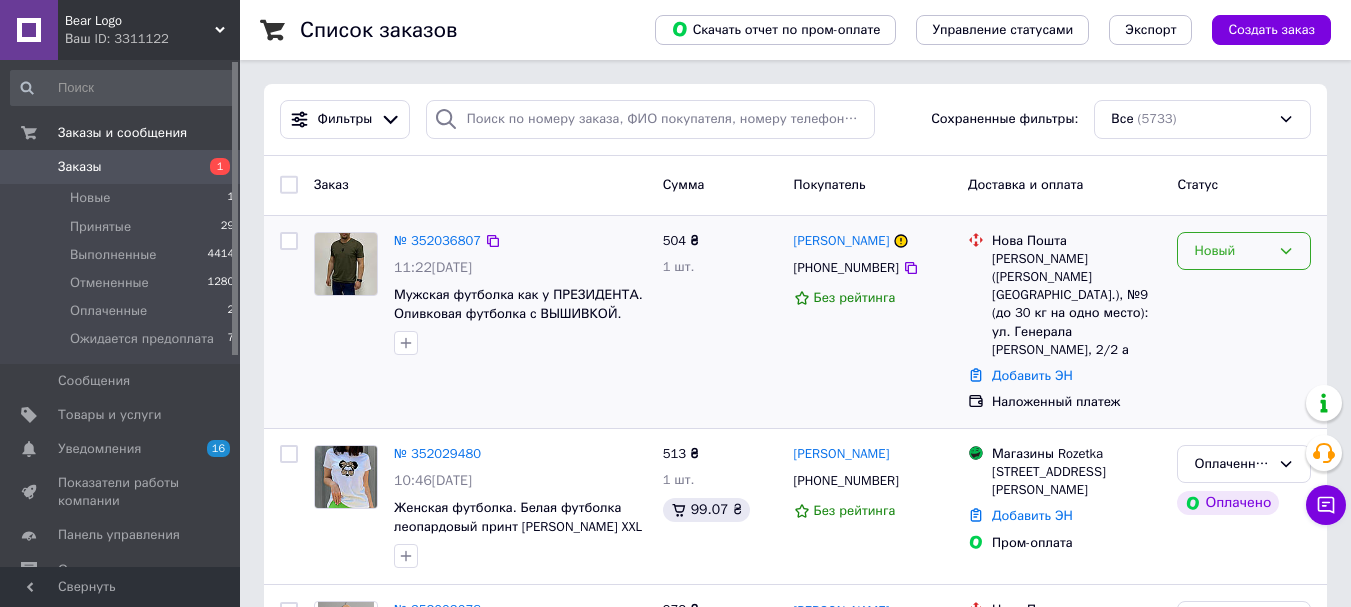 click on "Новый" at bounding box center (1232, 251) 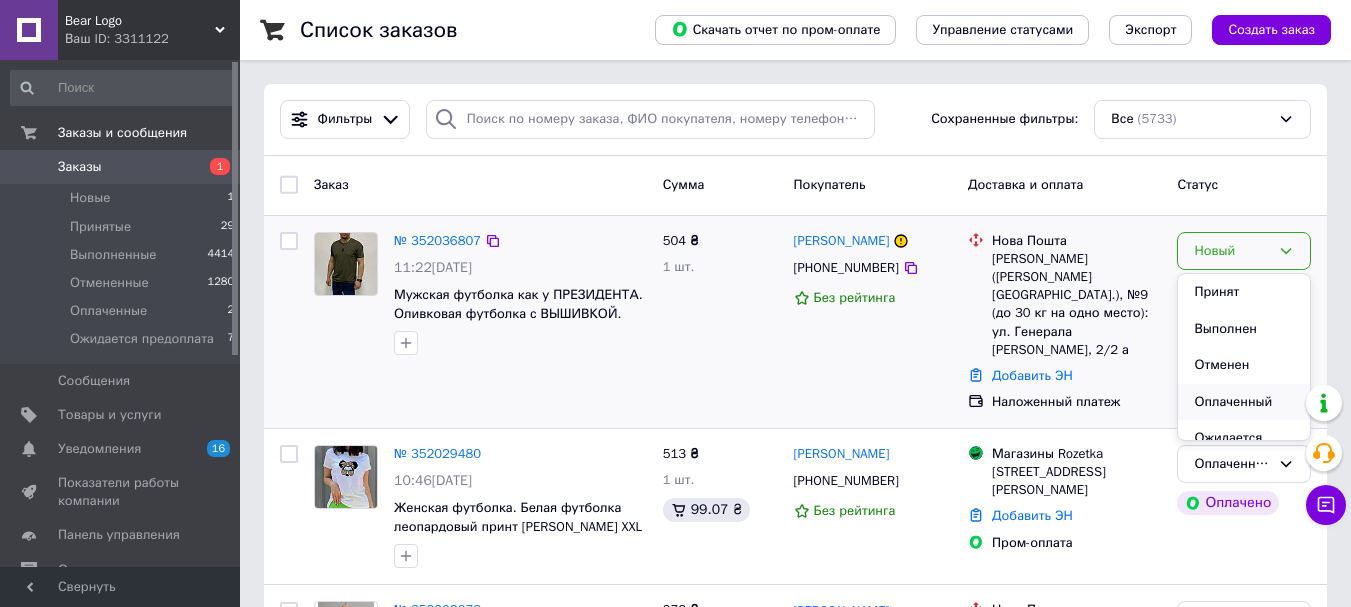 scroll, scrollTop: 37, scrollLeft: 0, axis: vertical 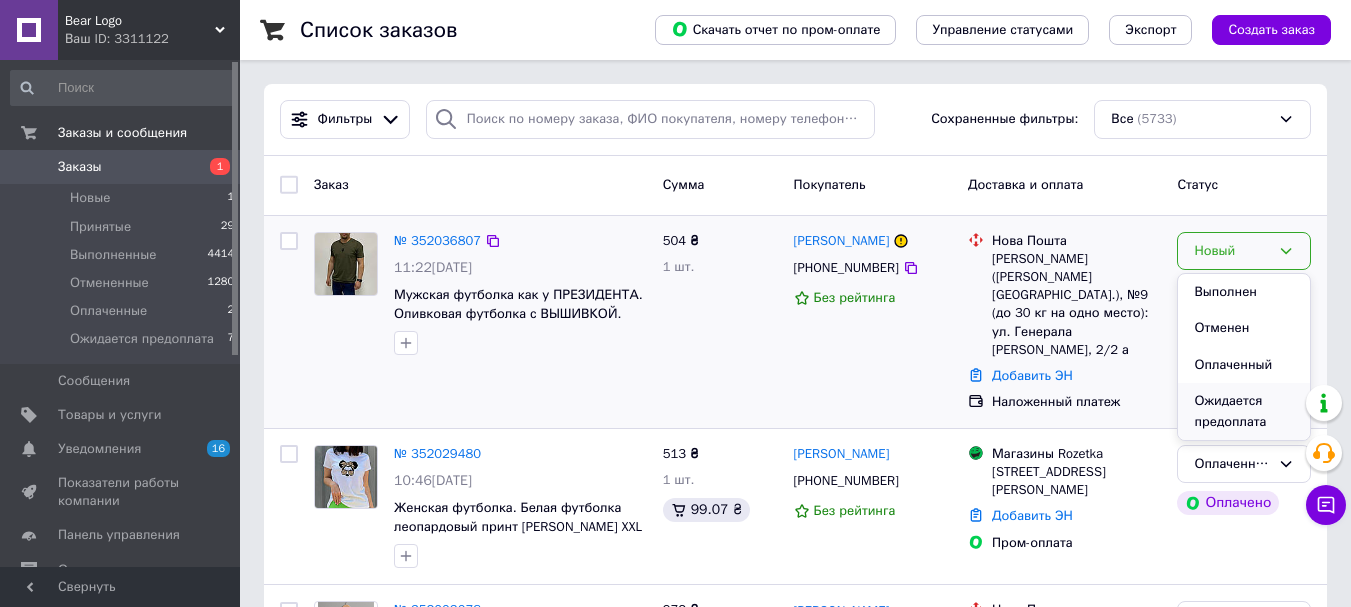 click on "Ожидается предоплата" at bounding box center [1244, 411] 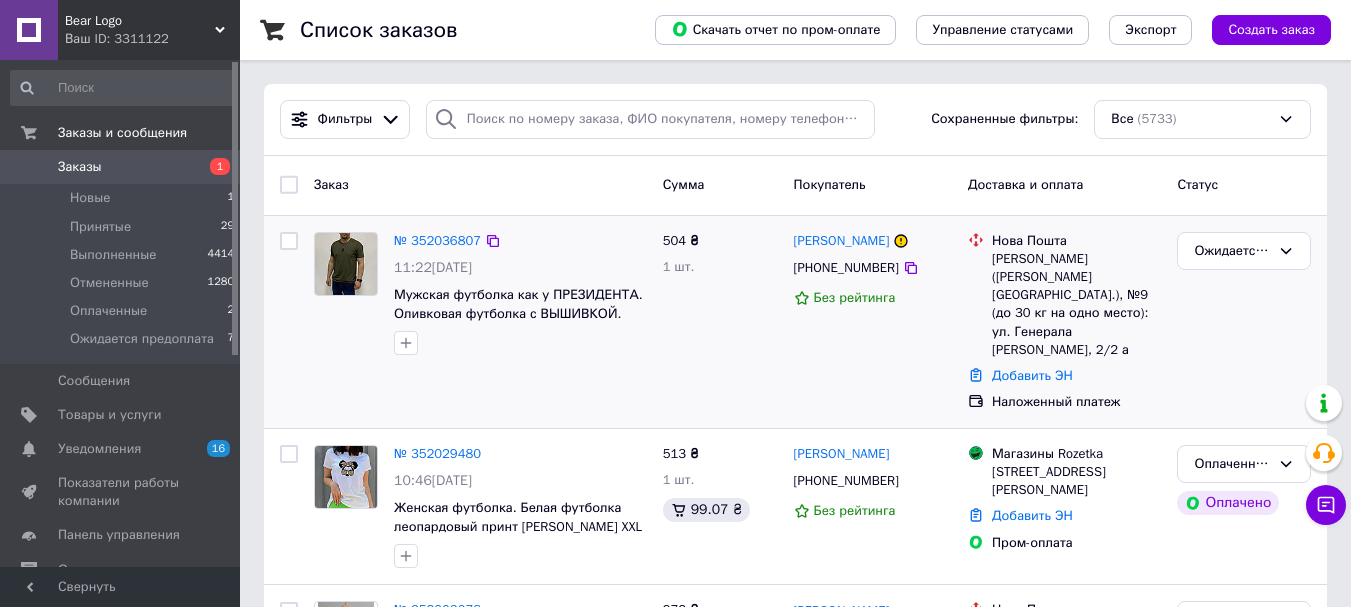 click on "№ 352036807" at bounding box center (437, 240) 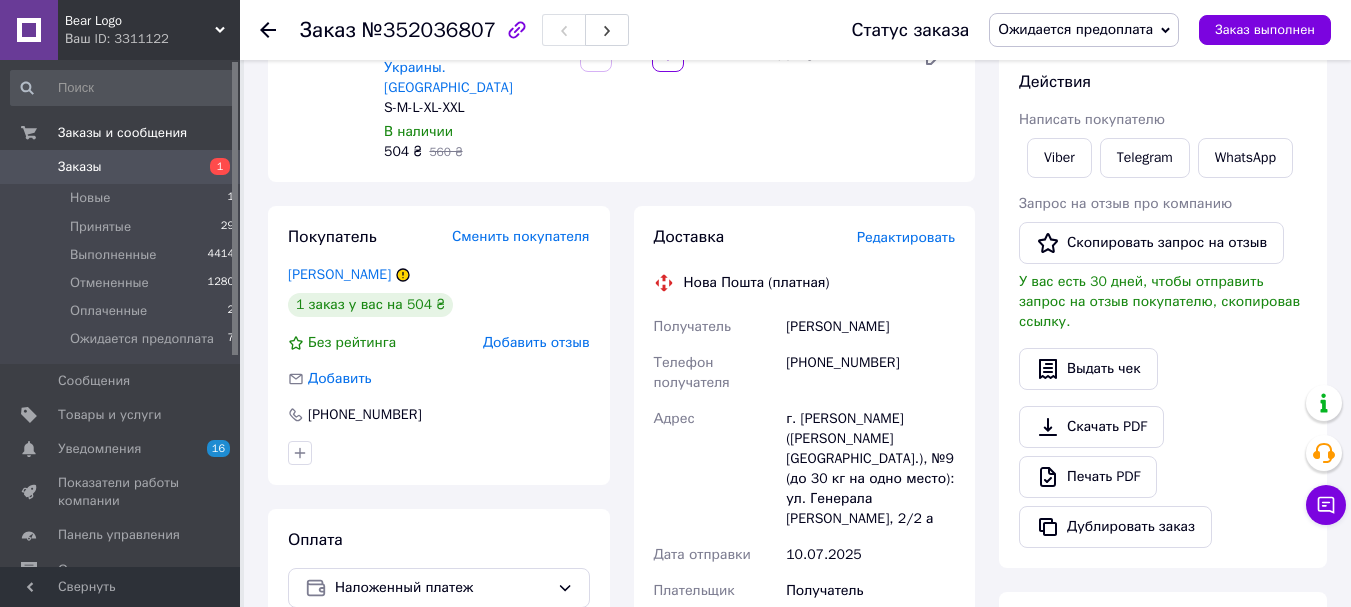 scroll, scrollTop: 400, scrollLeft: 0, axis: vertical 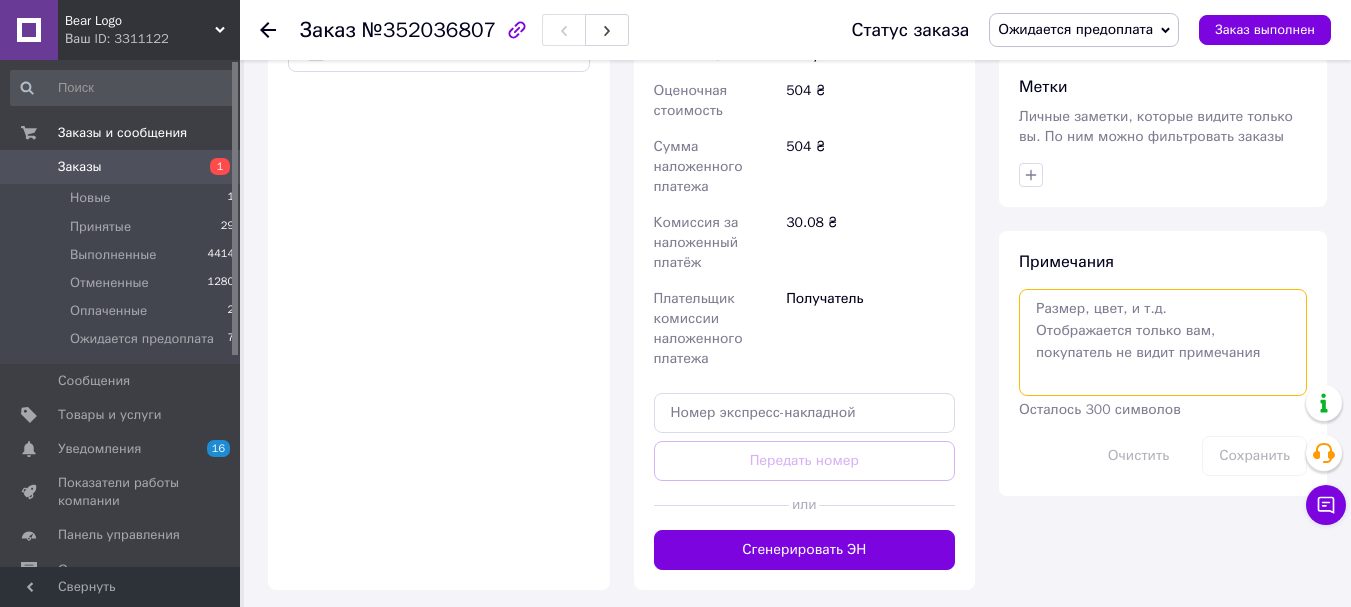 click at bounding box center [1163, 342] 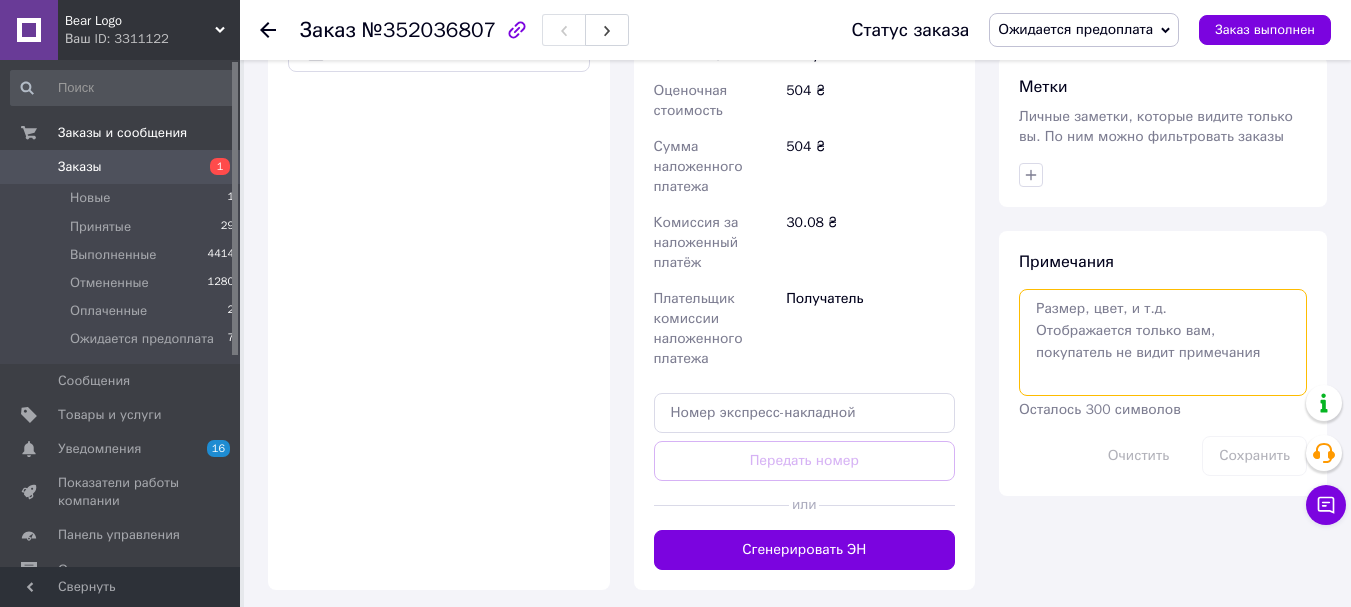 click at bounding box center (1163, 342) 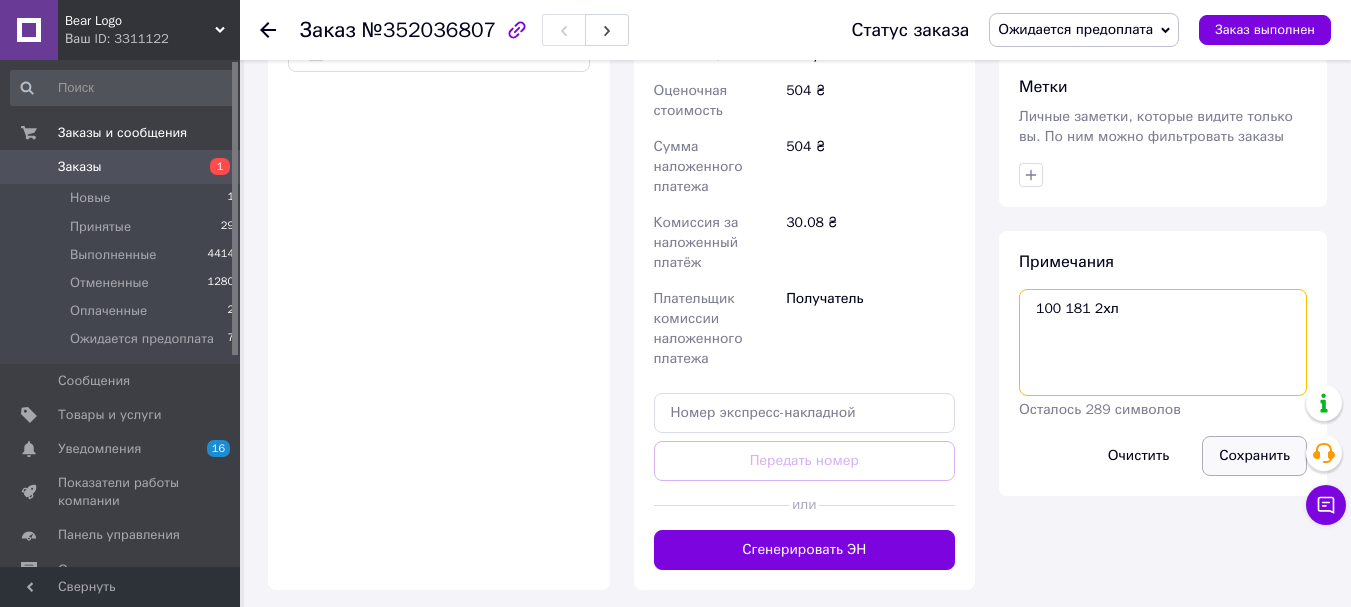 type on "100 181 2хл" 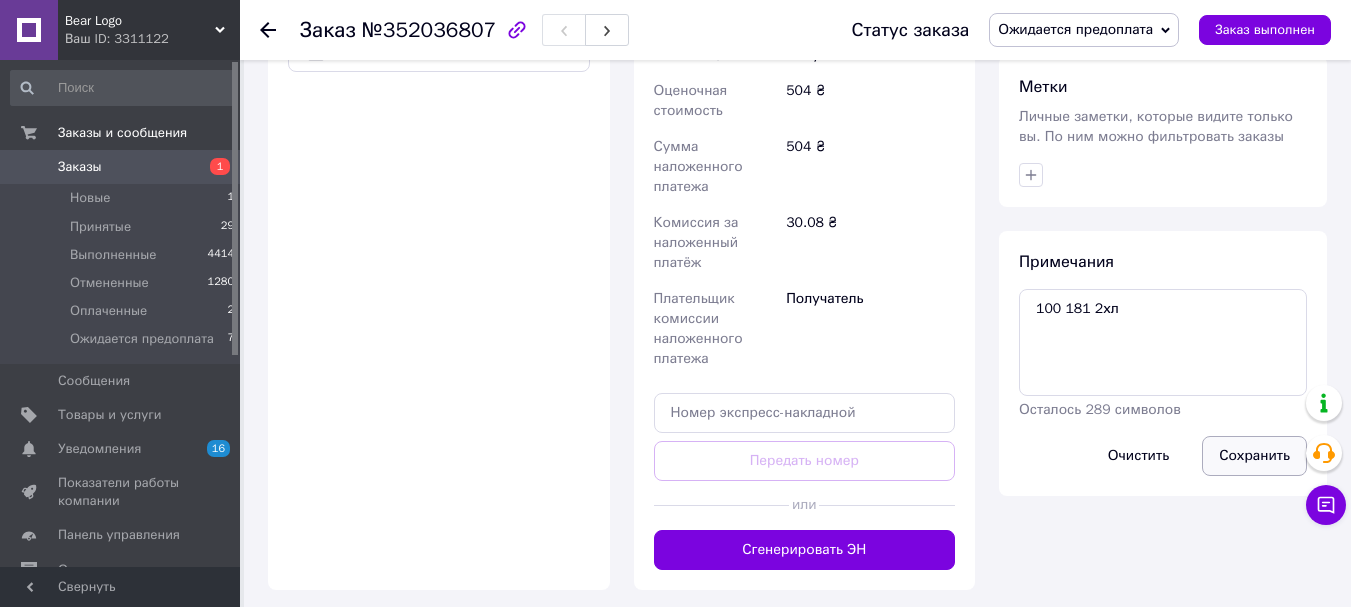 click on "Сохранить" at bounding box center [1254, 456] 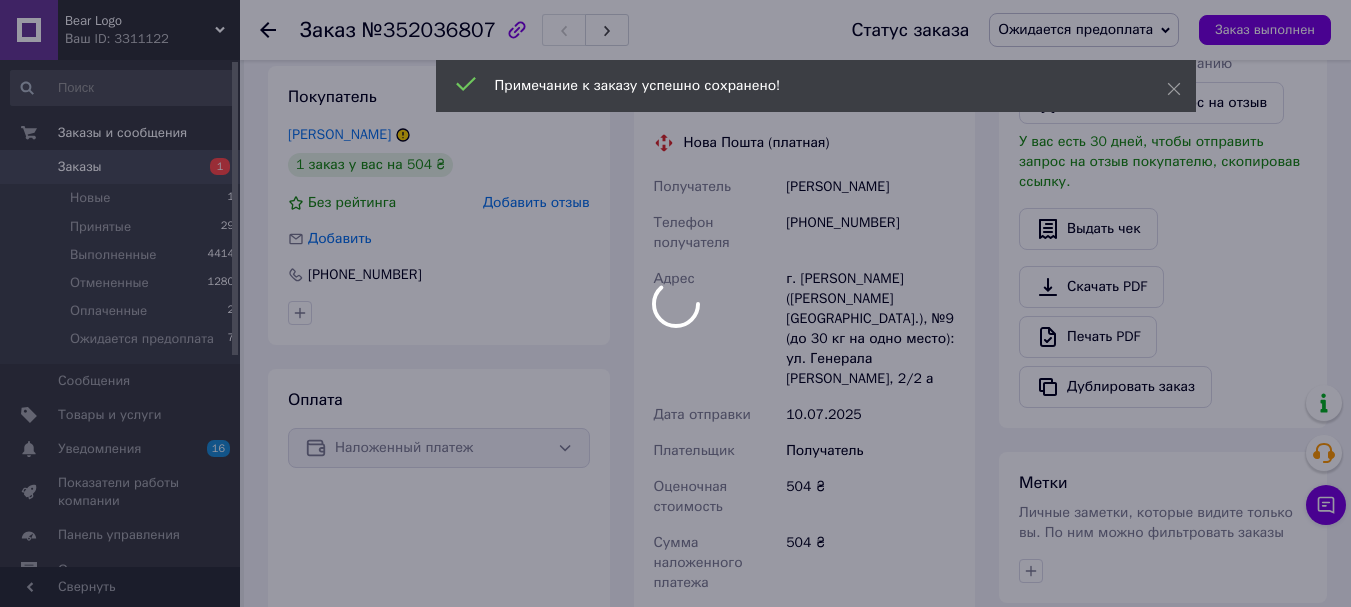 scroll, scrollTop: 444, scrollLeft: 0, axis: vertical 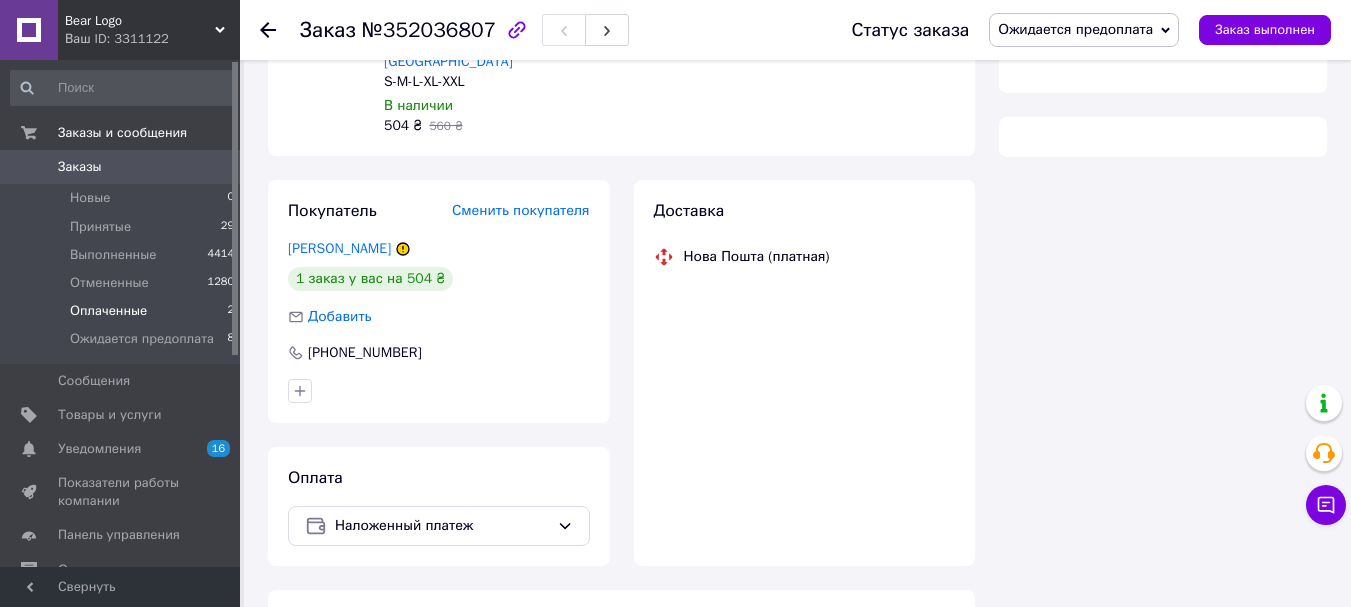 click on "Оплаченные 2" at bounding box center [123, 311] 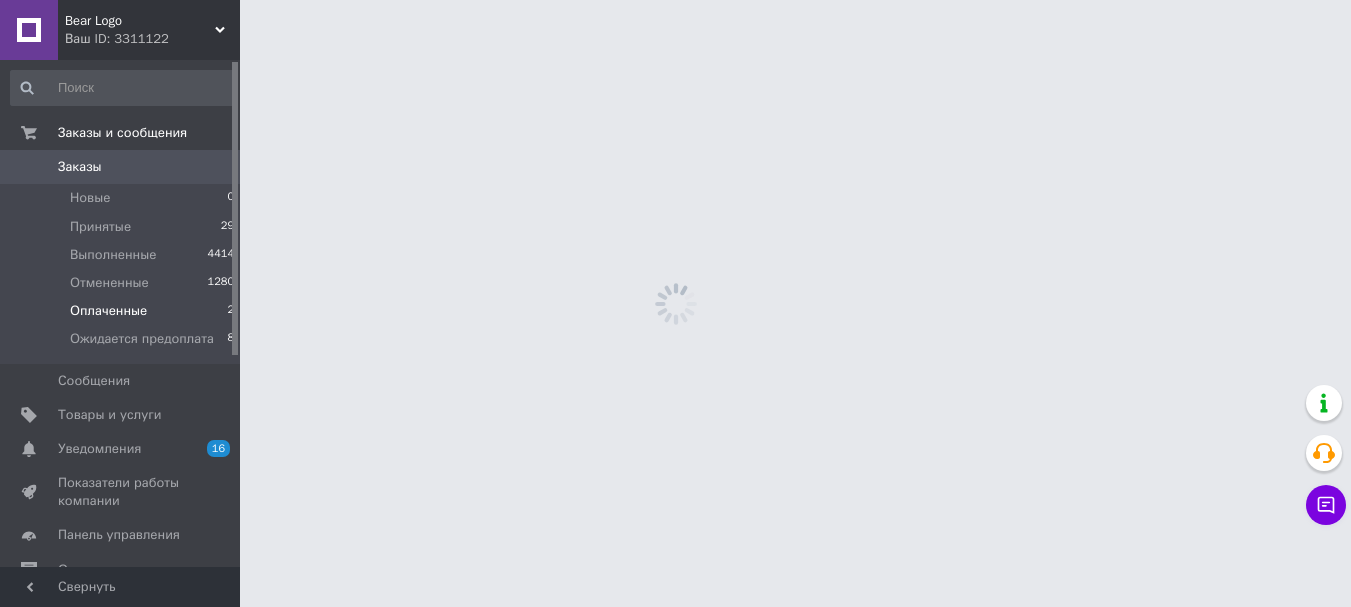scroll, scrollTop: 0, scrollLeft: 0, axis: both 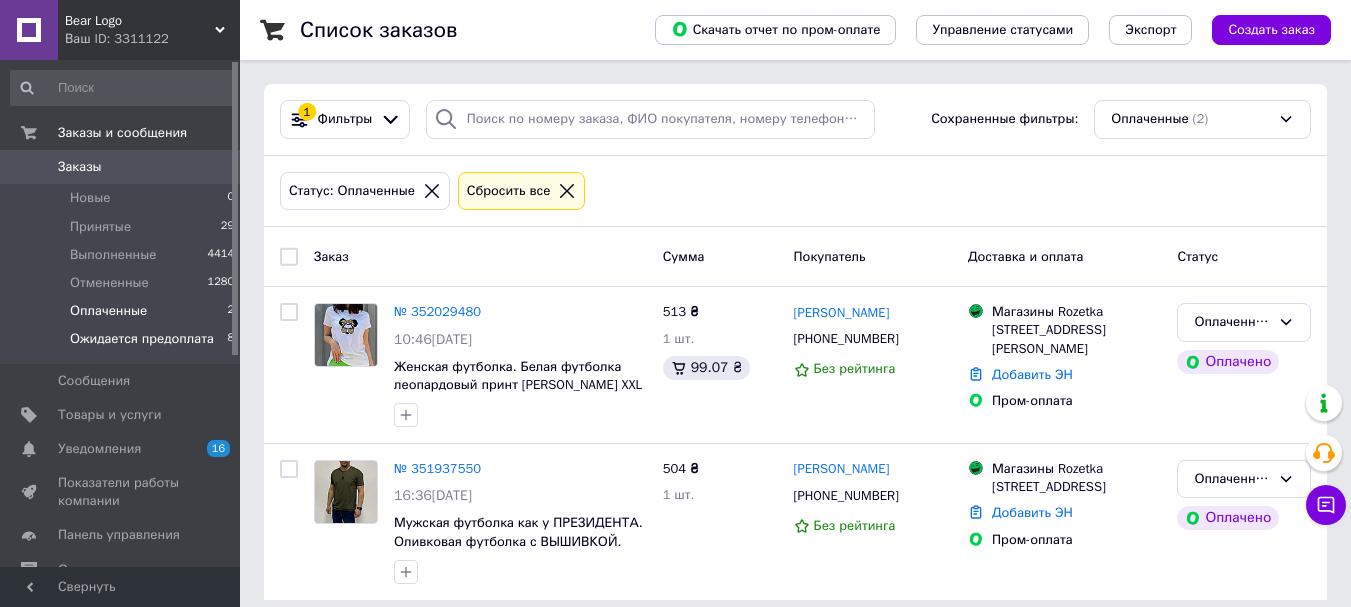 click on "Ожидается предоплата" at bounding box center (142, 339) 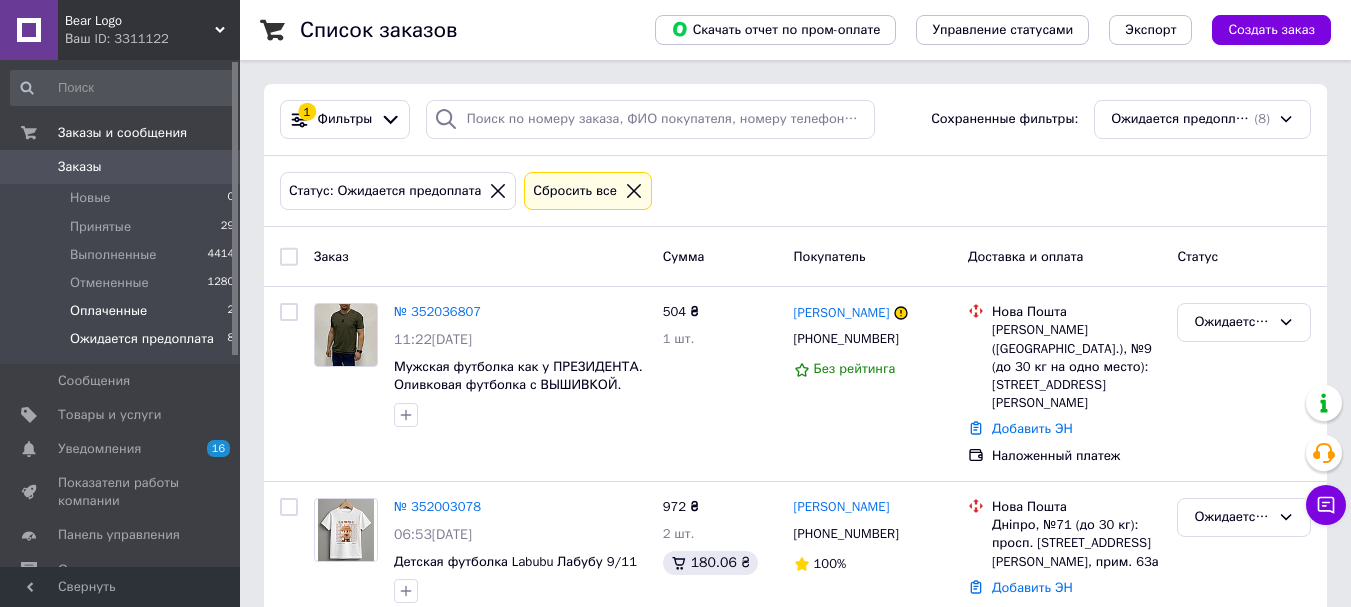 click on "Оплаченные 2" at bounding box center (123, 311) 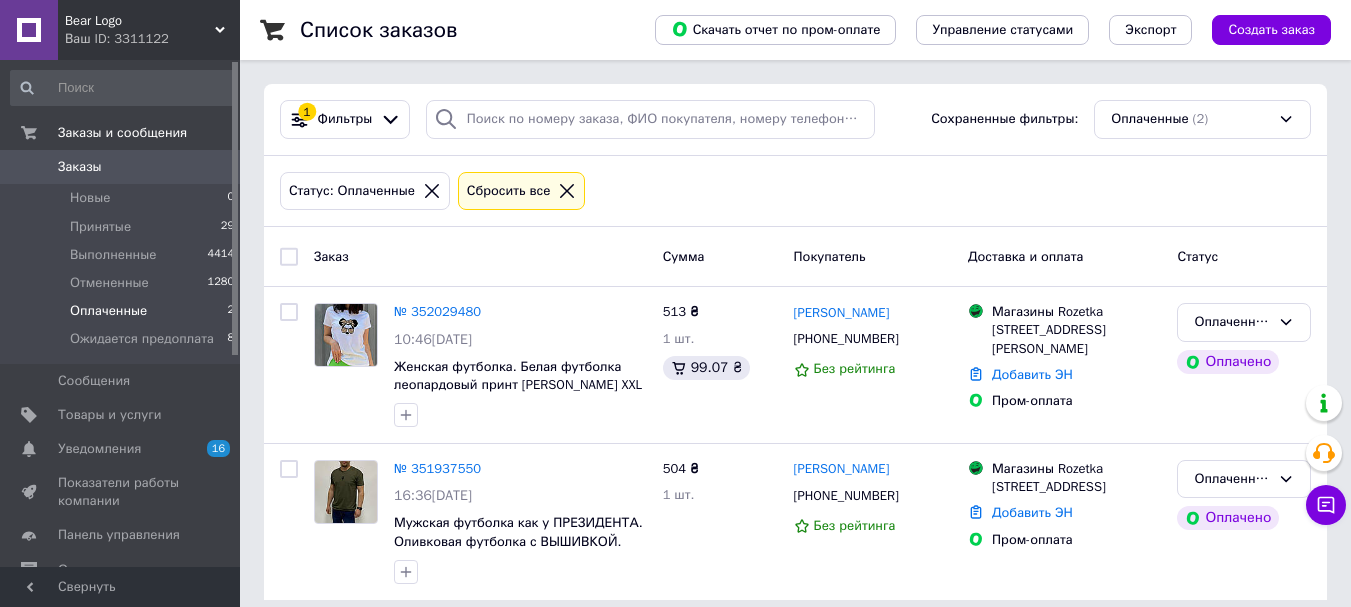 drag, startPoint x: 177, startPoint y: 42, endPoint x: 169, endPoint y: 60, distance: 19.697716 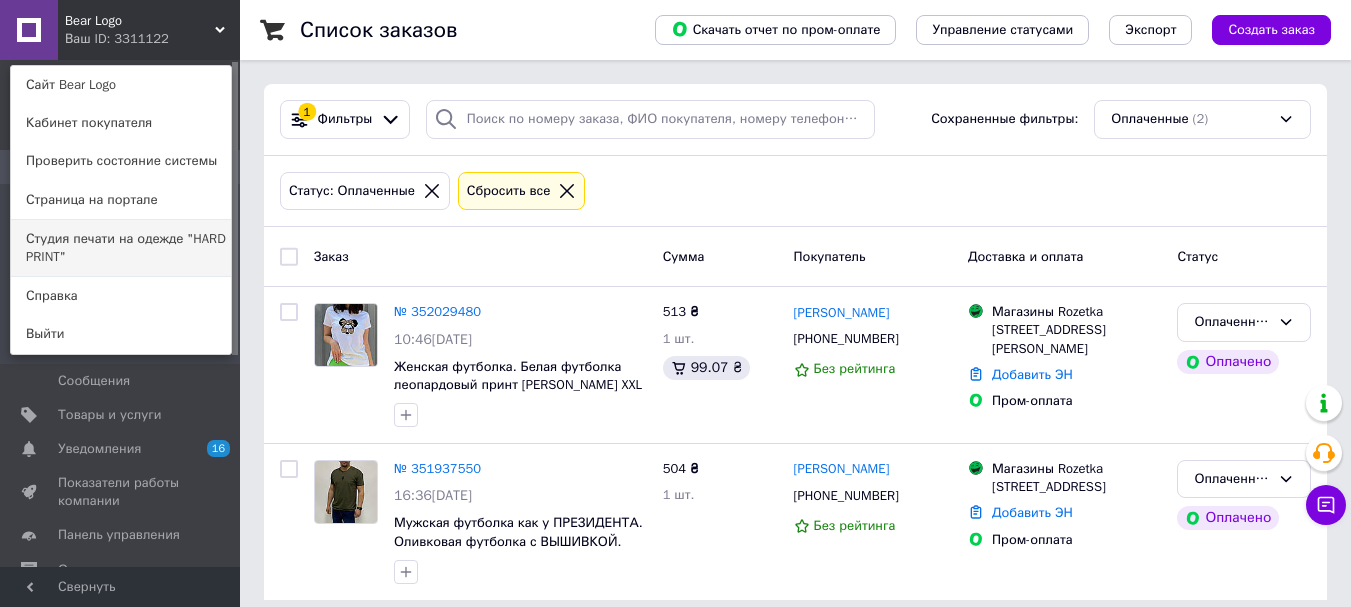 click on "Студия печати на одежде "HARD PRINT"" at bounding box center [121, 248] 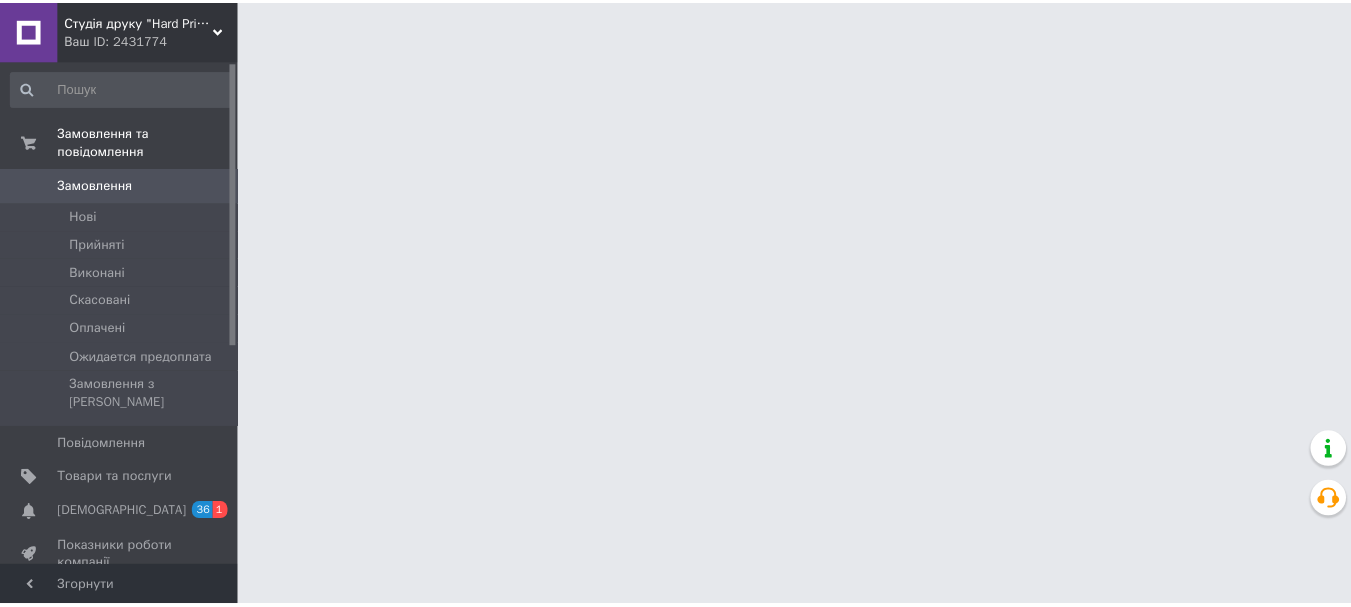 scroll, scrollTop: 0, scrollLeft: 0, axis: both 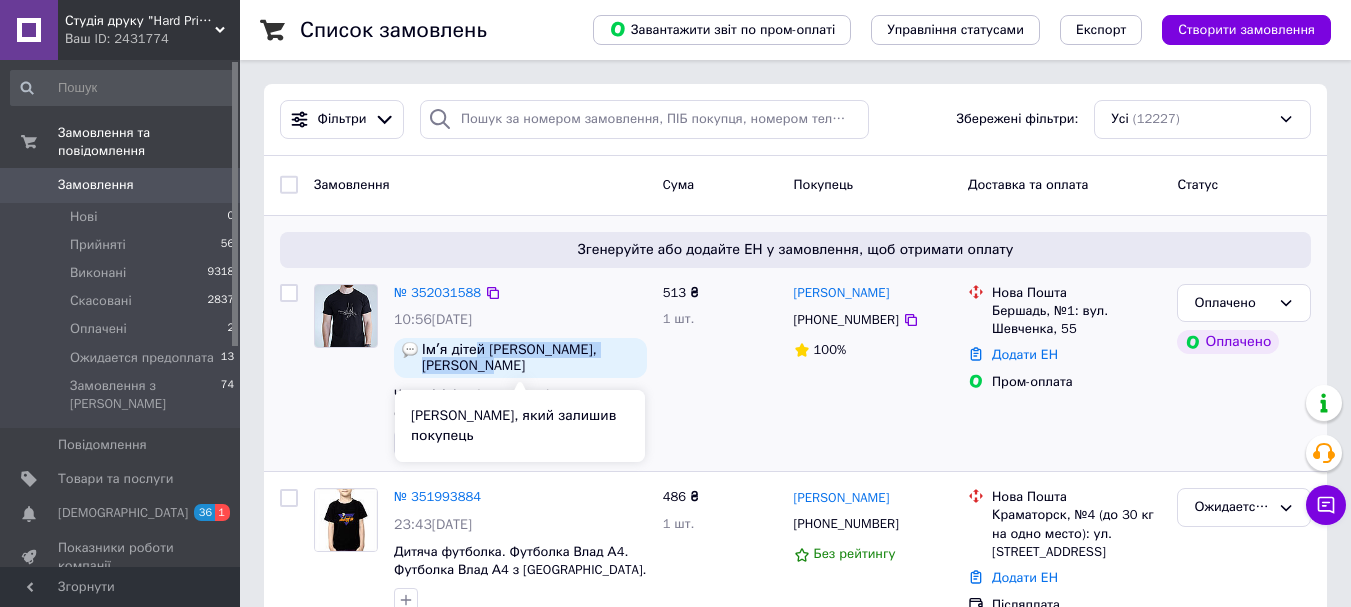 drag, startPoint x: 505, startPoint y: 367, endPoint x: 477, endPoint y: 351, distance: 32.24903 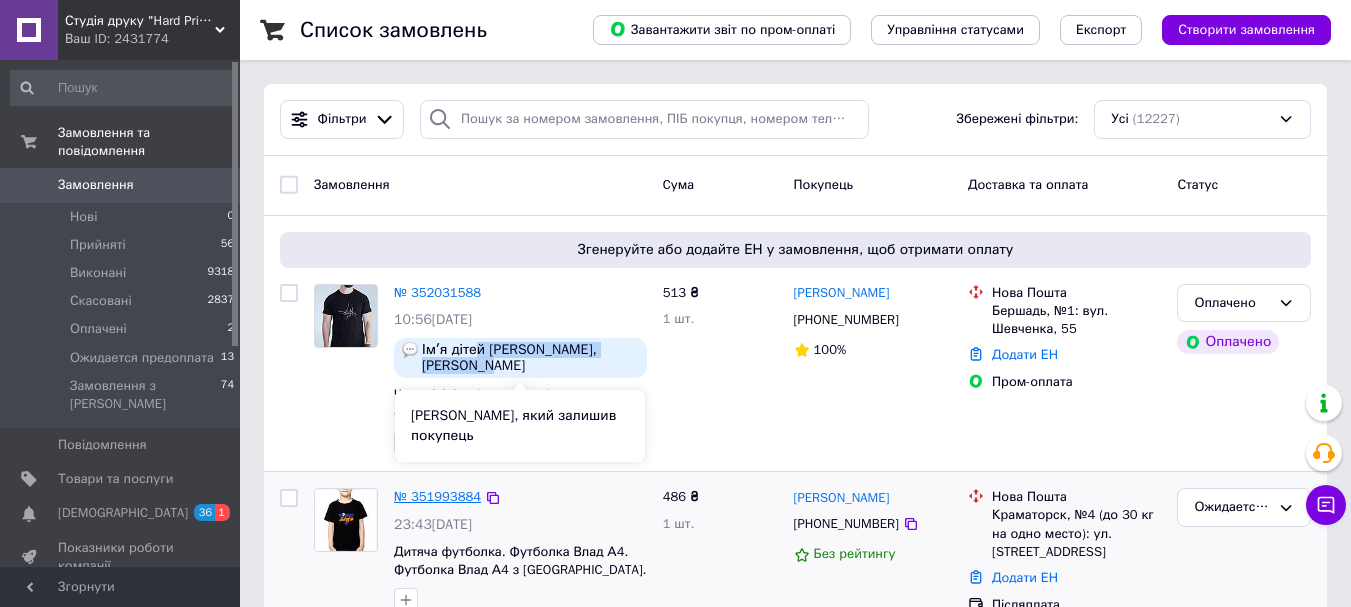 copy on "й  Артем, Олексій, Мирослав" 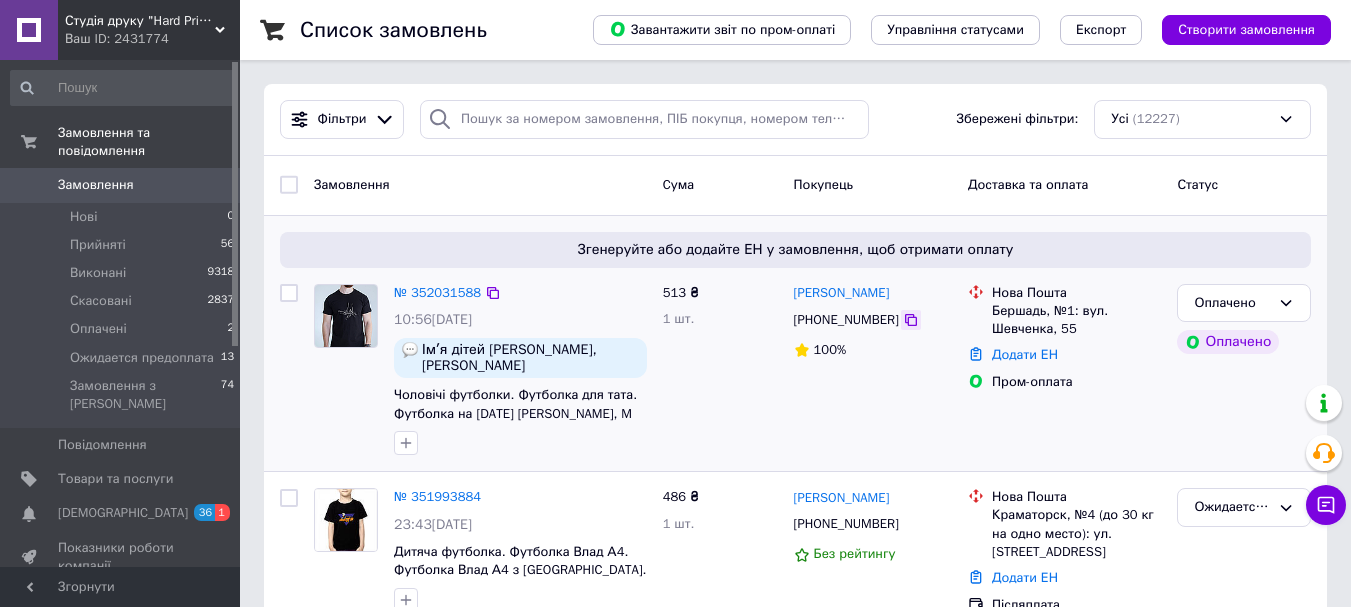 click 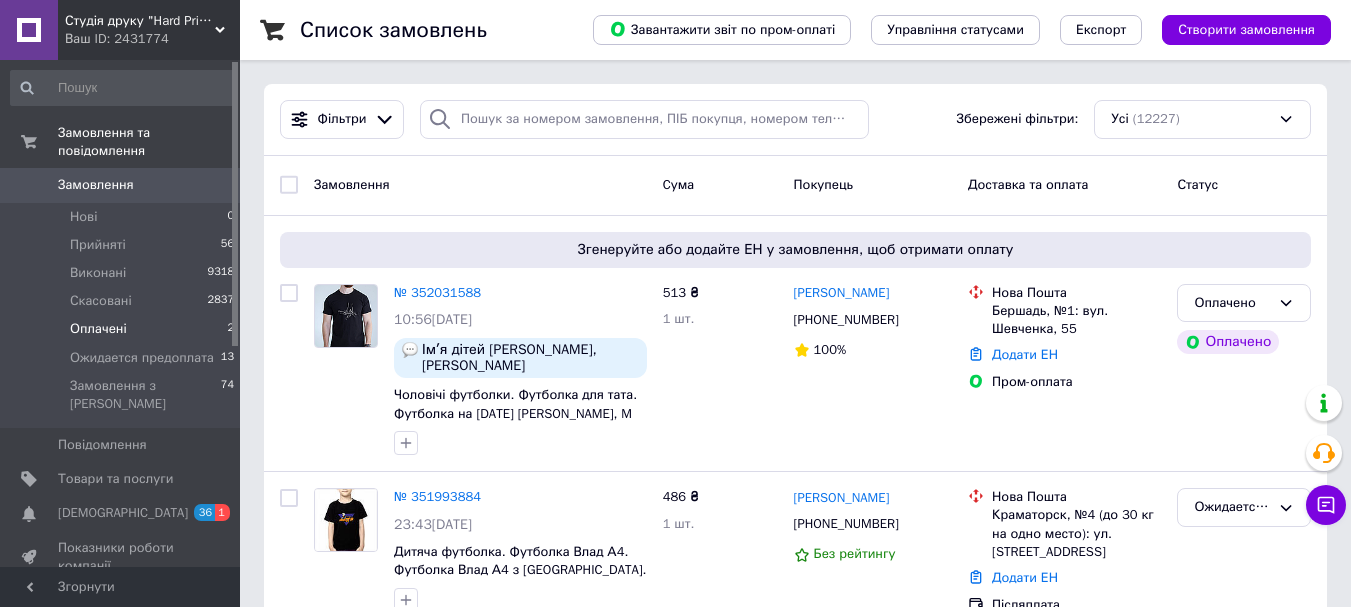 click on "Оплачені 2" at bounding box center [123, 329] 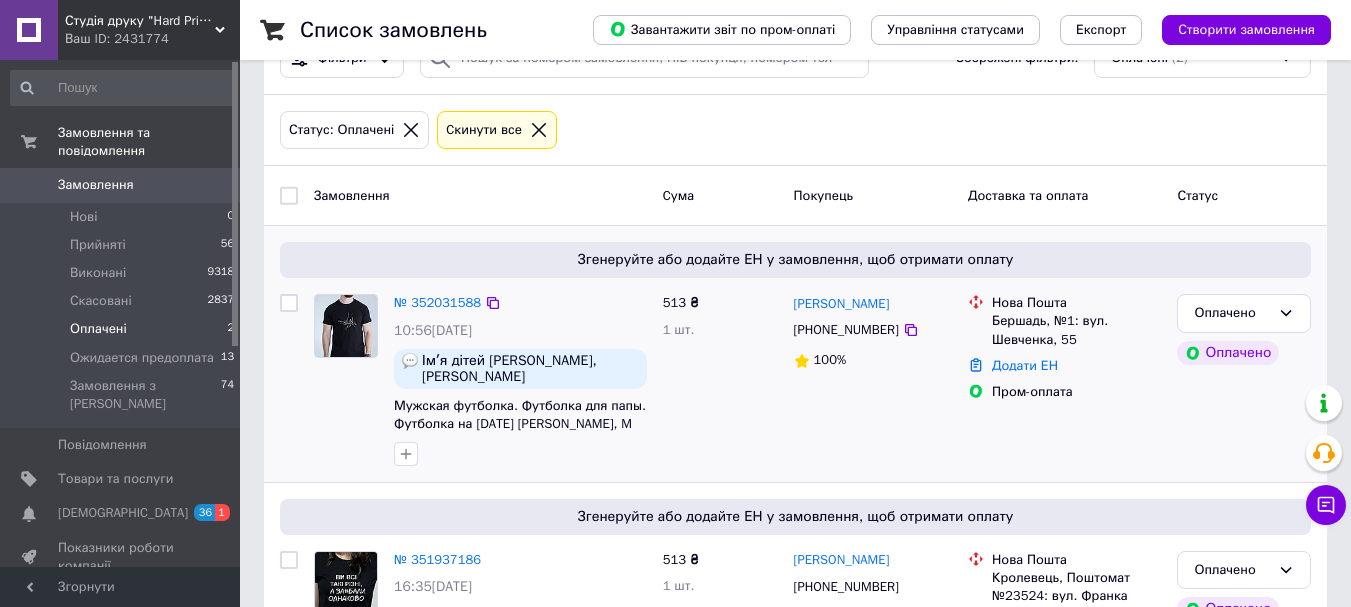scroll, scrollTop: 189, scrollLeft: 0, axis: vertical 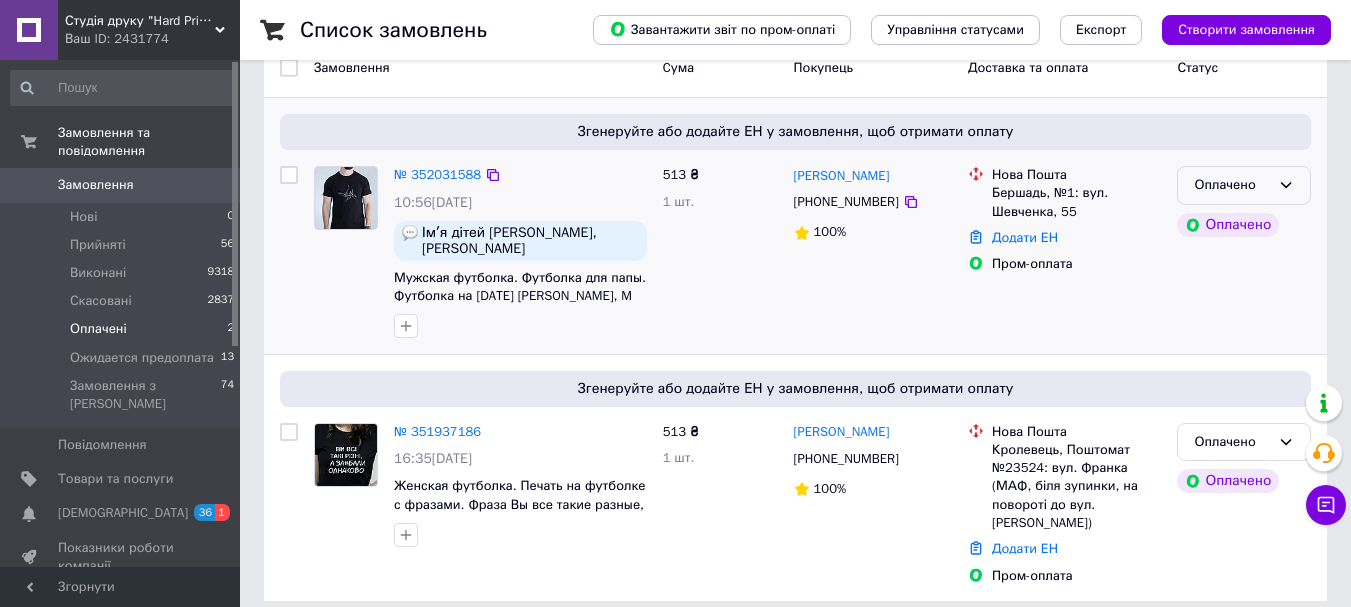 click on "Оплачено" at bounding box center (1244, 185) 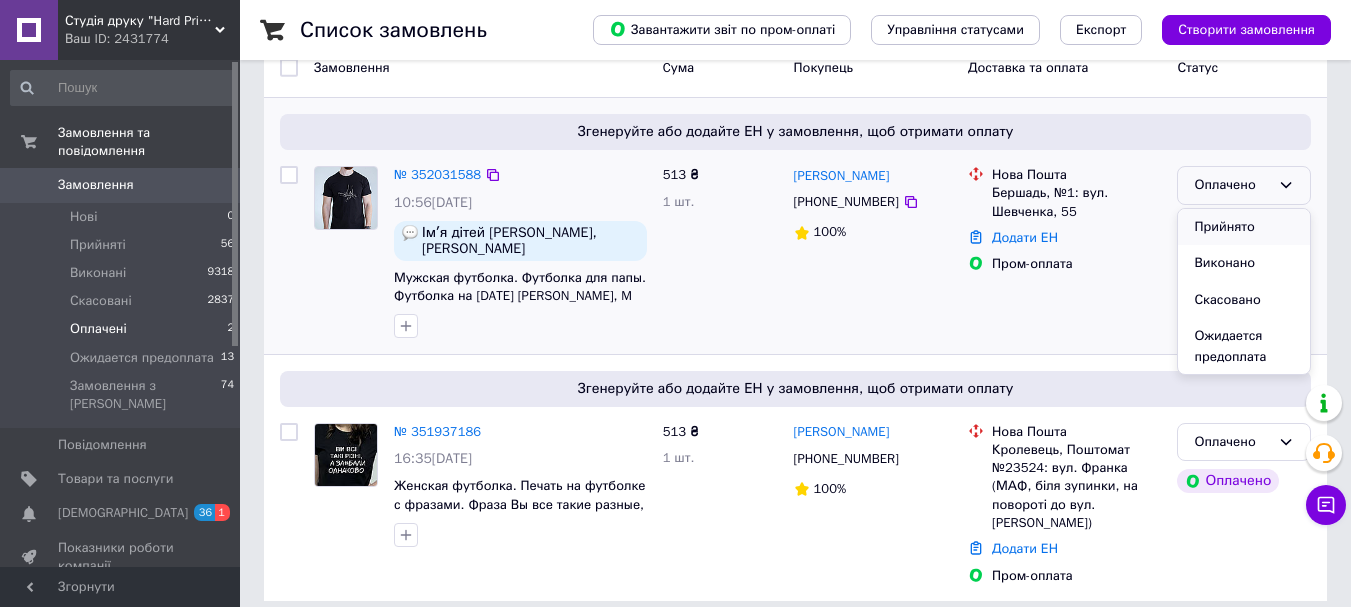 click on "Прийнято" at bounding box center [1244, 227] 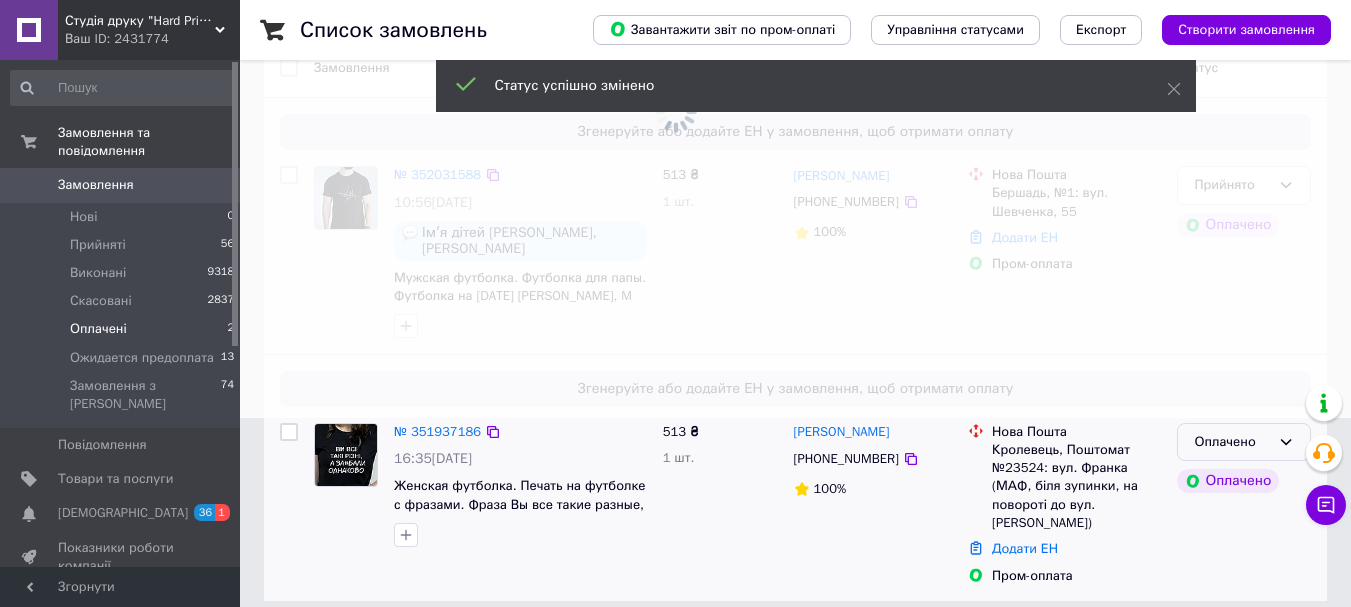 click on "Оплачено" at bounding box center (1244, 442) 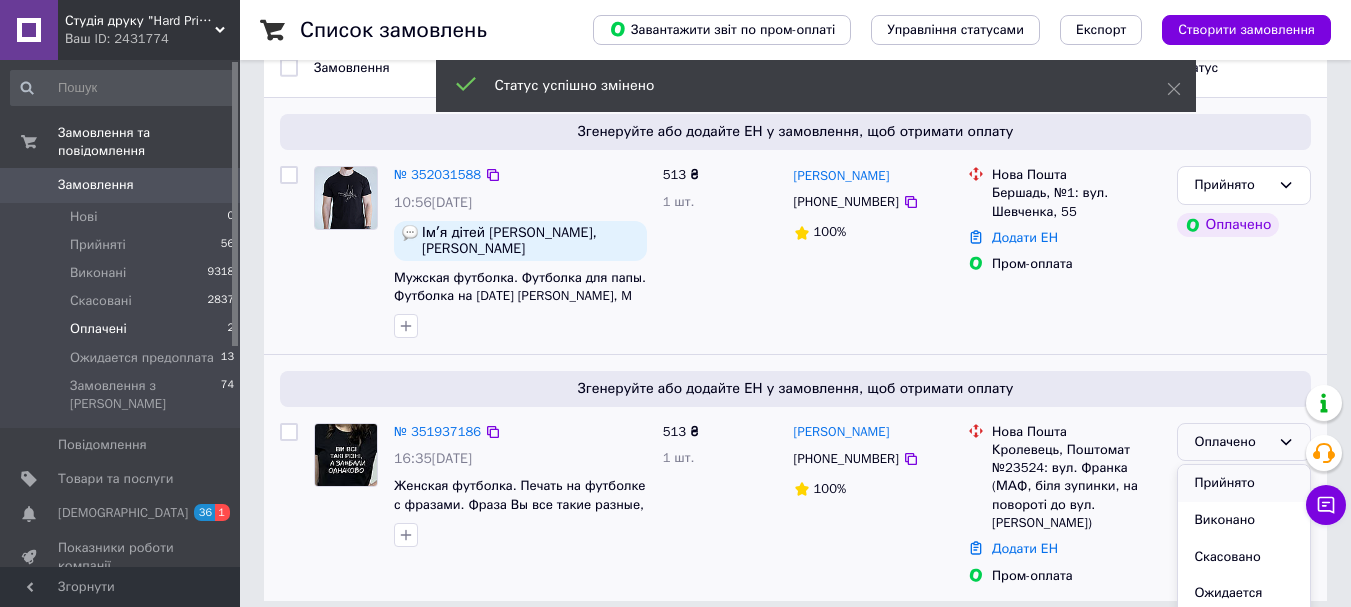 click on "Прийнято" at bounding box center [1244, 483] 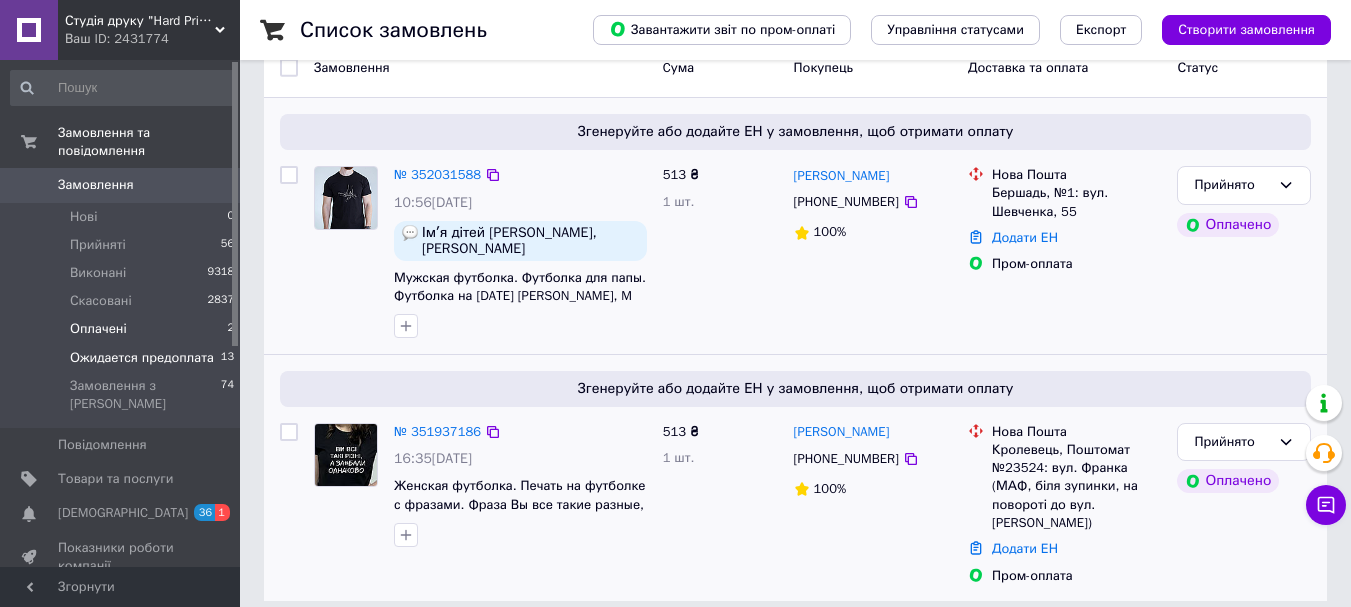 click on "Ожидается предоплата" at bounding box center [142, 358] 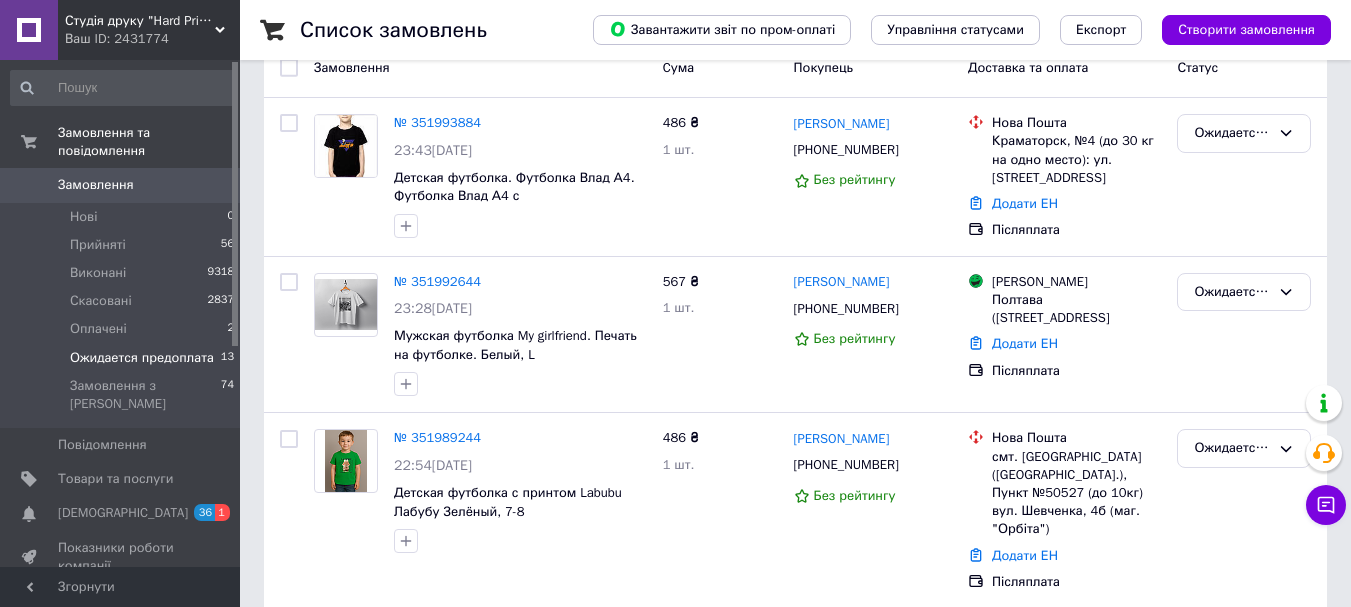 scroll, scrollTop: 0, scrollLeft: 0, axis: both 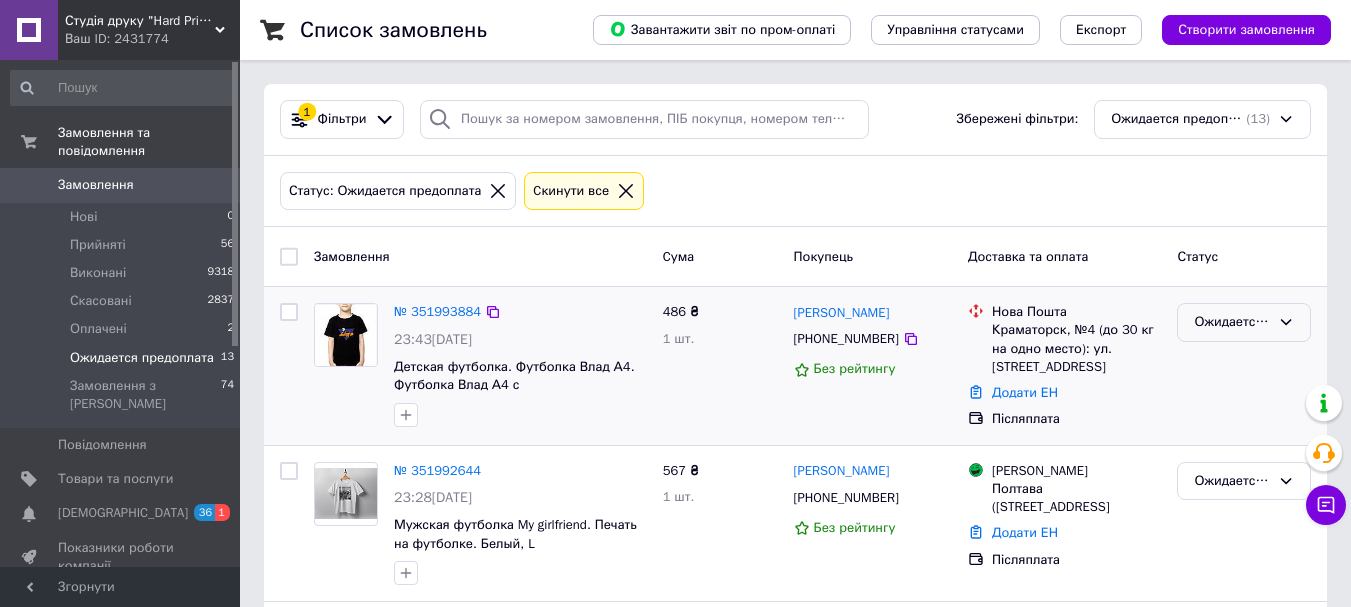 click 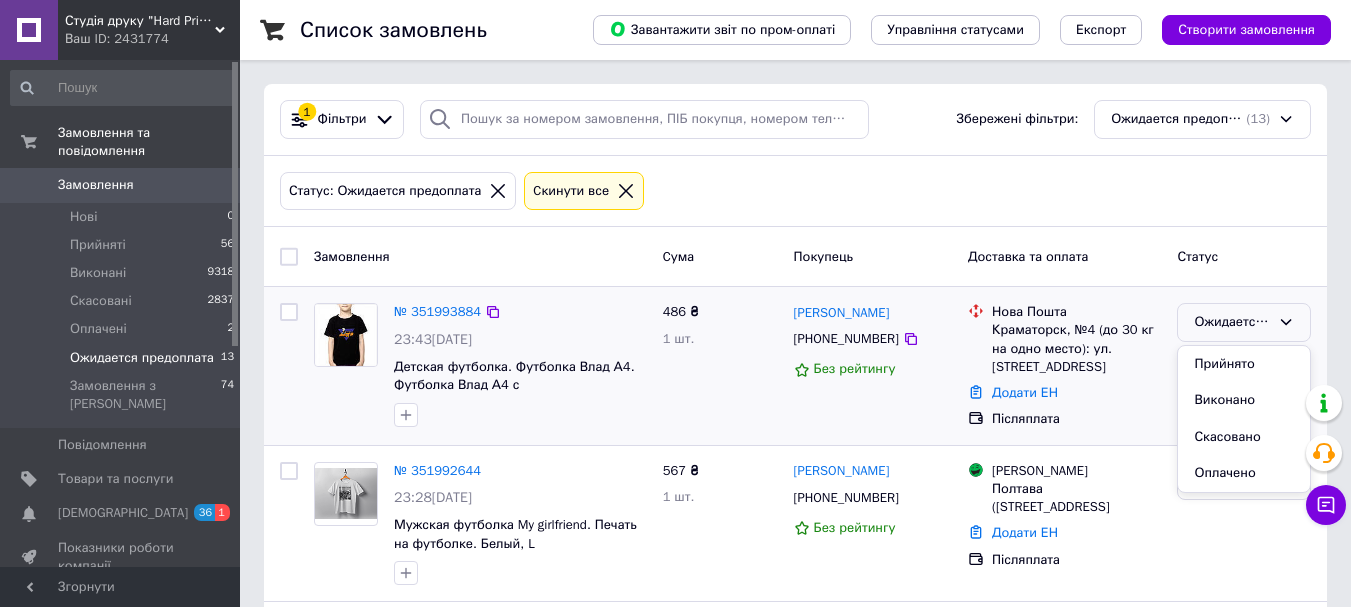 click on "Прийнято" at bounding box center [1244, 364] 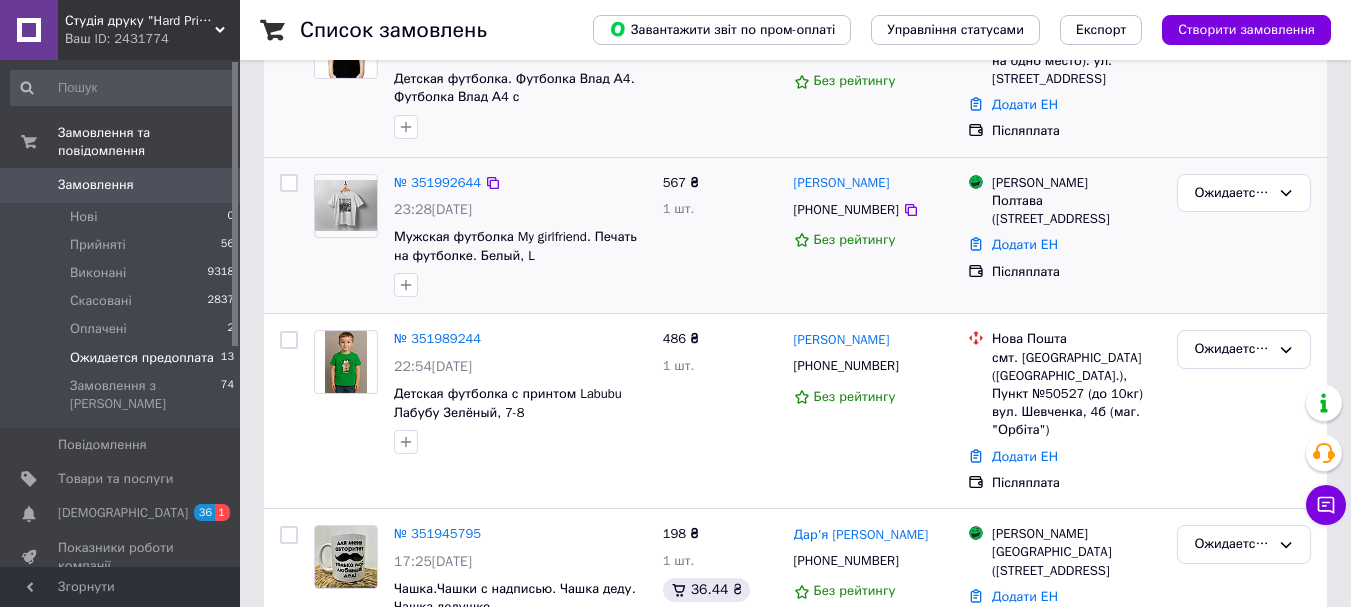 scroll, scrollTop: 300, scrollLeft: 0, axis: vertical 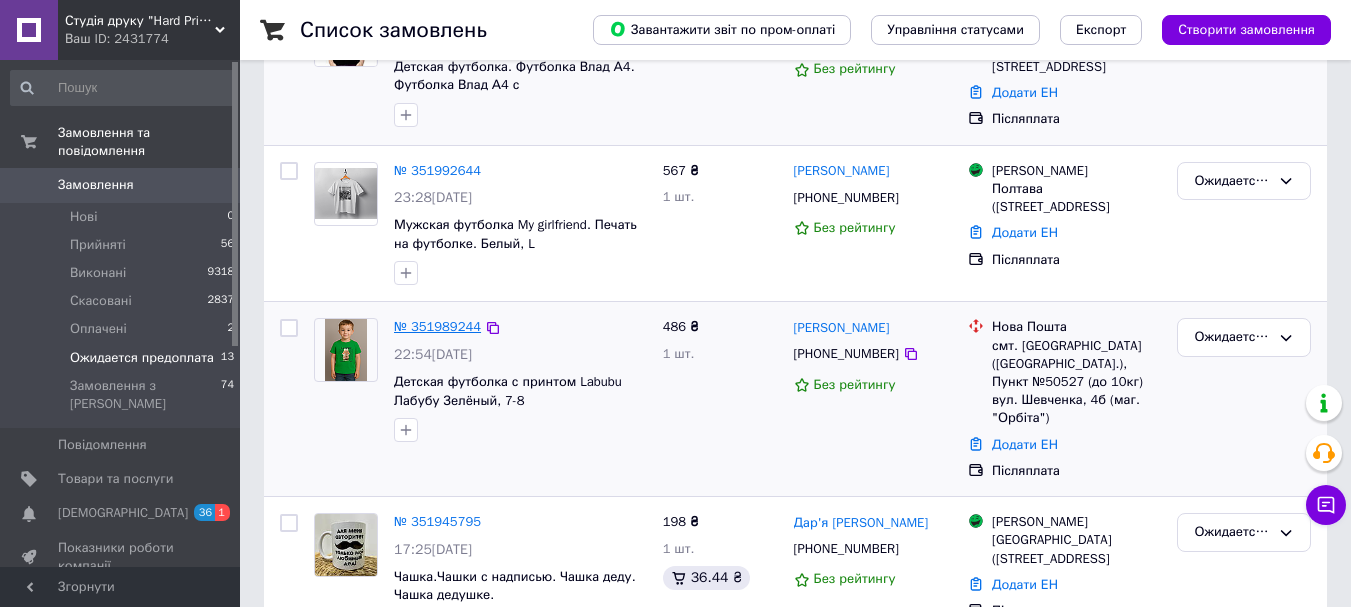 click on "№ 351989244" at bounding box center [437, 326] 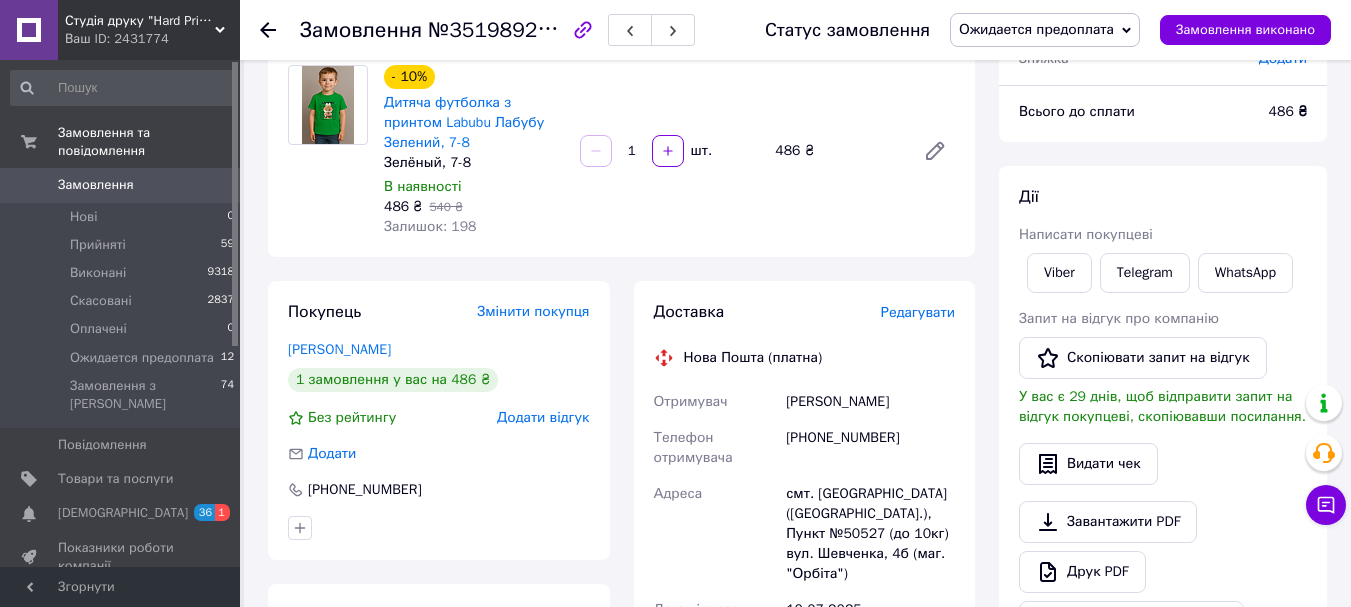 scroll, scrollTop: 200, scrollLeft: 0, axis: vertical 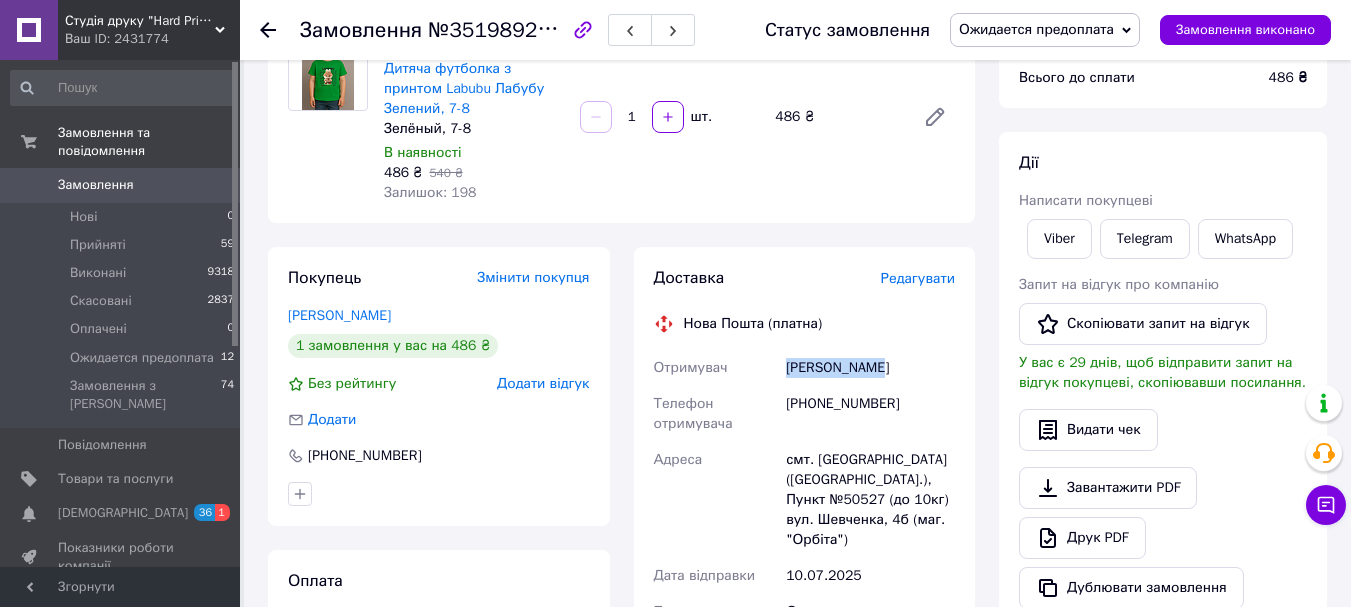 drag, startPoint x: 891, startPoint y: 367, endPoint x: 784, endPoint y: 363, distance: 107.07474 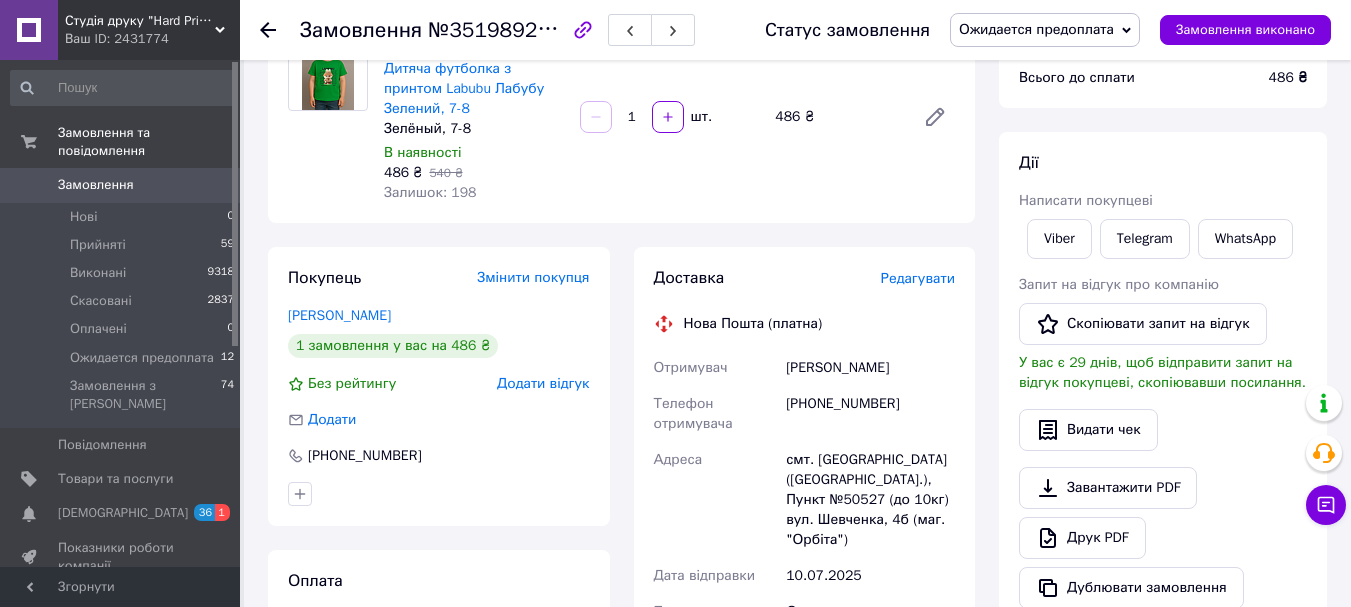 click on "[PHONE_NUMBER]" at bounding box center (870, 414) 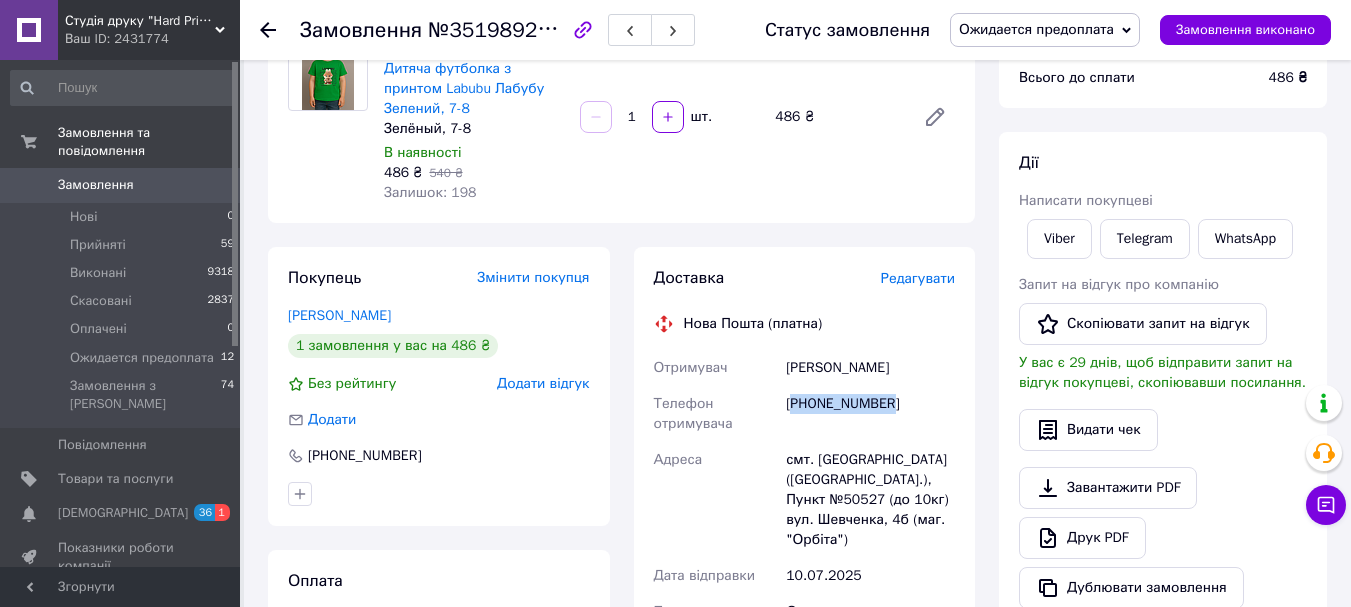 click on "[PHONE_NUMBER]" at bounding box center [870, 414] 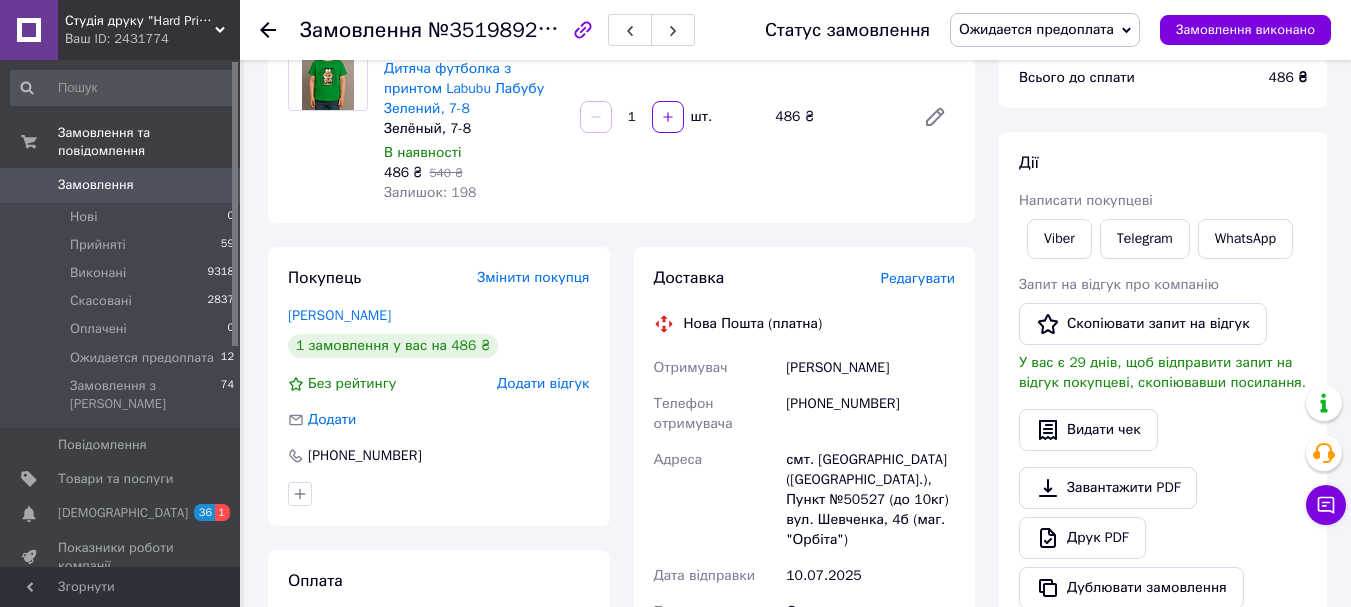 click on "смт. [GEOGRAPHIC_DATA] ([GEOGRAPHIC_DATA].), Пункт №50527 (до 10кг) вул. Шевченка, 4б (маг. "Орбіта")" at bounding box center (870, 500) 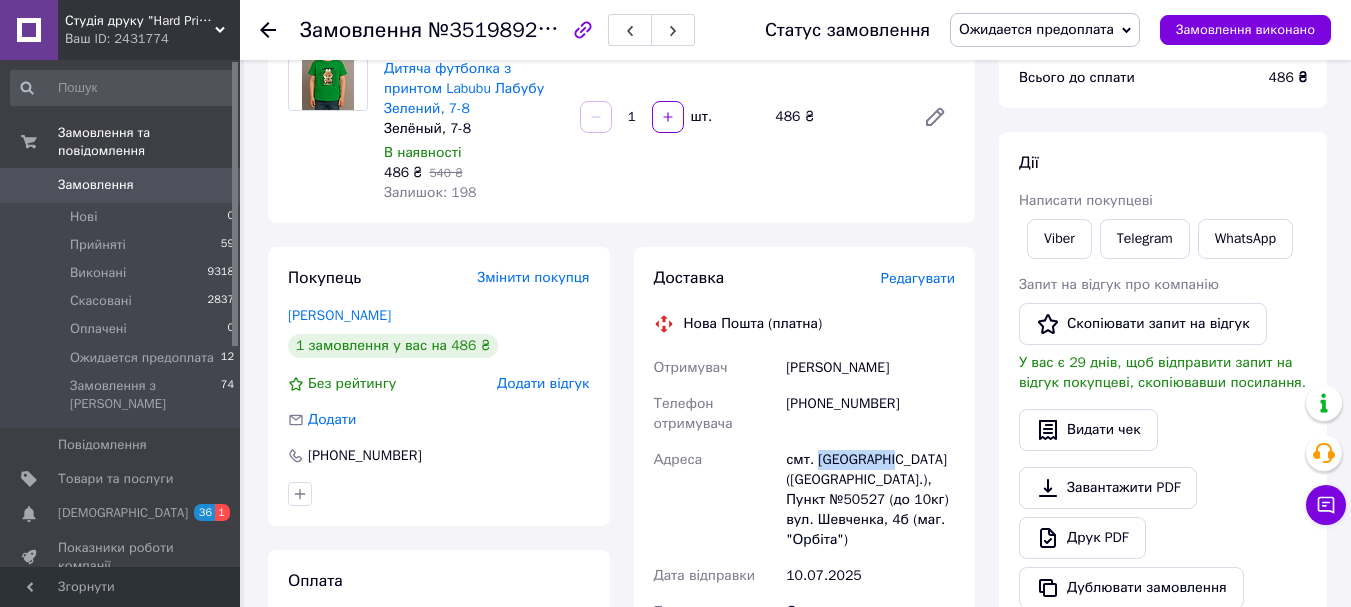 click on "смт. [GEOGRAPHIC_DATA] ([GEOGRAPHIC_DATA].), Пункт №50527 (до 10кг) вул. Шевченка, 4б (маг. "Орбіта")" at bounding box center (870, 500) 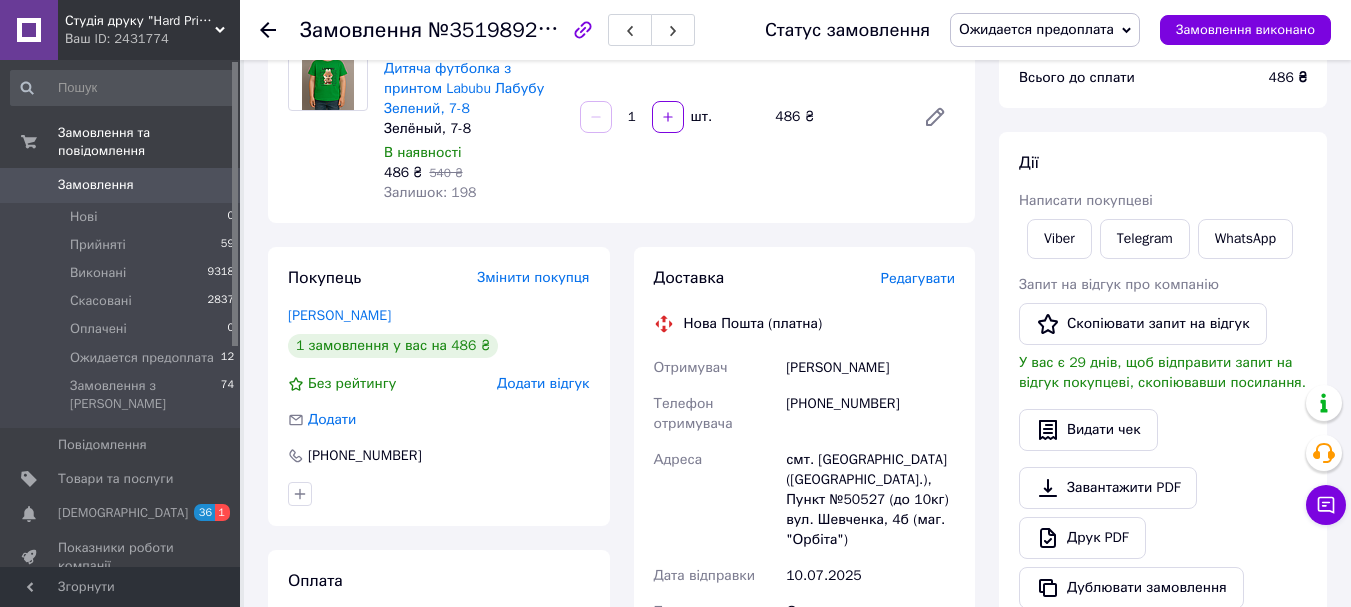 click on "смт. [GEOGRAPHIC_DATA] ([GEOGRAPHIC_DATA].), Пункт №50527 (до 10кг) вул. Шевченка, 4б (маг. "Орбіта")" at bounding box center [870, 500] 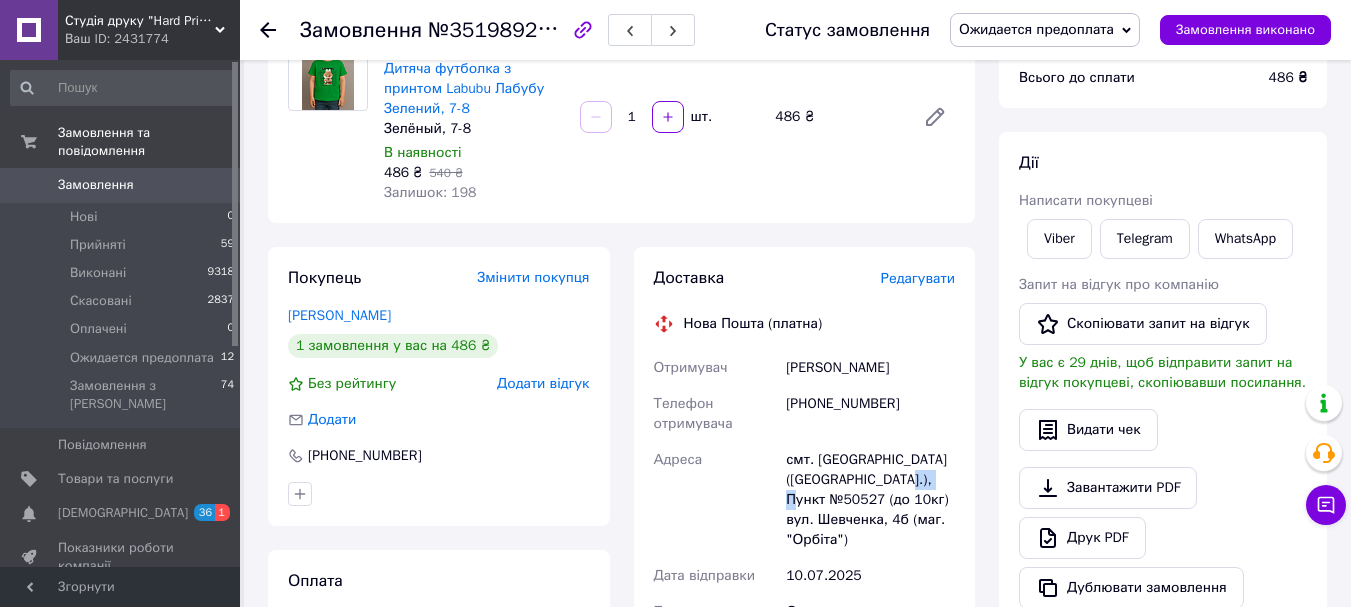 click on "смт. [GEOGRAPHIC_DATA] ([GEOGRAPHIC_DATA].), Пункт №50527 (до 10кг) вул. Шевченка, 4б (маг. "Орбіта")" at bounding box center (870, 500) 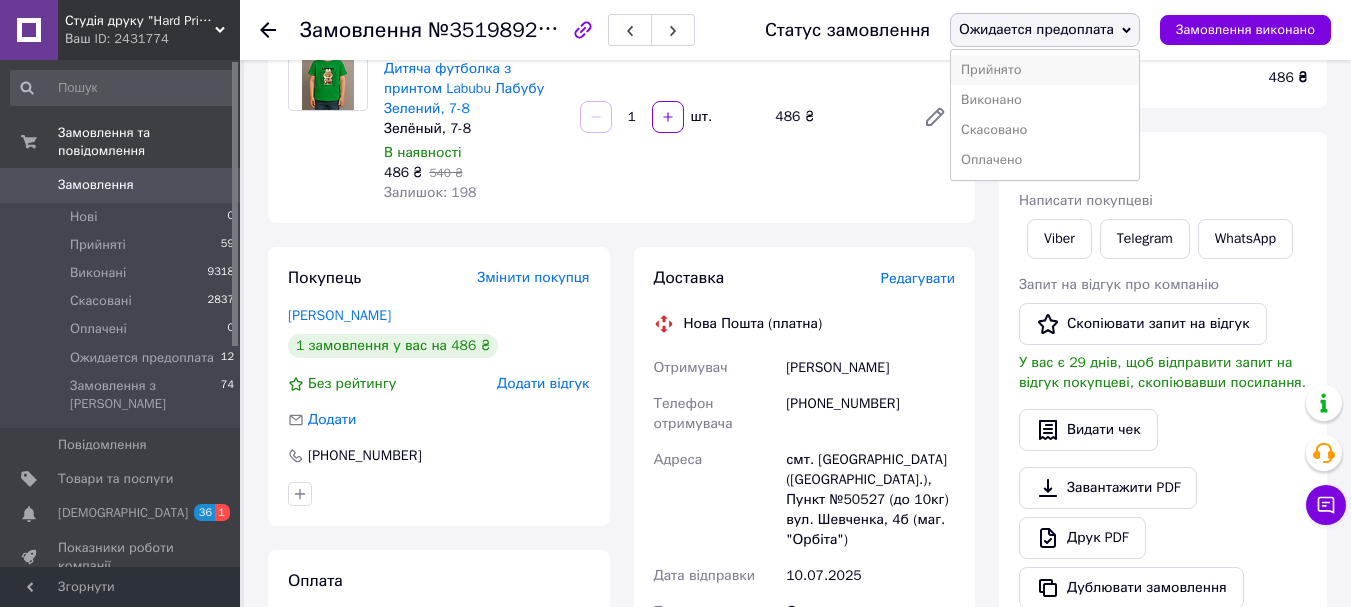 click on "Прийнято" at bounding box center (1045, 70) 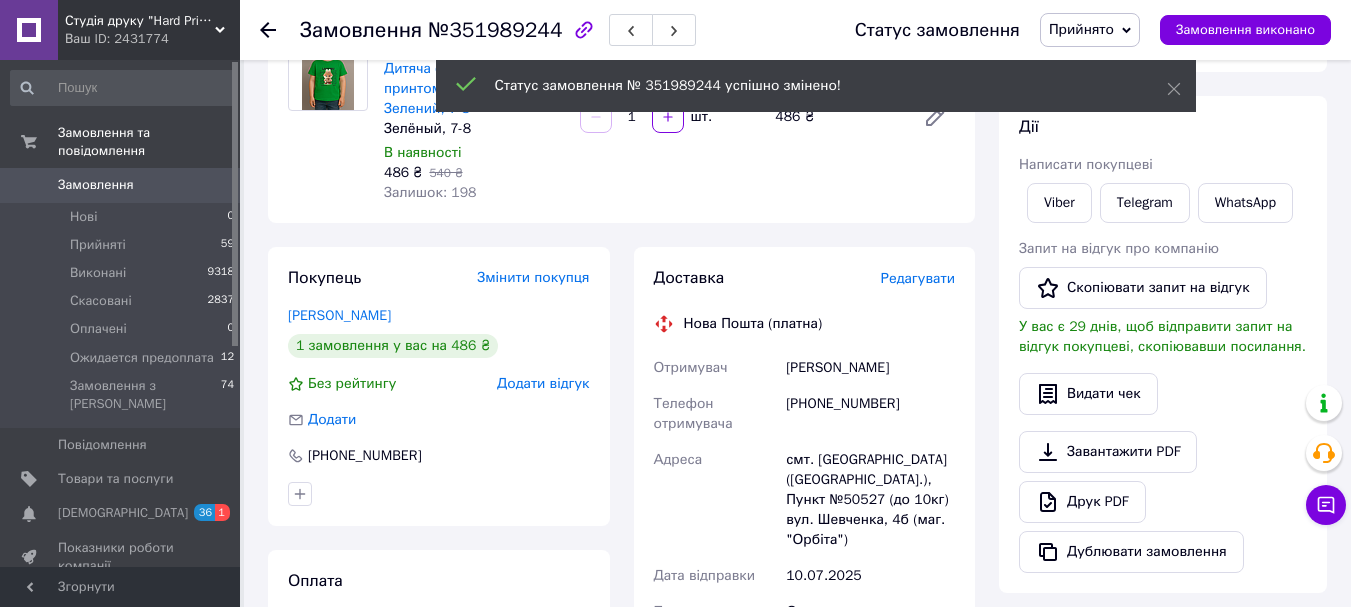 click on "Ожидается предоплата" at bounding box center [142, 358] 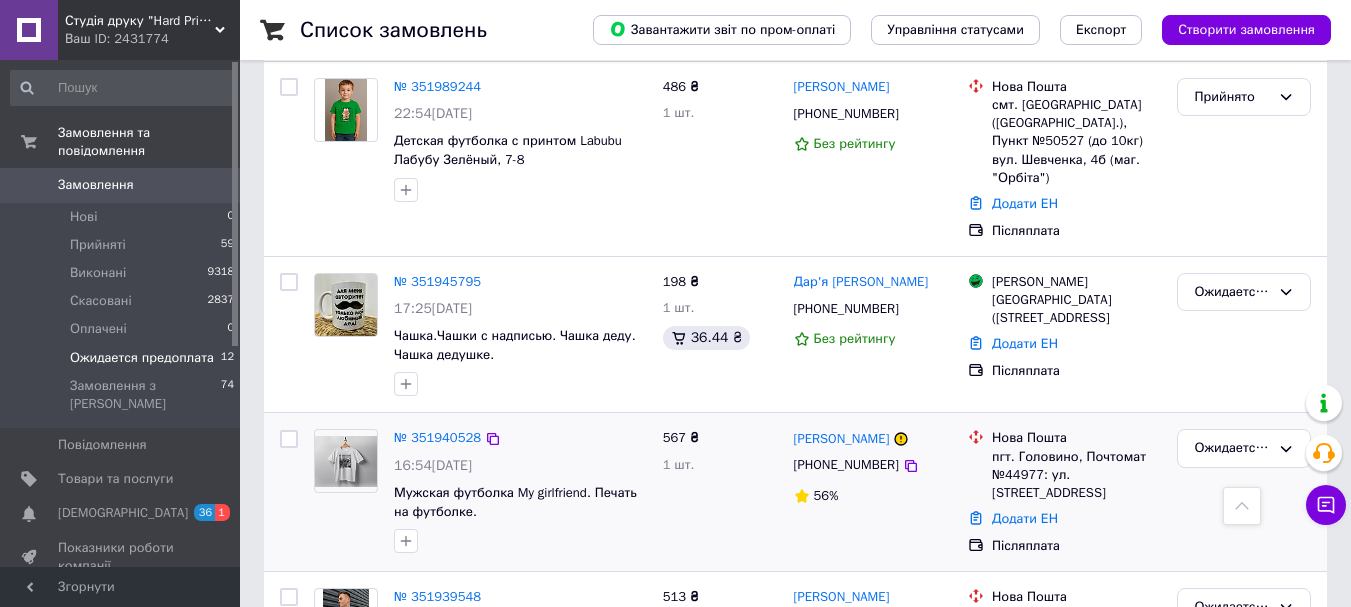 scroll, scrollTop: 500, scrollLeft: 0, axis: vertical 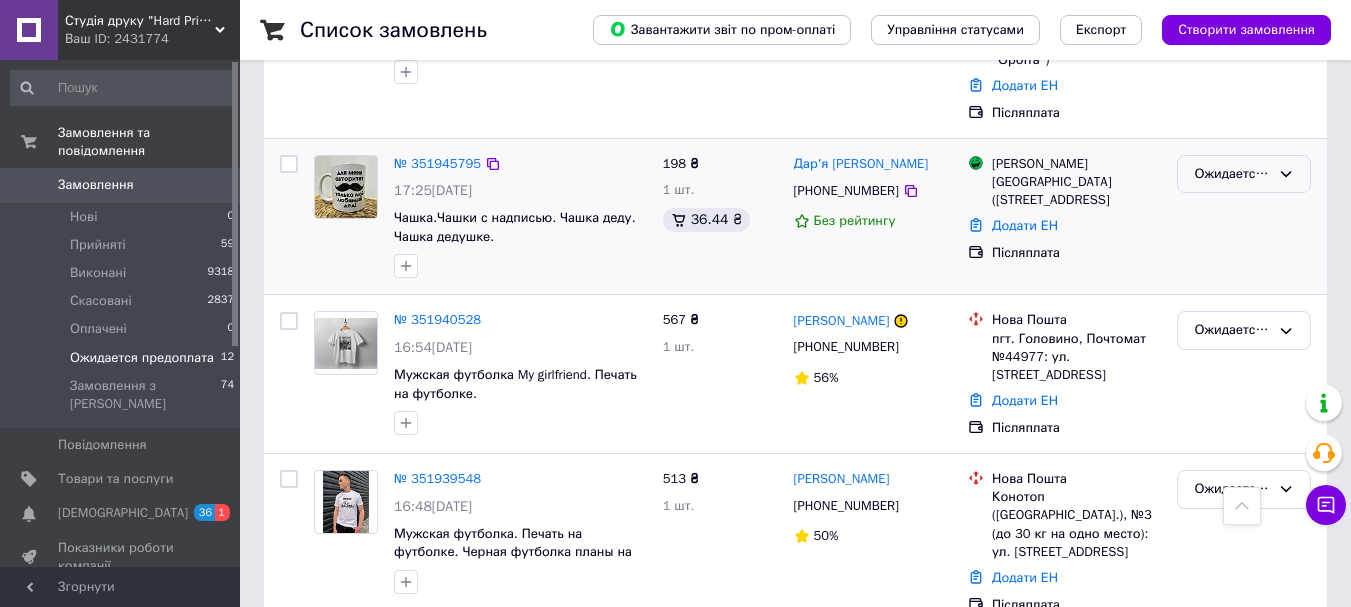 click on "Ожидается предоплата" at bounding box center (1232, 174) 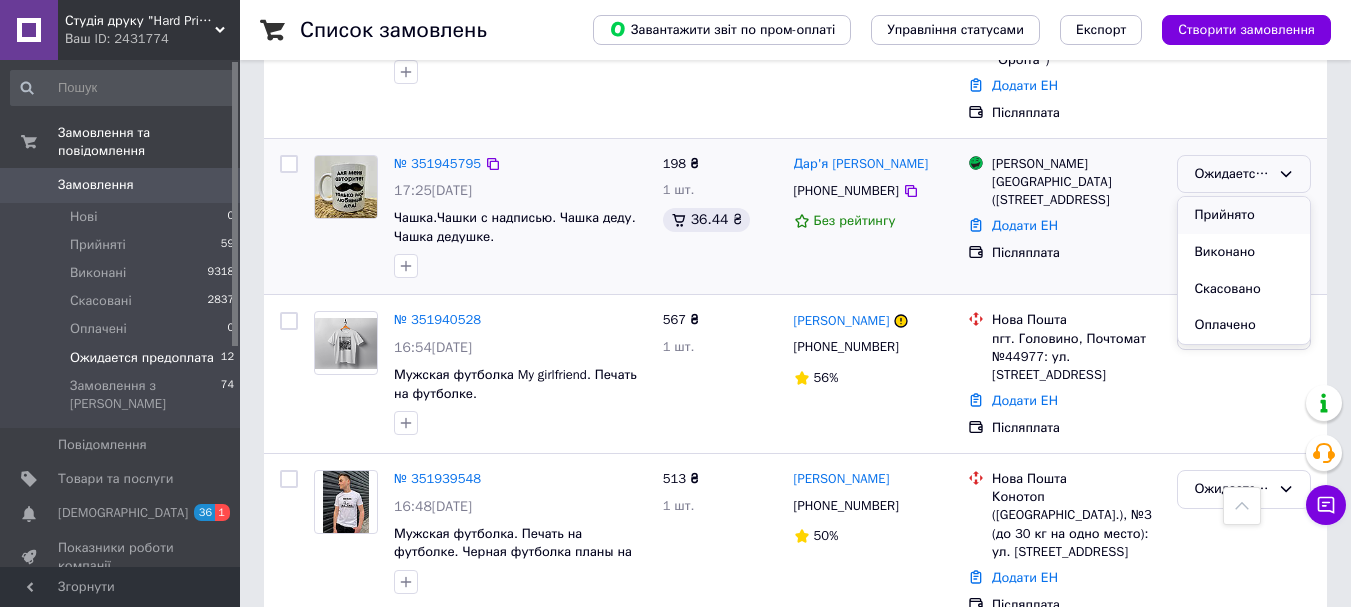 click on "Прийнято" at bounding box center [1244, 215] 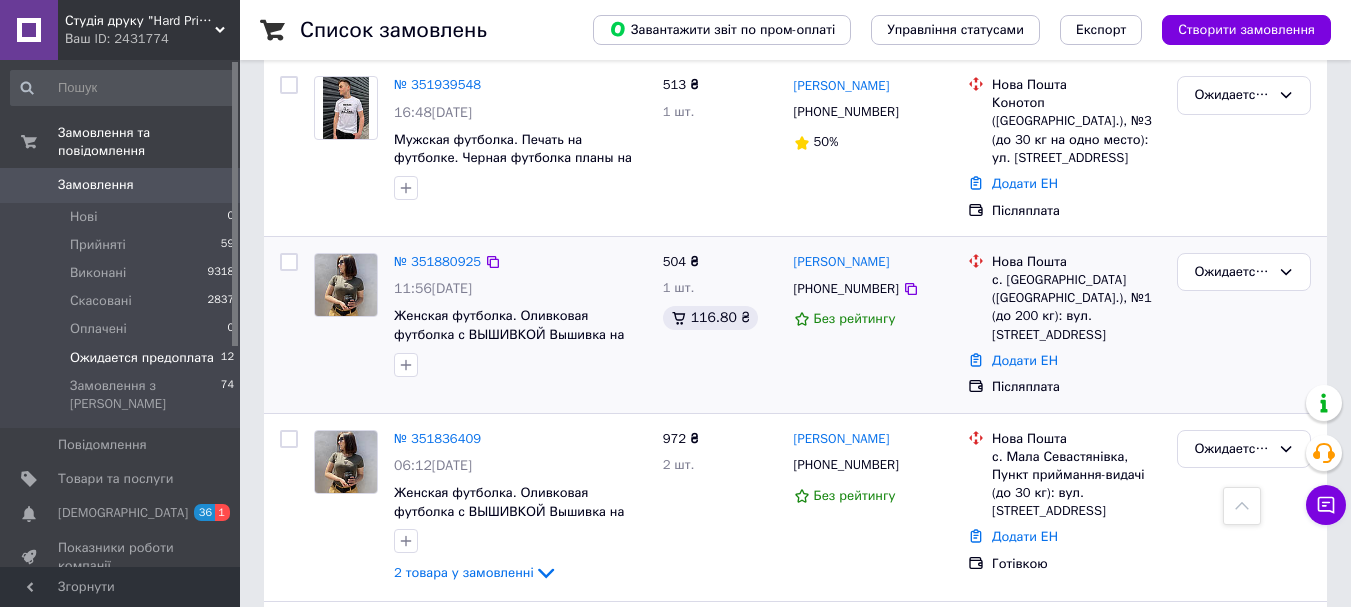 scroll, scrollTop: 723, scrollLeft: 0, axis: vertical 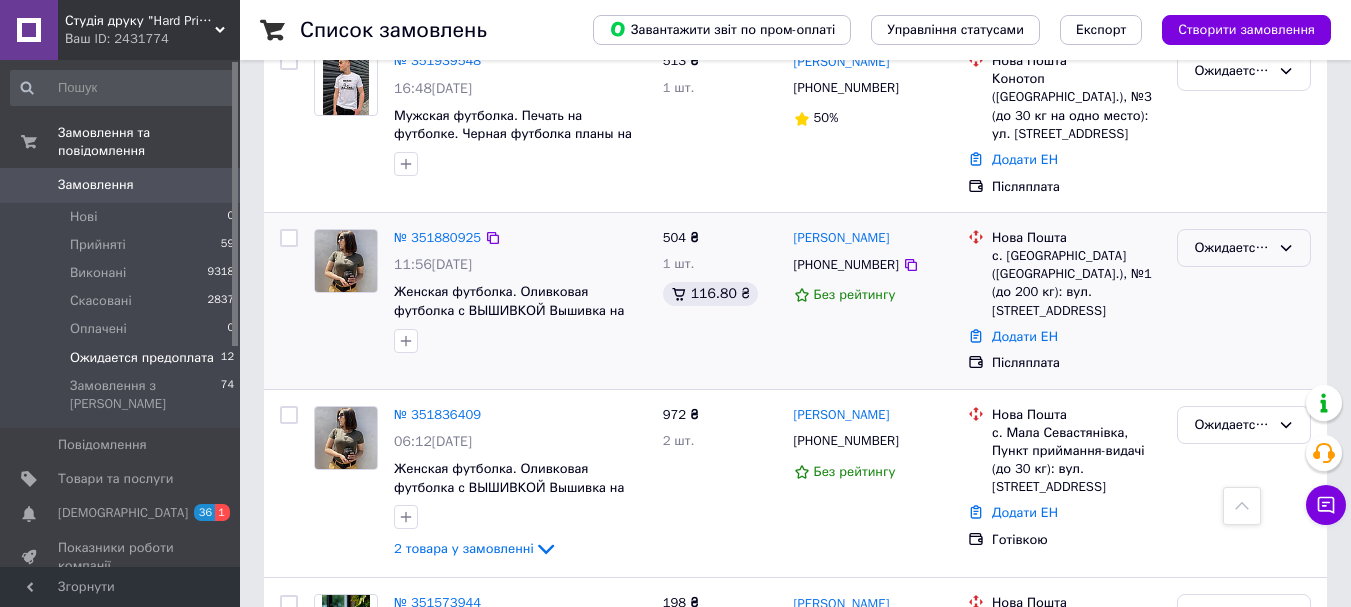 click on "Ожидается предоплата" at bounding box center [1232, 248] 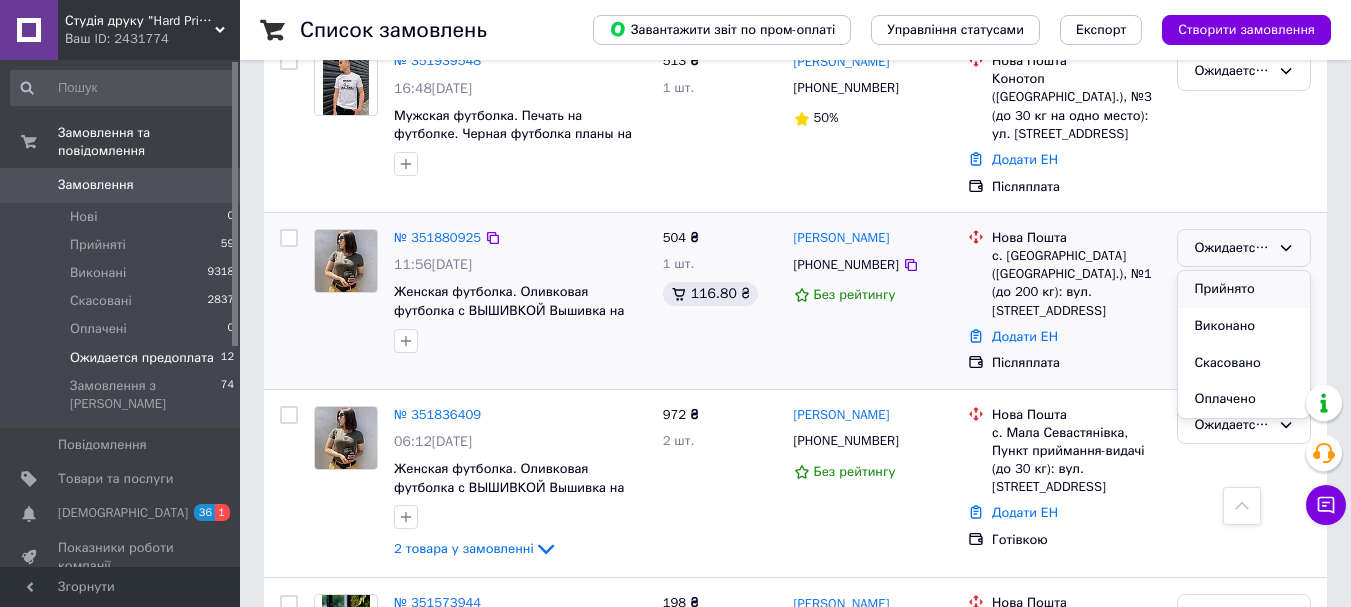click on "Прийнято" at bounding box center [1244, 289] 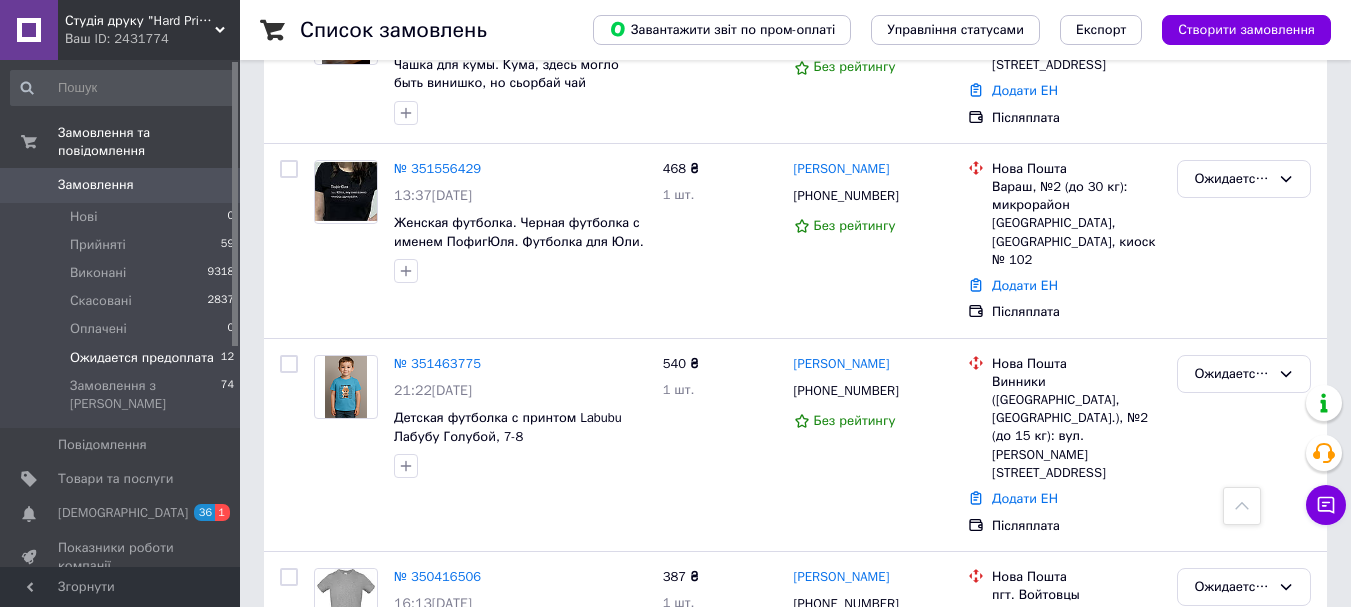 scroll, scrollTop: 1323, scrollLeft: 0, axis: vertical 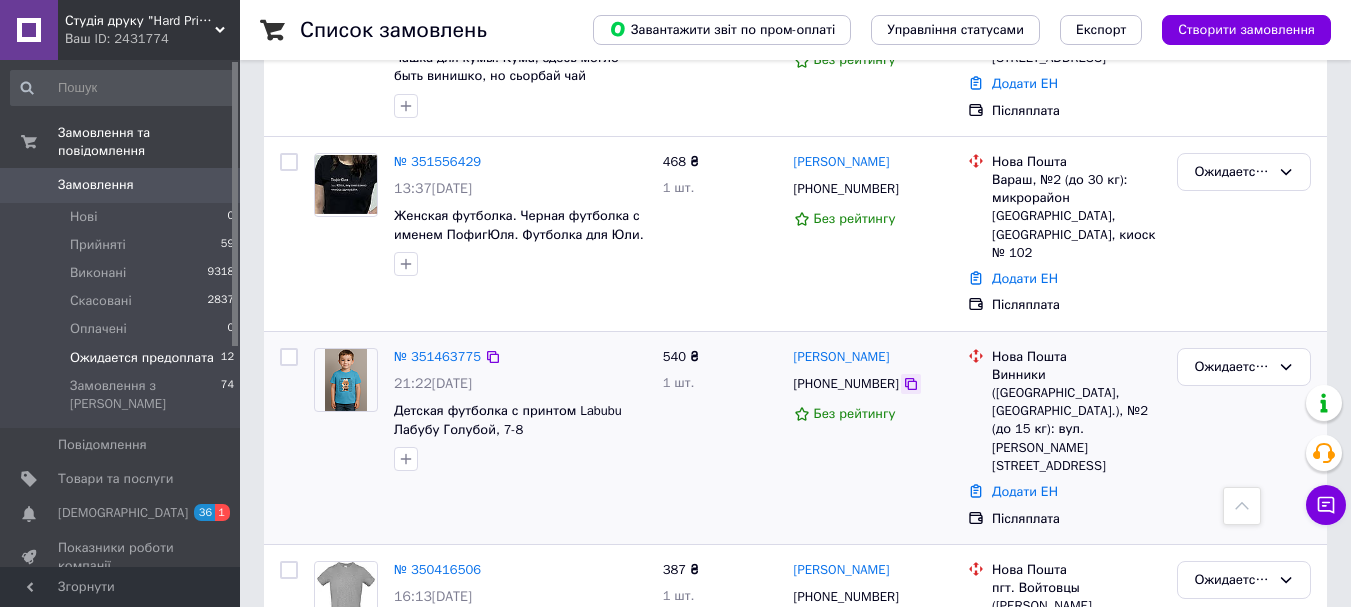click 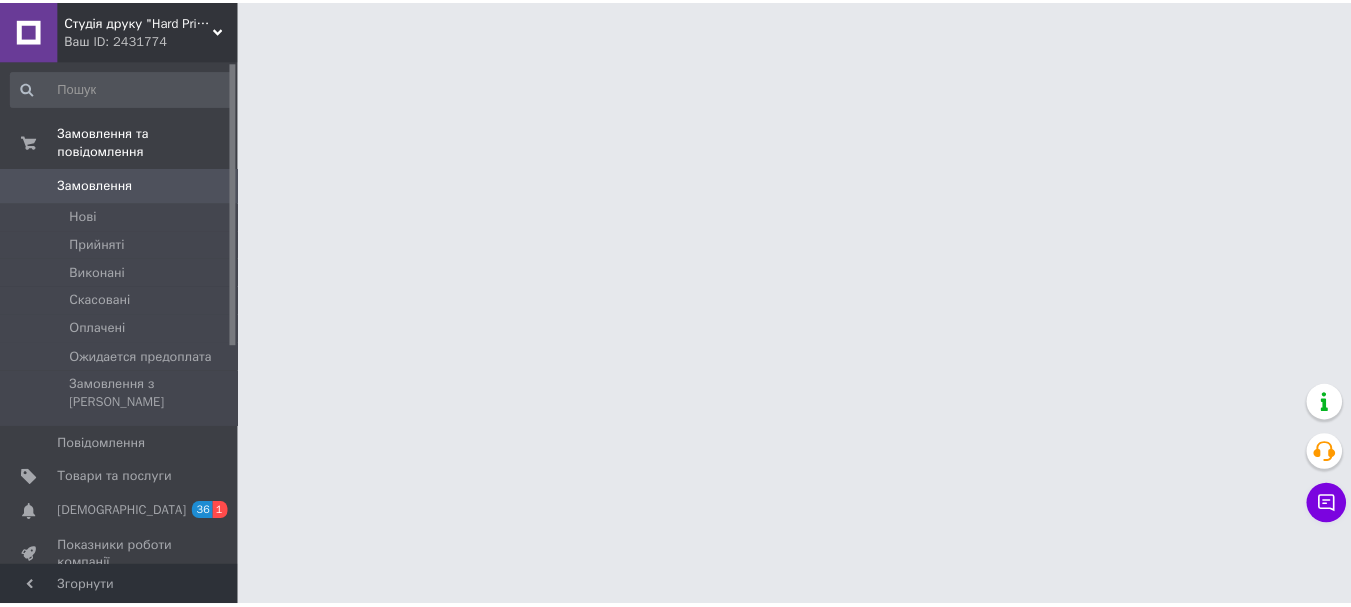 scroll, scrollTop: 0, scrollLeft: 0, axis: both 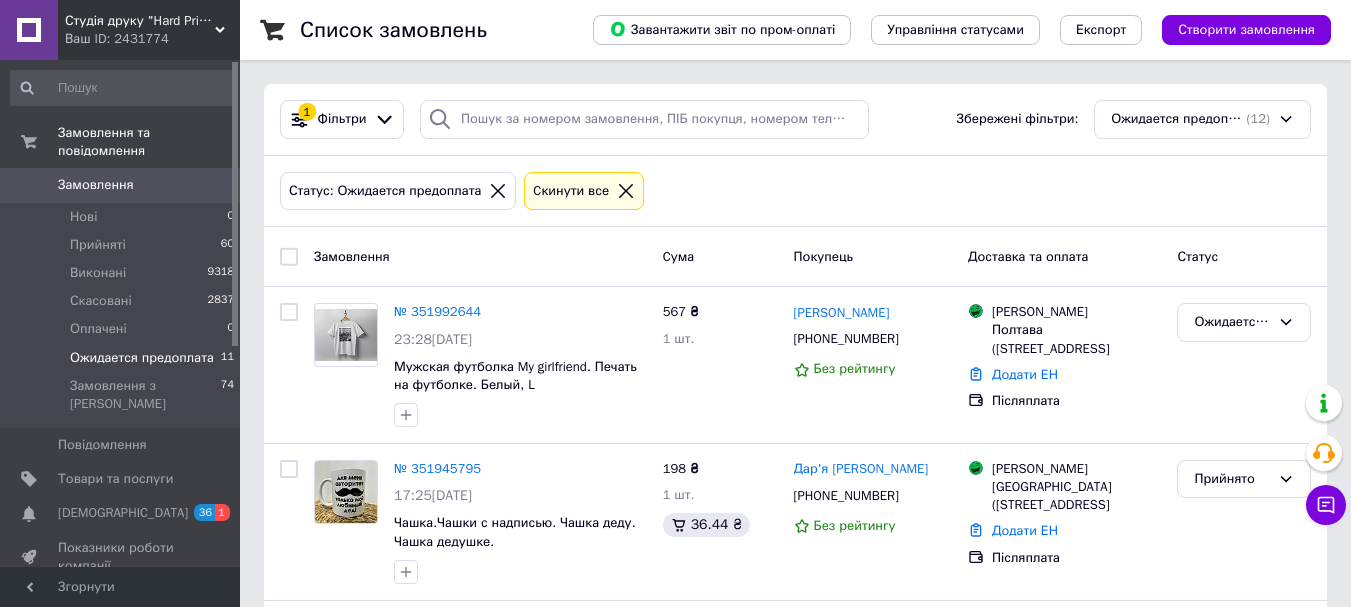 click on "Ваш ID: 2431774" at bounding box center (152, 39) 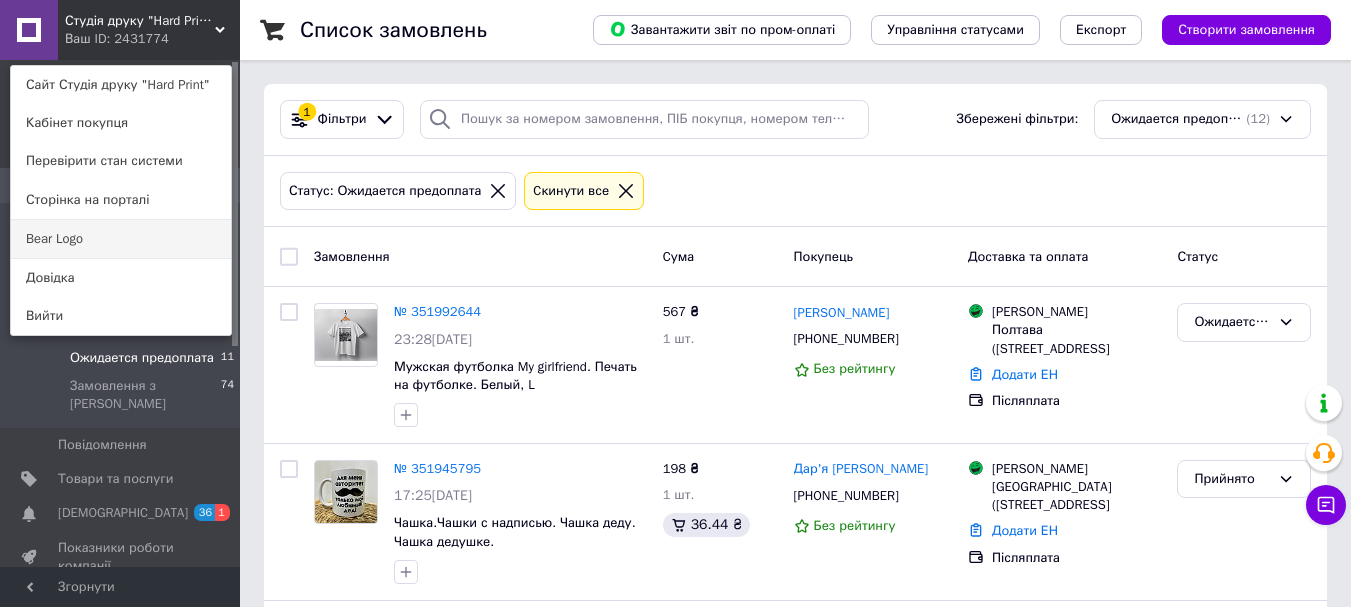 click on "Bear Logo" at bounding box center (121, 239) 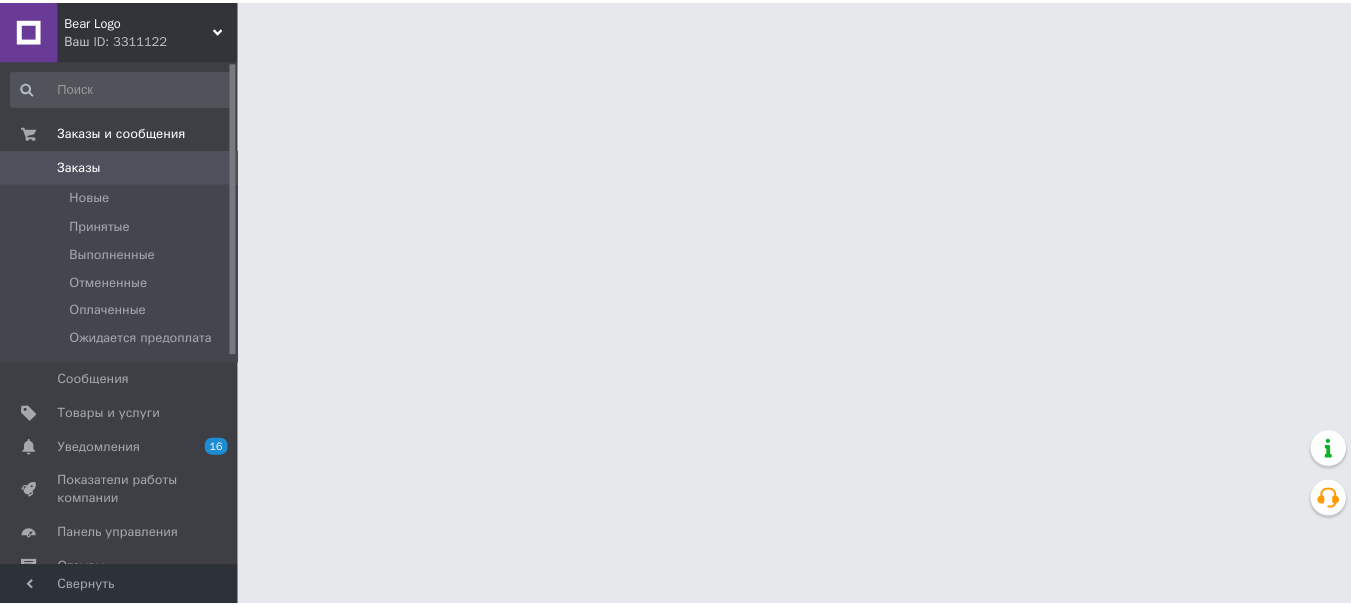 scroll, scrollTop: 0, scrollLeft: 0, axis: both 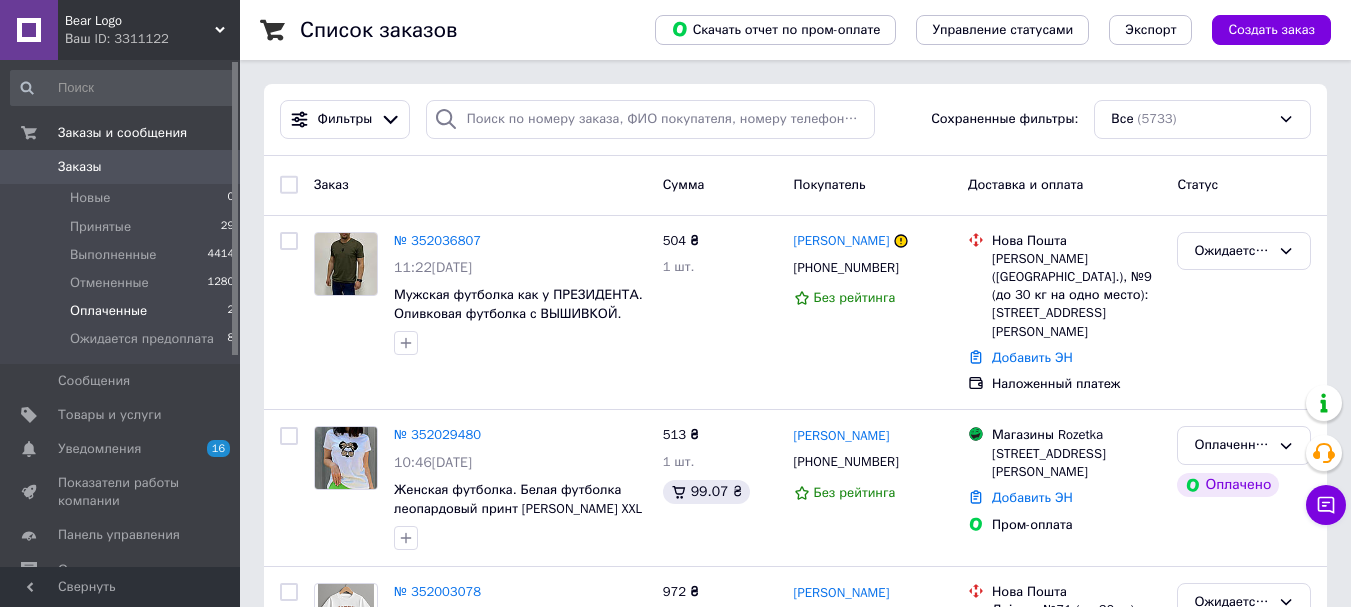 click on "Оплаченные" at bounding box center (108, 311) 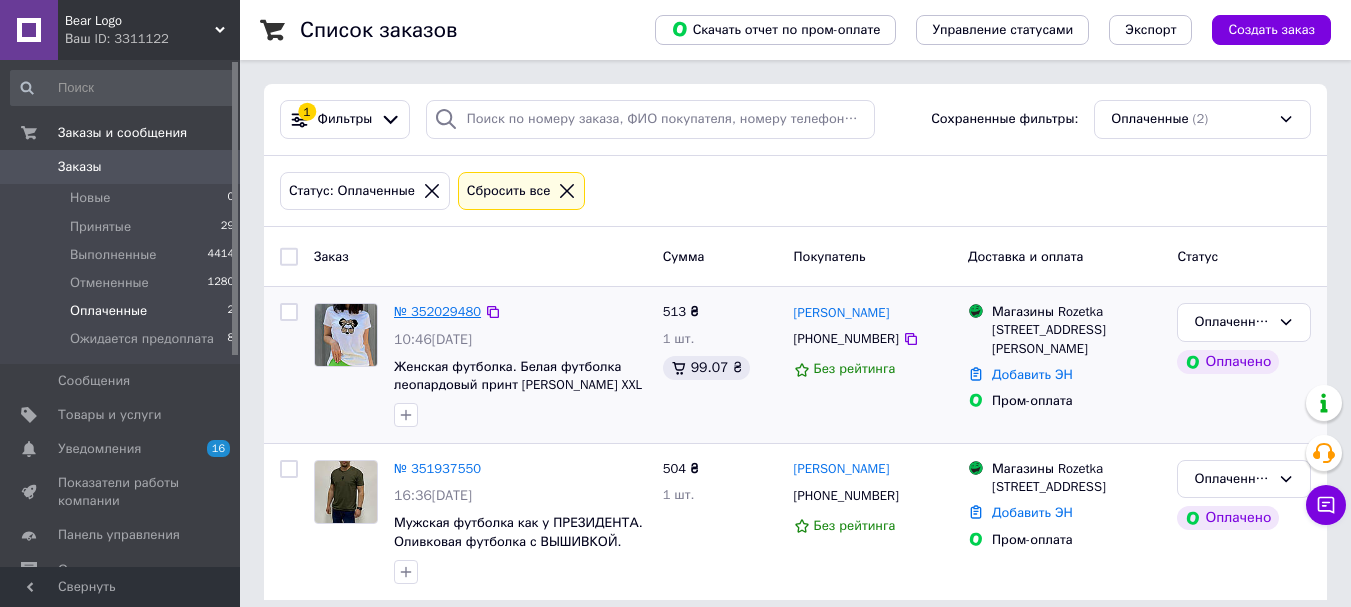 click on "№ 352029480" at bounding box center (437, 311) 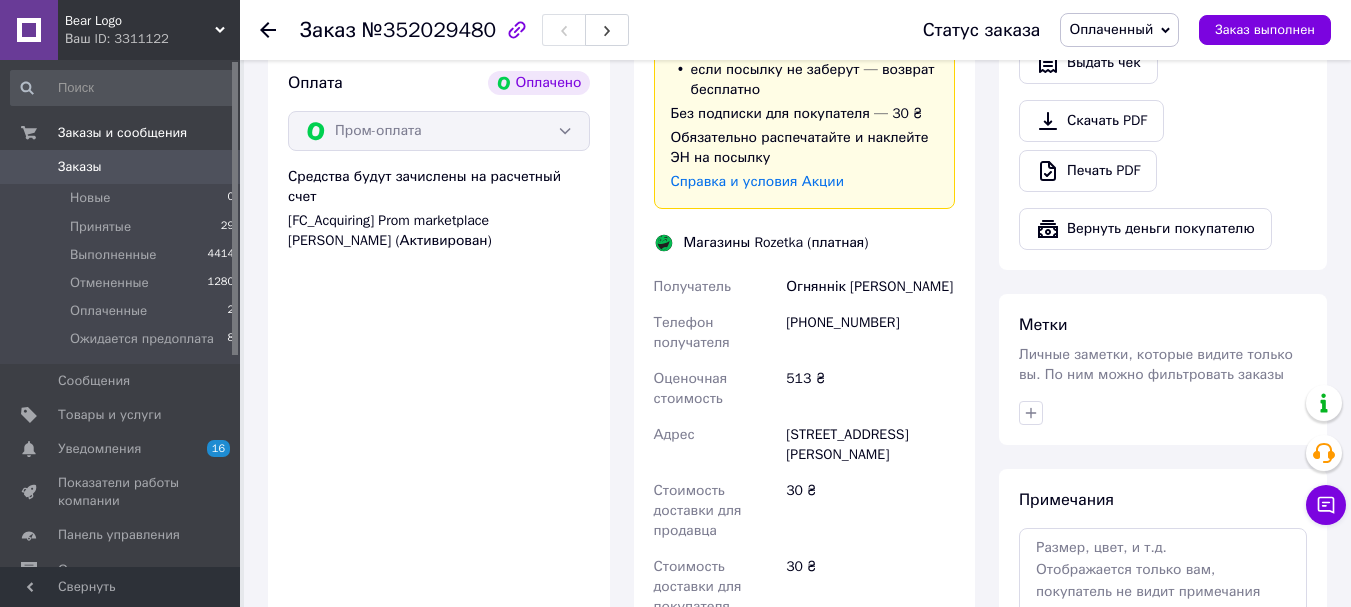 scroll, scrollTop: 1300, scrollLeft: 0, axis: vertical 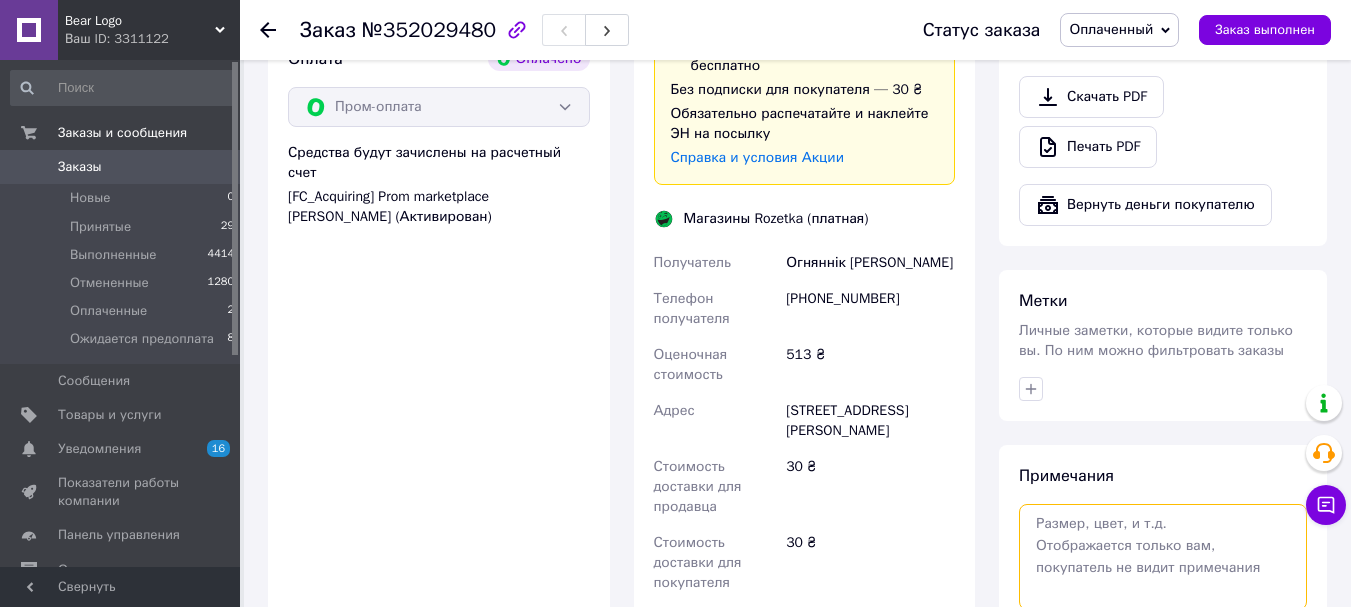 click at bounding box center [1163, 557] 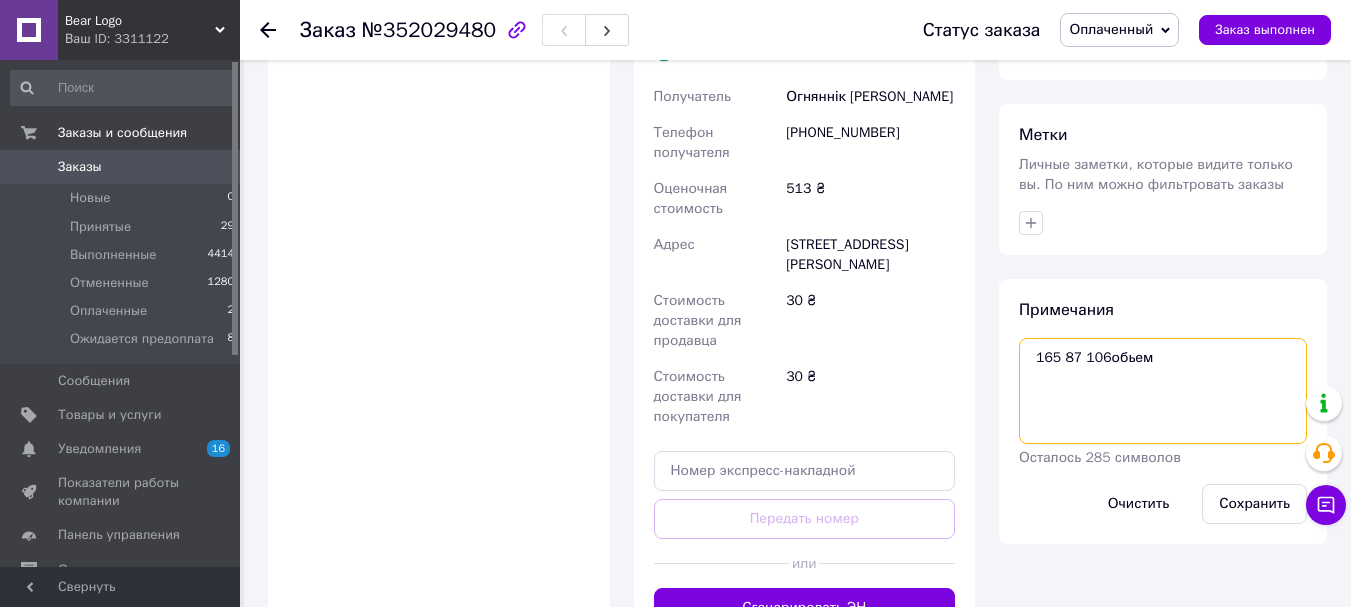 scroll, scrollTop: 1700, scrollLeft: 0, axis: vertical 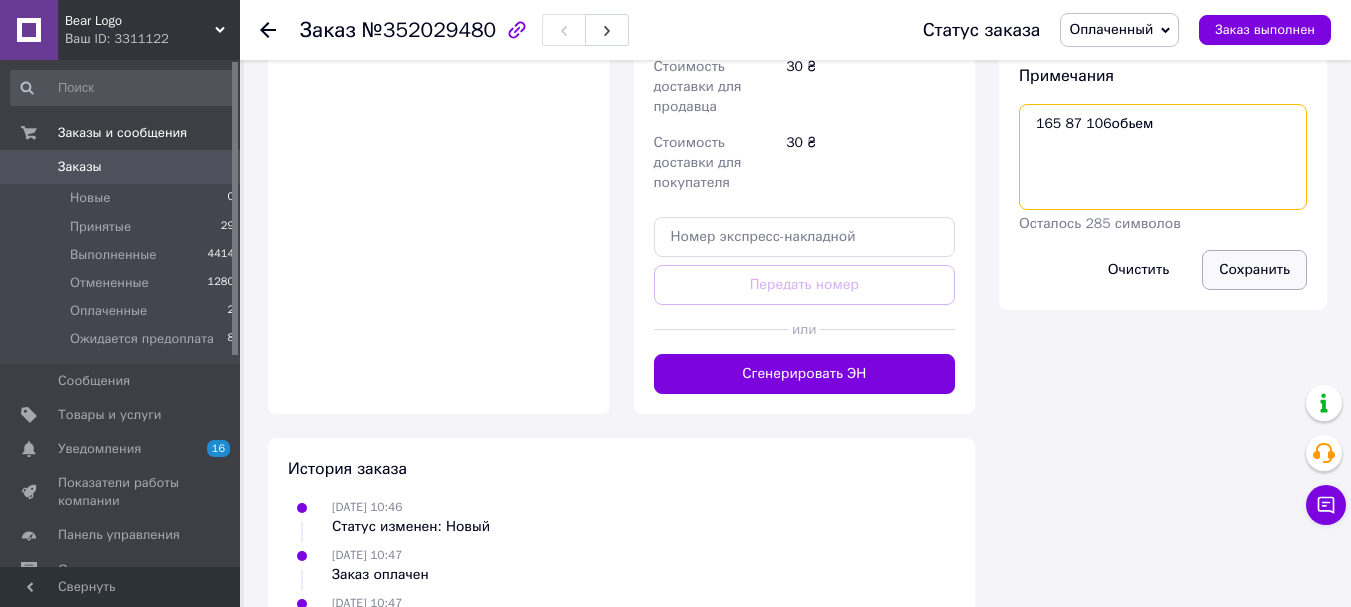 type on "165 87 106обьем" 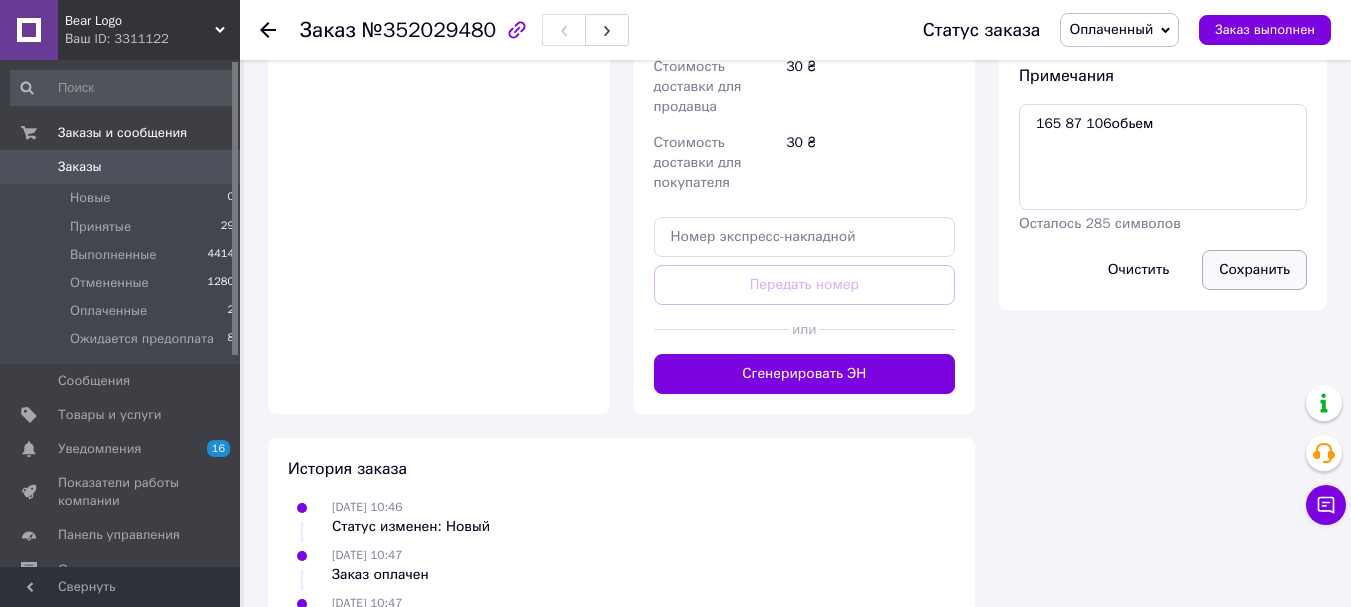 click on "Сохранить" at bounding box center [1254, 270] 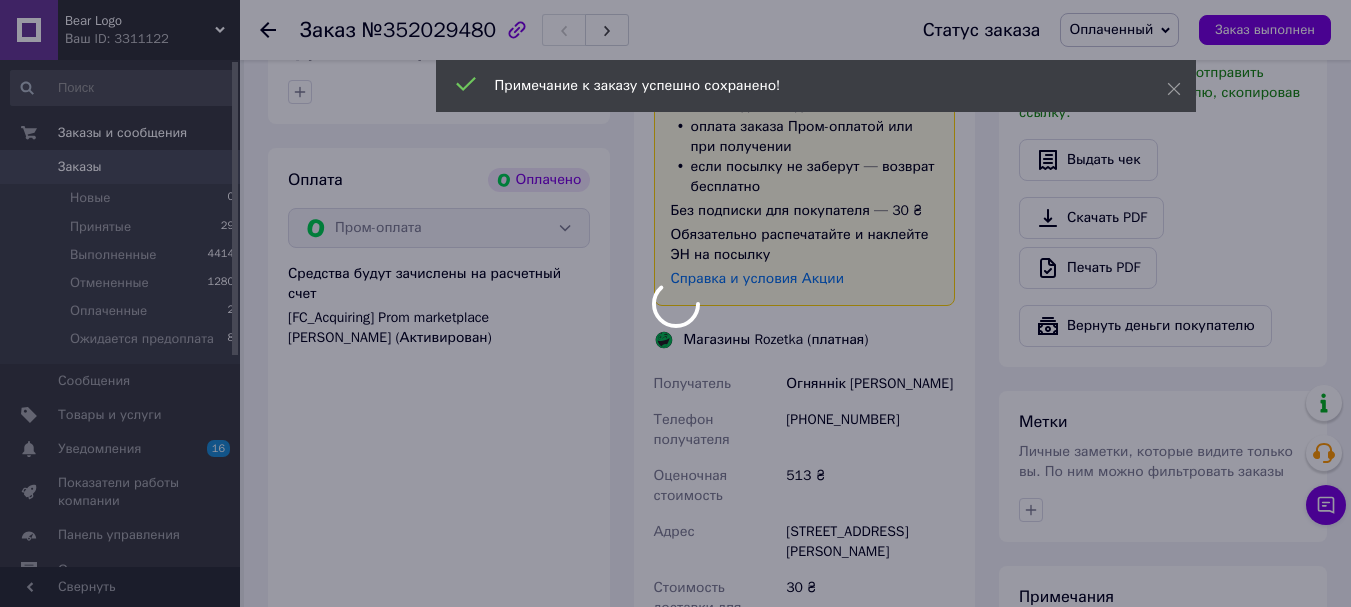 scroll, scrollTop: 1141, scrollLeft: 0, axis: vertical 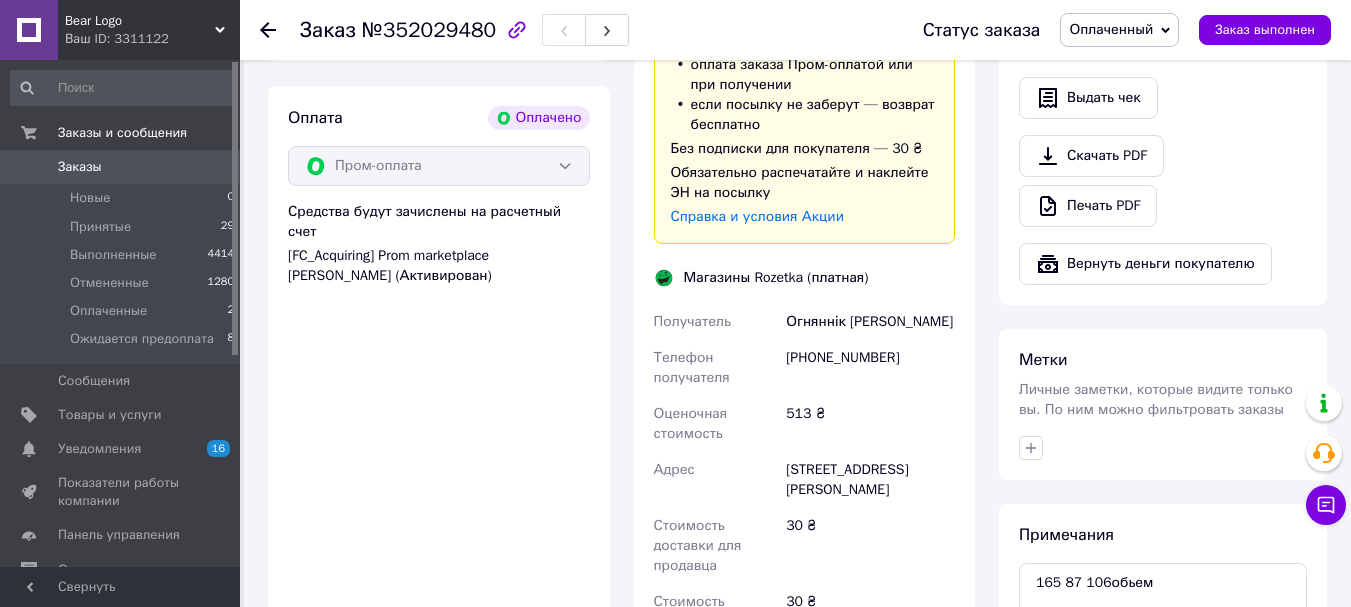 click on "+380674491323" at bounding box center [870, 368] 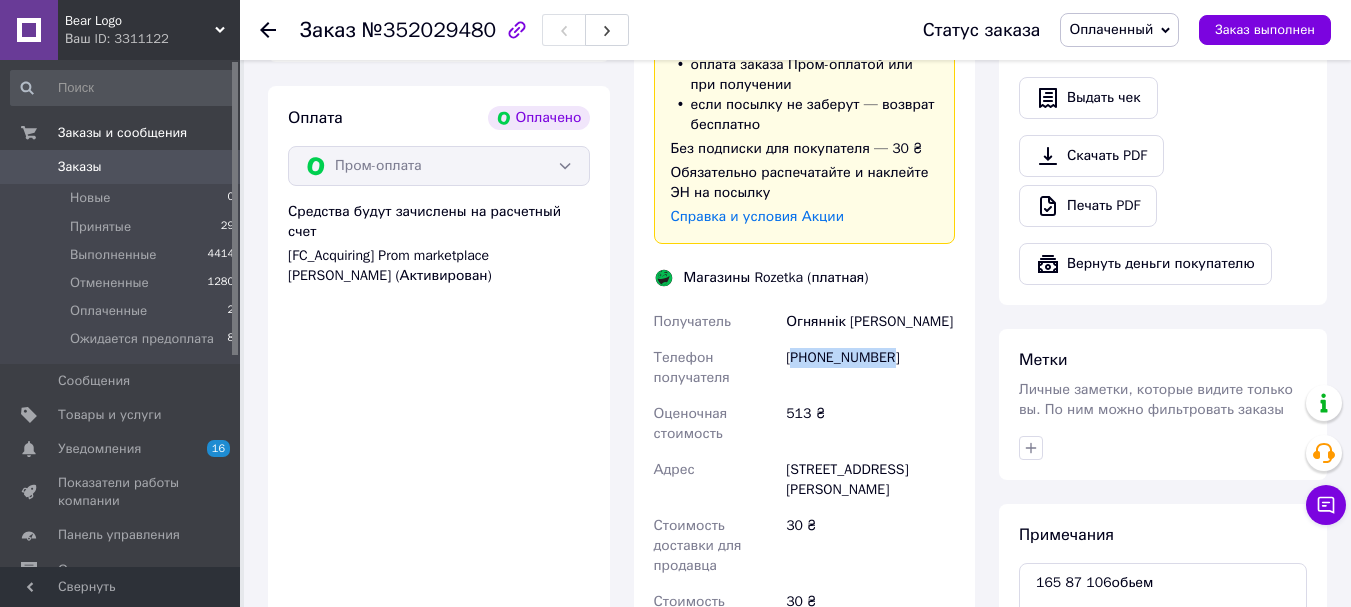 click on "+380674491323" at bounding box center (870, 368) 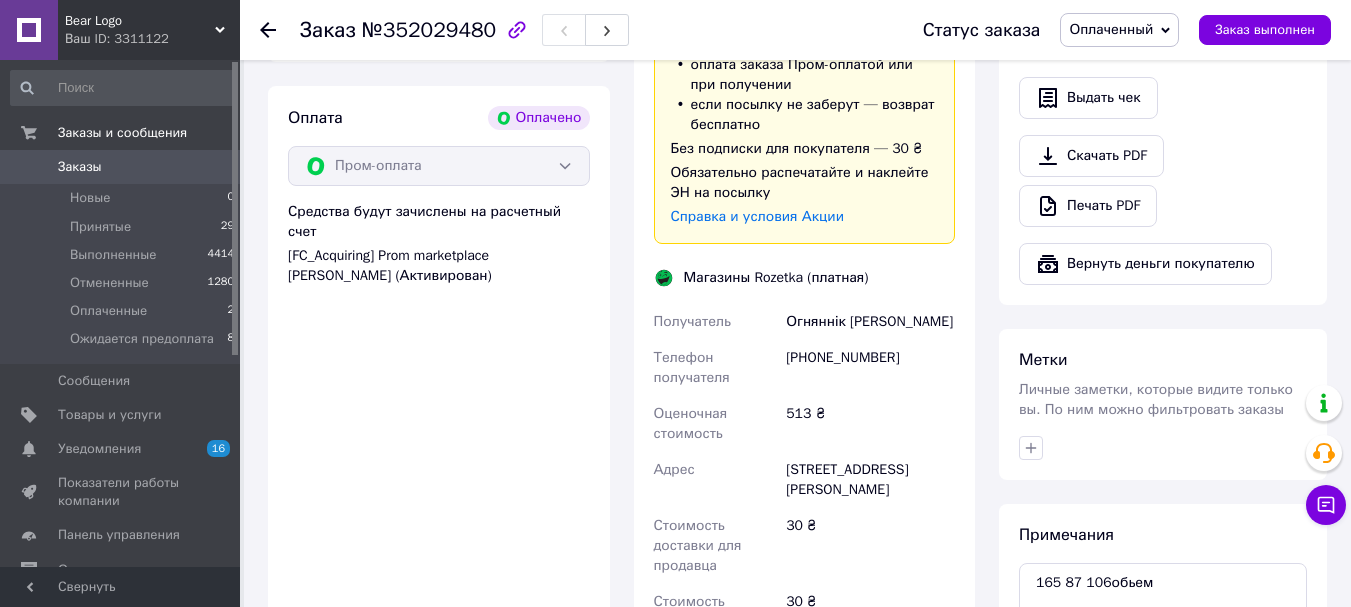 click on "Ваш ID: 3311122" at bounding box center [152, 39] 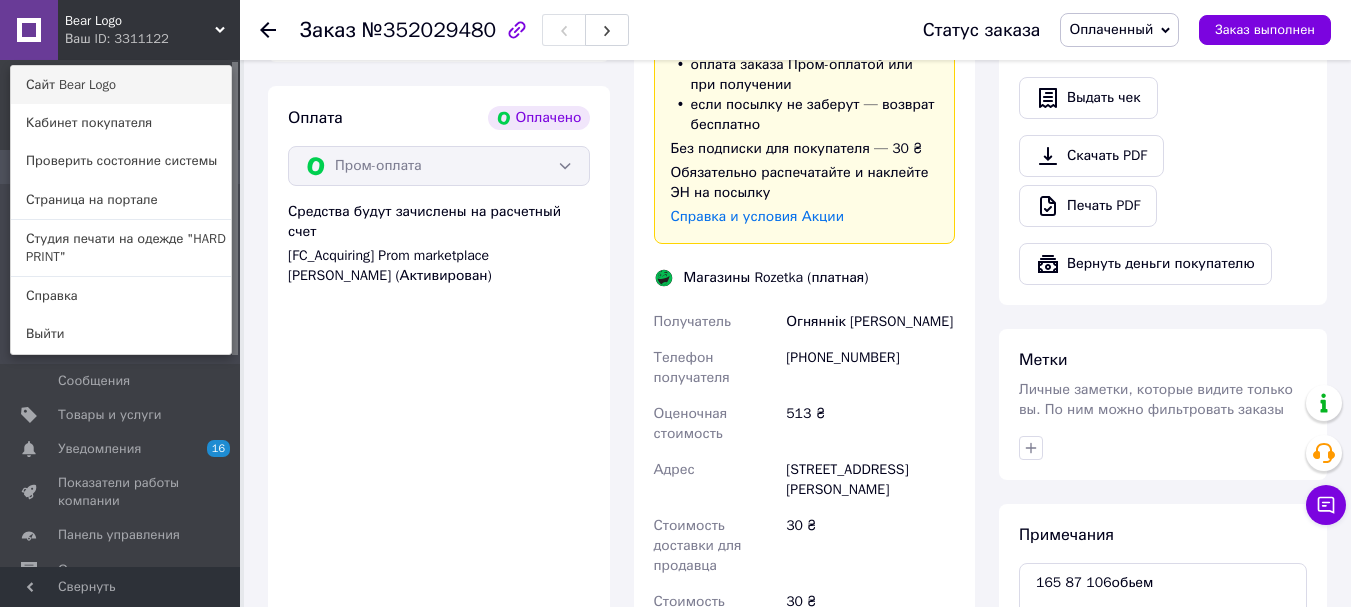 click on "Сайт Bear Logo" at bounding box center [121, 85] 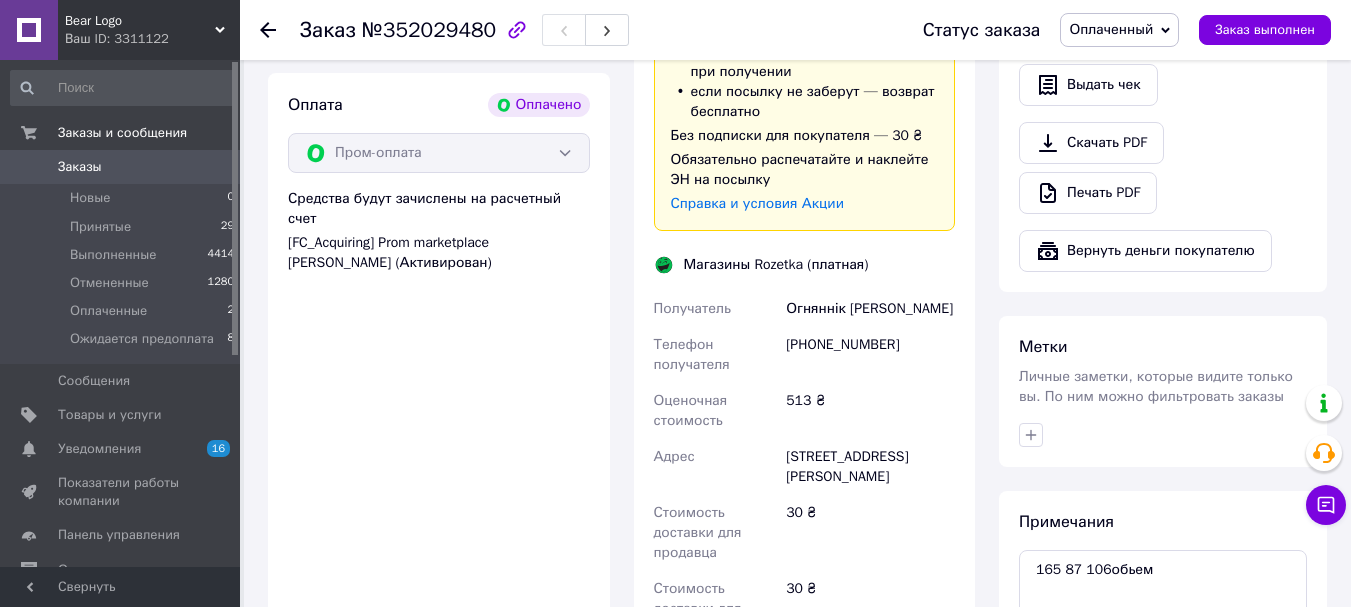 scroll, scrollTop: 1241, scrollLeft: 0, axis: vertical 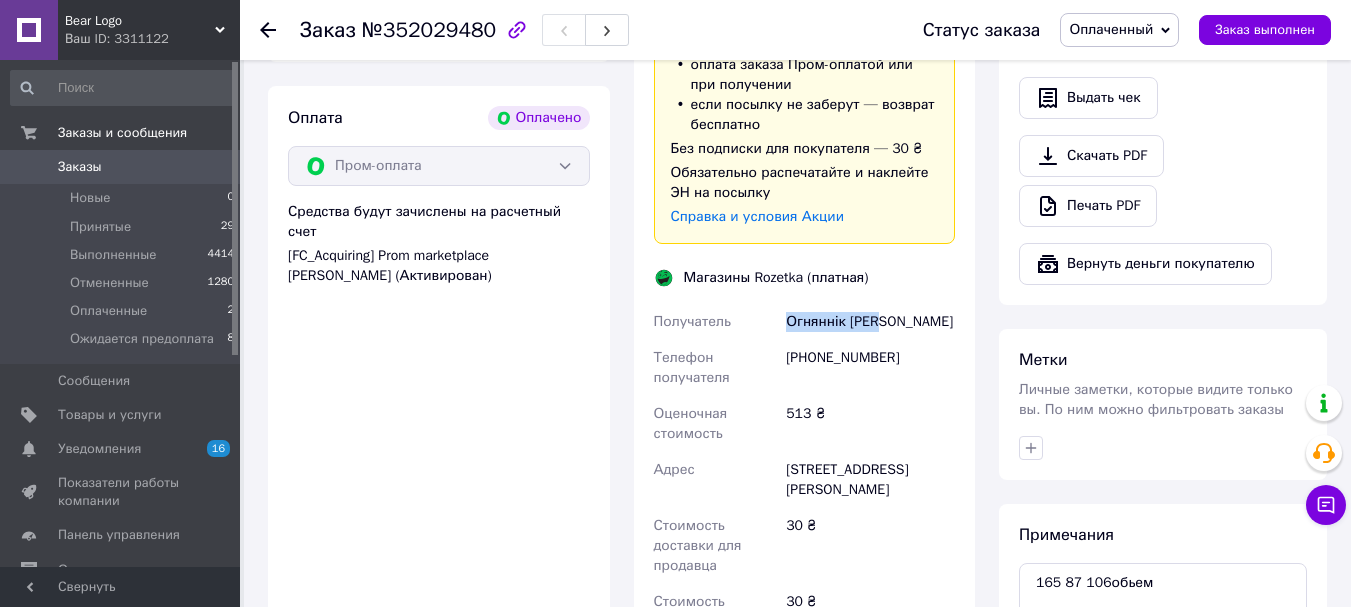 drag, startPoint x: 882, startPoint y: 316, endPoint x: 602, endPoint y: 221, distance: 295.6772 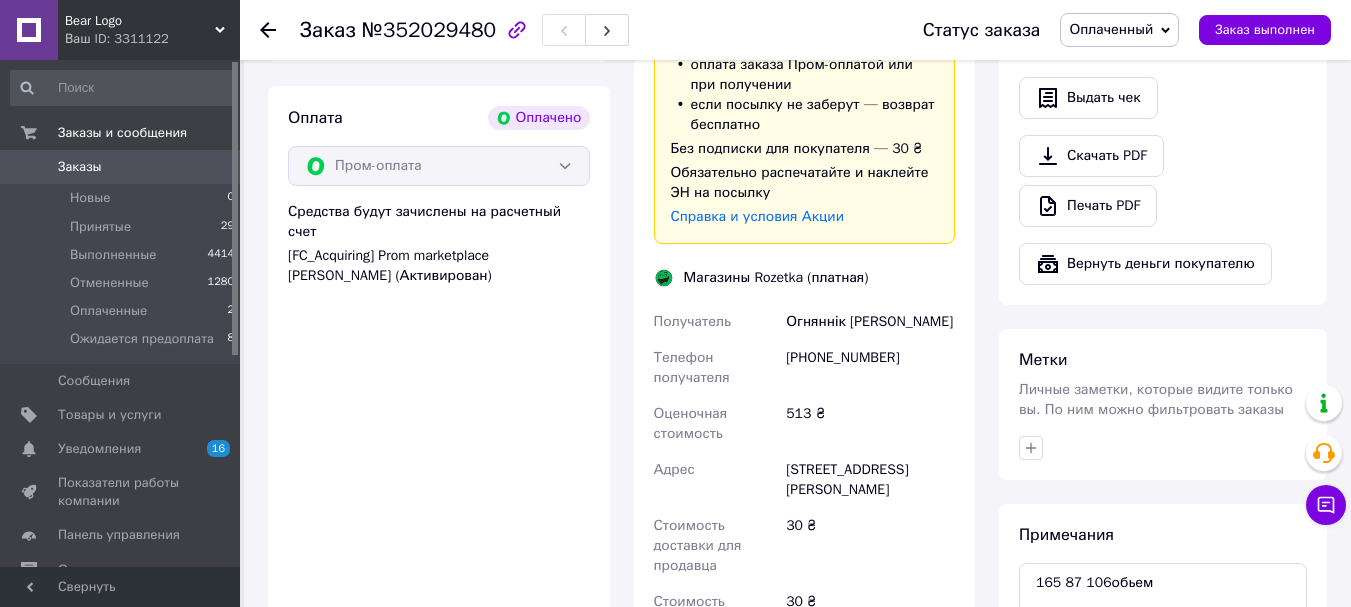 click on "+380674491323" at bounding box center [870, 368] 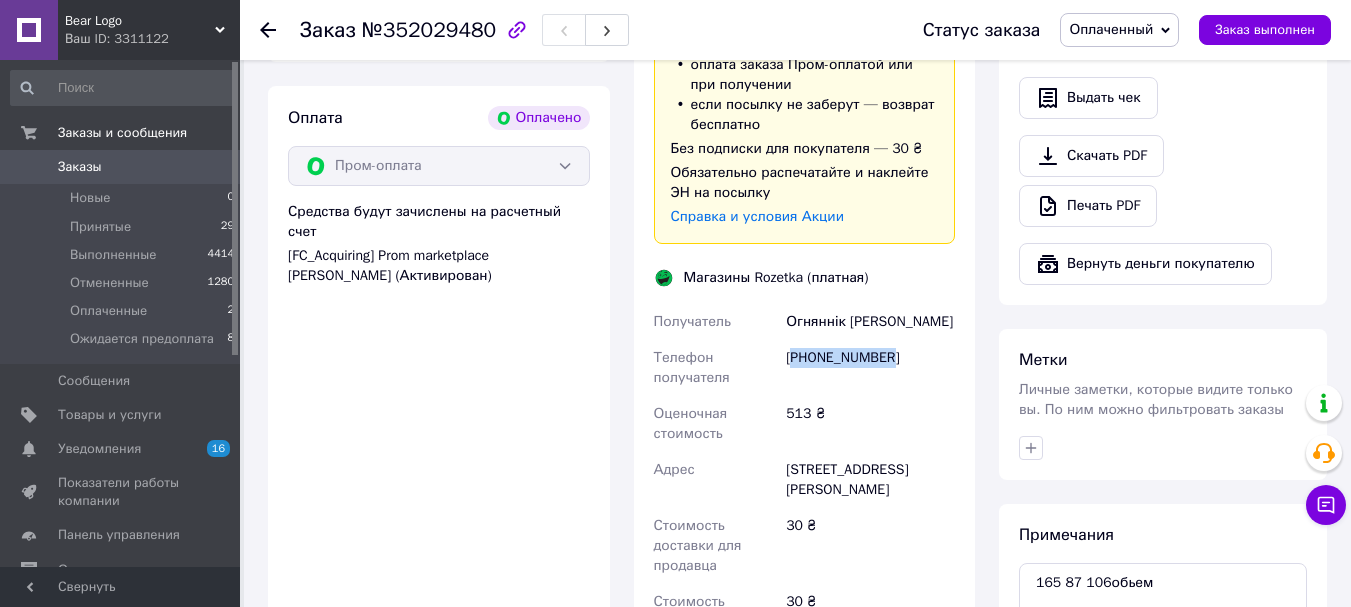 drag, startPoint x: 828, startPoint y: 358, endPoint x: 466, endPoint y: 148, distance: 418.5021 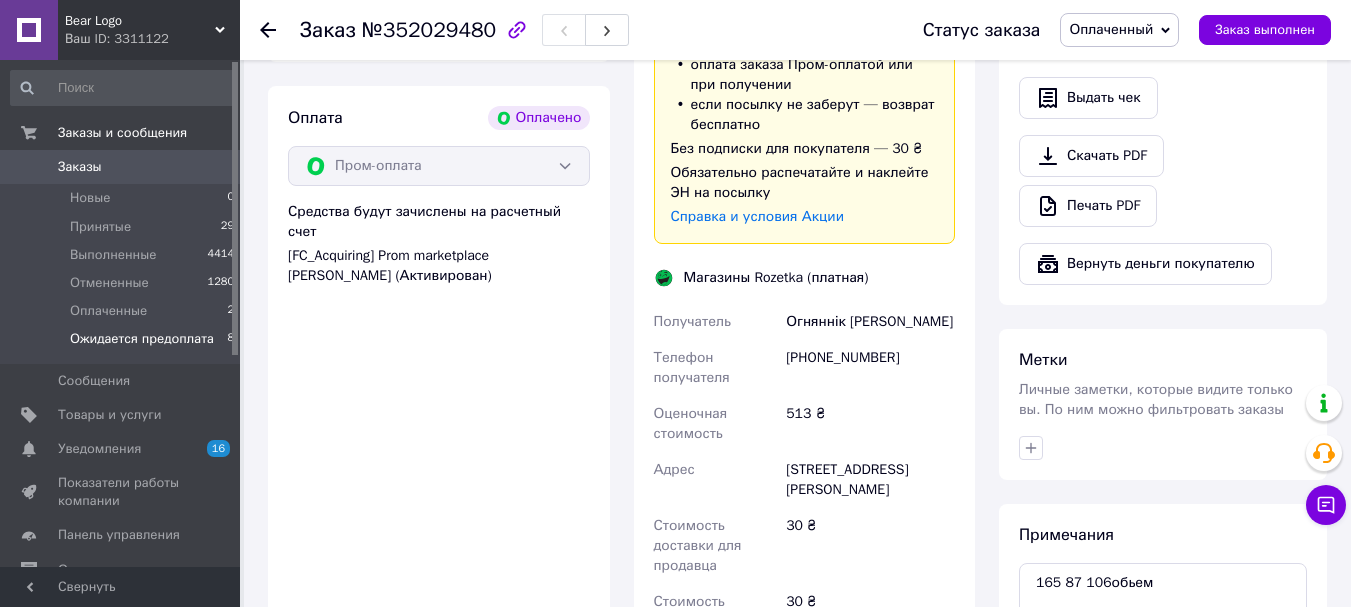 click on "Ожидается предоплата" at bounding box center [142, 339] 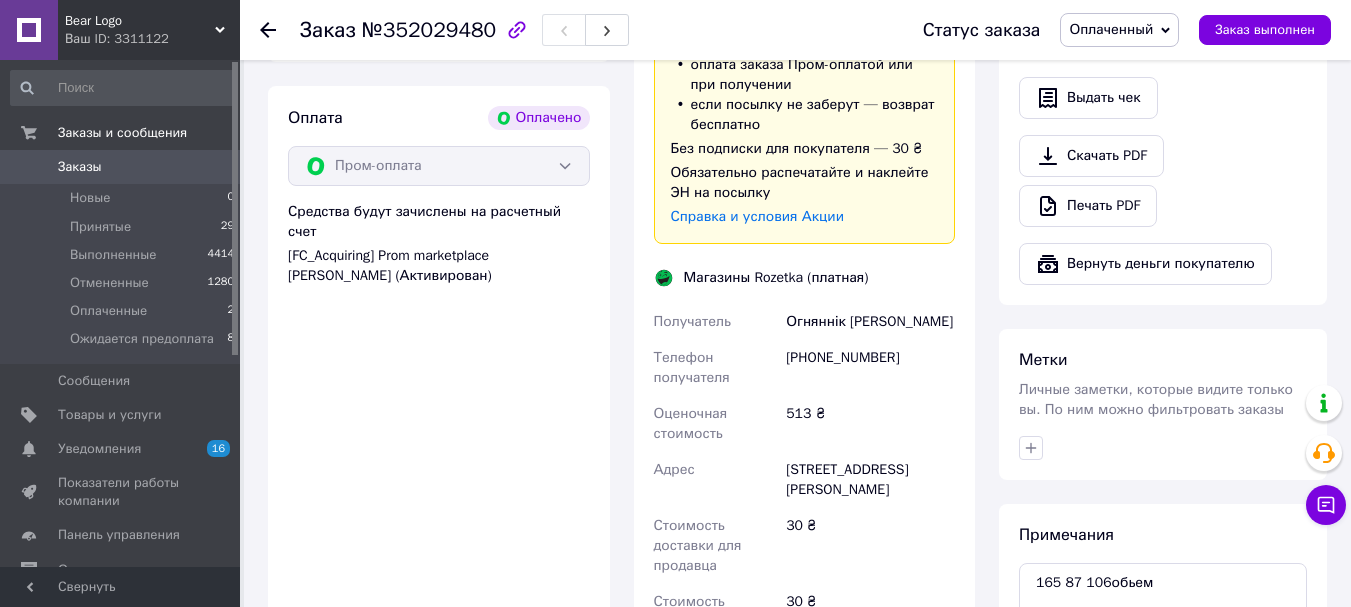scroll, scrollTop: 0, scrollLeft: 0, axis: both 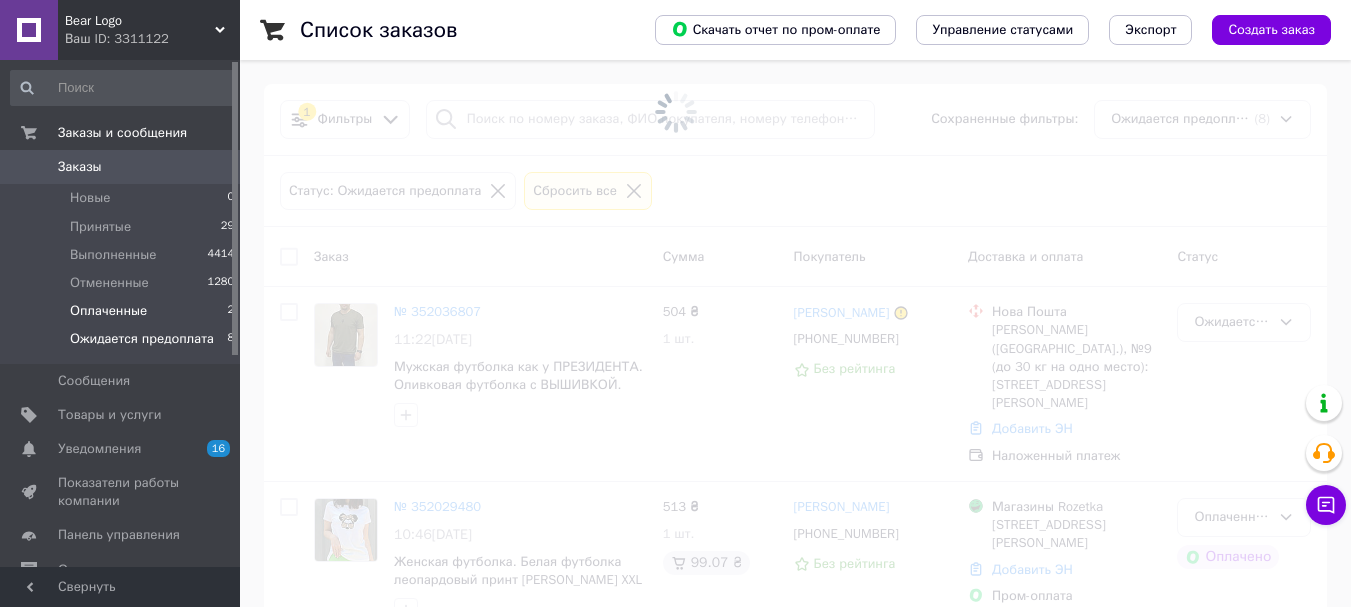 click on "Оплаченные" at bounding box center (108, 311) 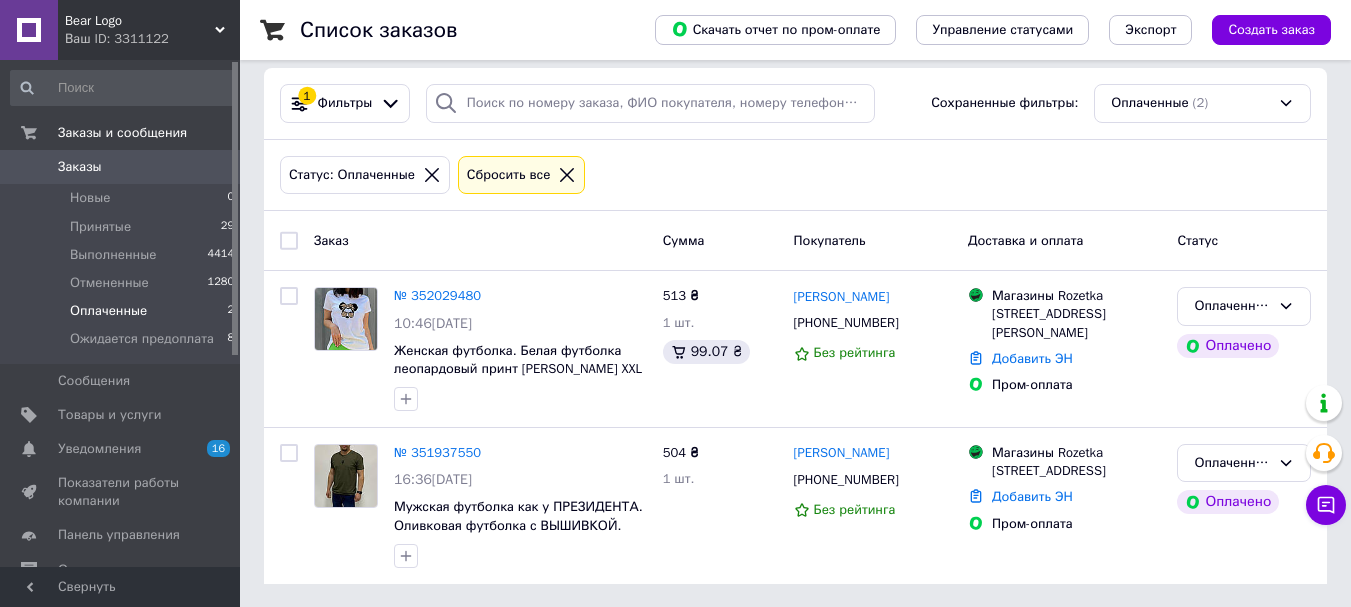 scroll, scrollTop: 18, scrollLeft: 0, axis: vertical 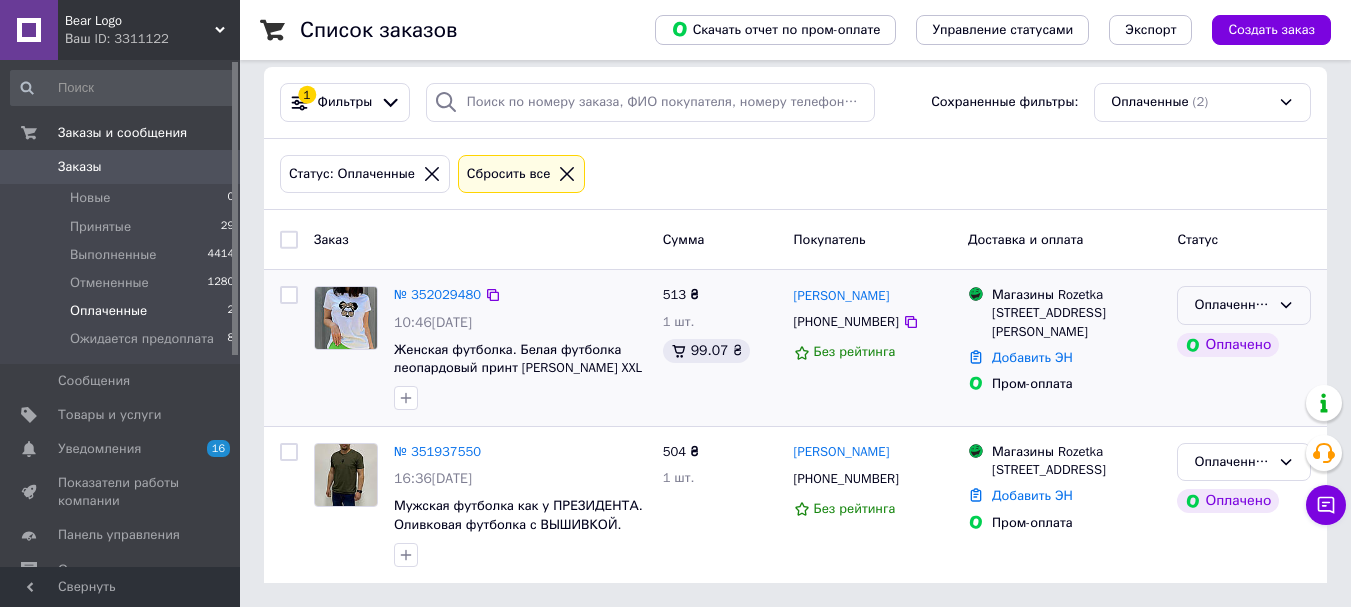 click on "Оплаченный" at bounding box center (1232, 305) 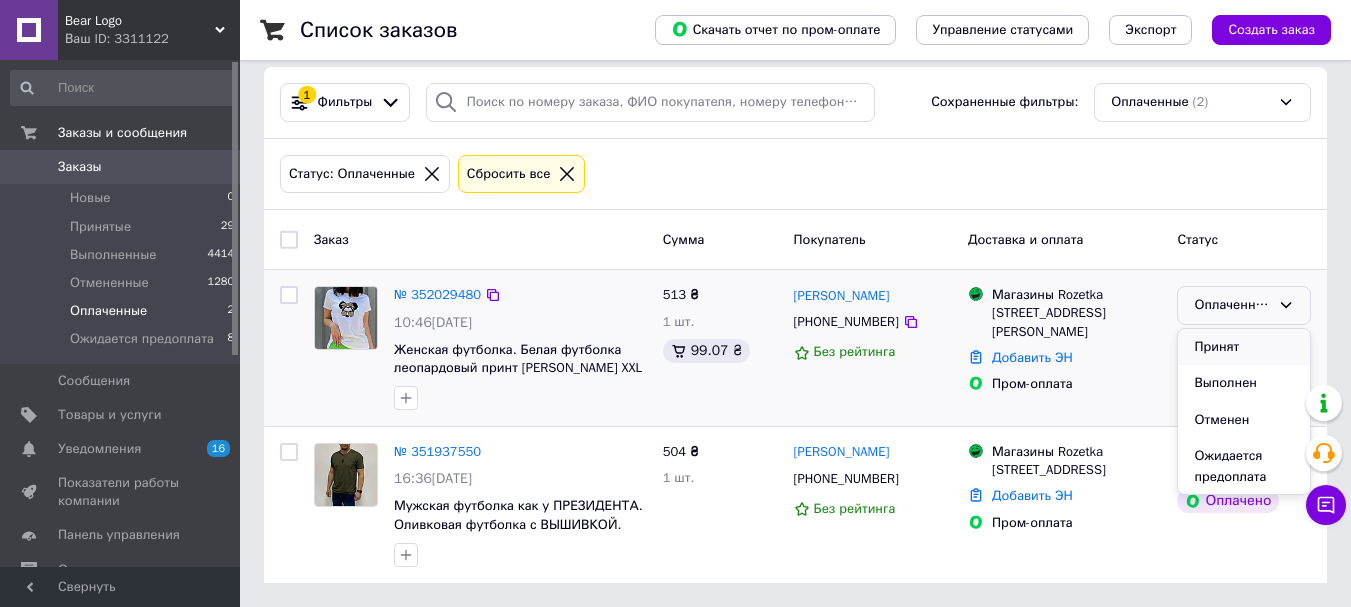 click on "Принят" at bounding box center (1244, 347) 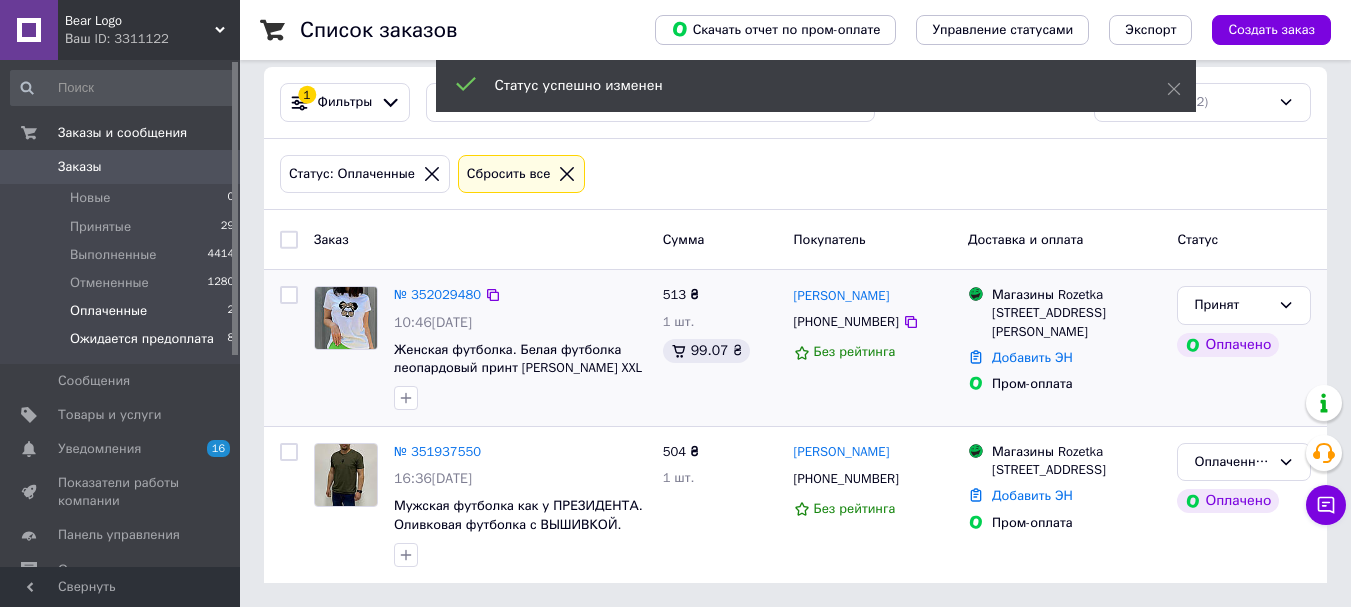 click on "Ожидается предоплата" at bounding box center [142, 339] 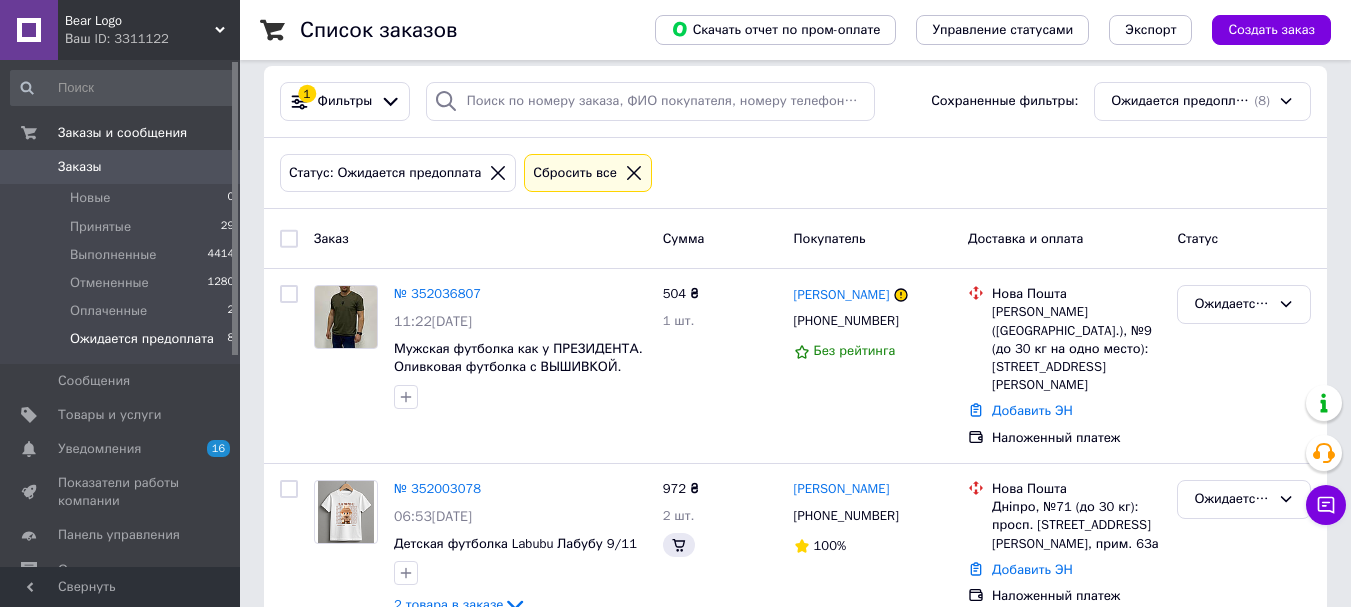 scroll, scrollTop: 0, scrollLeft: 0, axis: both 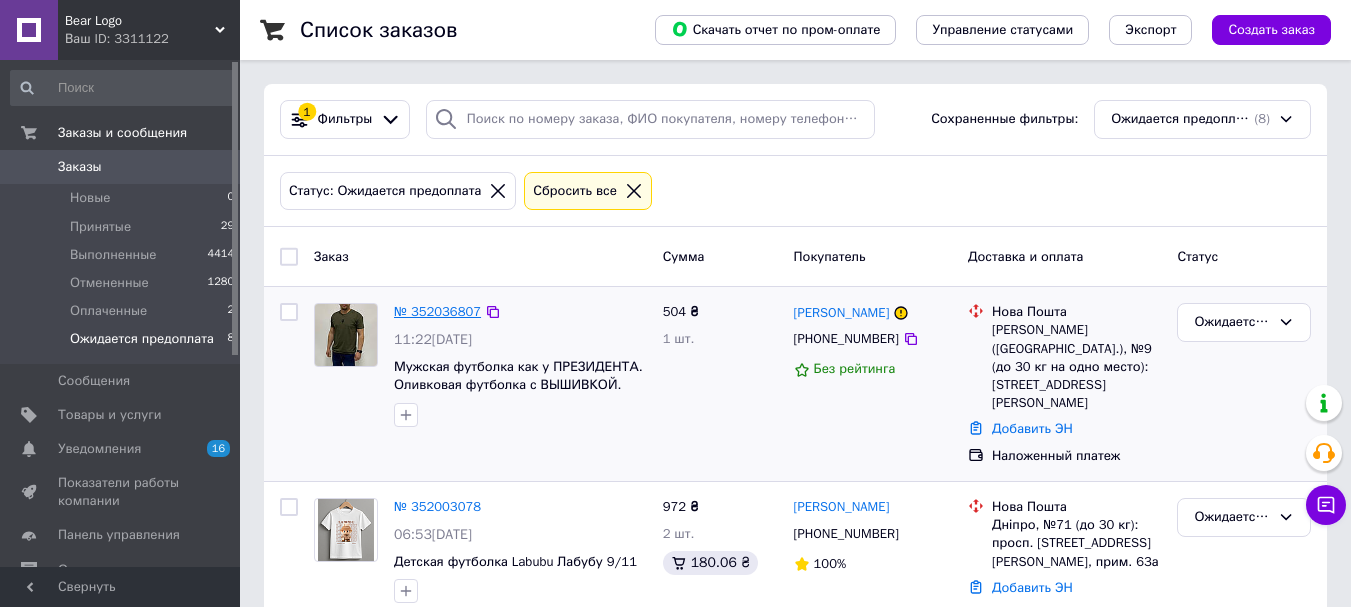 click on "№ 352036807" at bounding box center [437, 311] 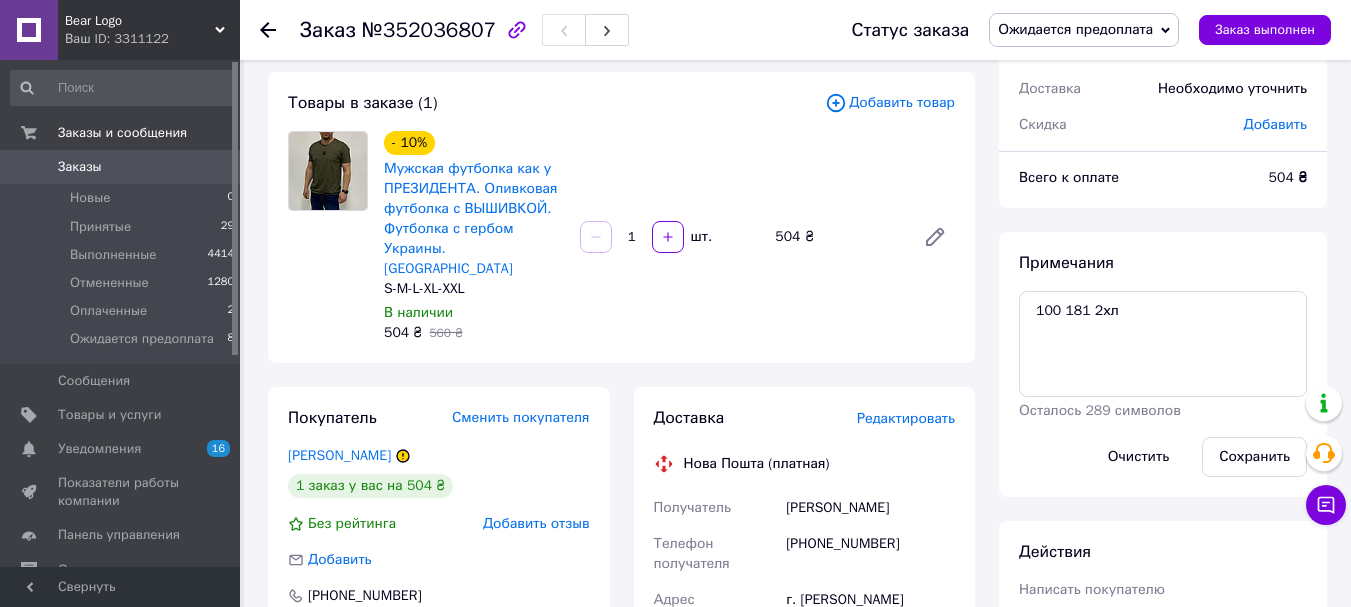scroll, scrollTop: 300, scrollLeft: 0, axis: vertical 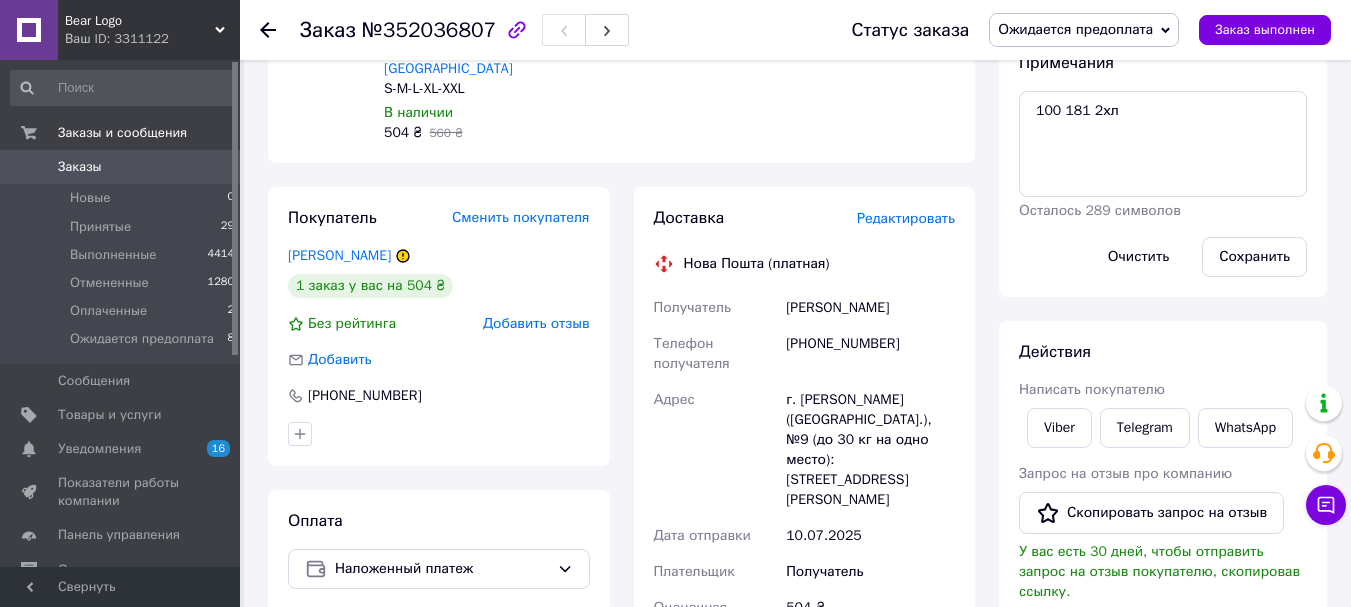click on "[PHONE_NUMBER]" at bounding box center (870, 354) 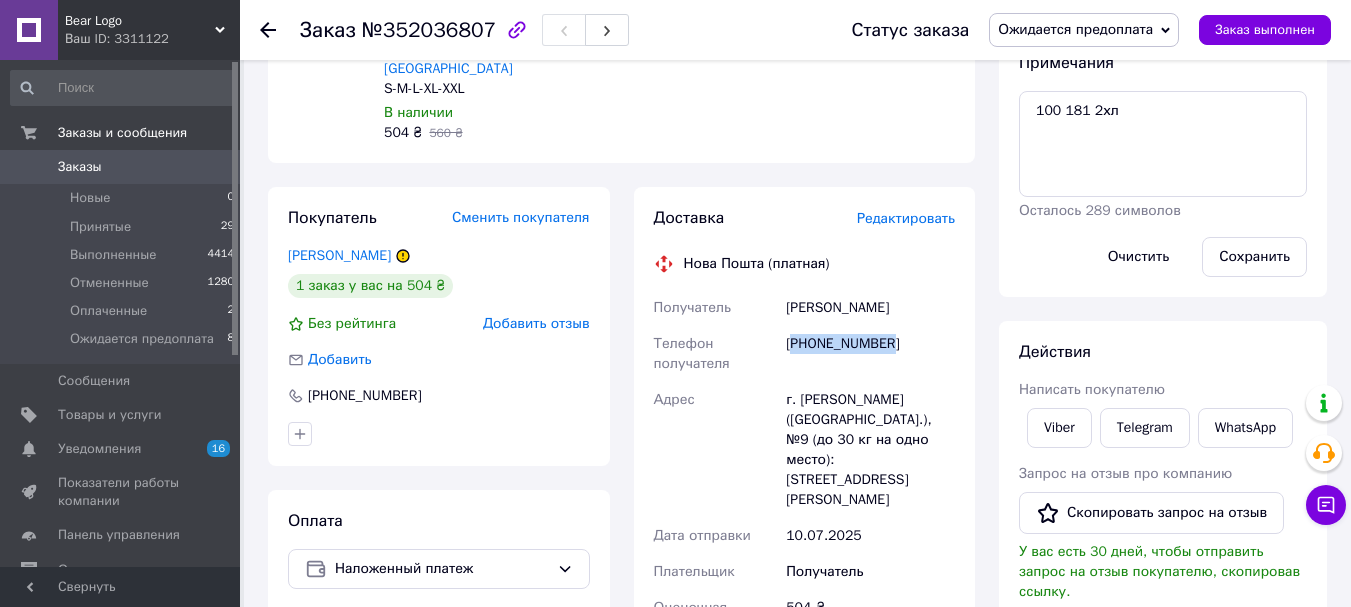 click on "[PHONE_NUMBER]" at bounding box center [870, 354] 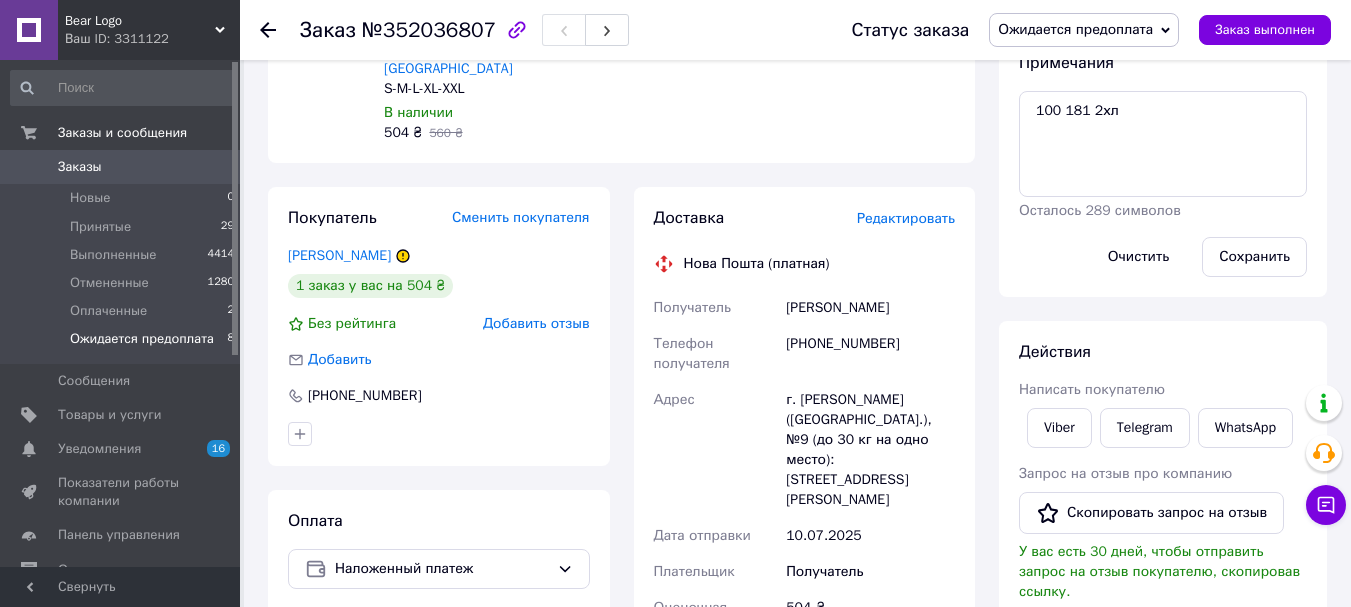 click on "Ожидается предоплата" at bounding box center (142, 339) 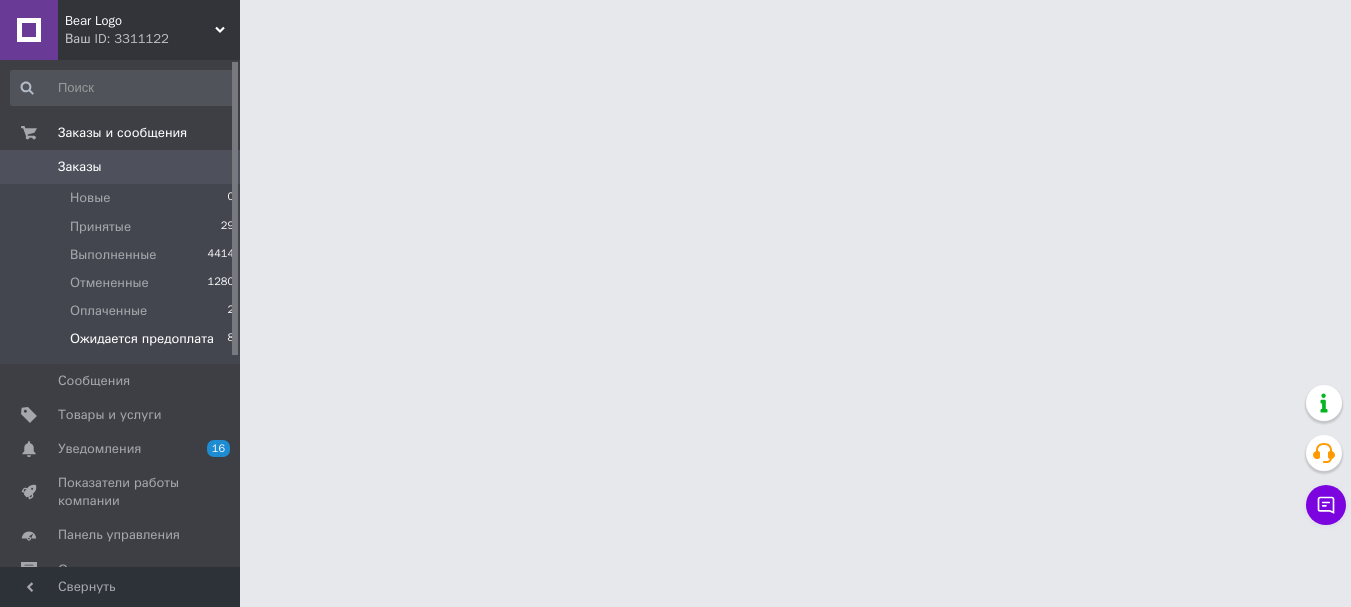 scroll, scrollTop: 0, scrollLeft: 0, axis: both 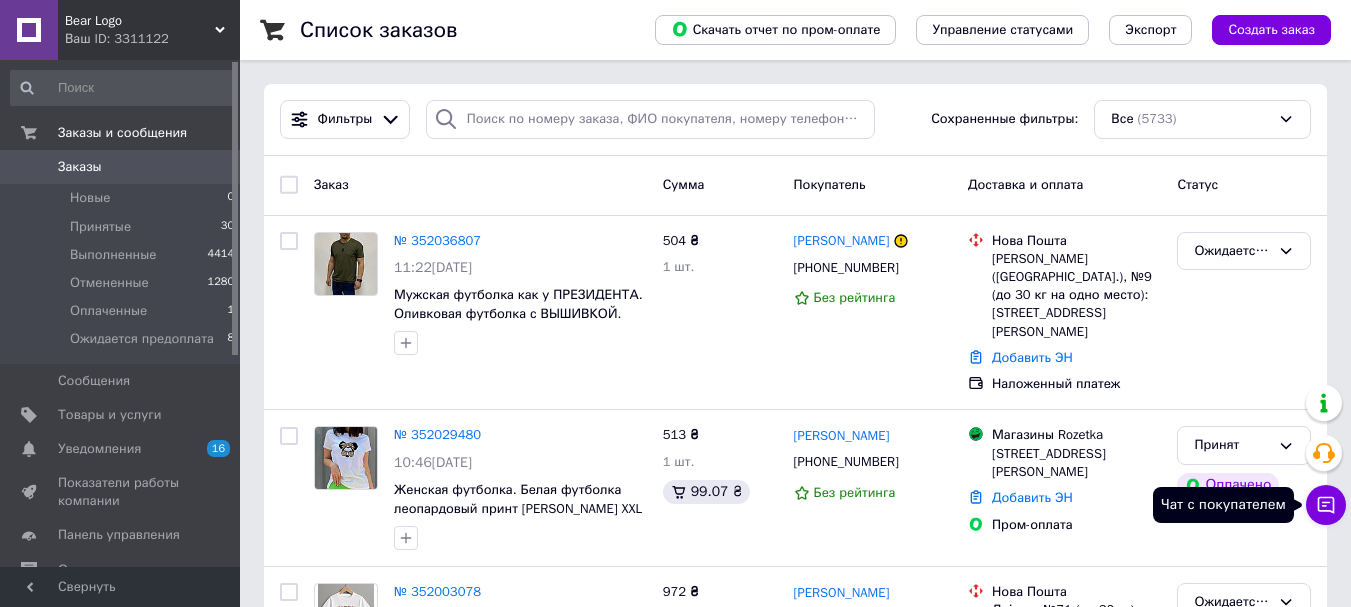 click on "Чат с покупателем" at bounding box center [1326, 505] 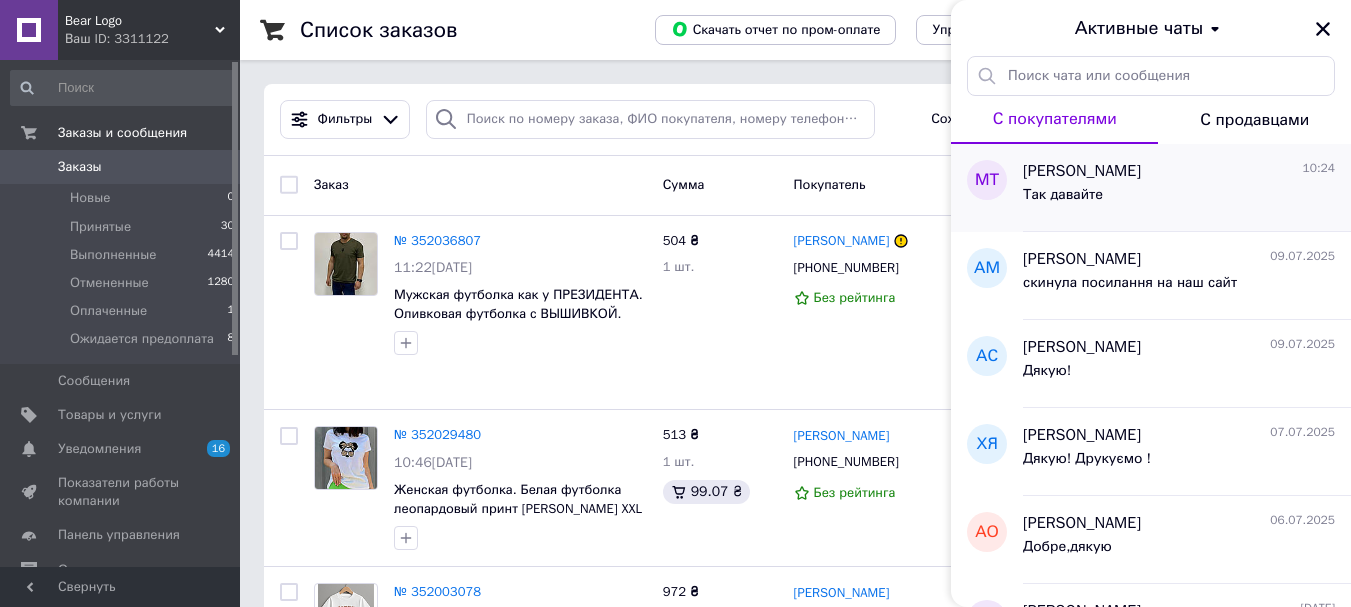 click on "Так давайте" at bounding box center [1179, 199] 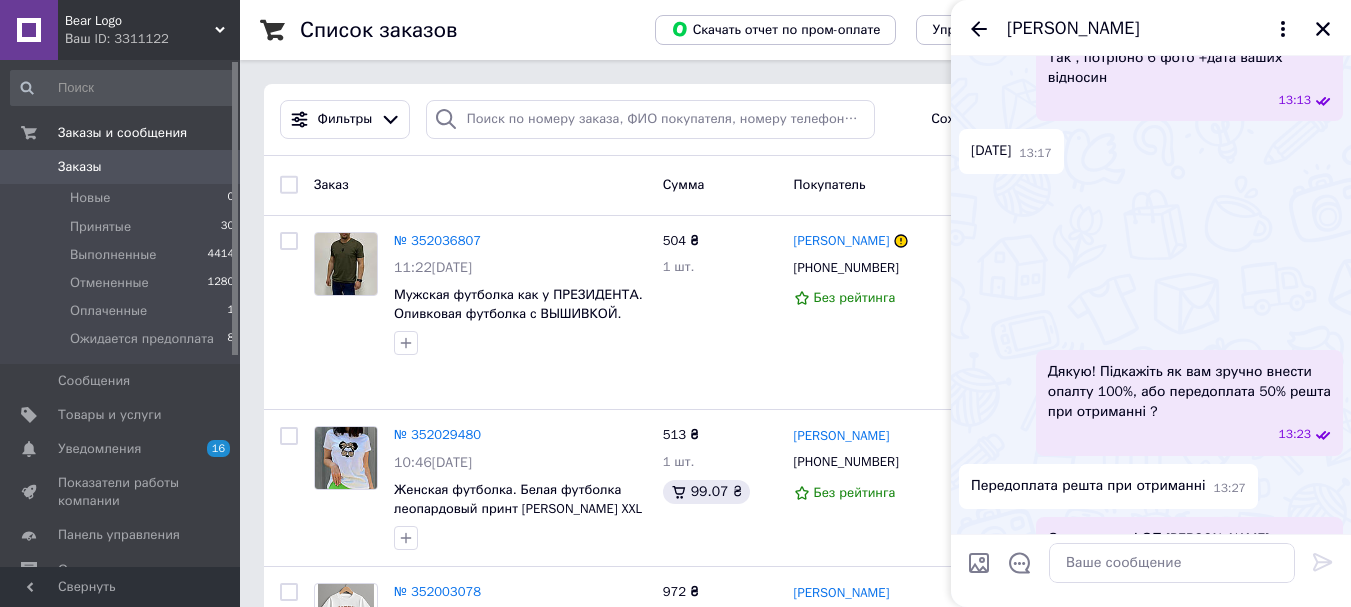 scroll, scrollTop: 513, scrollLeft: 0, axis: vertical 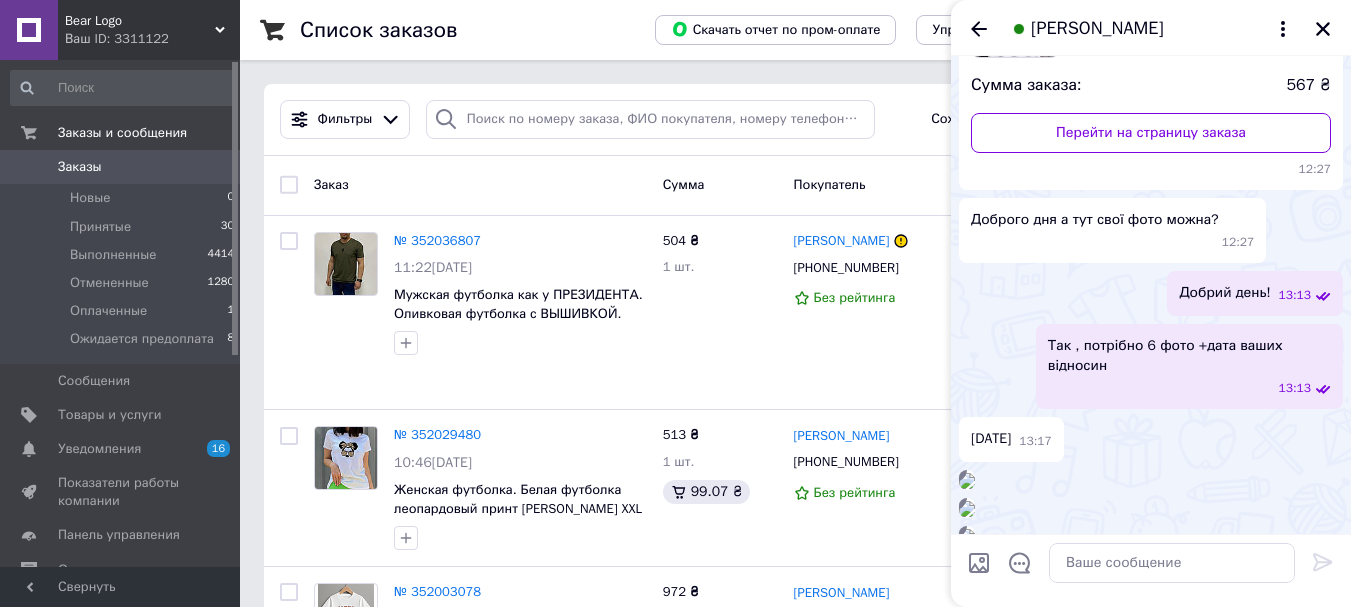click at bounding box center [979, 563] 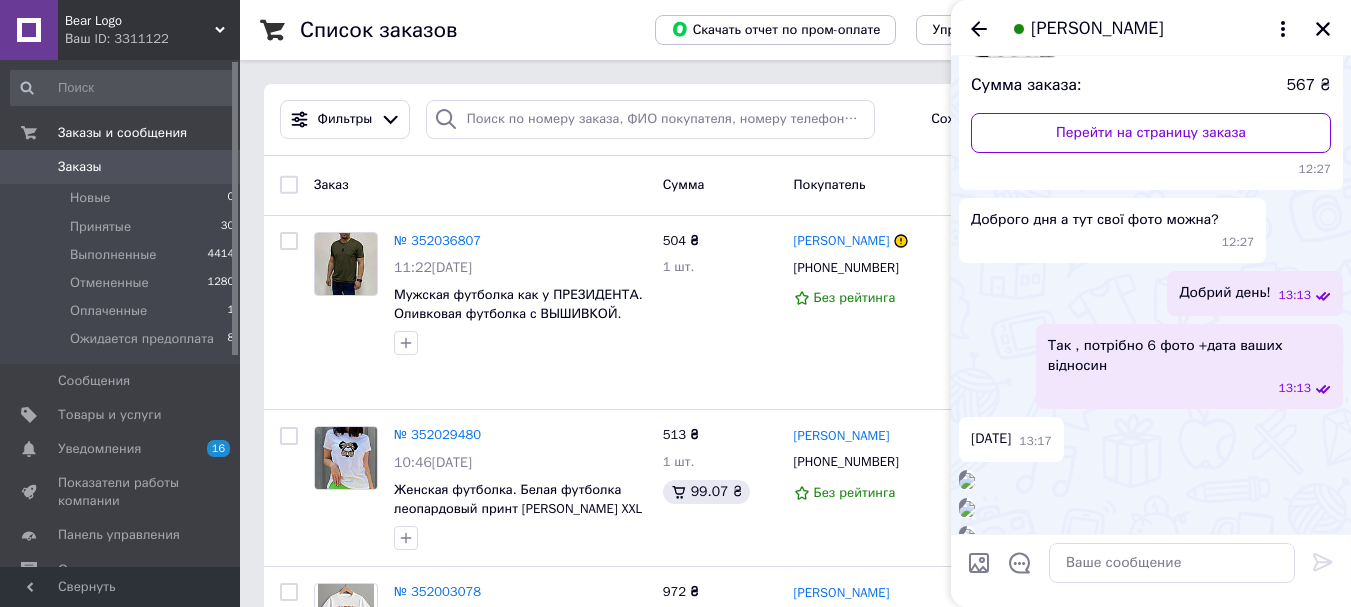 type on "C:\fakepath\20,05.jpg" 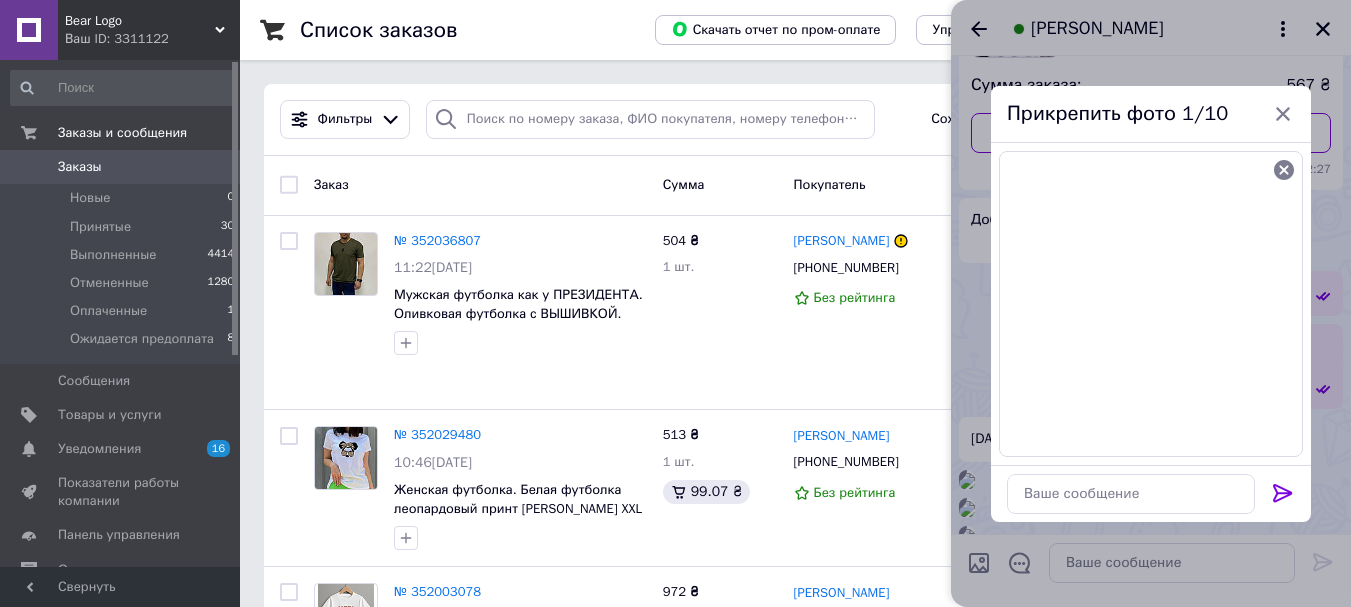 click 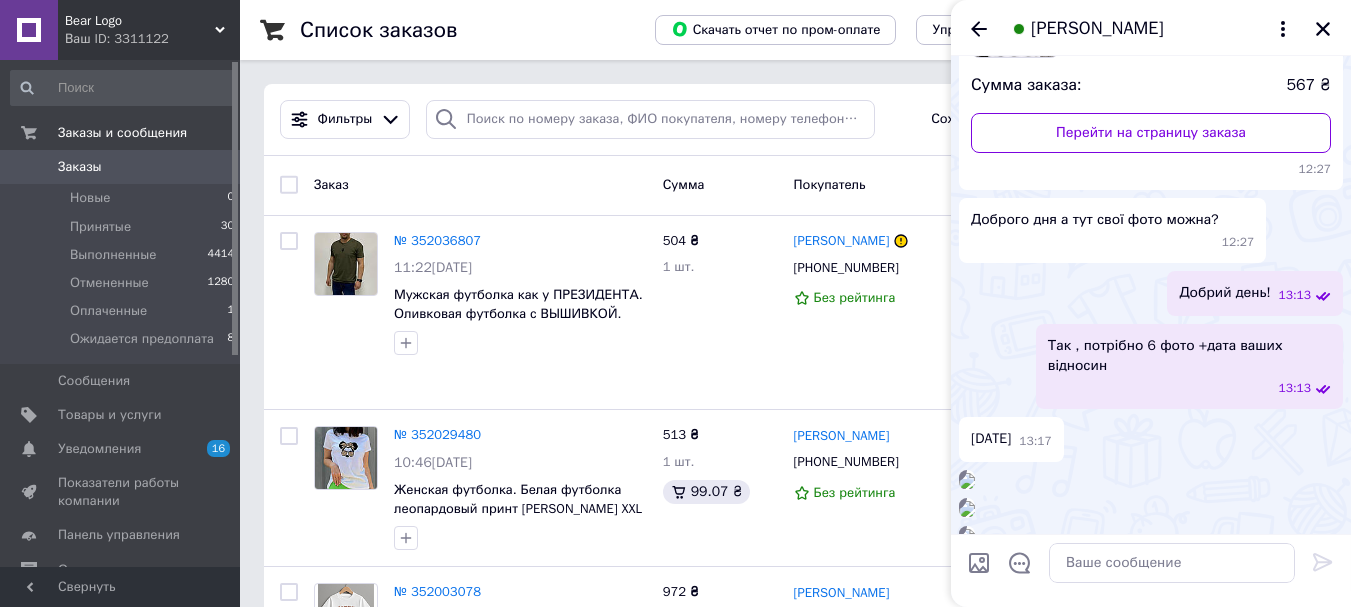 scroll, scrollTop: 3897, scrollLeft: 0, axis: vertical 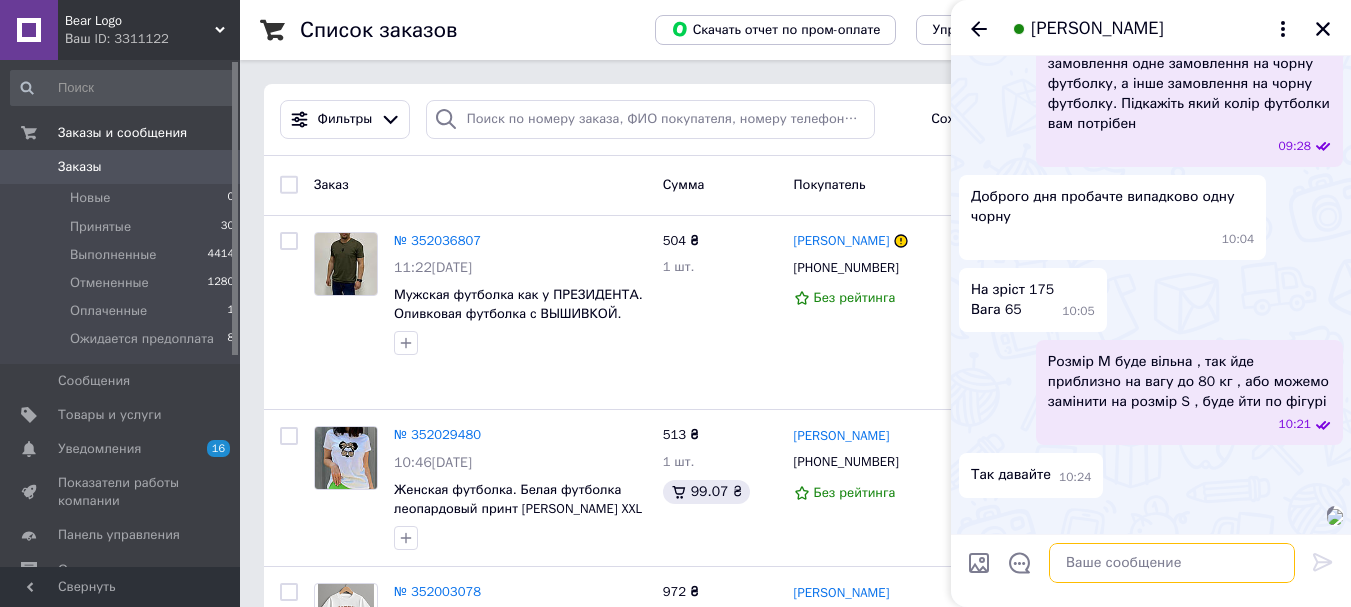 click at bounding box center [1172, 563] 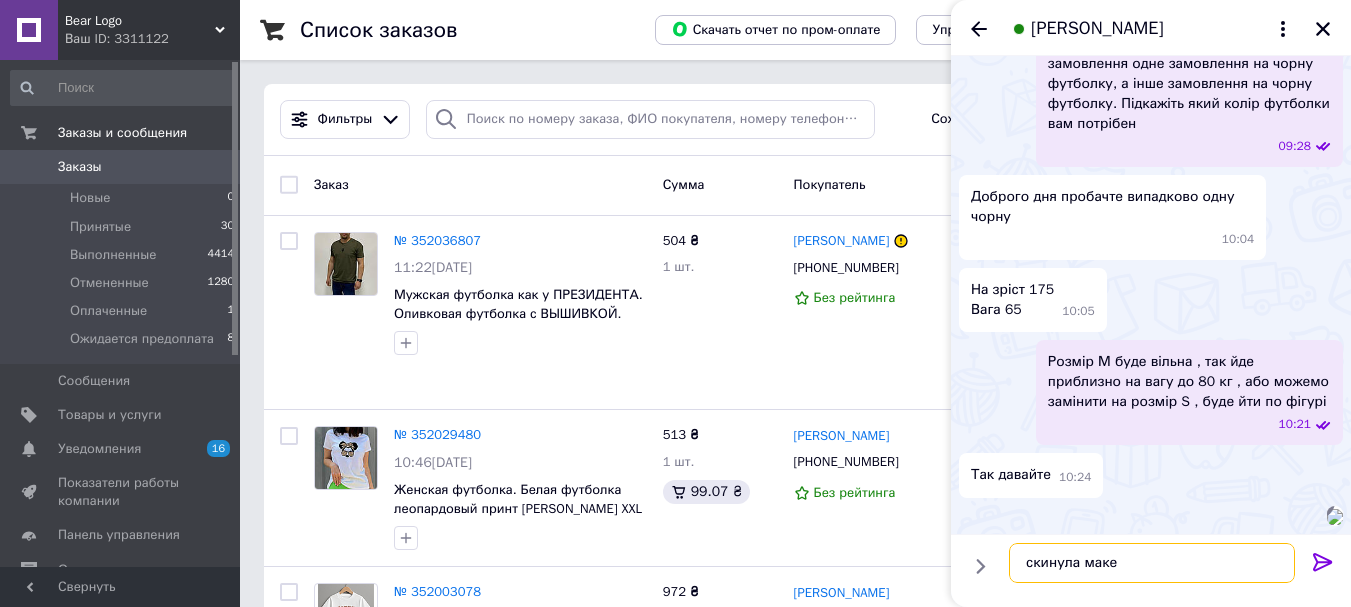 type on "скинула макет" 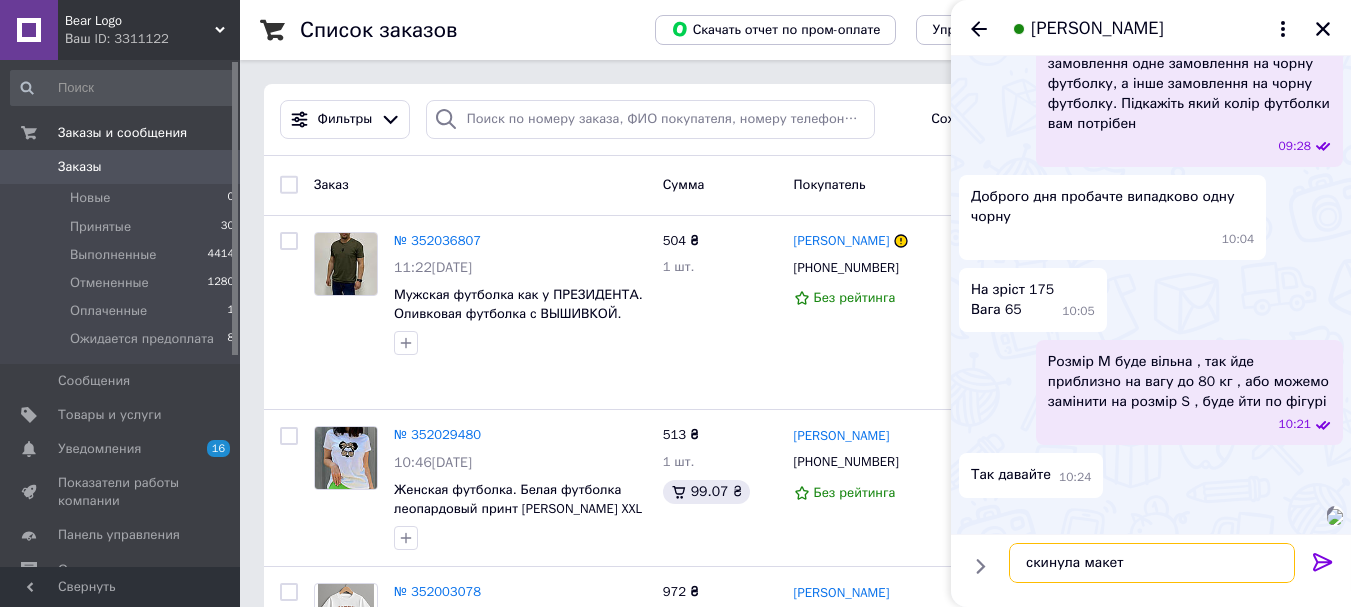 type 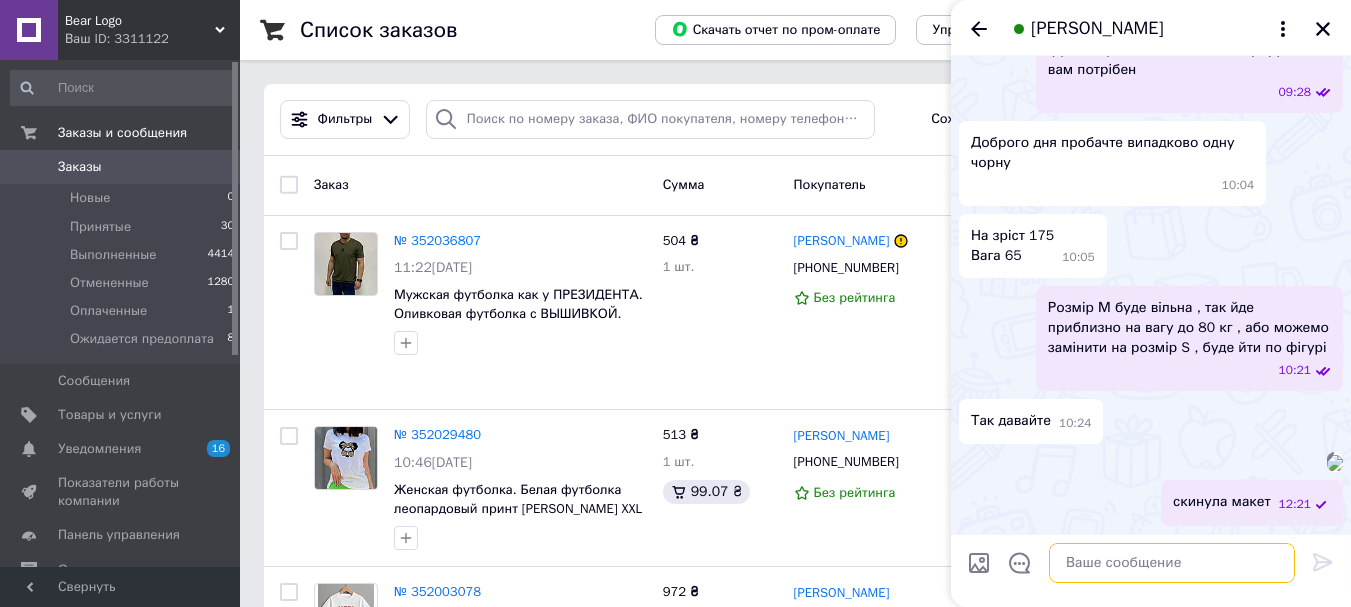 scroll, scrollTop: 4074, scrollLeft: 0, axis: vertical 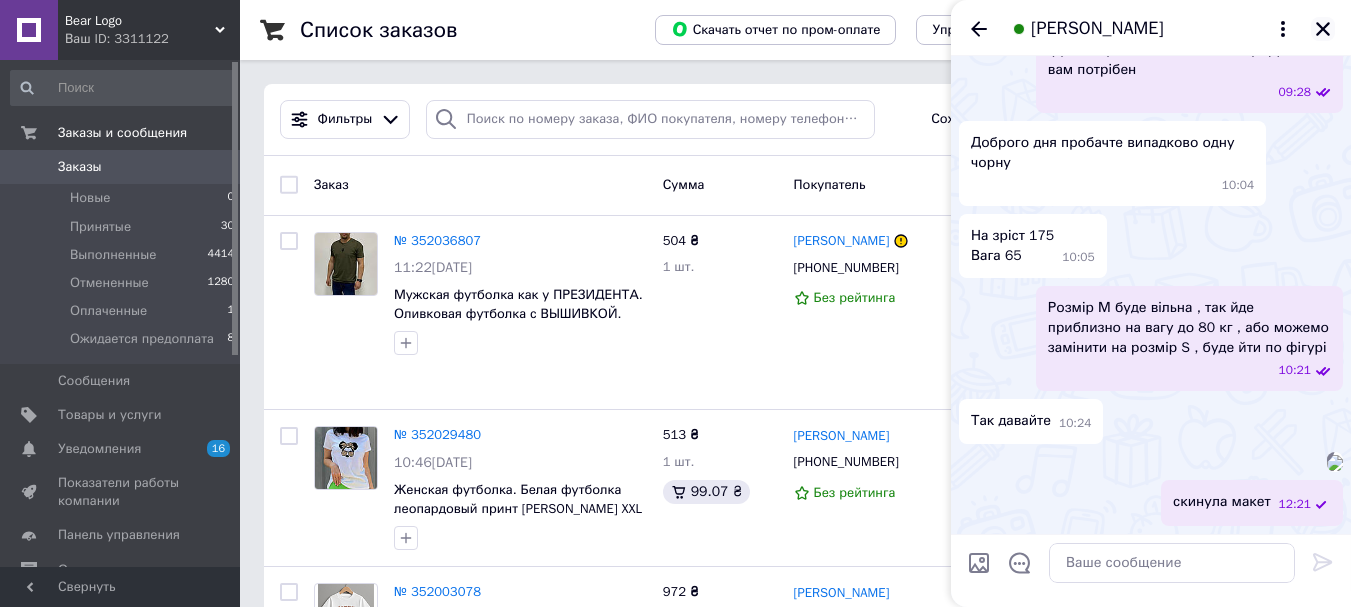 click 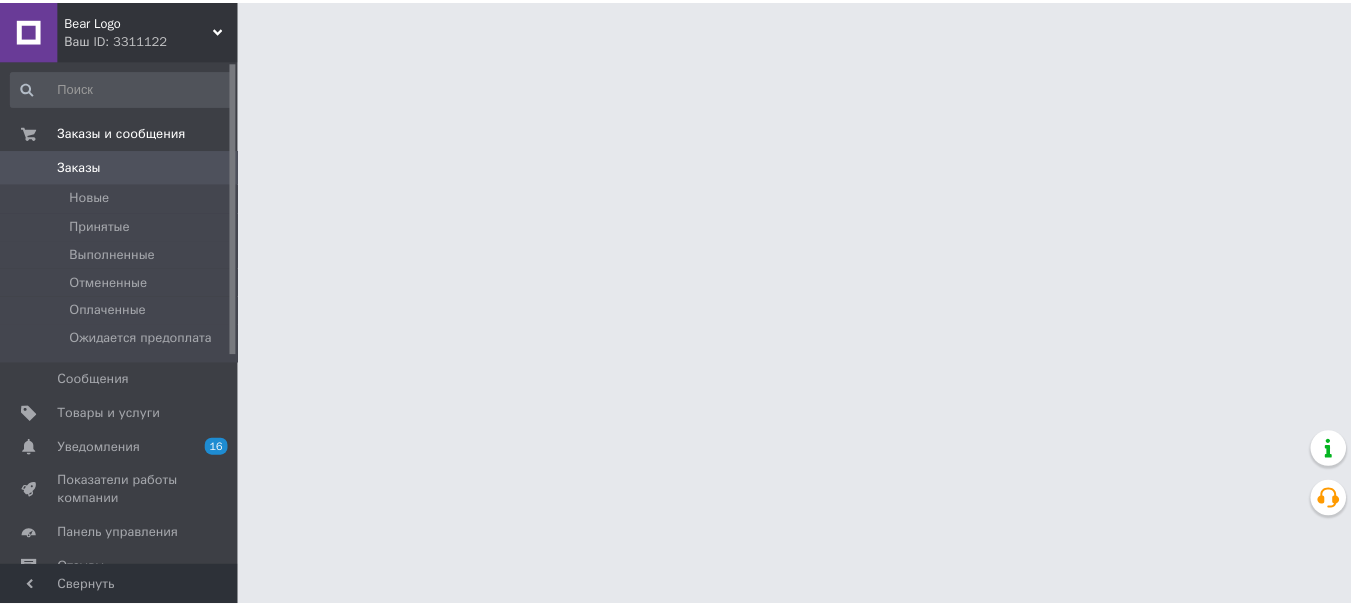 scroll, scrollTop: 0, scrollLeft: 0, axis: both 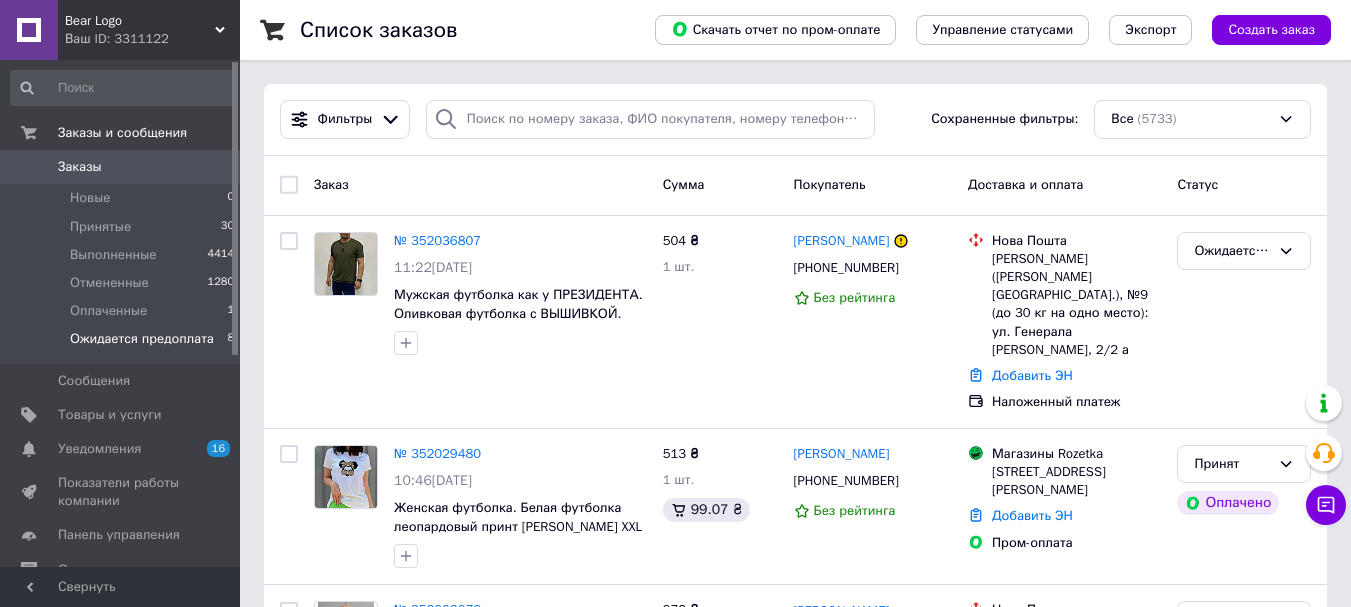 click on "Ожидается предоплата" at bounding box center [142, 339] 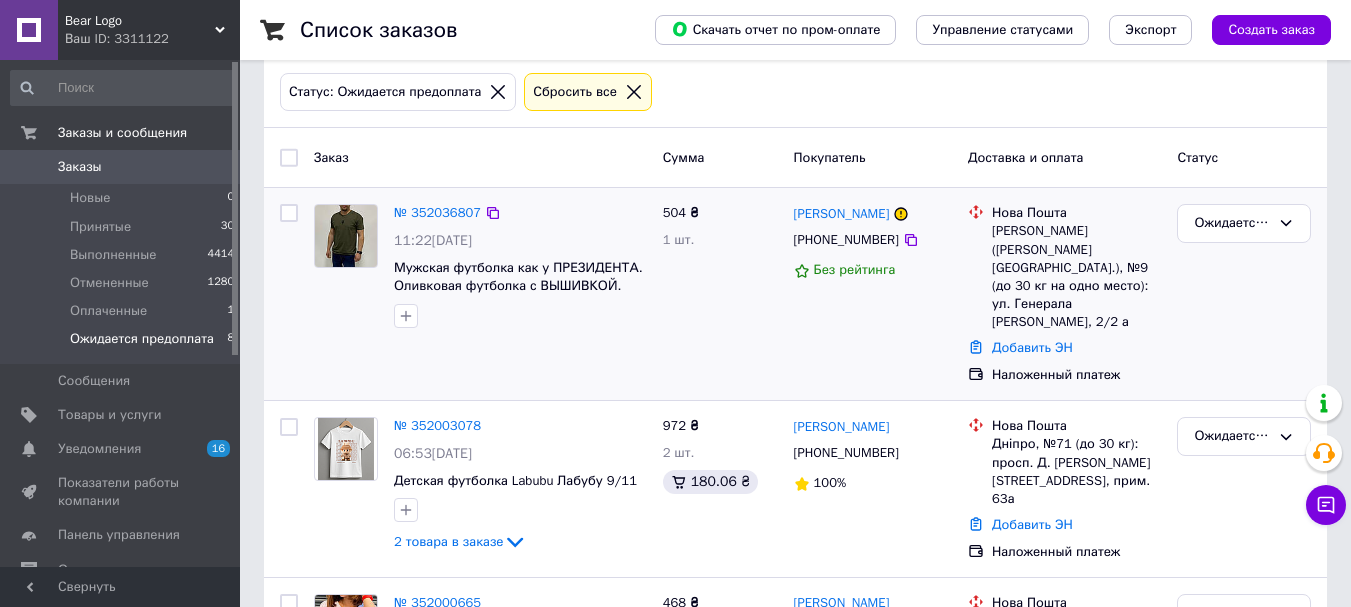 scroll, scrollTop: 300, scrollLeft: 0, axis: vertical 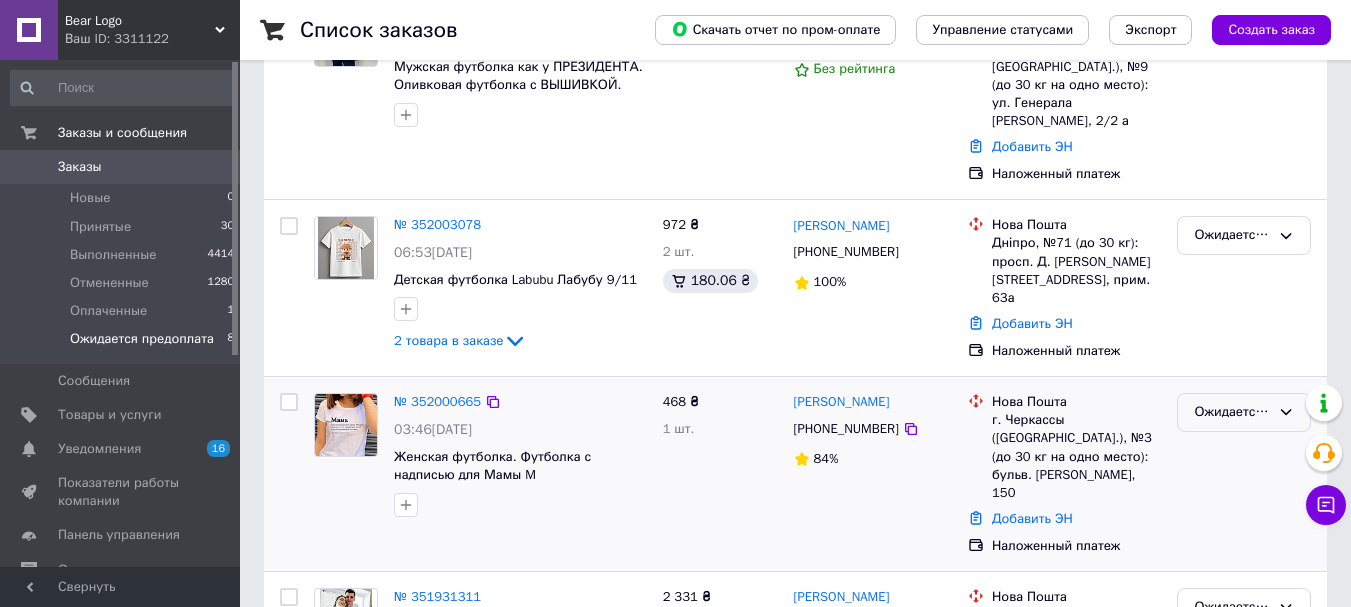 click on "Ожидается предоплата" at bounding box center (1232, 412) 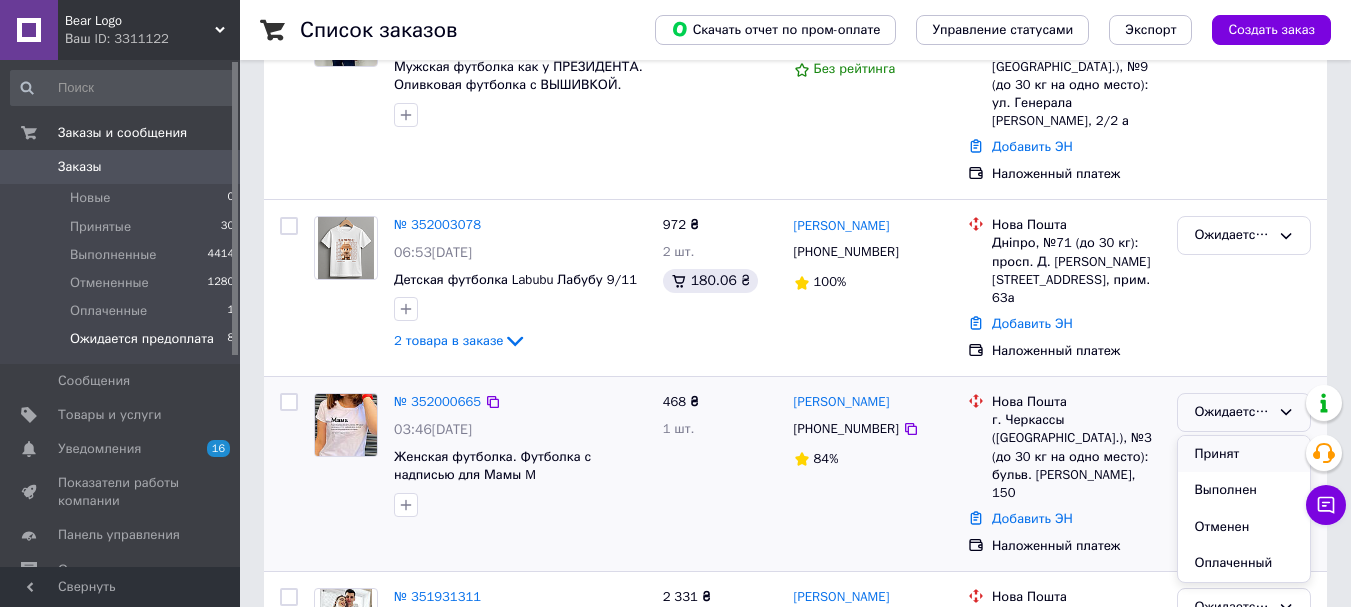 click on "Принят" at bounding box center (1244, 454) 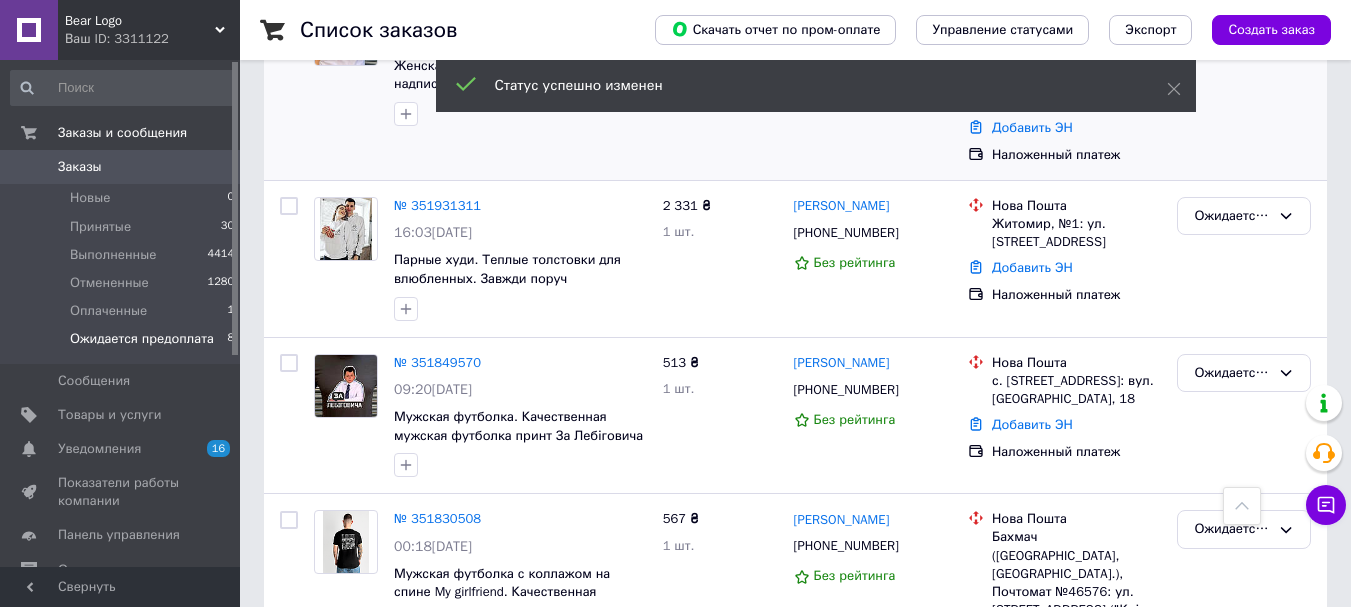 scroll, scrollTop: 700, scrollLeft: 0, axis: vertical 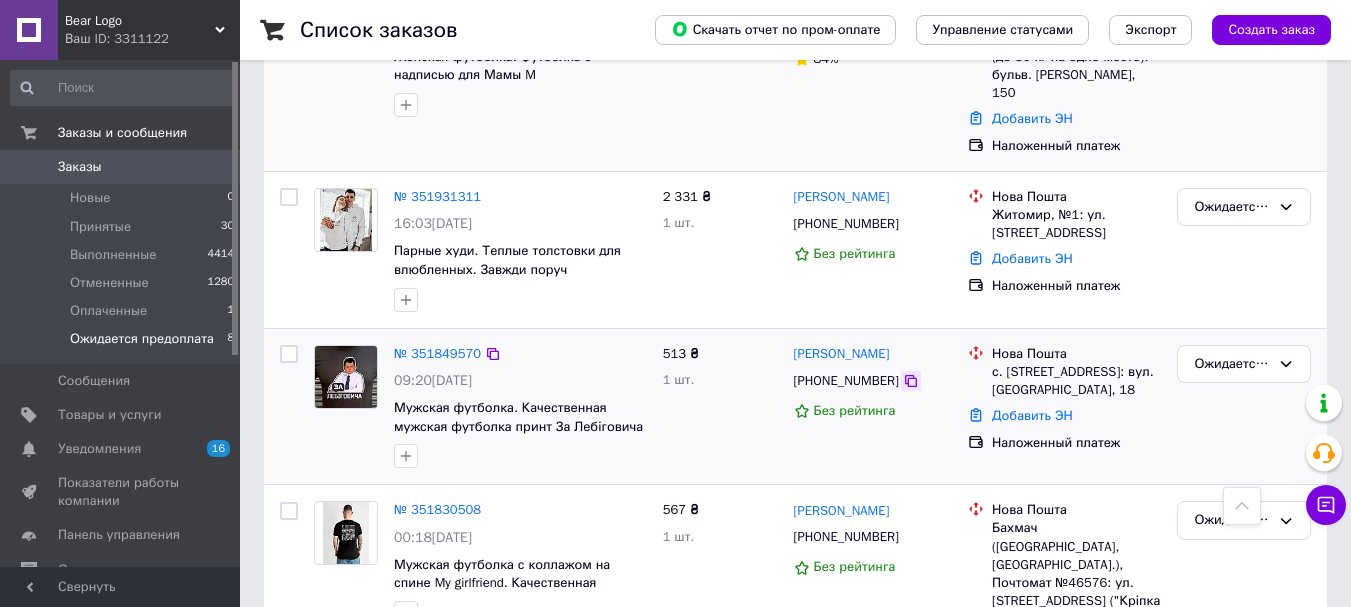 click 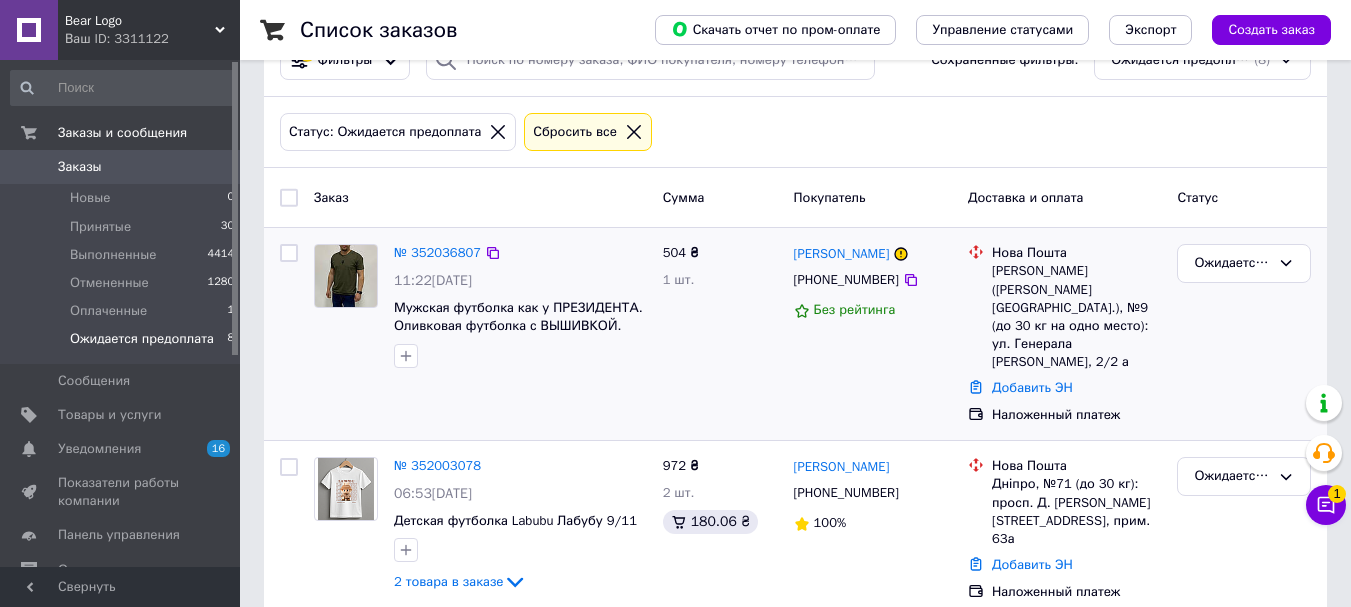 scroll, scrollTop: 32, scrollLeft: 0, axis: vertical 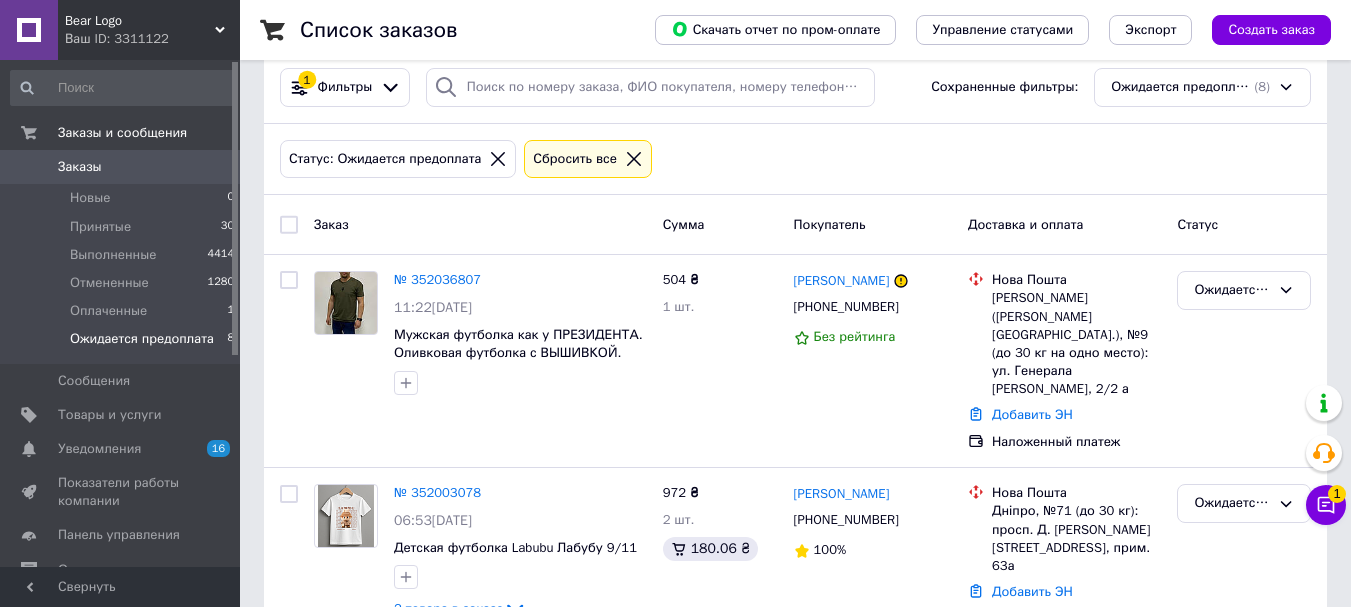 click on "Ваш ID: 3311122" at bounding box center (152, 39) 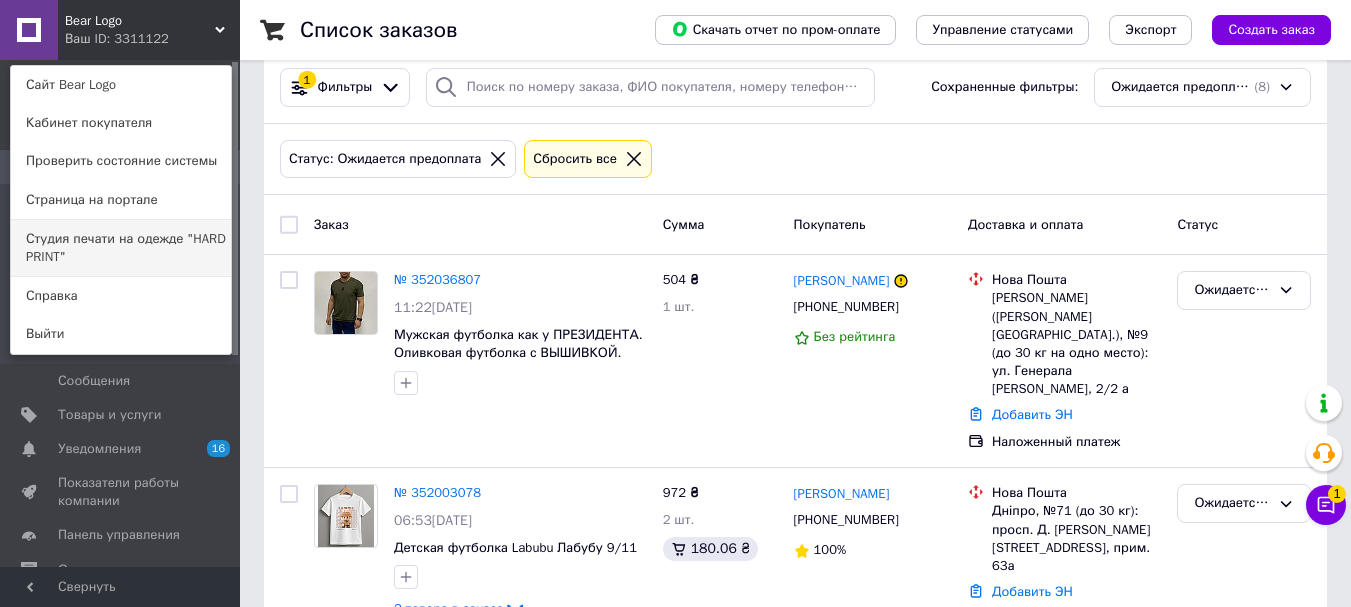 click on "Студия печати на одежде "HARD PRINT"" at bounding box center [121, 248] 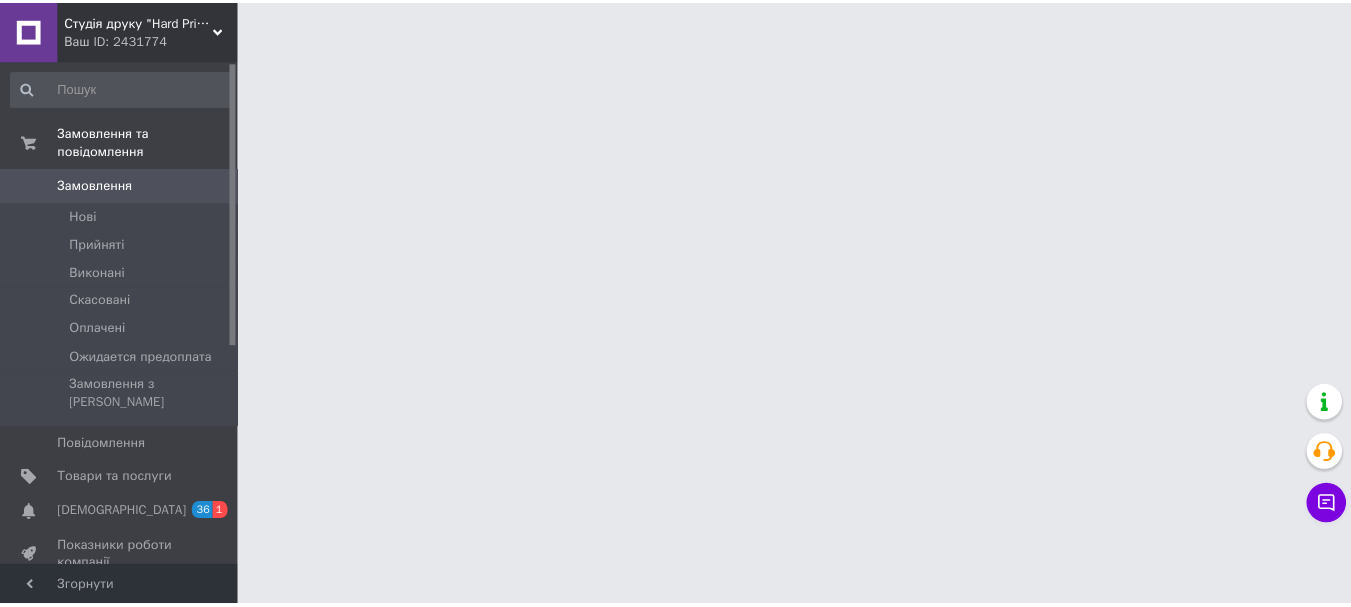 scroll, scrollTop: 0, scrollLeft: 0, axis: both 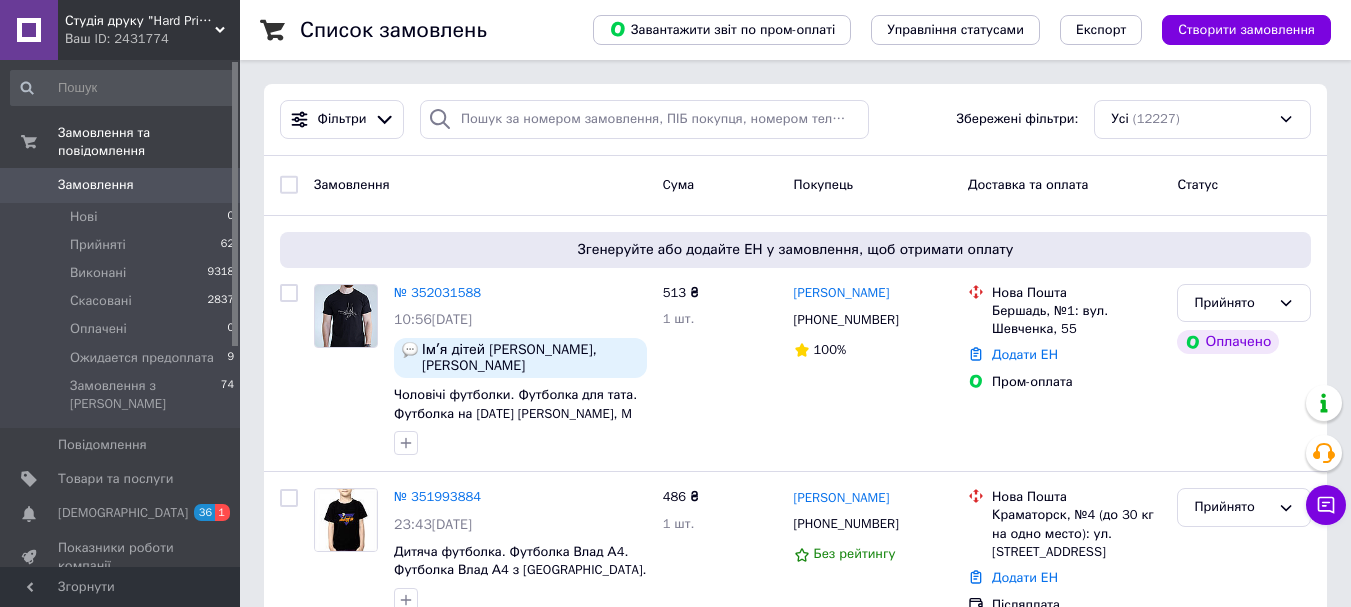 drag, startPoint x: 132, startPoint y: 24, endPoint x: 144, endPoint y: 32, distance: 14.422205 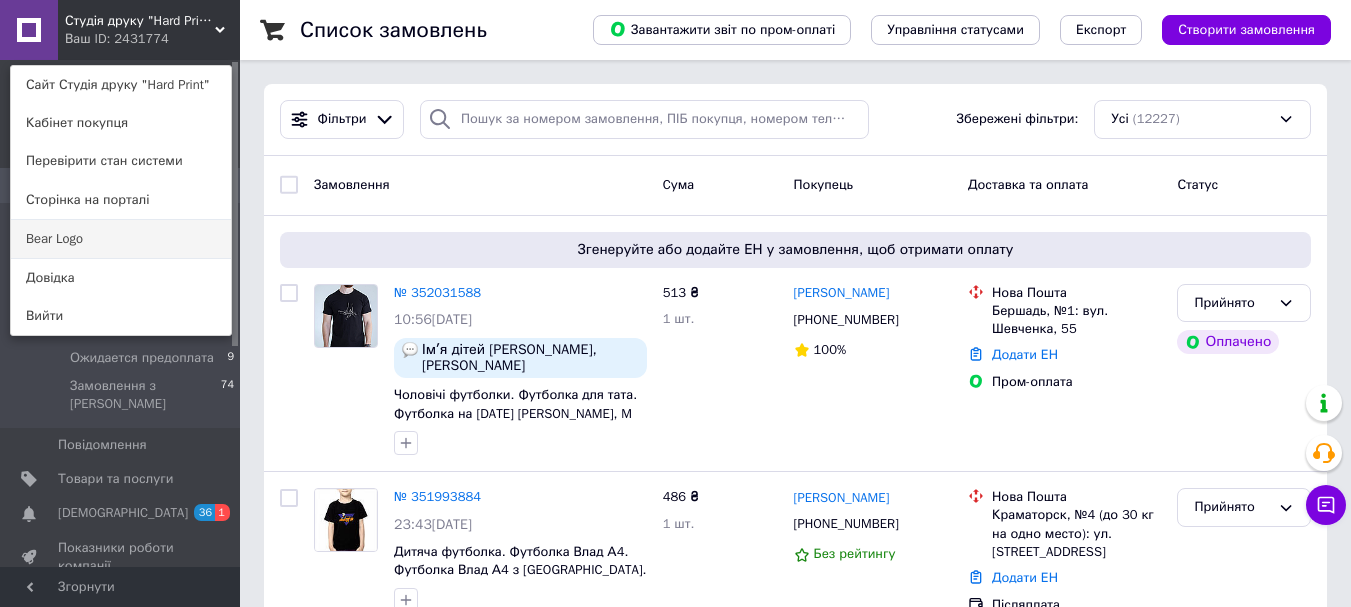 click on "Bear Logo" at bounding box center (121, 239) 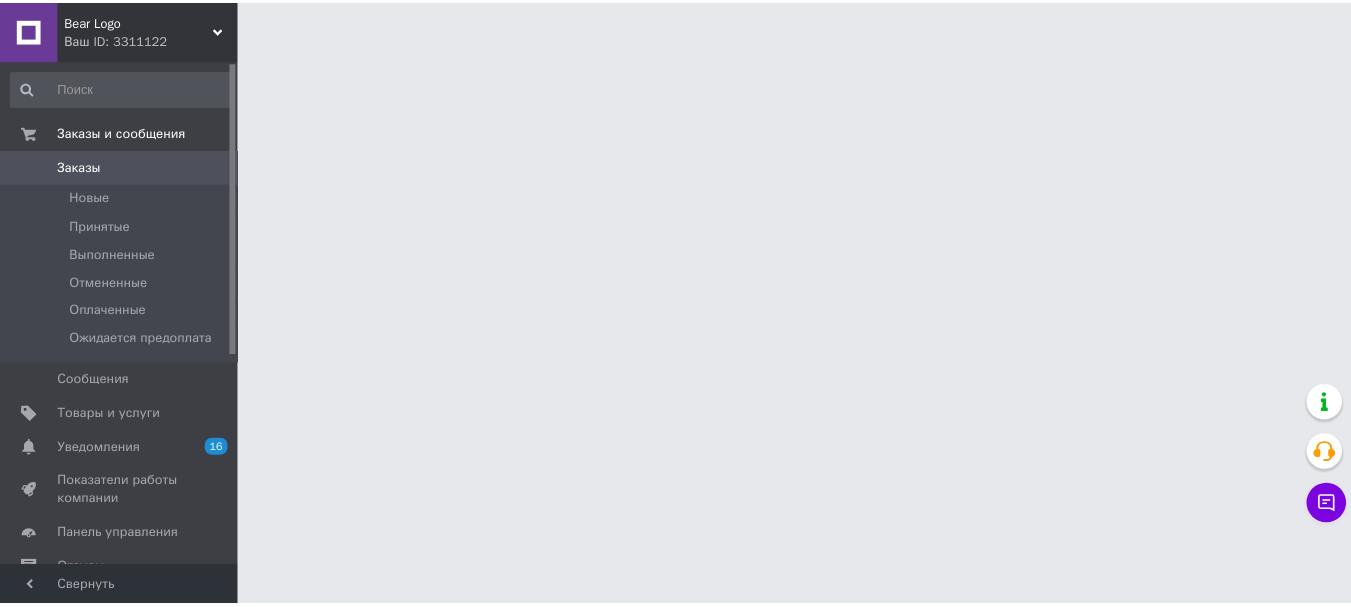 scroll, scrollTop: 0, scrollLeft: 0, axis: both 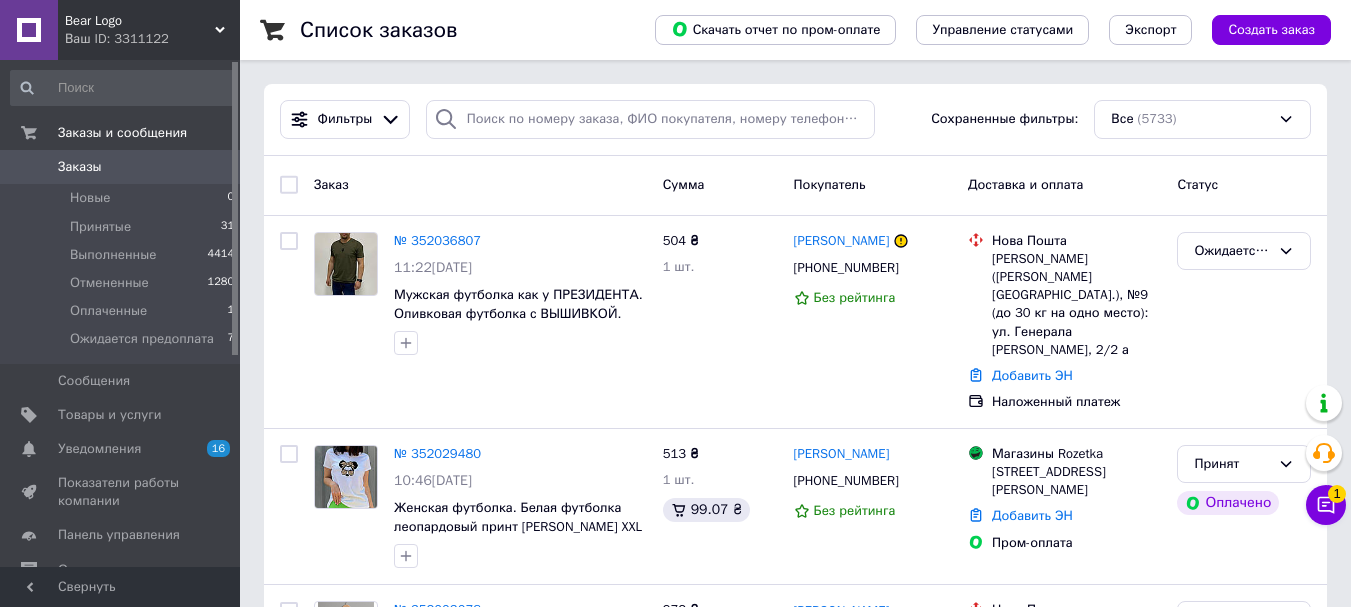 click on "Список заказов   Скачать отчет по пром-оплате Управление статусами Экспорт Создать заказ Фильтры Сохраненные фильтры: Все (5733) Заказ Сумма Покупатель Доставка и оплата Статус № 352036807 11:22[DATE] Мужская футболка как у ПРЕЗИДЕНТА. Оливковая футболка с ВЫШИВКОЙ. Футболка с гербом Украины. Тризуб 504 ₴ 1 шт. [PERSON_NAME] [PHONE_NUMBER] Без рейтинга Нова Пошта [PERSON_NAME] ([PERSON_NAME][GEOGRAPHIC_DATA].), №9 (до 30 кг на одно место): ул. Генерала [PERSON_NAME], 2/2 а Добавить ЭН Наложенный платеж Ожидается предоплата № 352029480 10:46[DATE] 513 ₴ 1 шт. 99.07 ₴ [PERSON_NAME] [PHONE_NUMBER] Без рейтинга 1" at bounding box center (795, 2038) 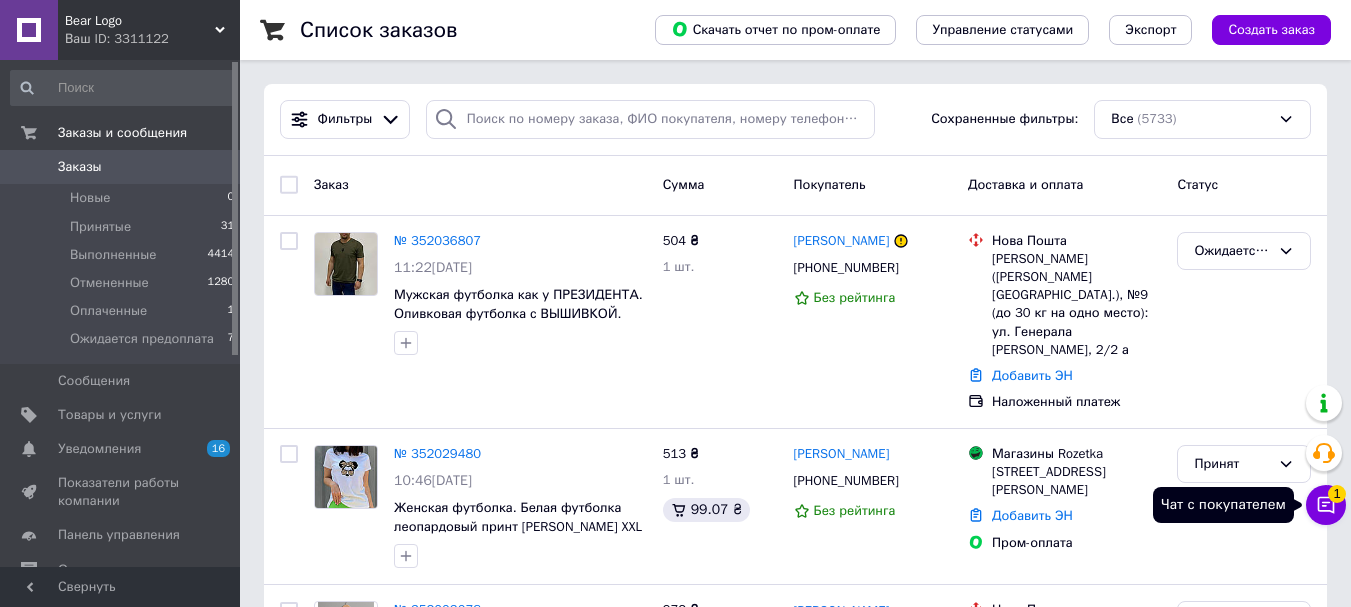 click 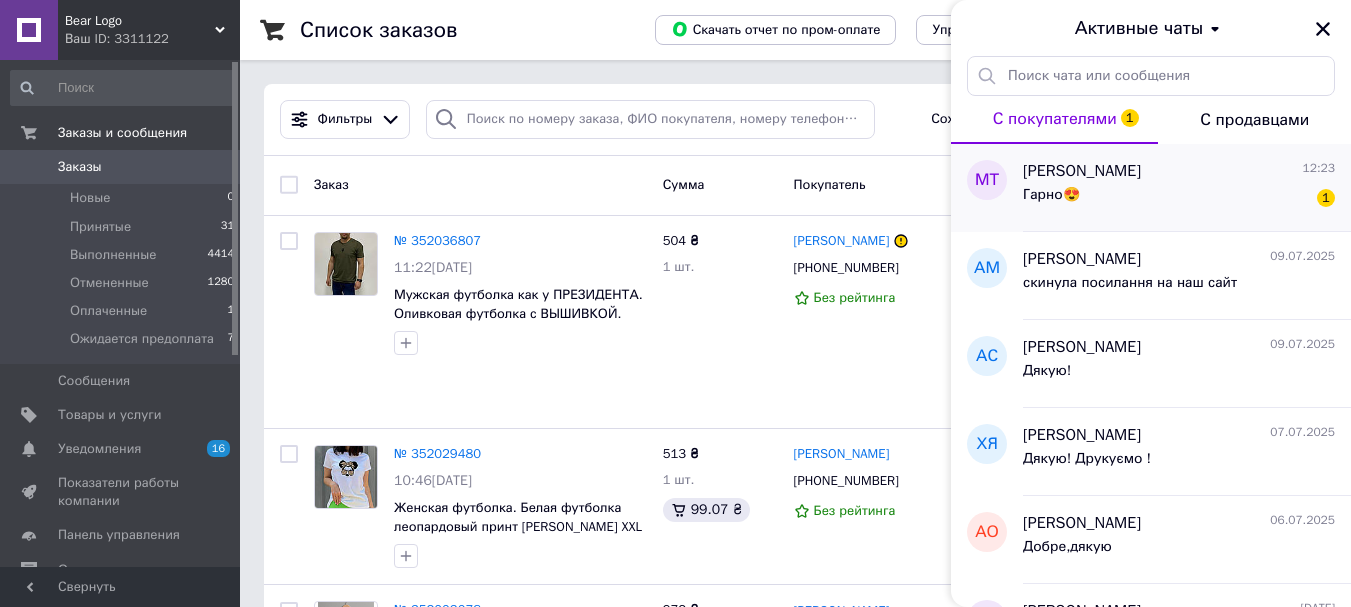 click on "Гарно😍 1" at bounding box center [1179, 199] 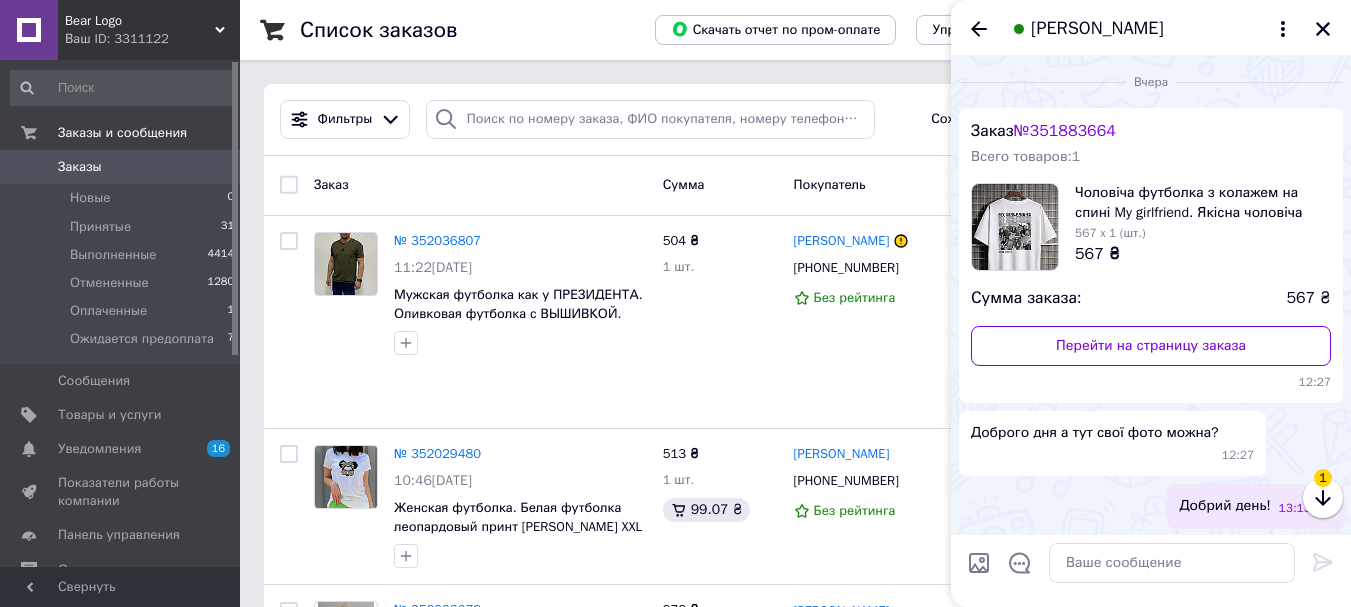 scroll, scrollTop: 4040, scrollLeft: 0, axis: vertical 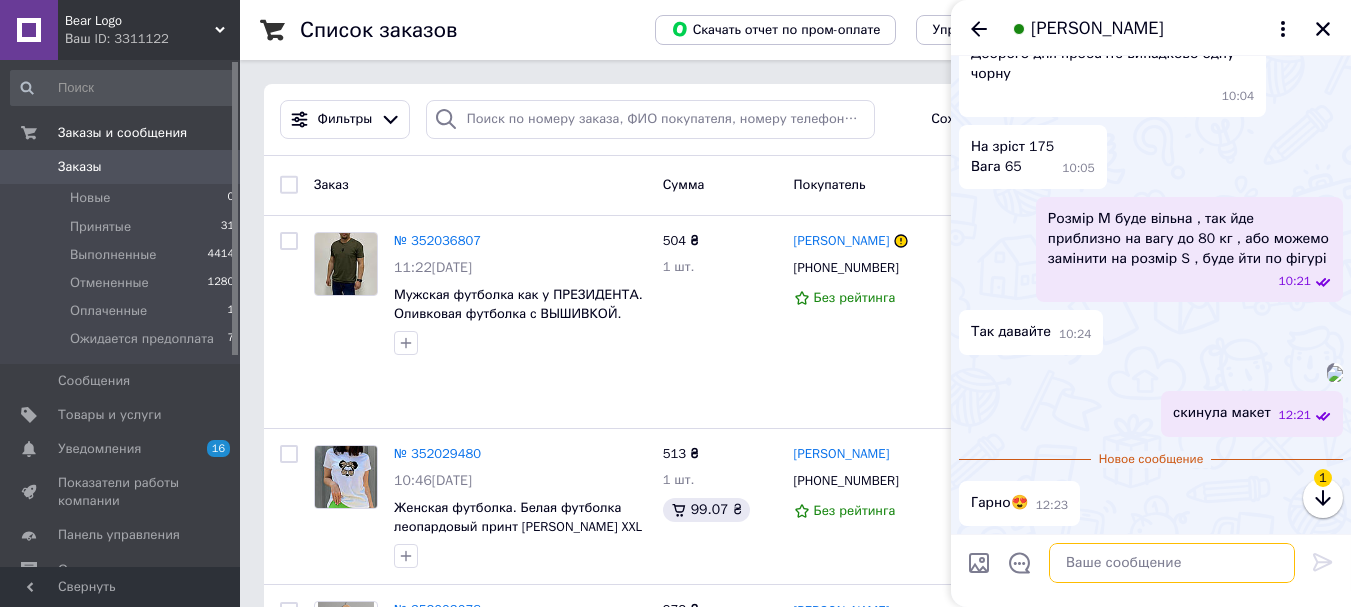 click at bounding box center [1172, 563] 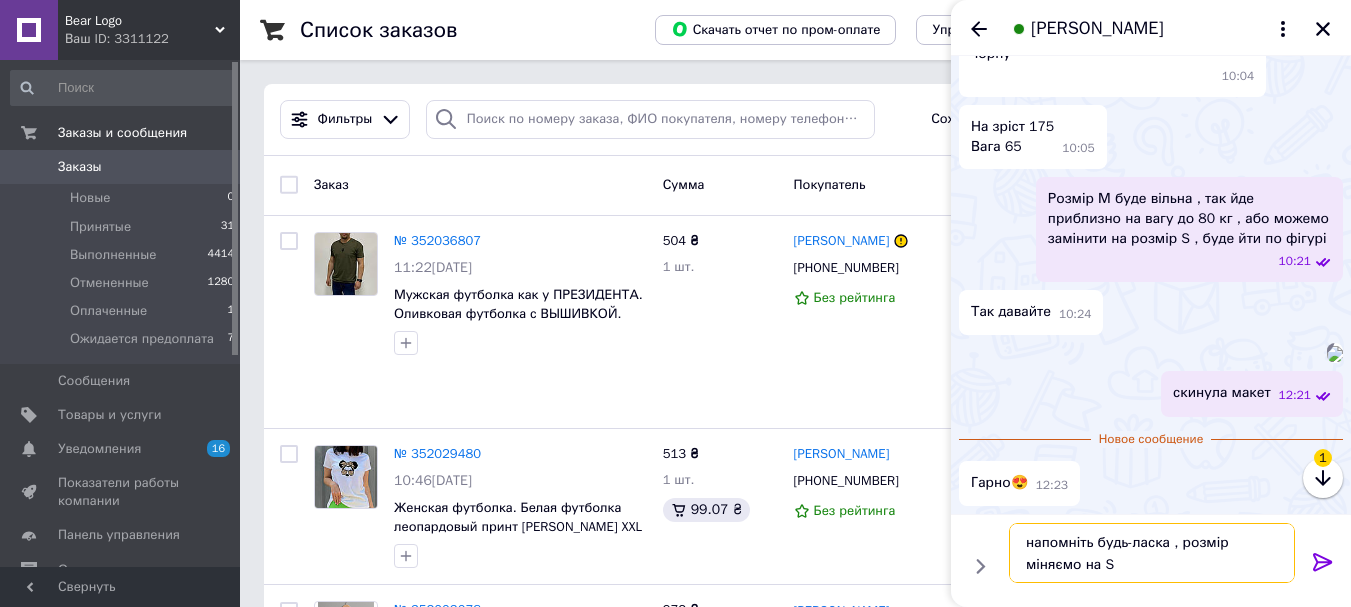 click on "напомніть будь-ласка , розмір міняємо на S" at bounding box center (1152, 553) 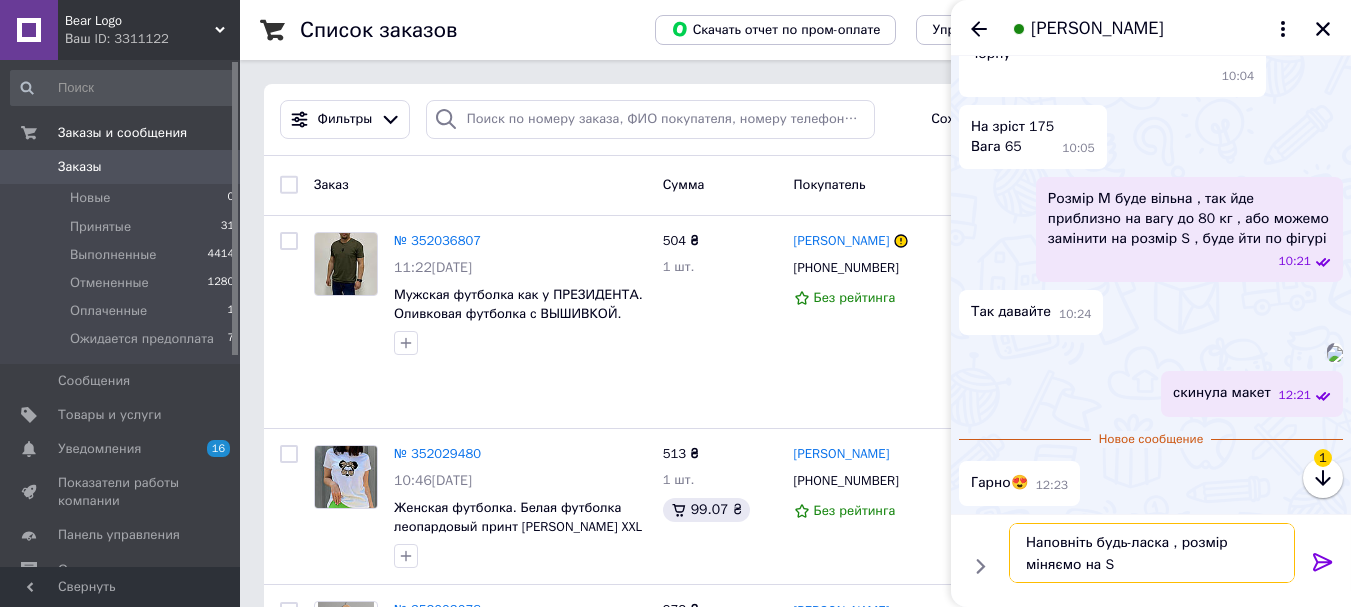 click on "Наповніть будь-ласка , розмір міняємо на S" at bounding box center [1152, 553] 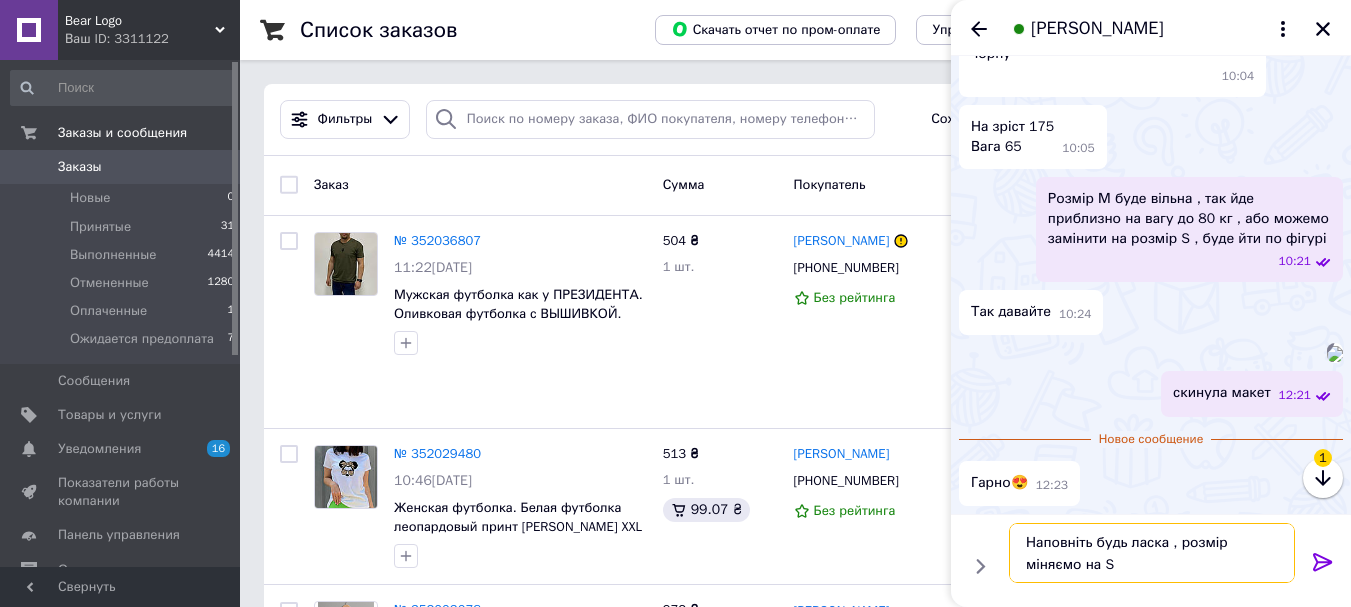 click on "Наповніть будь ласка , розмір міняємо на S" at bounding box center (1152, 553) 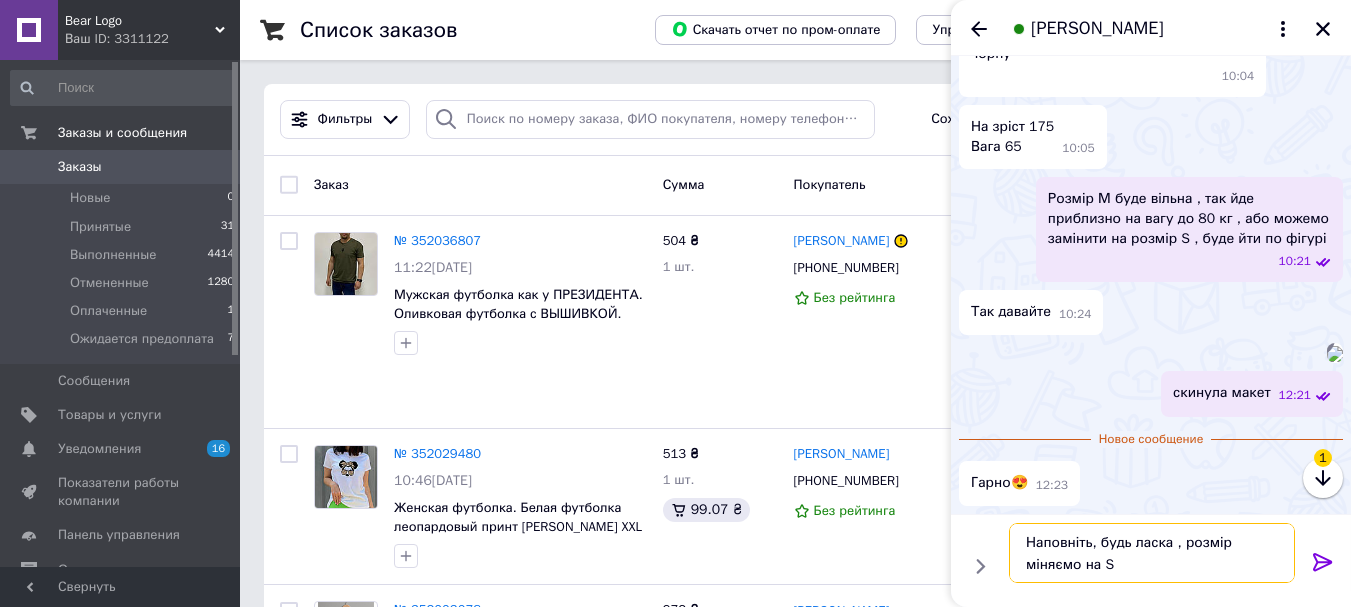 click on "Наповніть, будь ласка , розмір міняємо на S" at bounding box center [1152, 553] 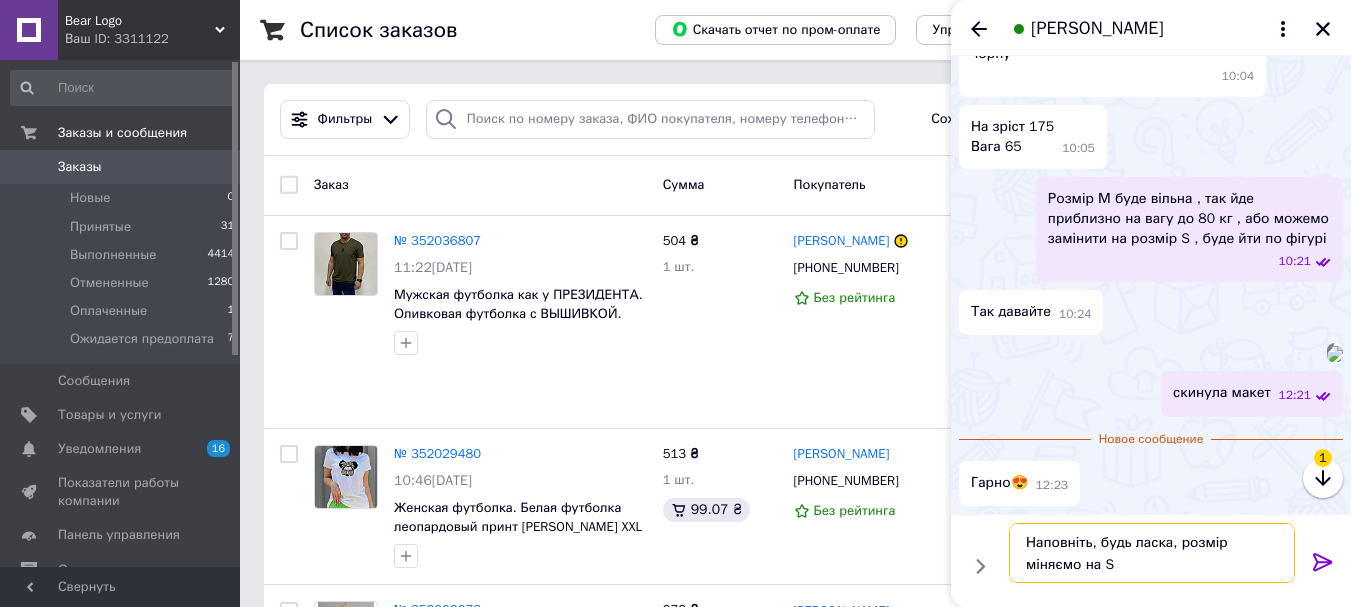 click on "Наповніть, будь ласка, розмір міняємо на S" at bounding box center (1152, 553) 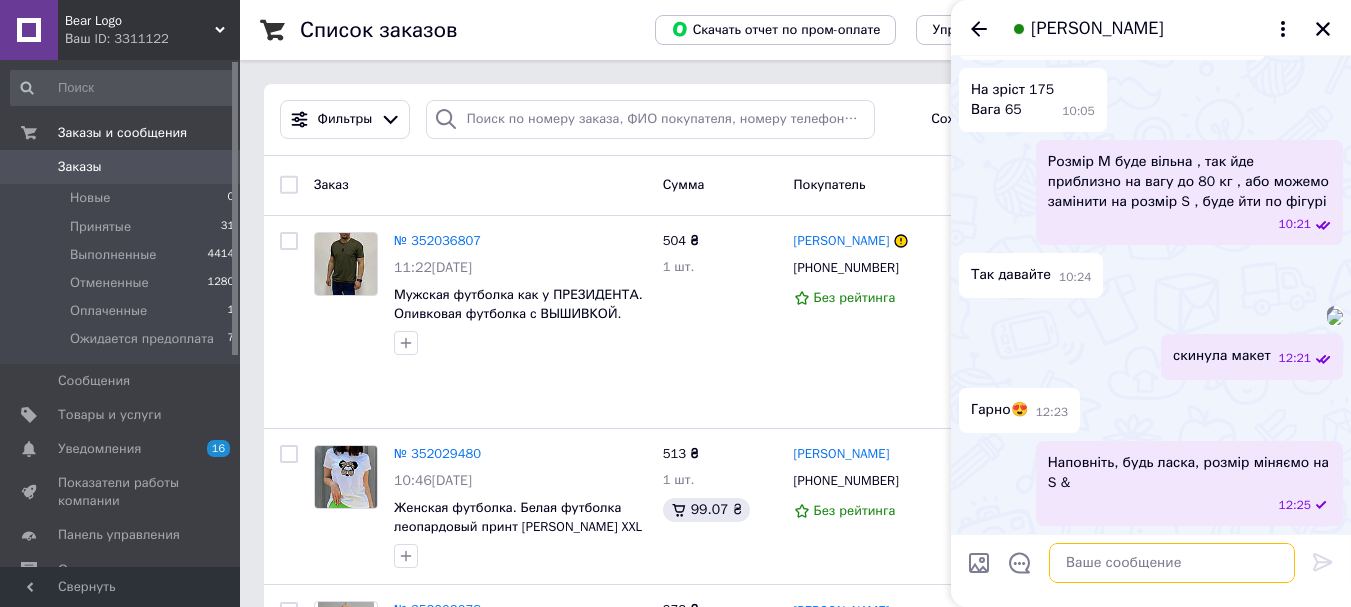 scroll, scrollTop: 4221, scrollLeft: 0, axis: vertical 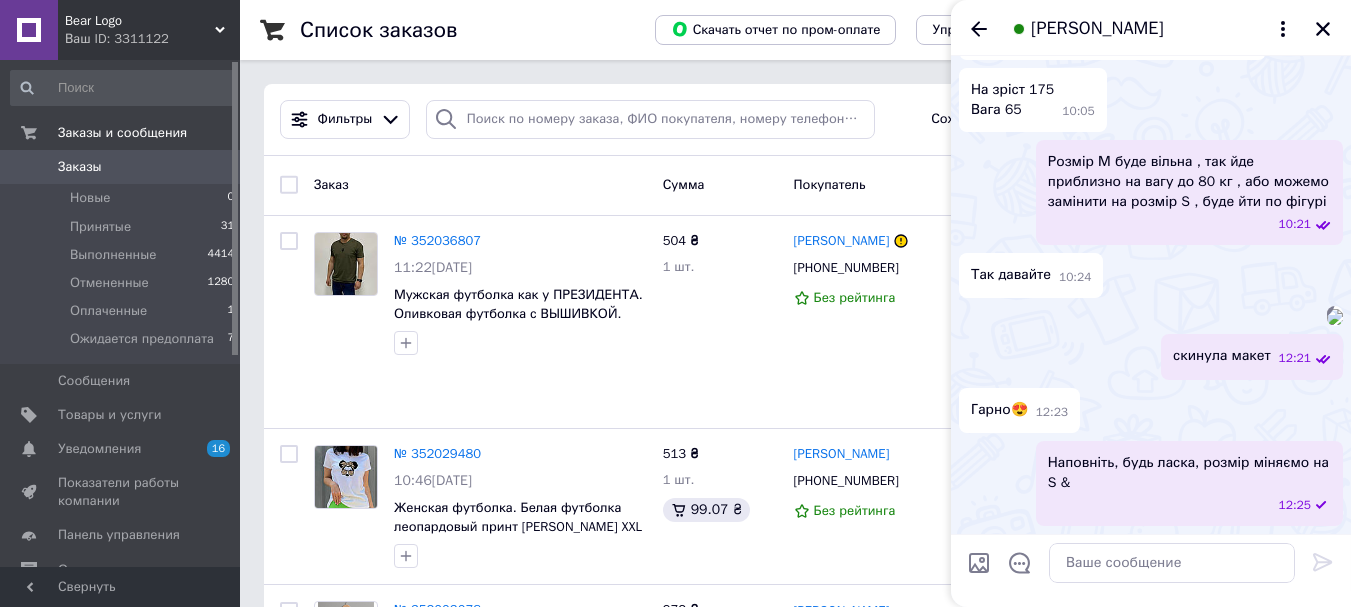 click on "Наповніть, будь ласка, розмір міняємо на S &" at bounding box center (1189, 473) 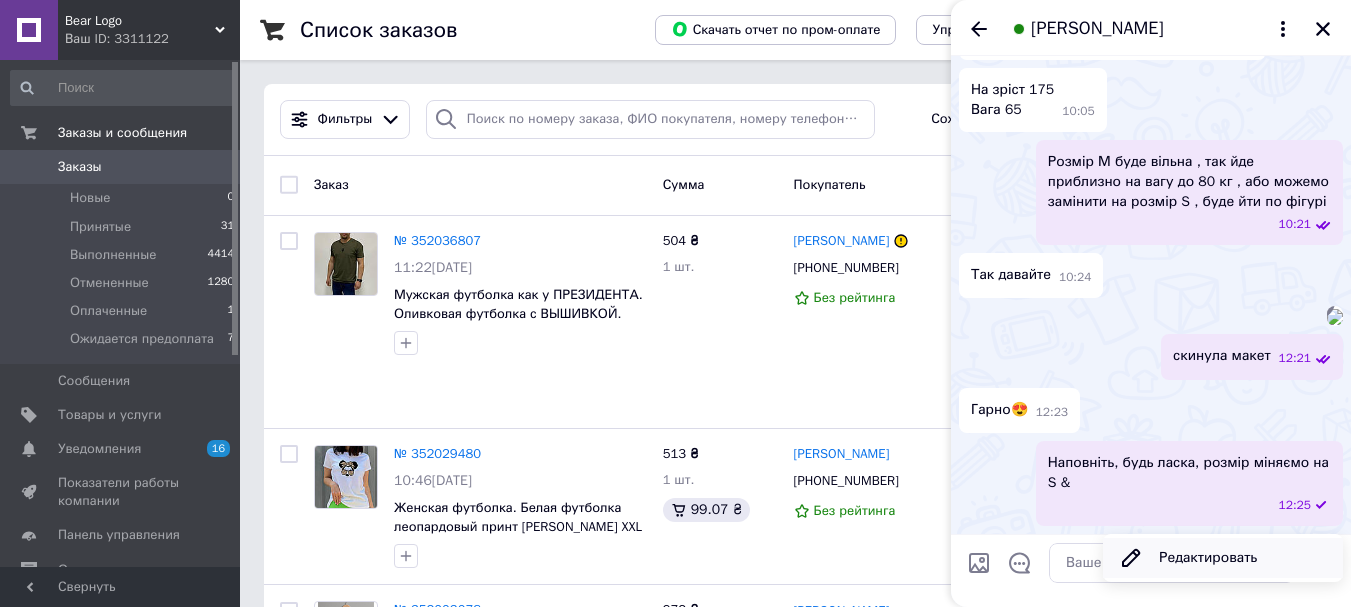 click on "Редактировать" at bounding box center (1223, 558) 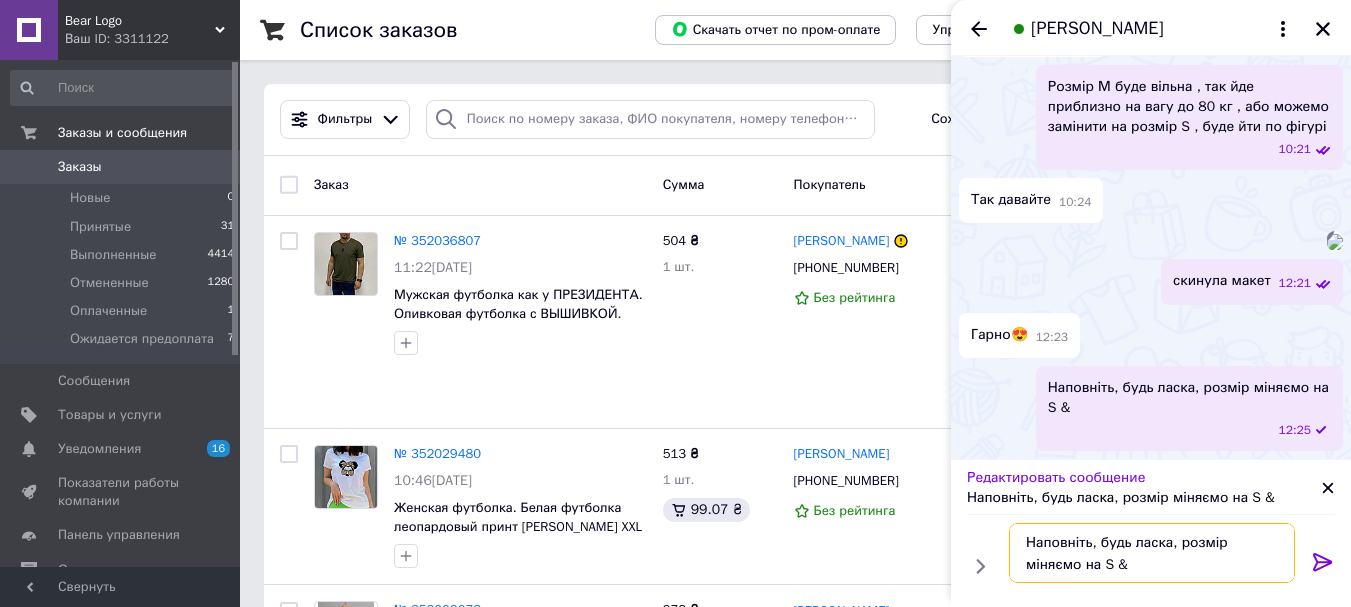 click on "Наповніть, будь ласка, розмір міняємо на S &" at bounding box center [1152, 553] 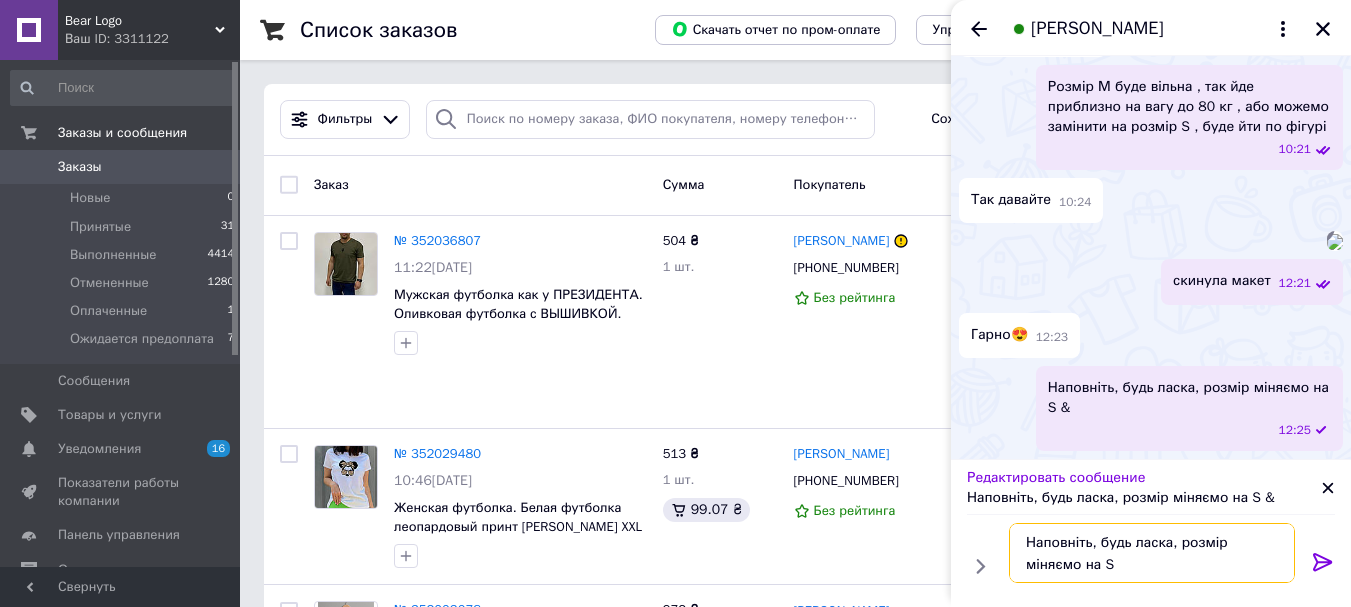 type on "Наповніть, будь ласка, розмір міняємо на S ?" 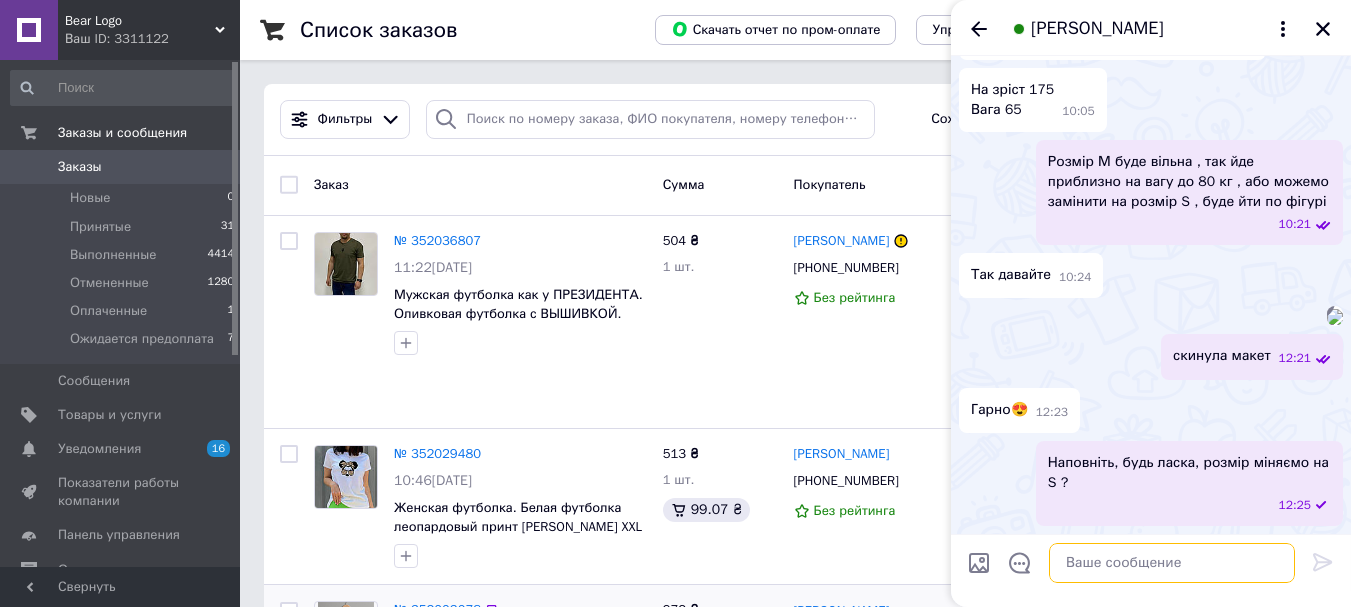 type 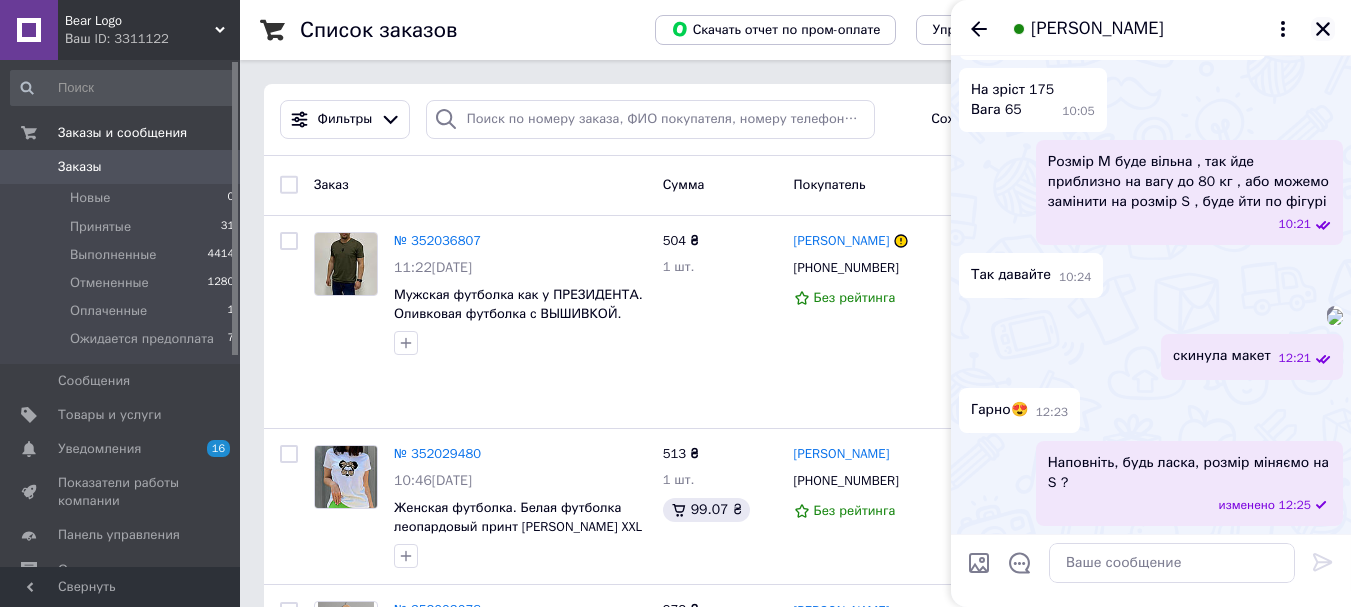 click 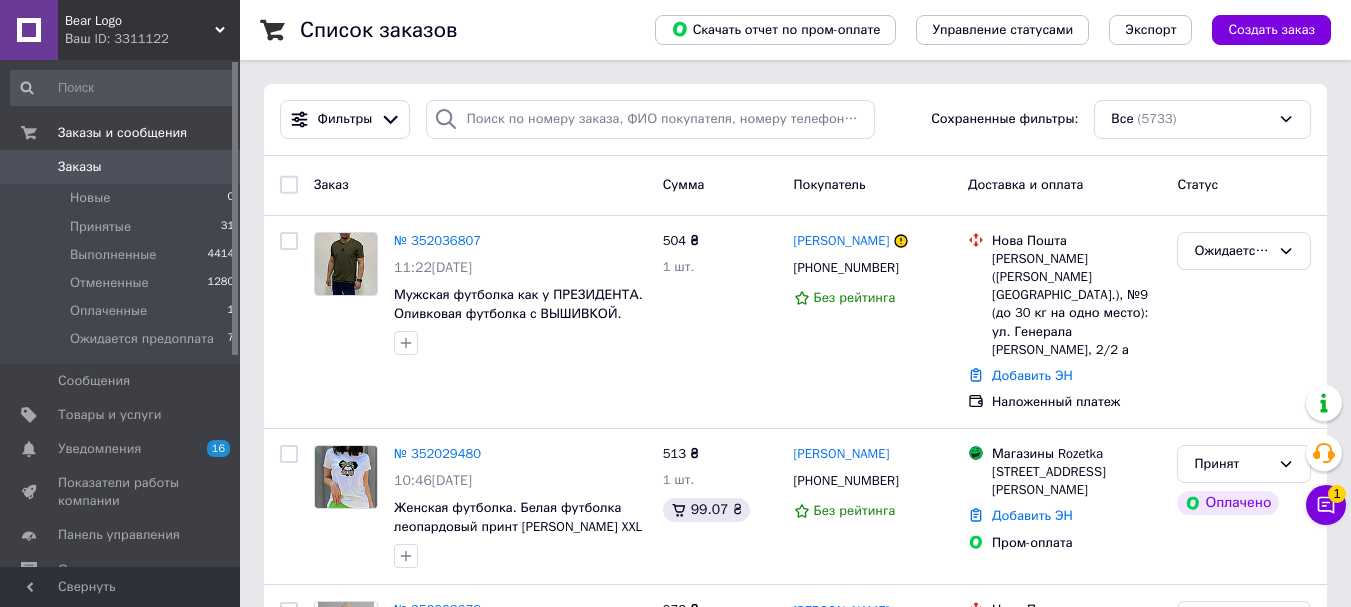 drag, startPoint x: 166, startPoint y: 34, endPoint x: 154, endPoint y: 105, distance: 72.00694 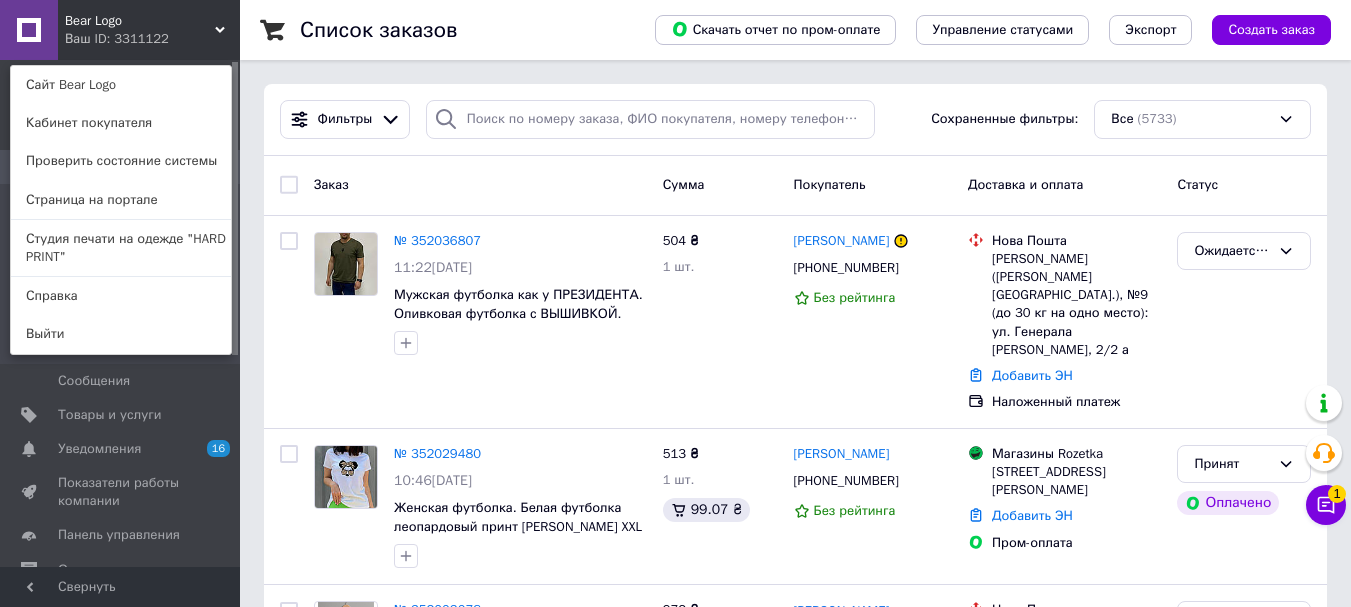 drag, startPoint x: 147, startPoint y: 250, endPoint x: 280, endPoint y: 143, distance: 170.69856 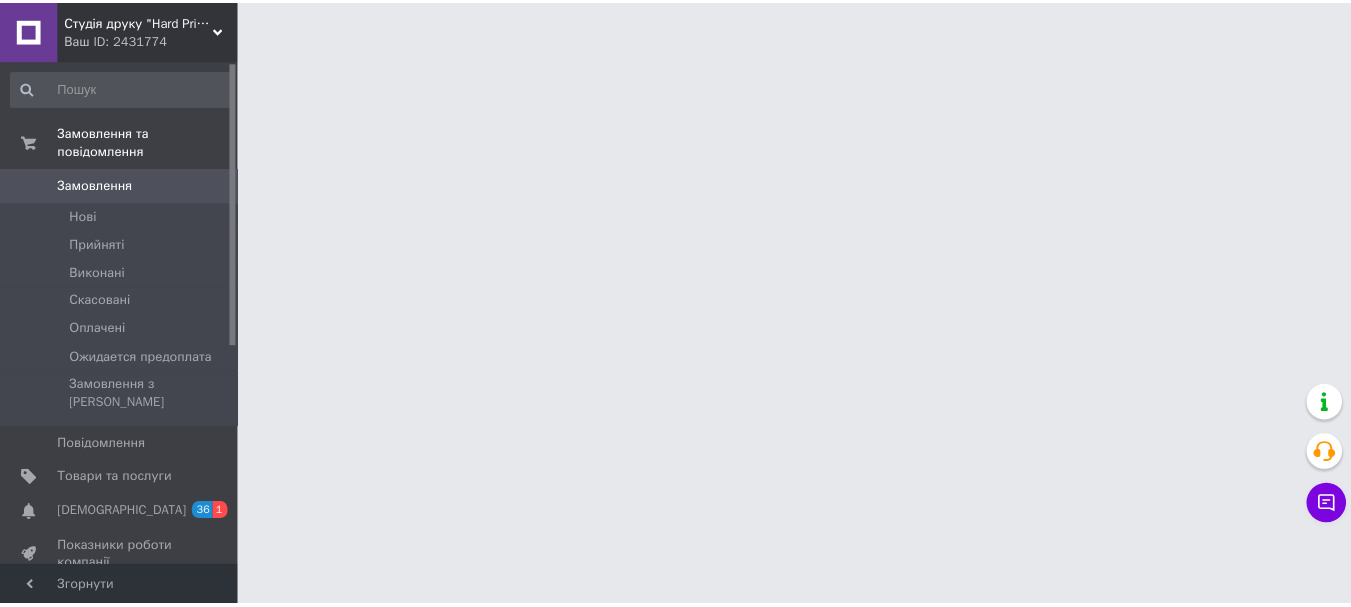 scroll, scrollTop: 0, scrollLeft: 0, axis: both 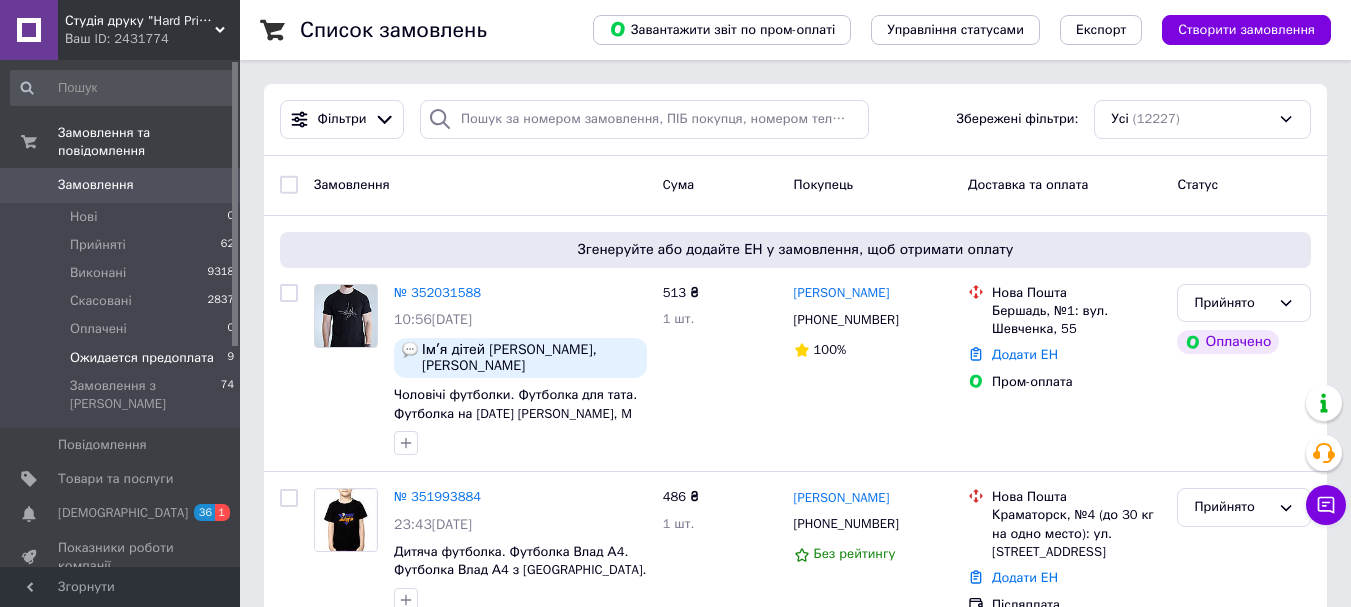 click on "Ожидается предоплата" at bounding box center (142, 358) 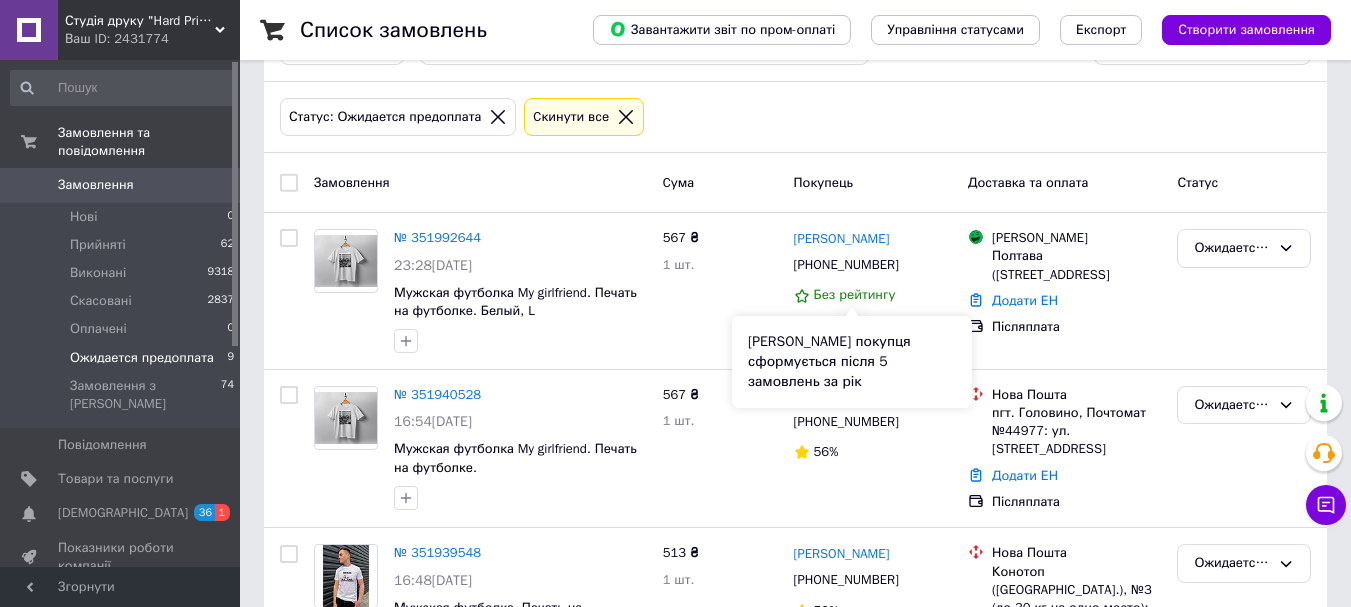 scroll, scrollTop: 100, scrollLeft: 0, axis: vertical 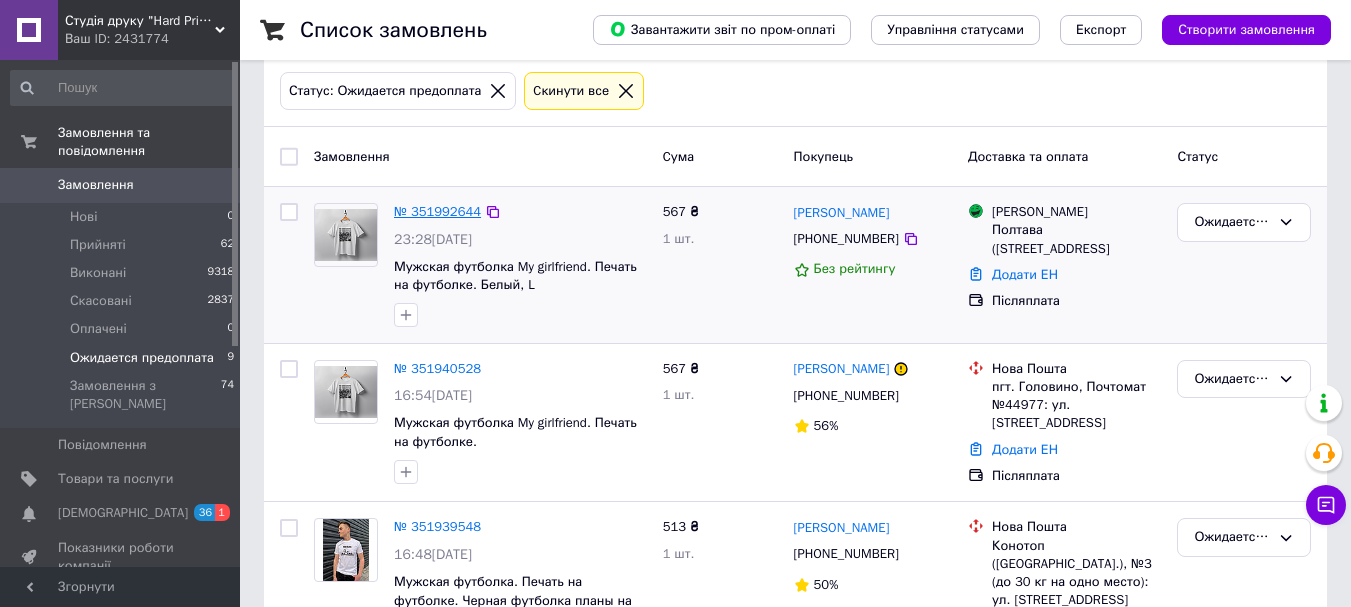 click on "№ 351992644" at bounding box center (437, 211) 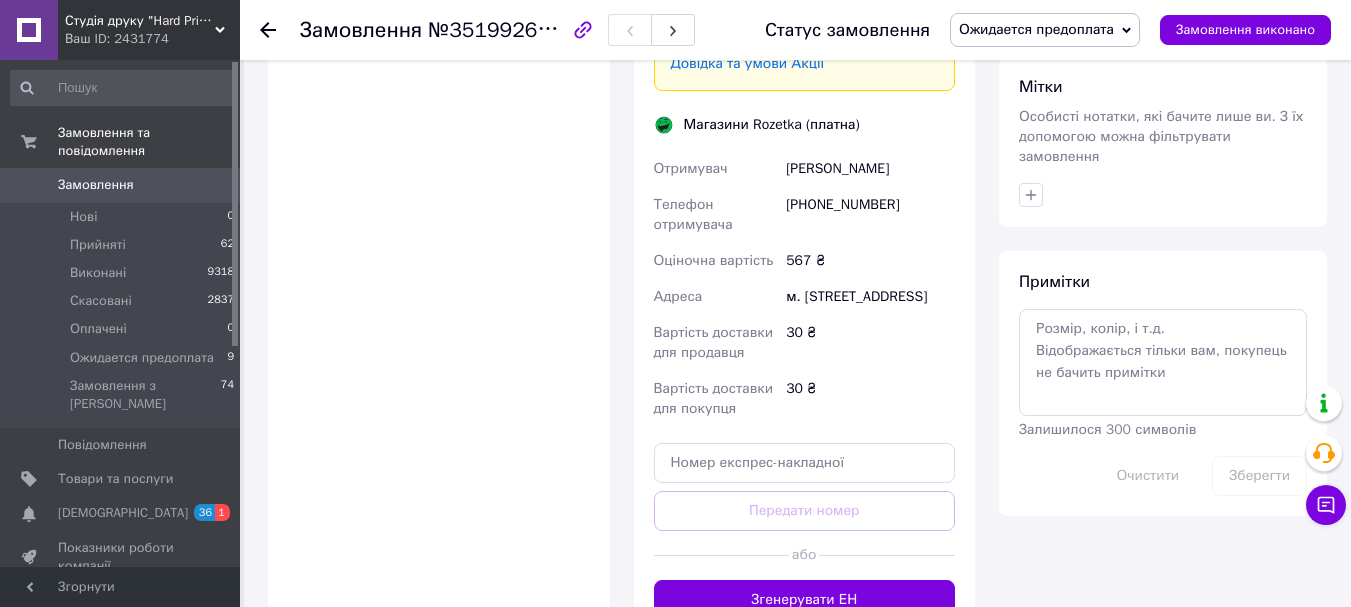 scroll, scrollTop: 900, scrollLeft: 0, axis: vertical 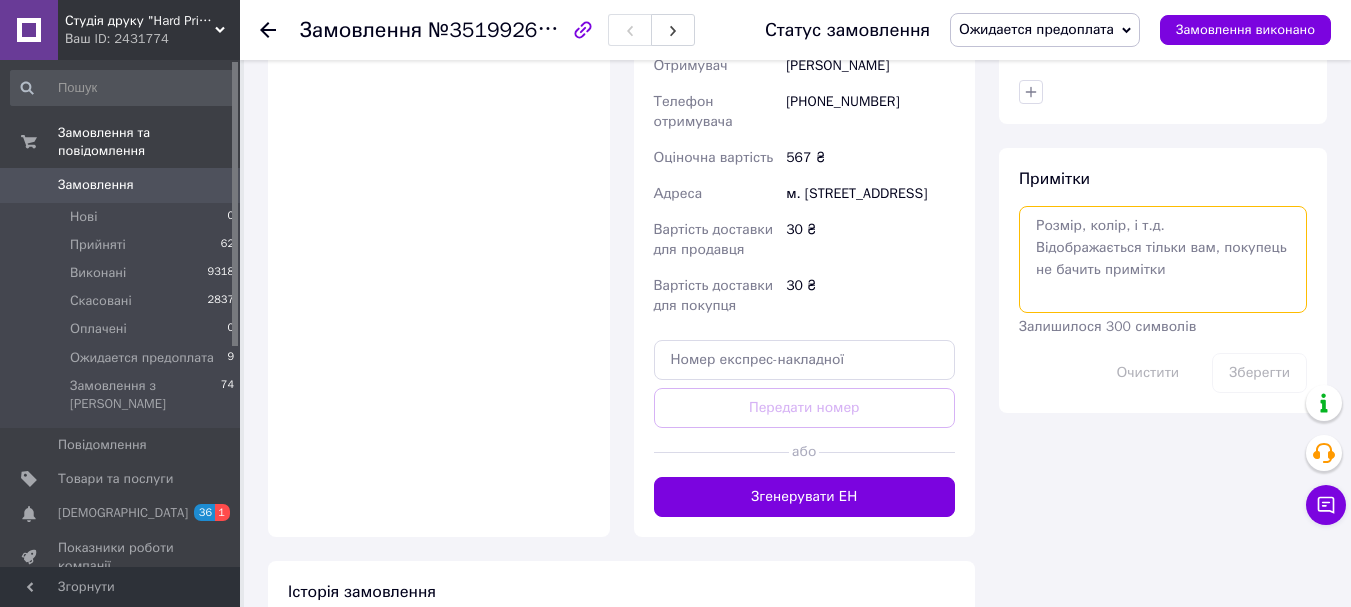 click at bounding box center [1163, 259] 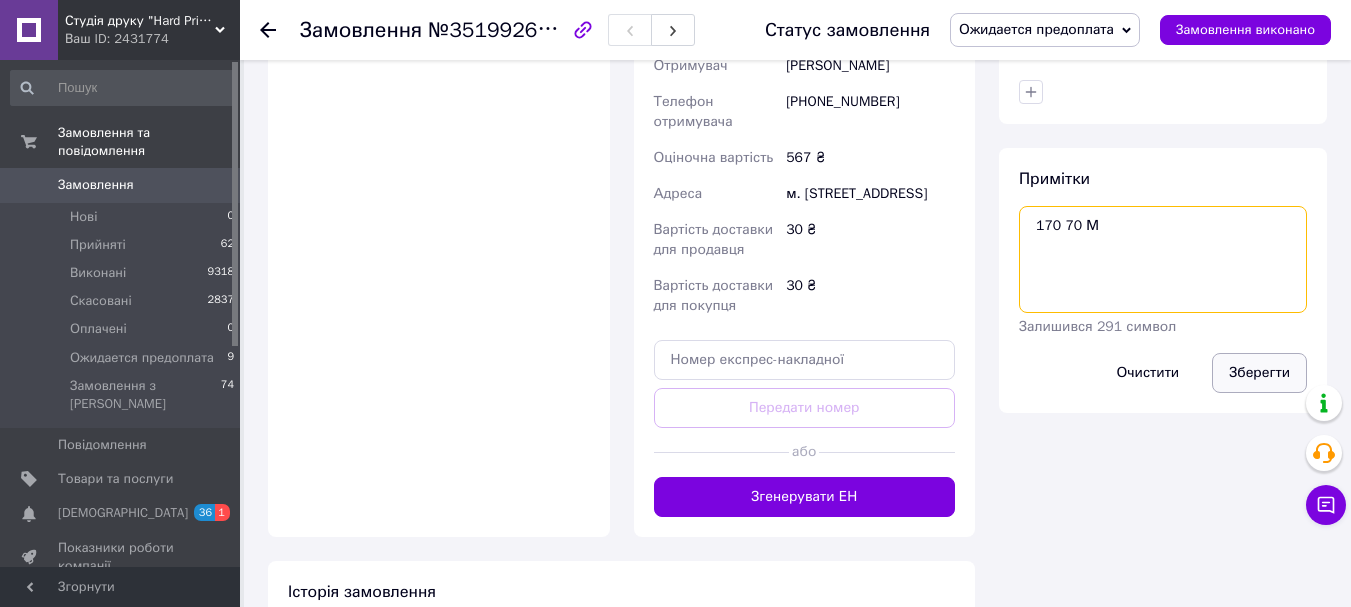type on "170 70 М" 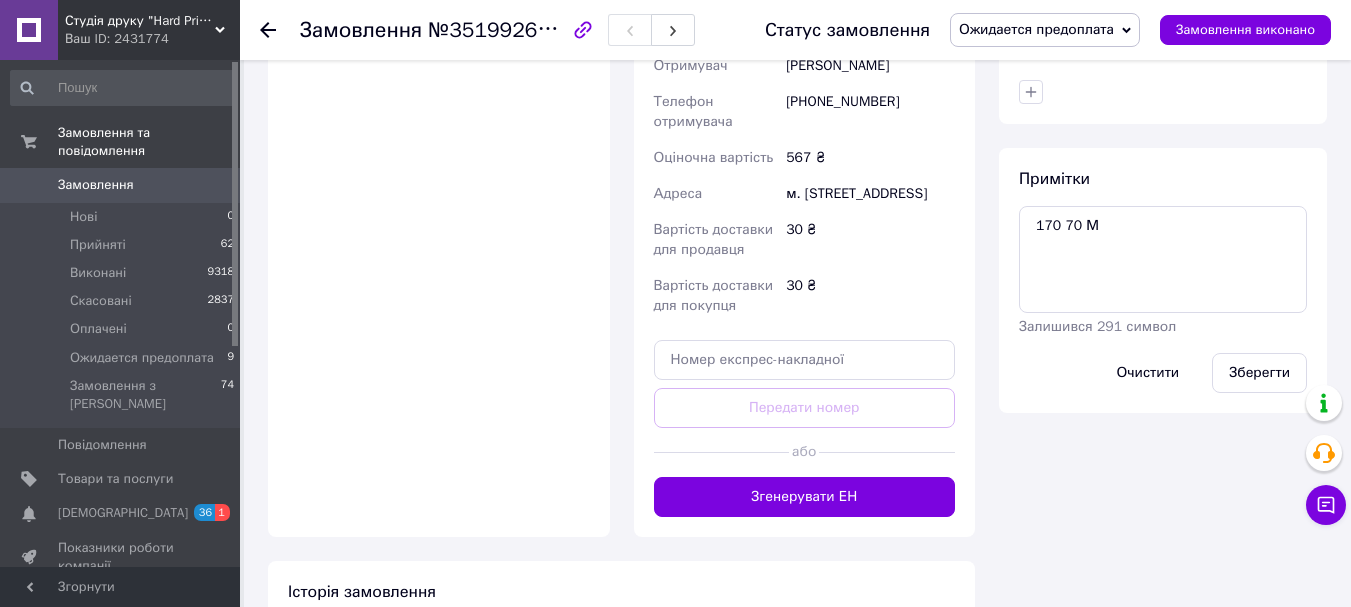 drag, startPoint x: 1231, startPoint y: 357, endPoint x: 1327, endPoint y: 374, distance: 97.49359 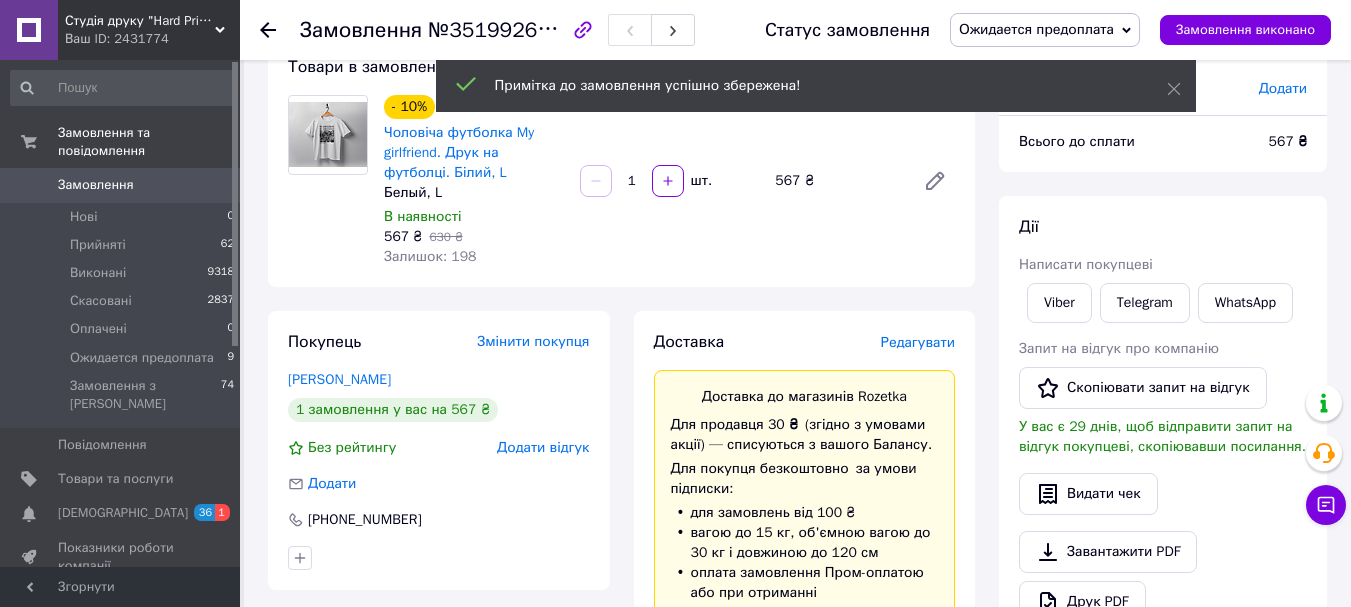 scroll, scrollTop: 85, scrollLeft: 0, axis: vertical 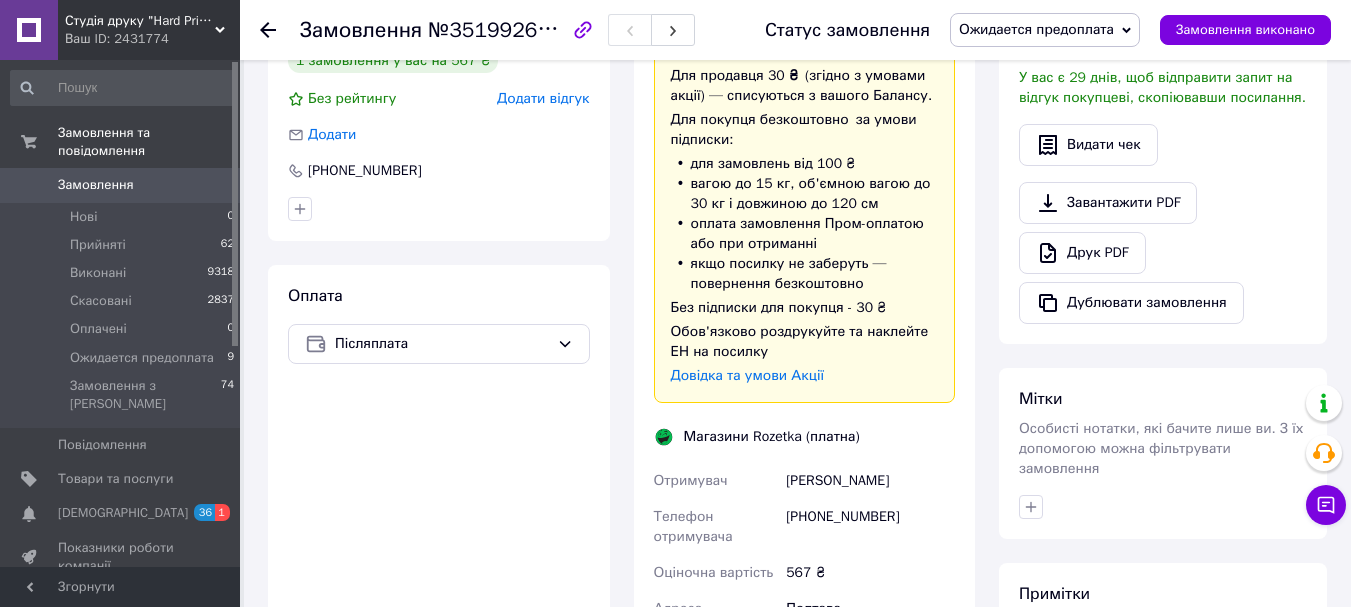 click on "[PHONE_NUMBER]" at bounding box center (870, 527) 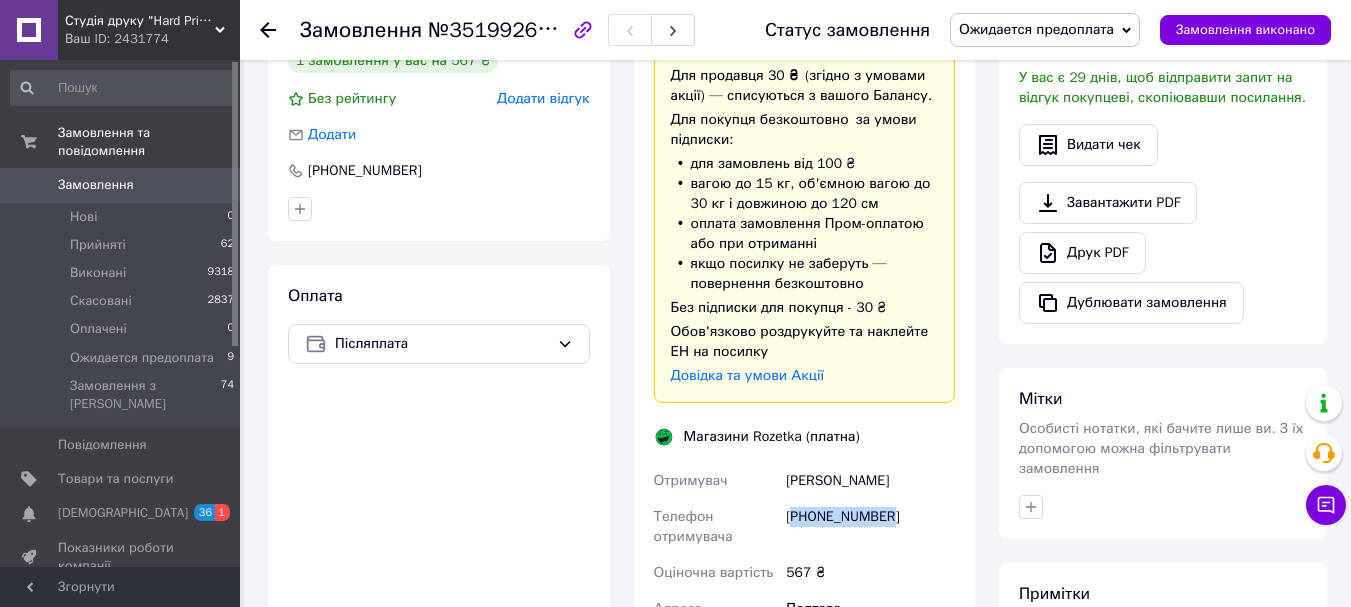 copy on "380996755440" 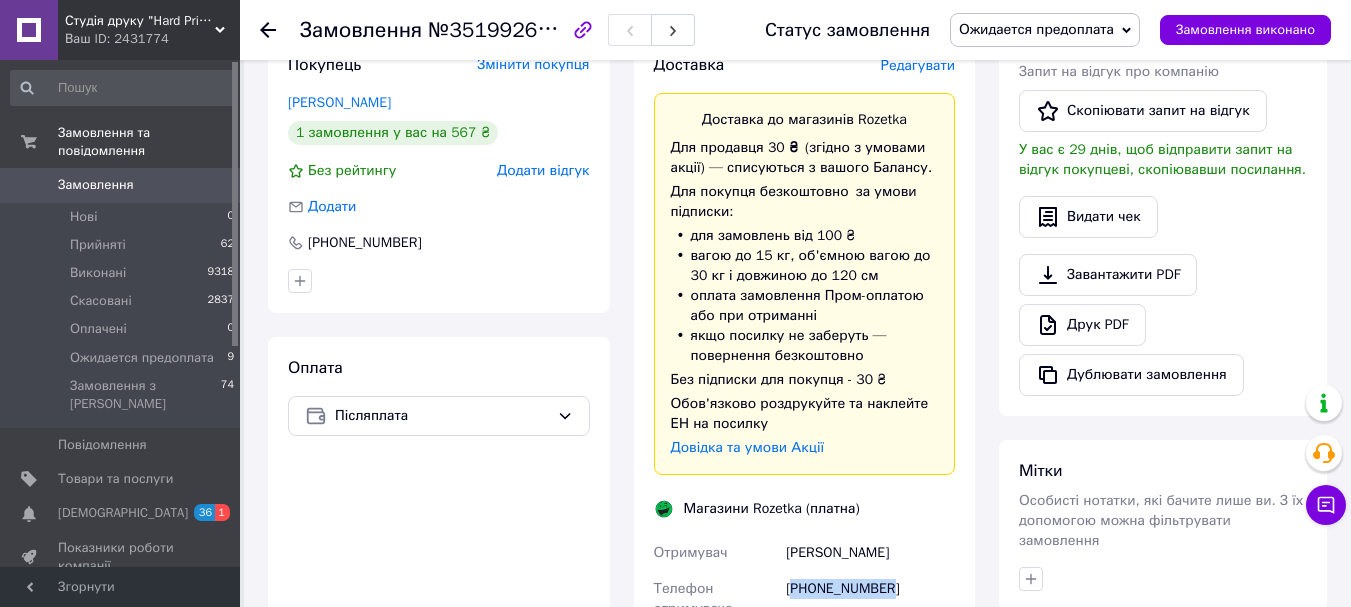 scroll, scrollTop: 185, scrollLeft: 0, axis: vertical 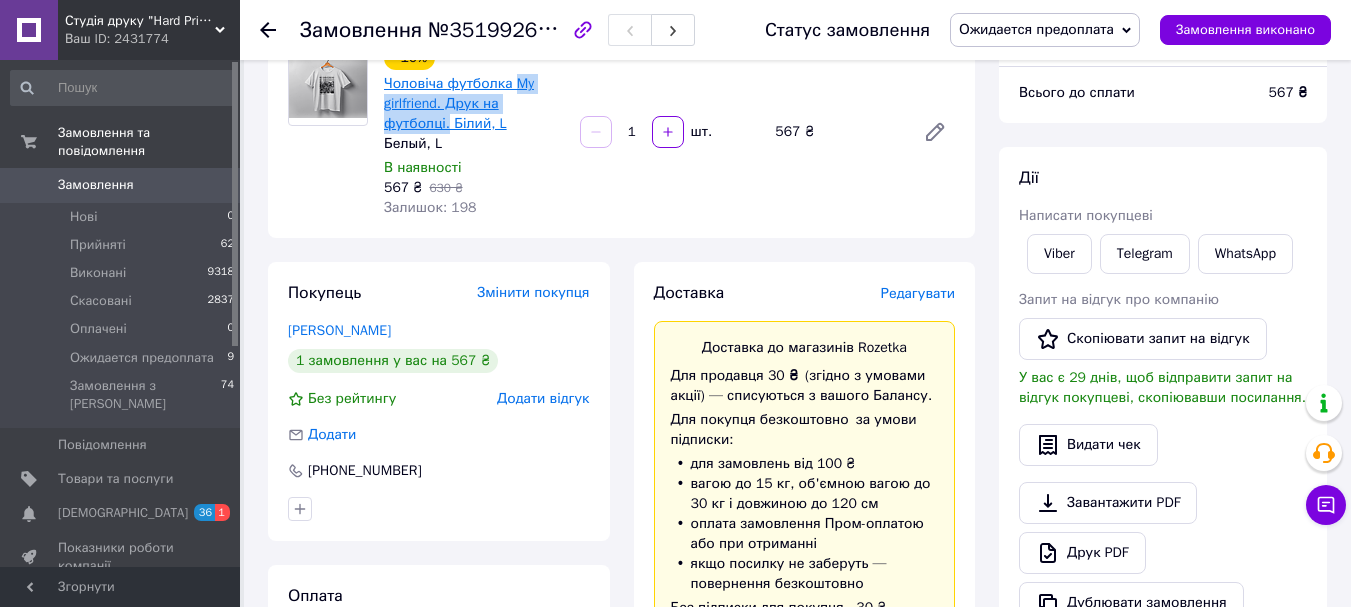 drag, startPoint x: 568, startPoint y: 103, endPoint x: 512, endPoint y: 76, distance: 62.169125 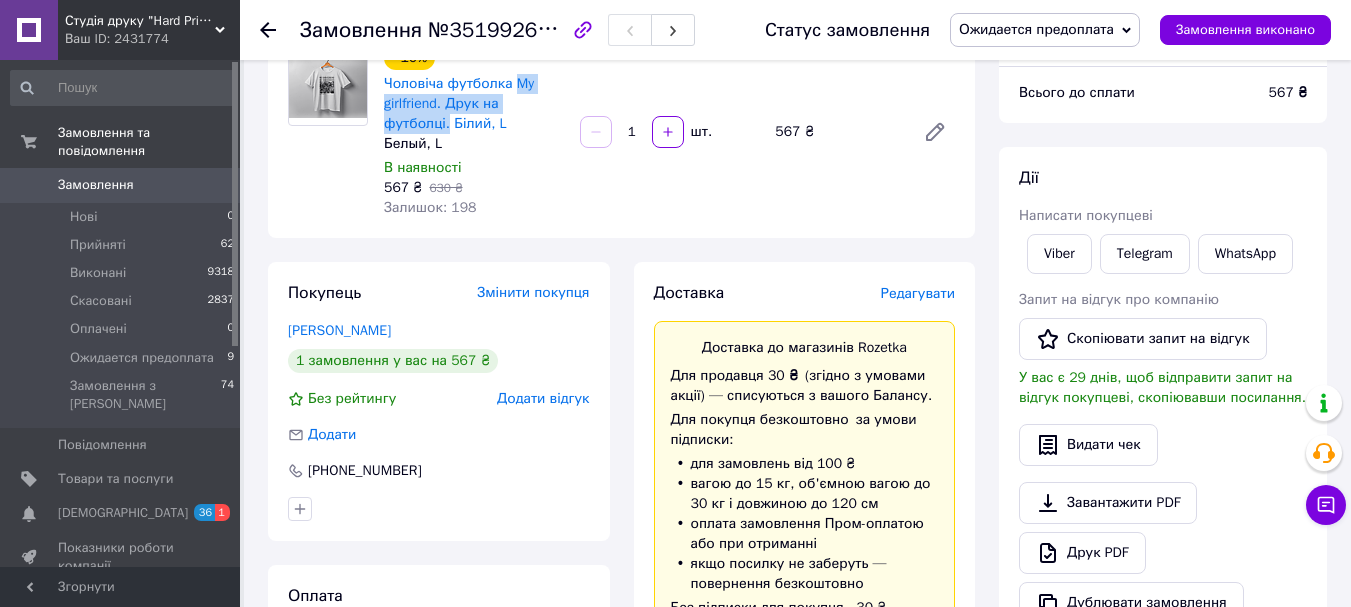 copy on "My girlfriend. Друк на футболці." 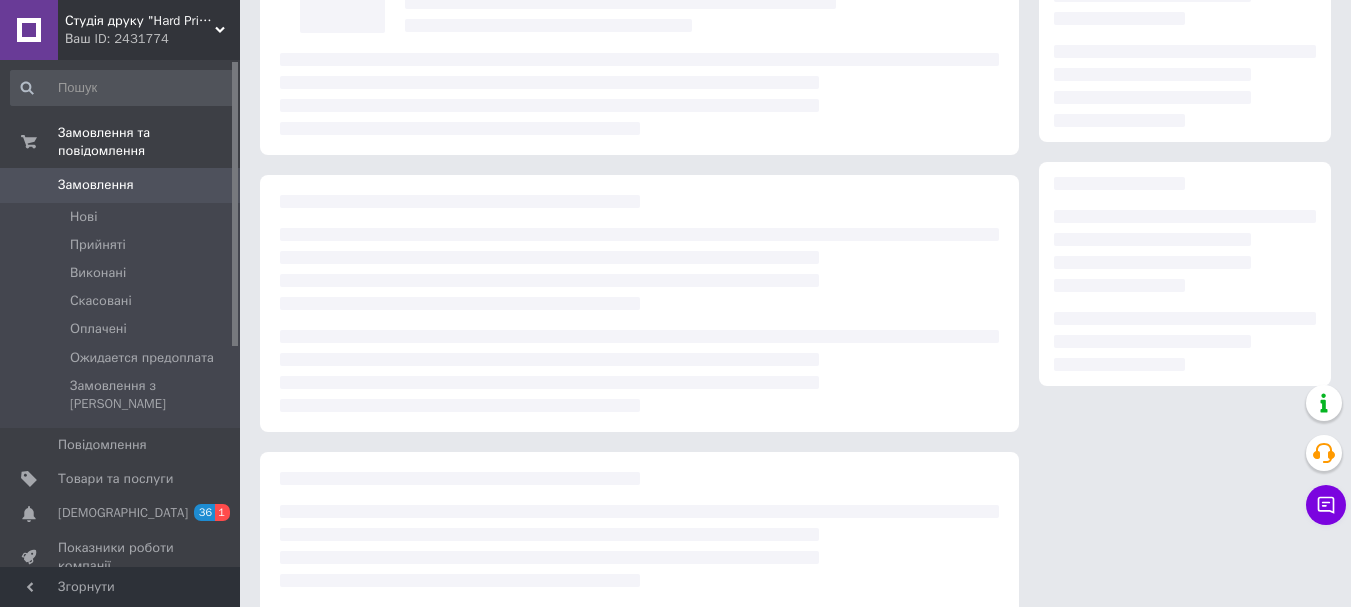 scroll, scrollTop: 185, scrollLeft: 0, axis: vertical 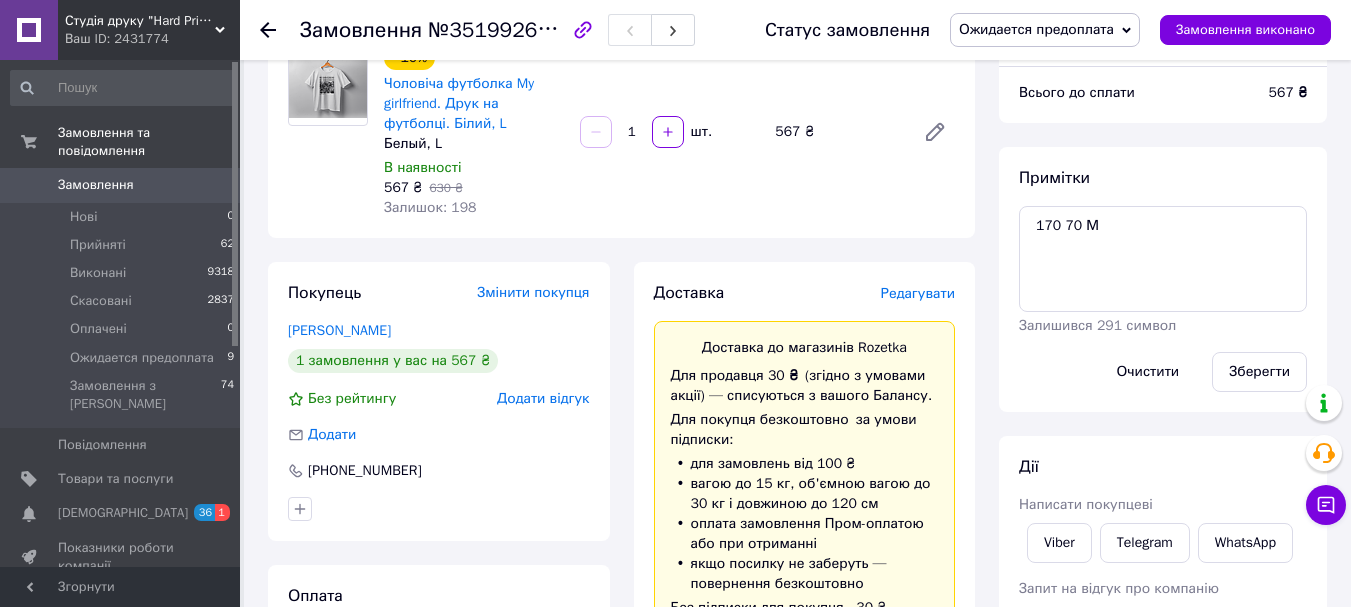 drag, startPoint x: 119, startPoint y: 26, endPoint x: 126, endPoint y: 44, distance: 19.313208 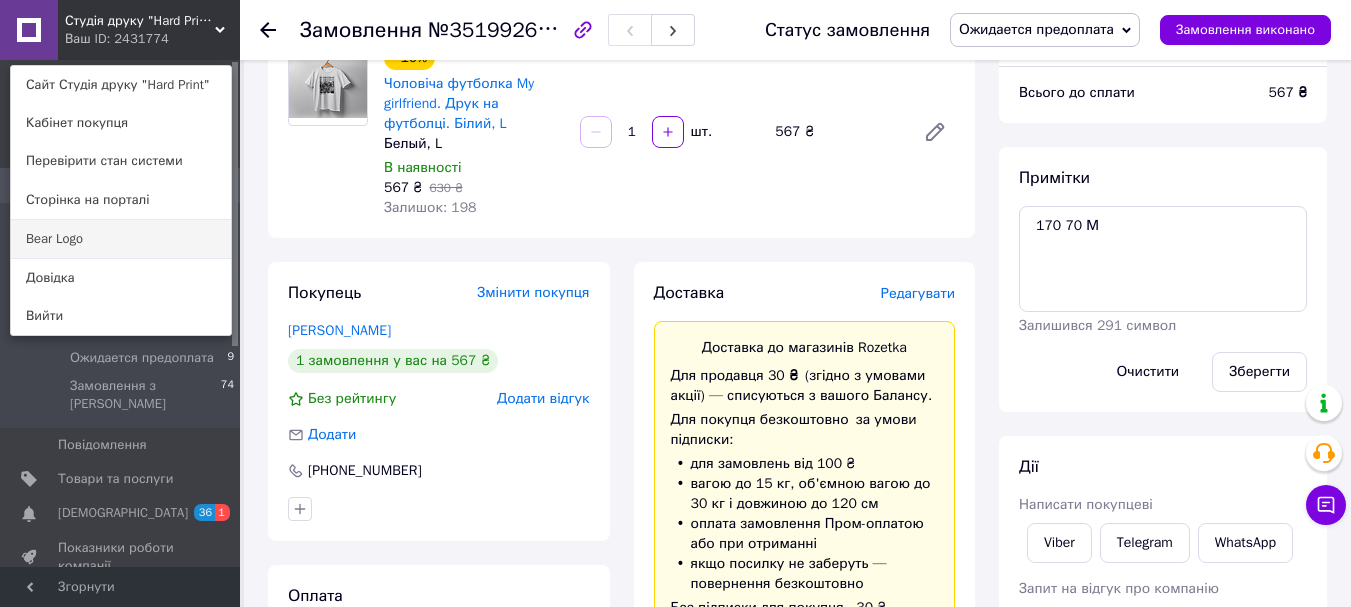 click on "Bear Logo" at bounding box center (121, 239) 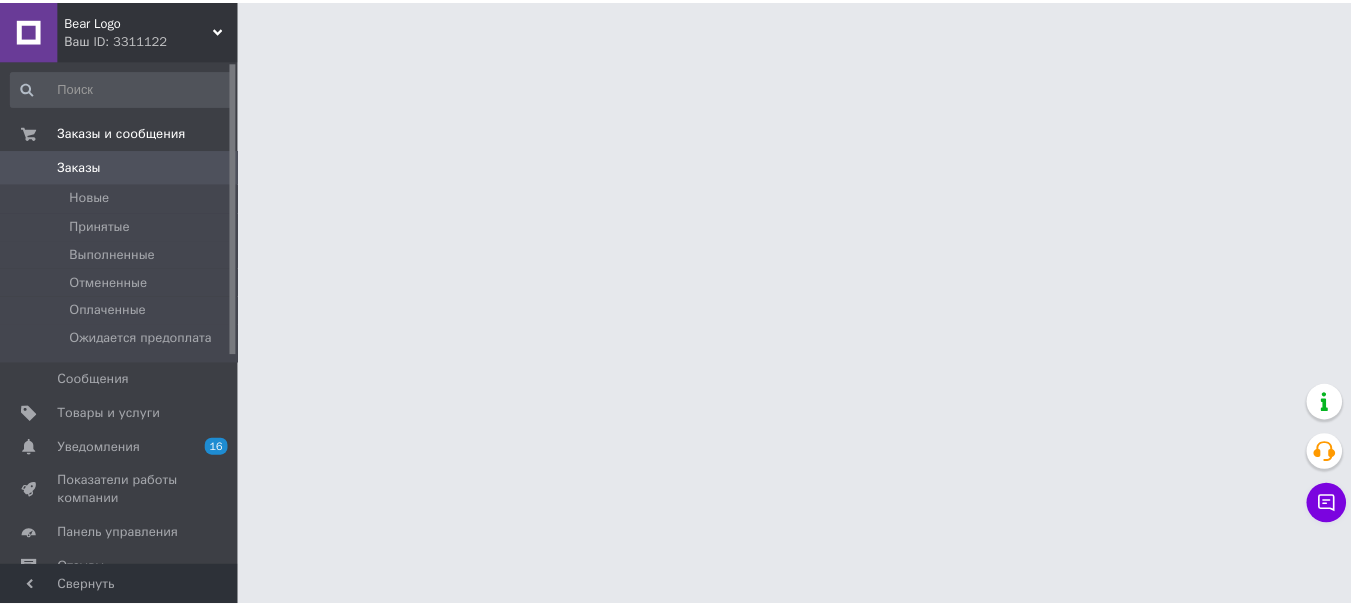 scroll, scrollTop: 0, scrollLeft: 0, axis: both 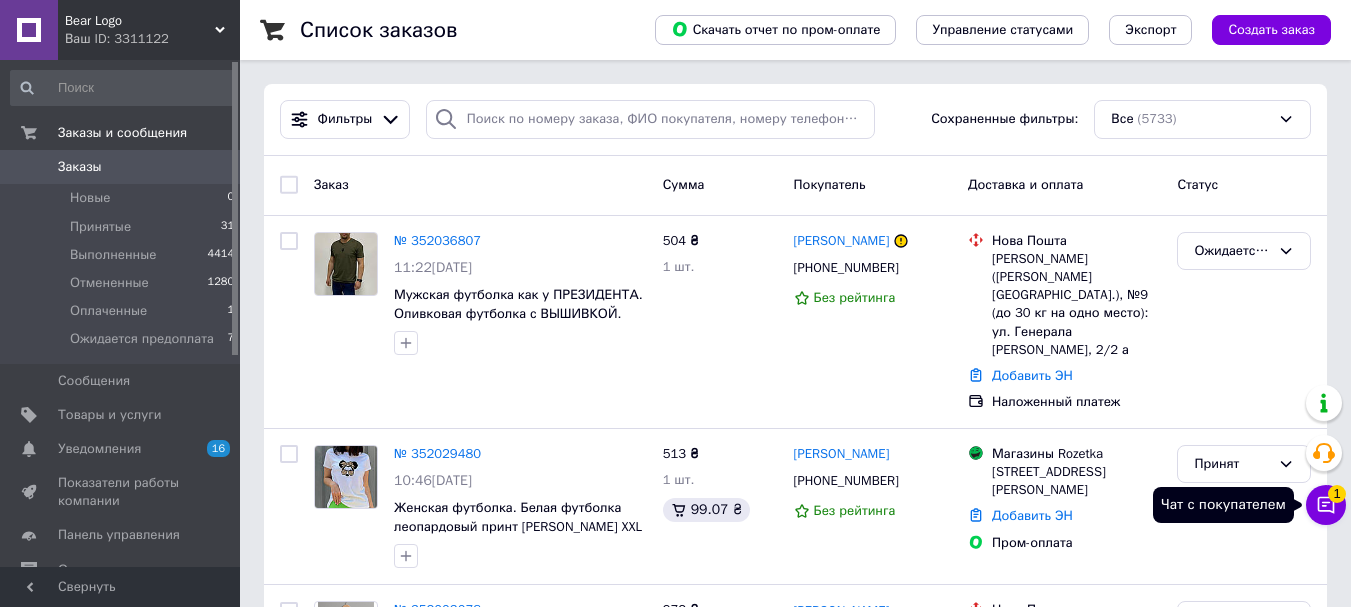 click on "1" at bounding box center (1337, 489) 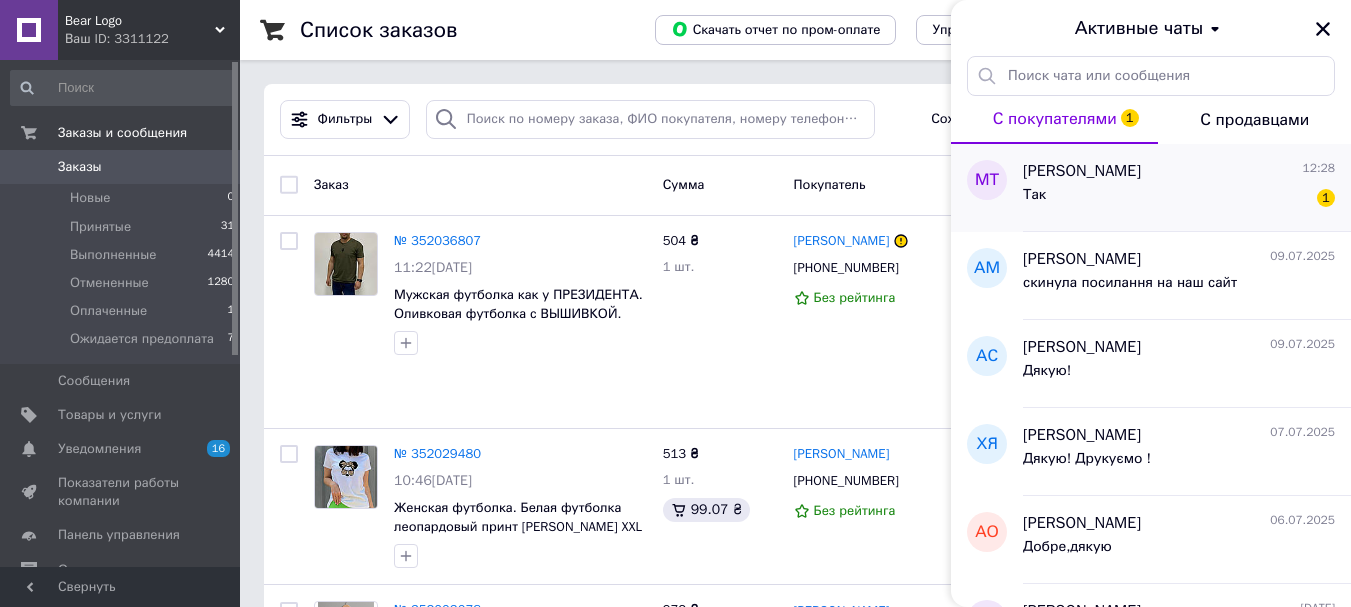 click on "Так 1" at bounding box center (1179, 199) 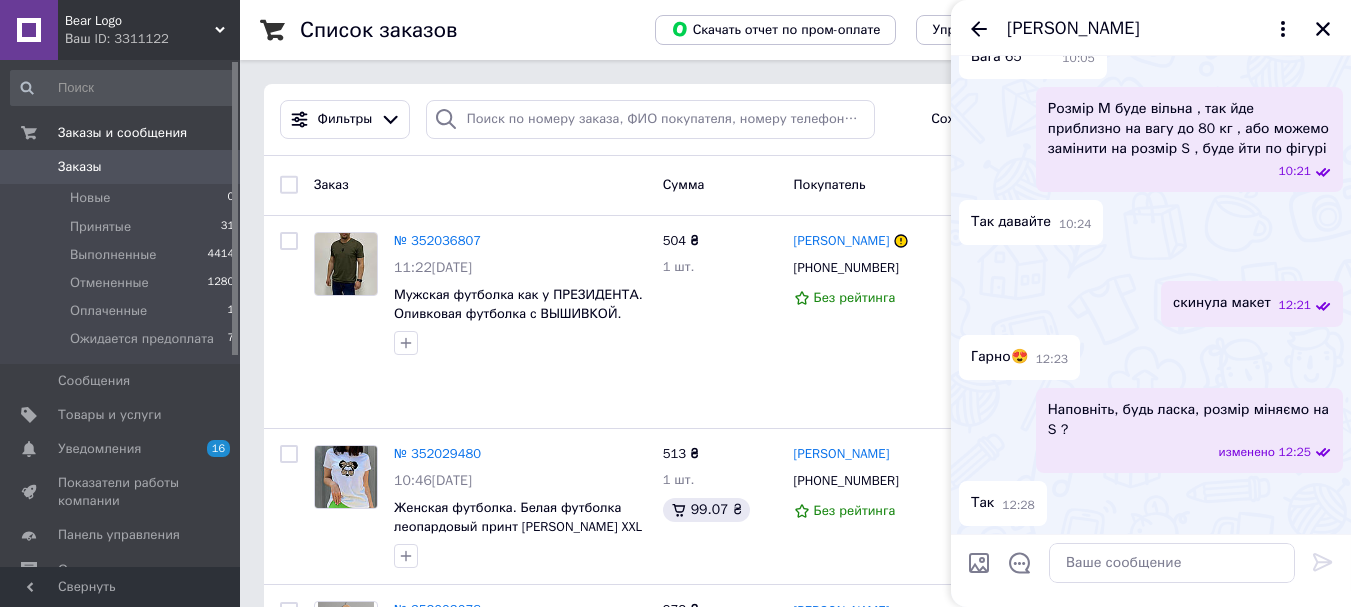 scroll, scrollTop: 3918, scrollLeft: 0, axis: vertical 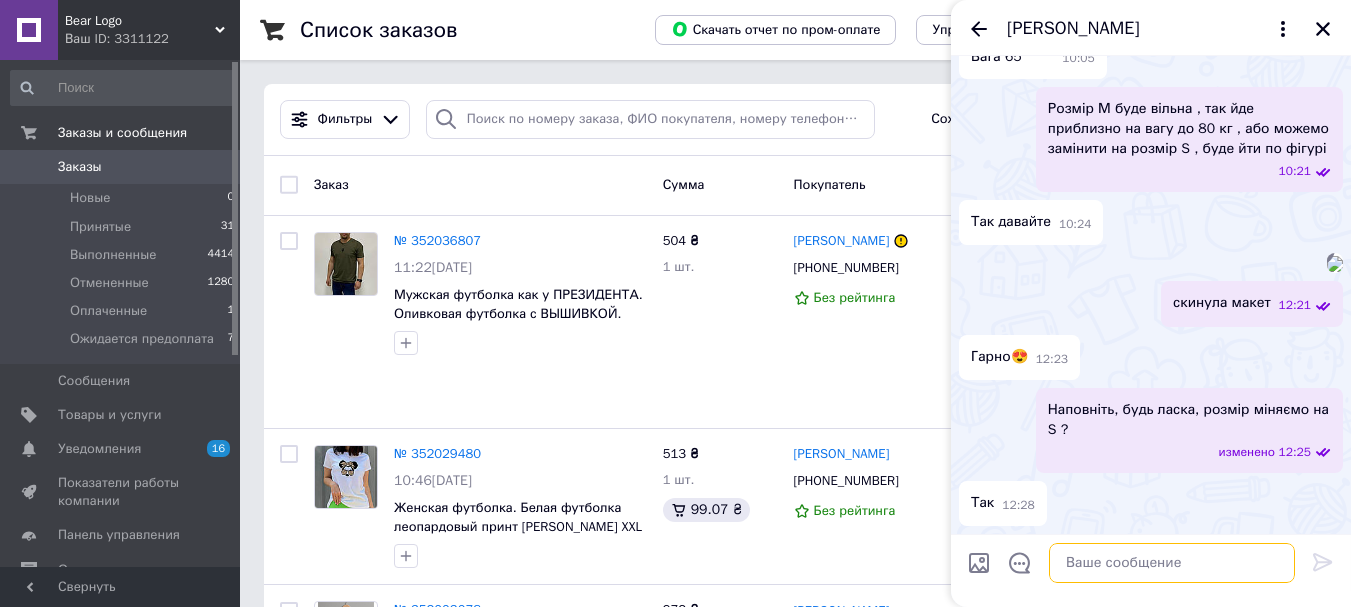 click at bounding box center [1172, 563] 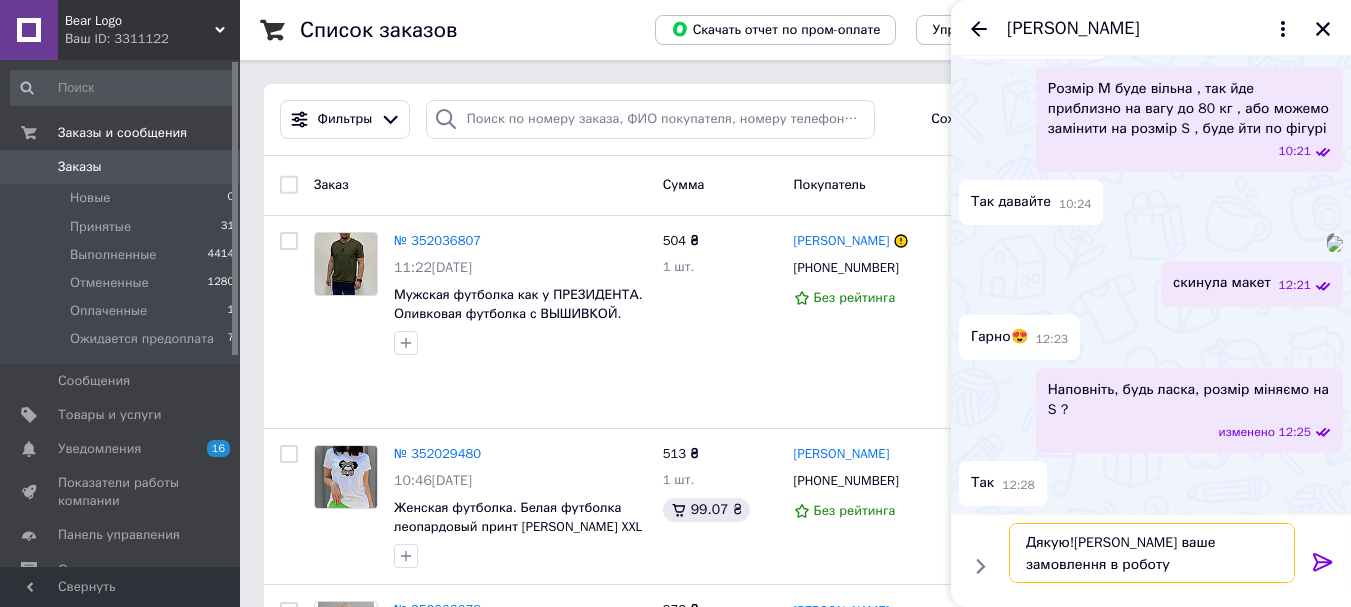 type on "Дякую![PERSON_NAME] ваше замовлення в роботу !" 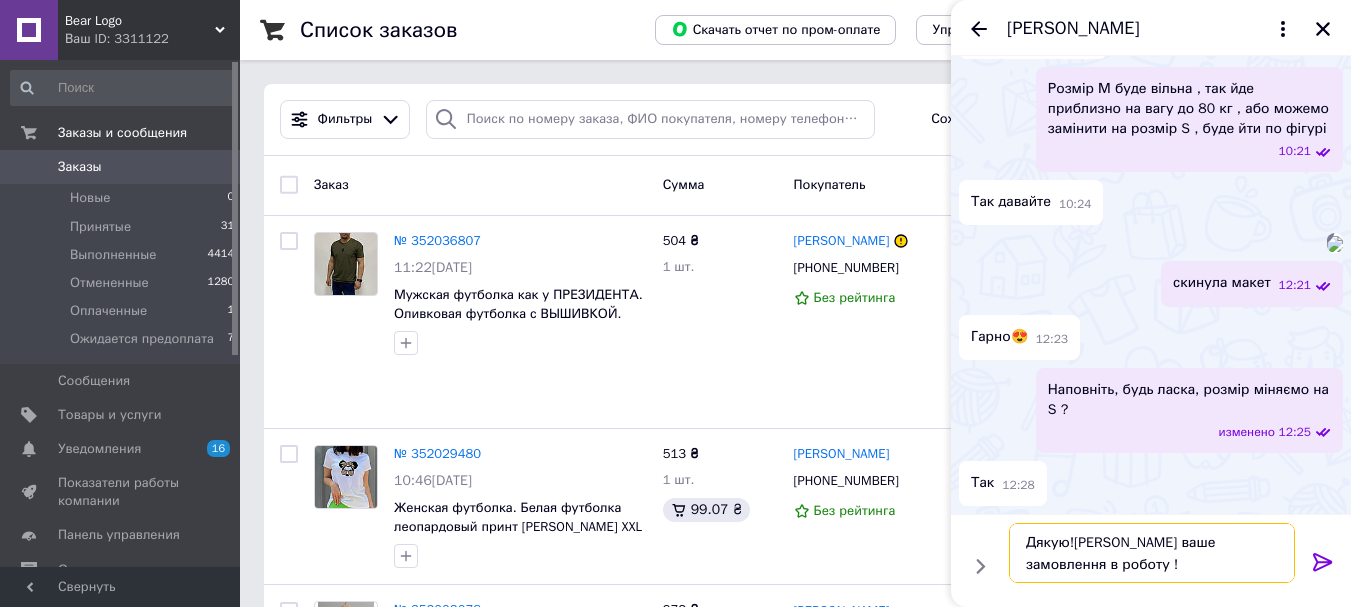 type 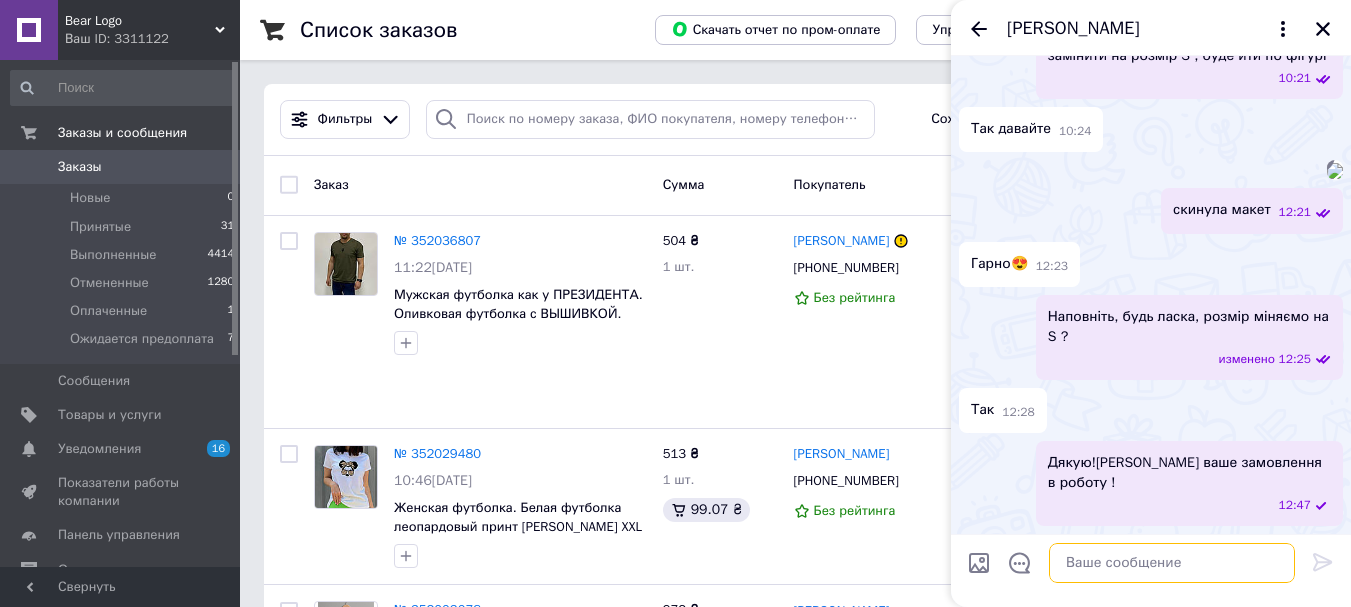 scroll, scrollTop: 3191, scrollLeft: 0, axis: vertical 